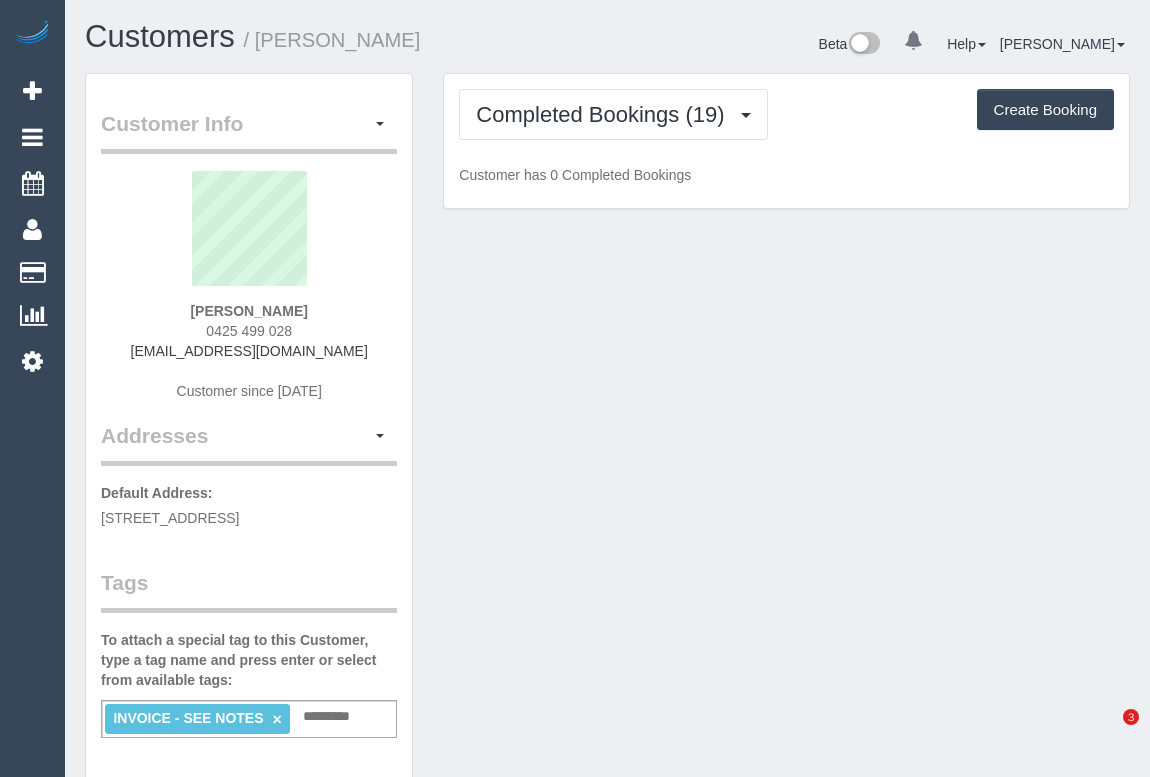 scroll, scrollTop: 430, scrollLeft: 0, axis: vertical 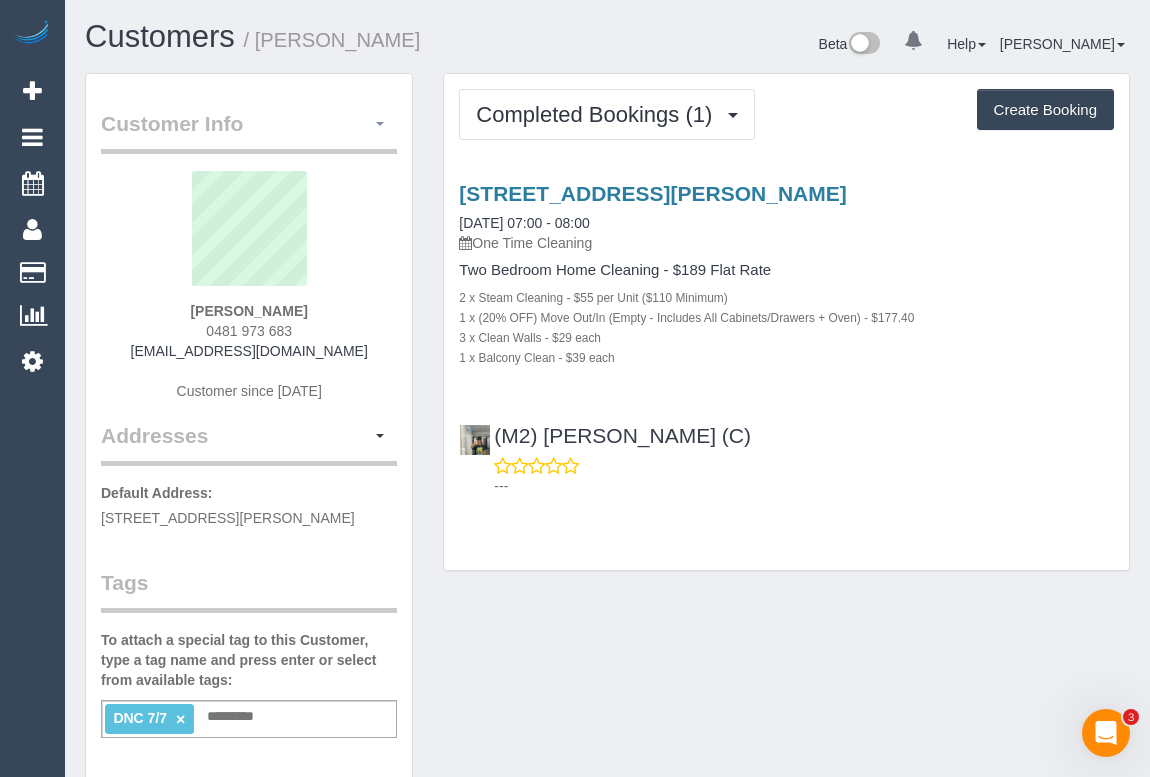 click at bounding box center (380, 124) 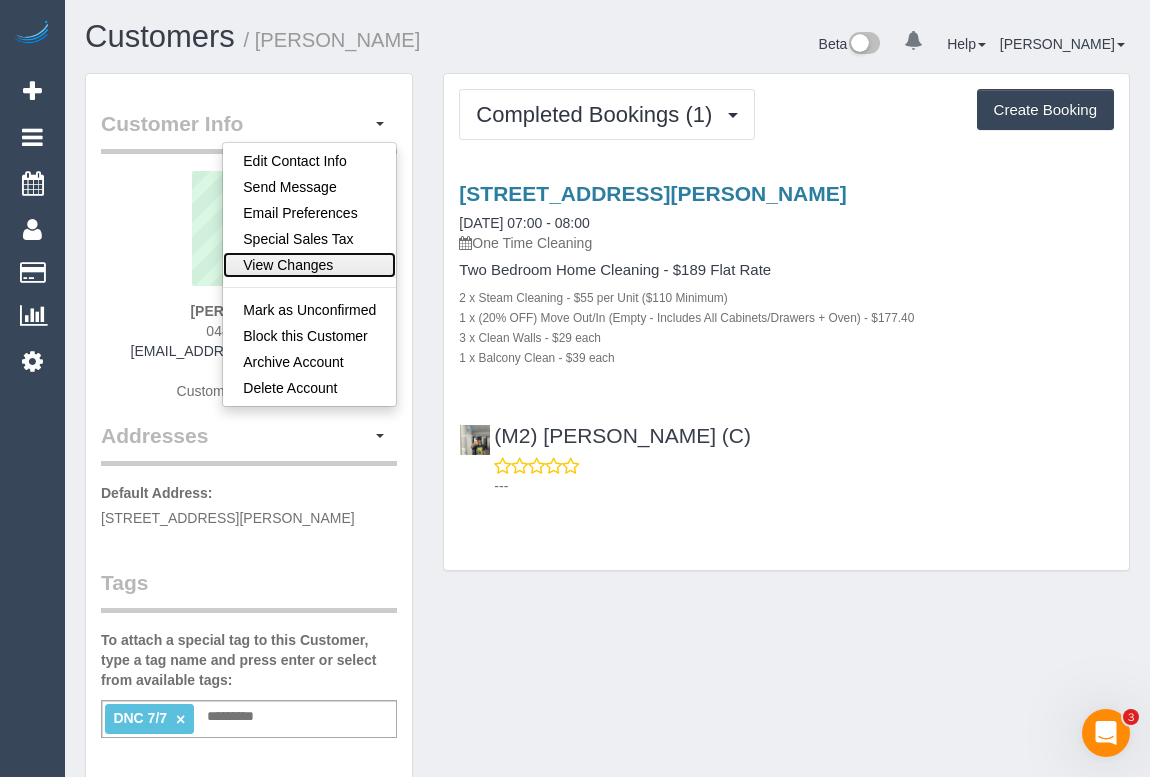 click on "View Changes" at bounding box center (309, 265) 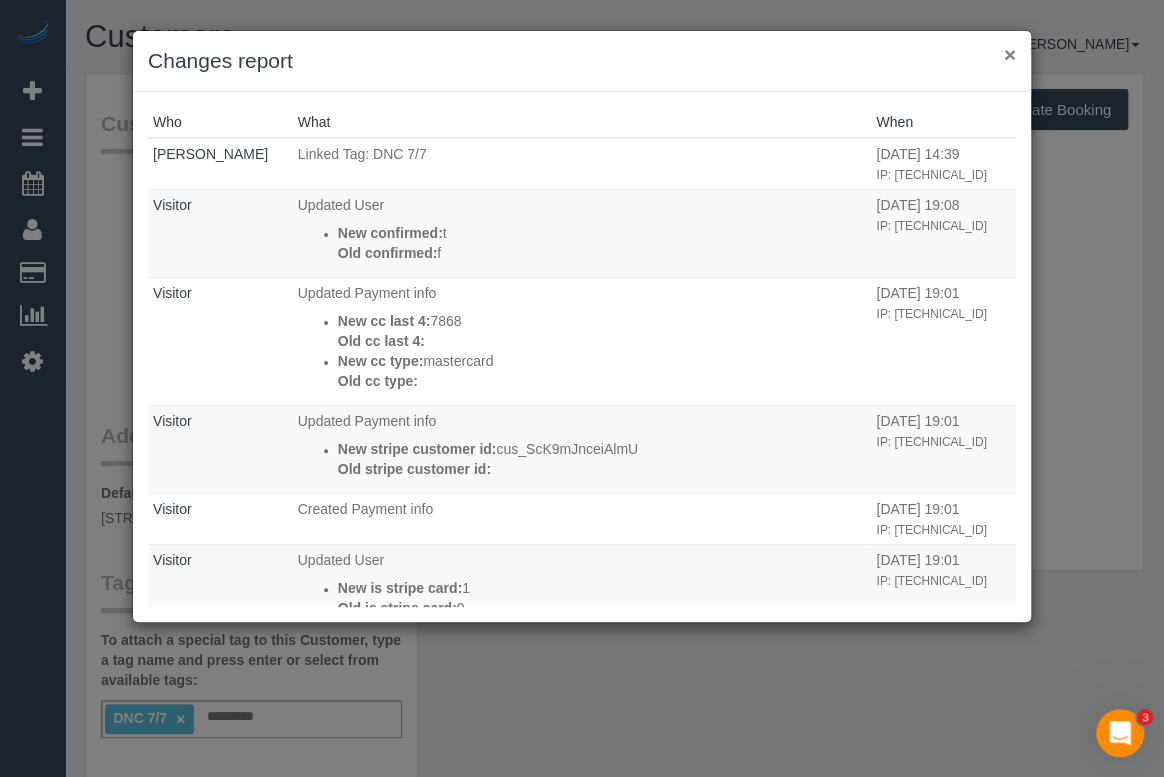 click on "×" at bounding box center [1010, 54] 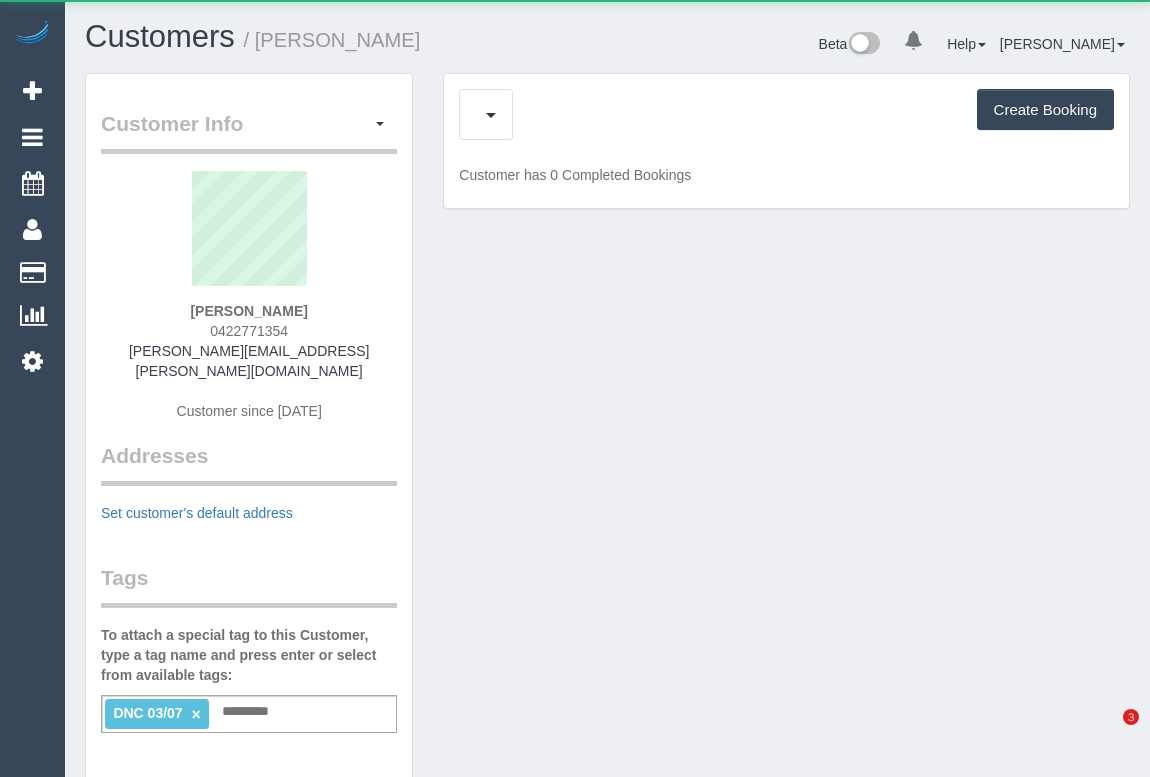 scroll, scrollTop: 0, scrollLeft: 0, axis: both 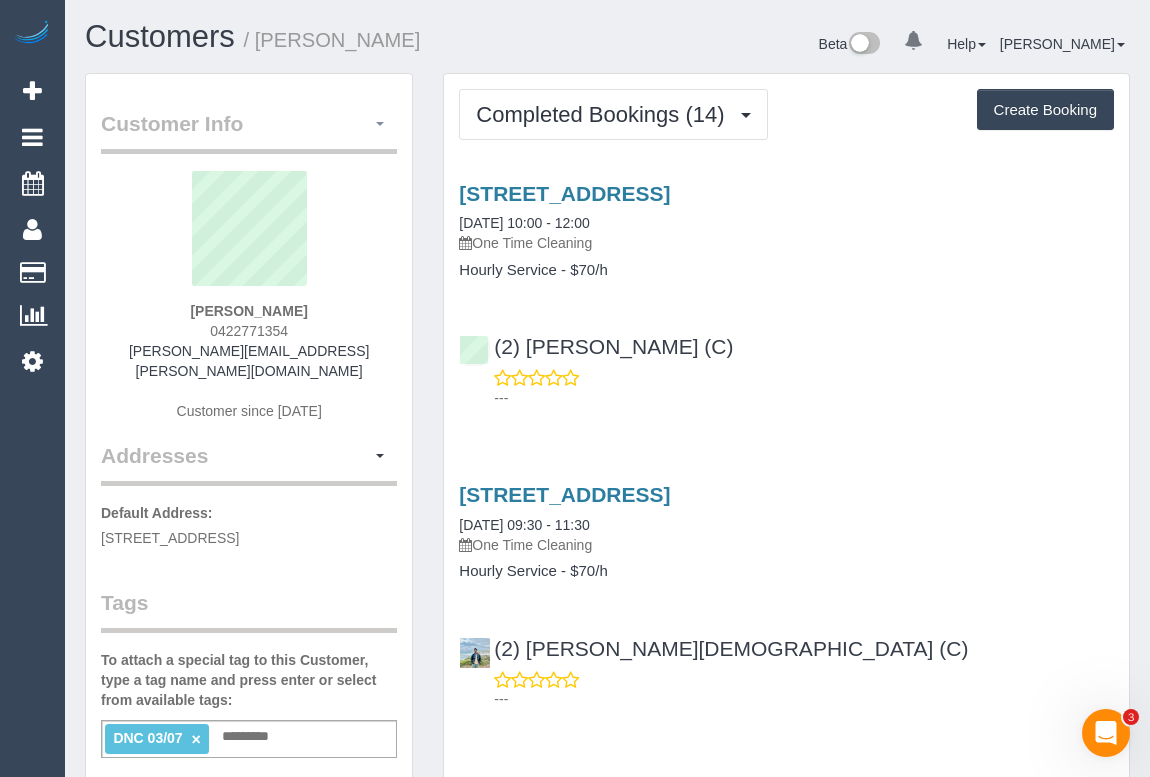 click at bounding box center [380, 124] 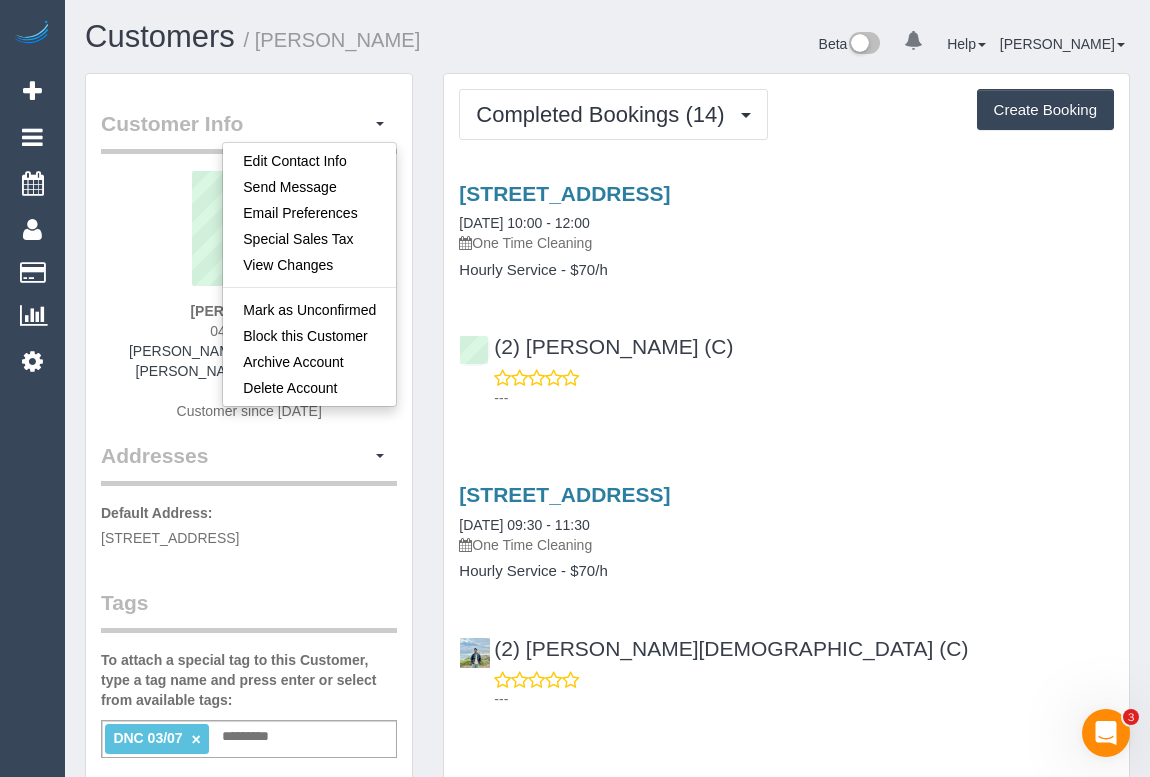 click on "88 Perry St, Fairfield, VIC 3078
07/07/2025 10:00 - 12:00
One Time Cleaning
Hourly Service - $70/h
(2) Marco Sanchez (C)
---" at bounding box center (786, 291) 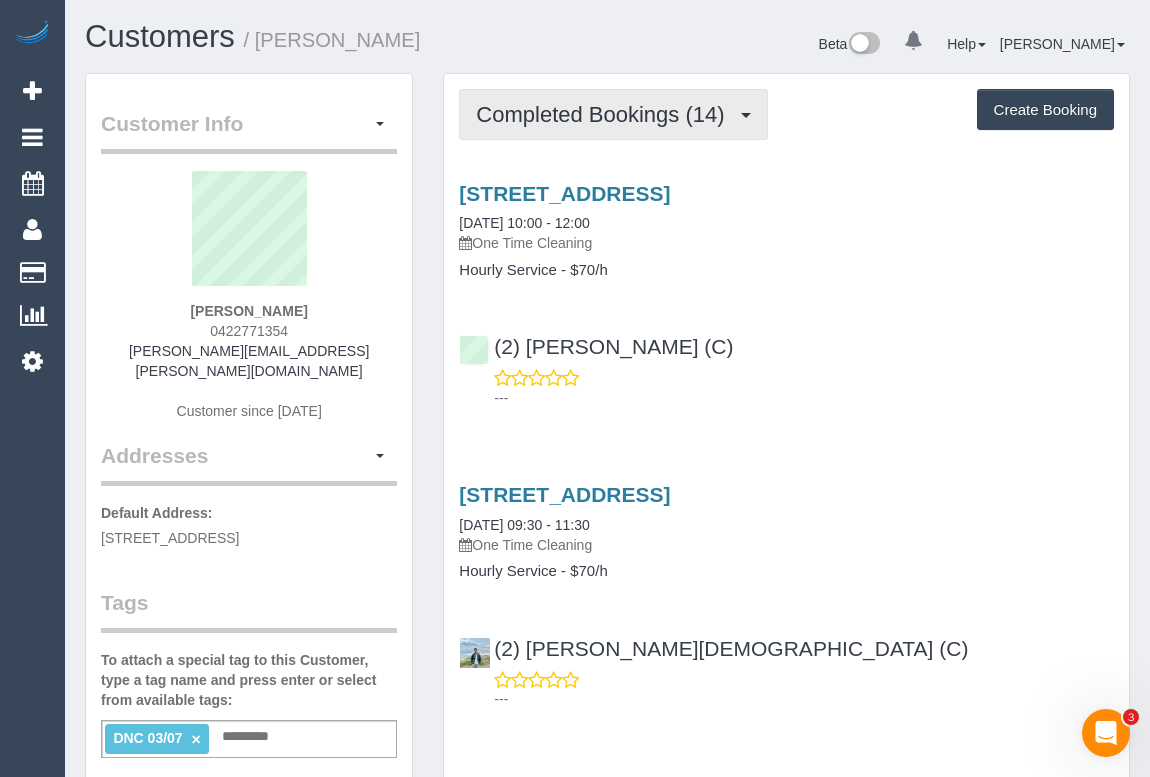 click on "Completed Bookings (14)" at bounding box center (613, 114) 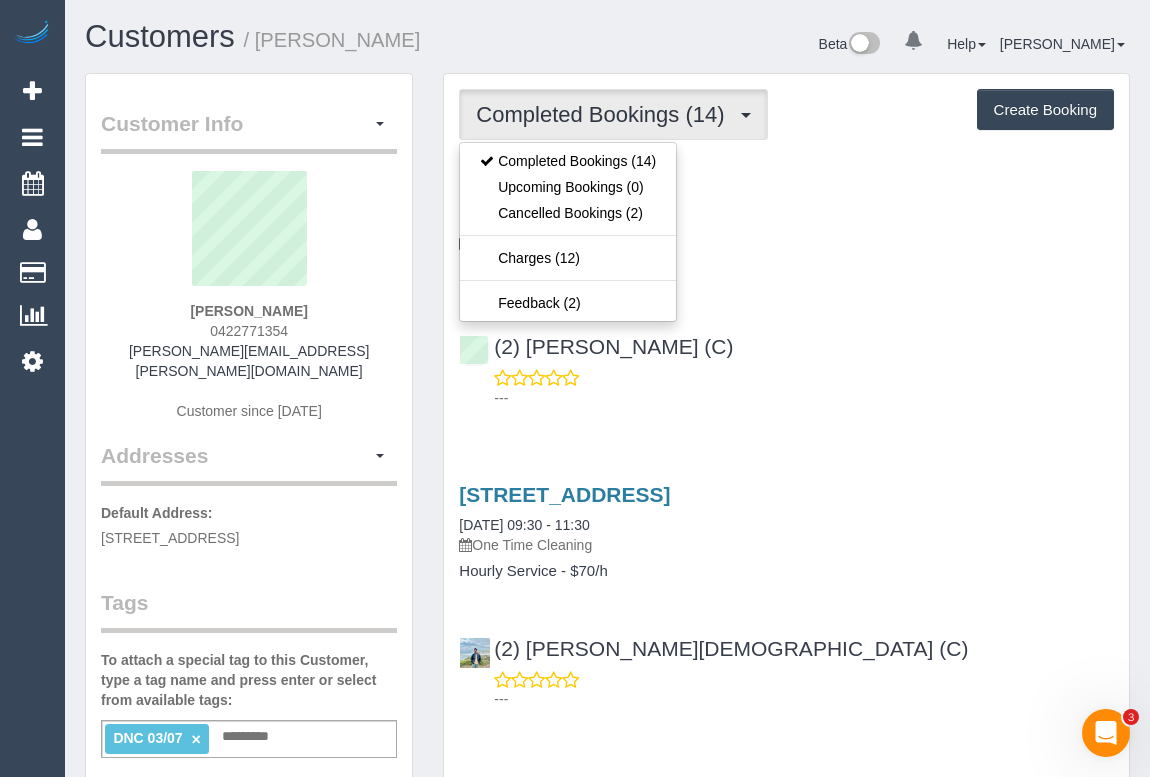 click on "(2) Marco Sanchez (C)
---" at bounding box center (786, 363) 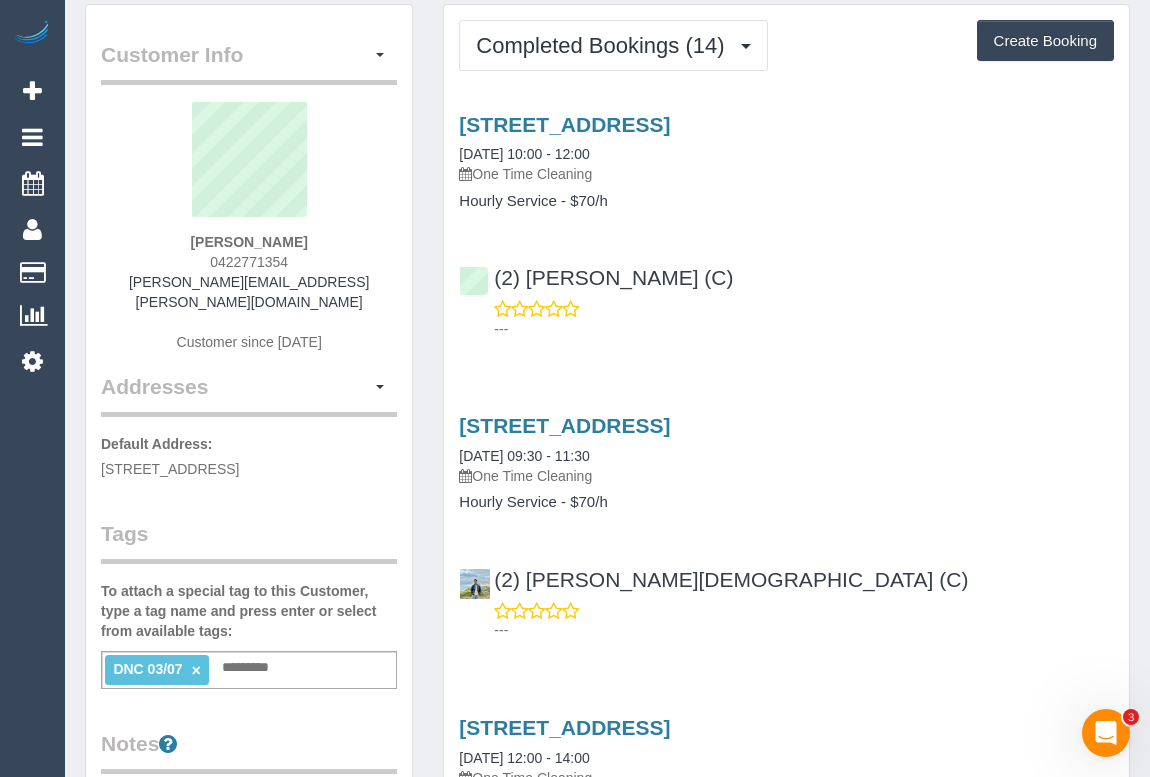 scroll, scrollTop: 0, scrollLeft: 0, axis: both 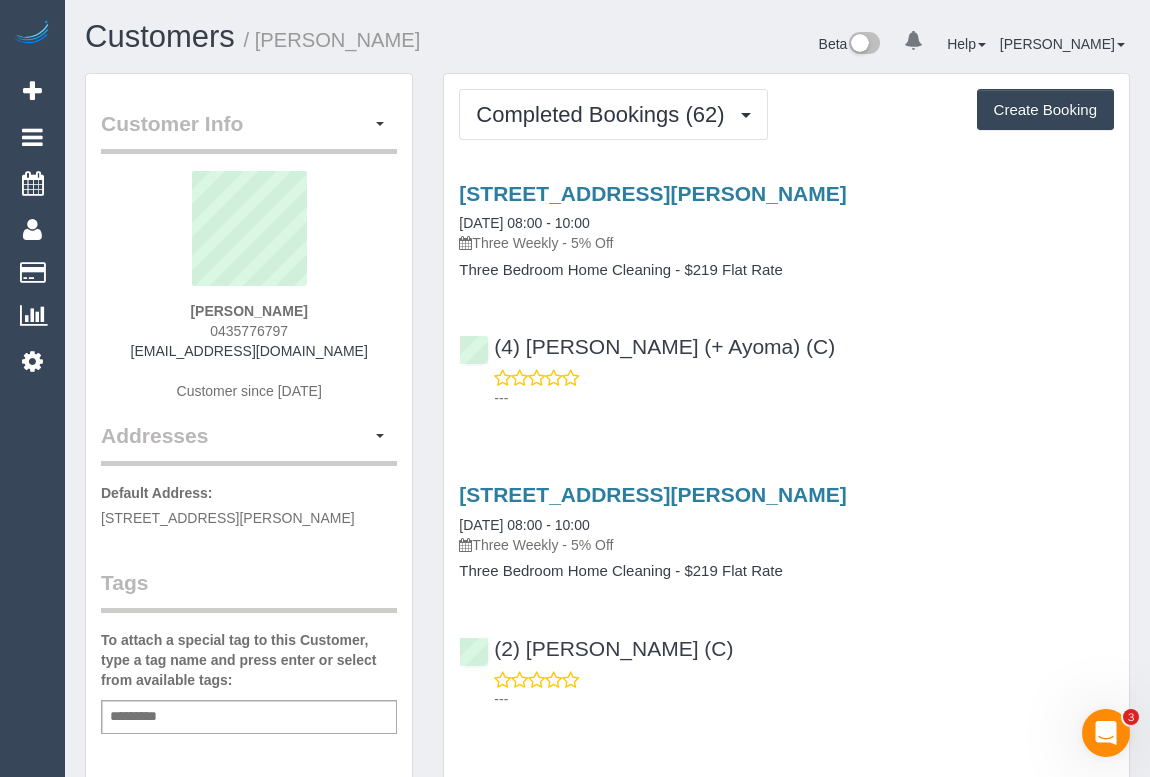 drag, startPoint x: 205, startPoint y: 335, endPoint x: 358, endPoint y: 331, distance: 153.05228 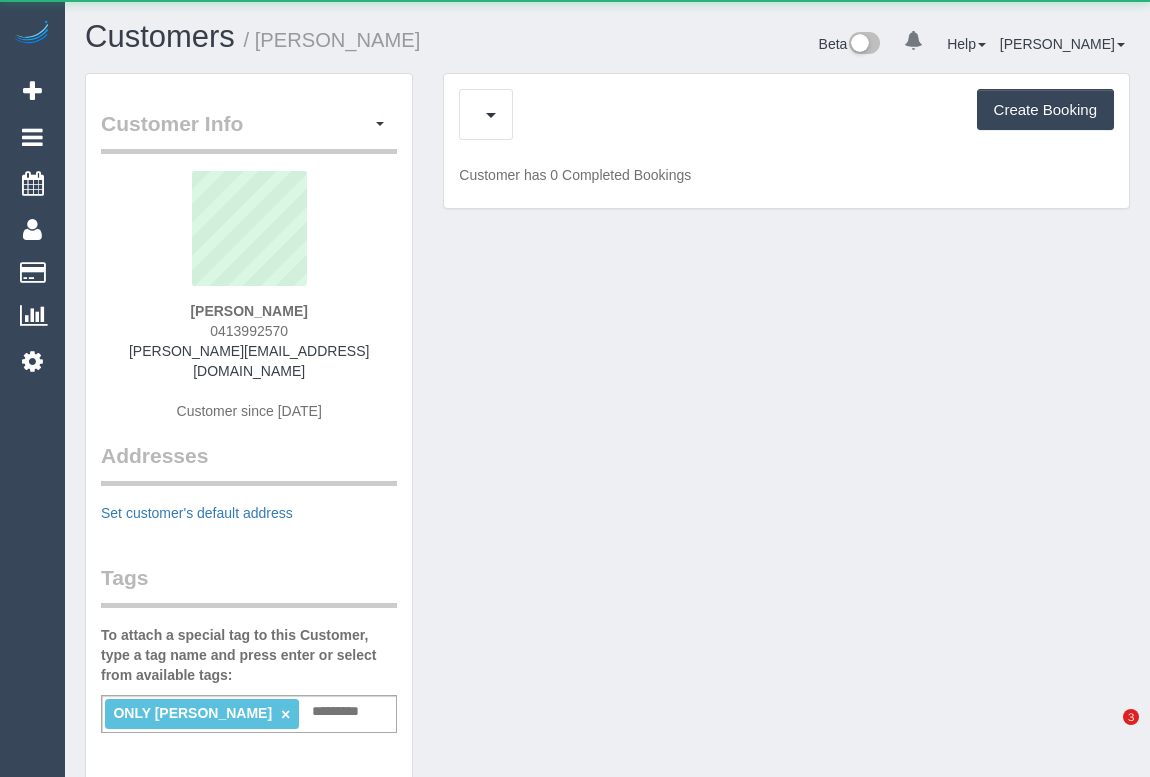 scroll, scrollTop: 0, scrollLeft: 0, axis: both 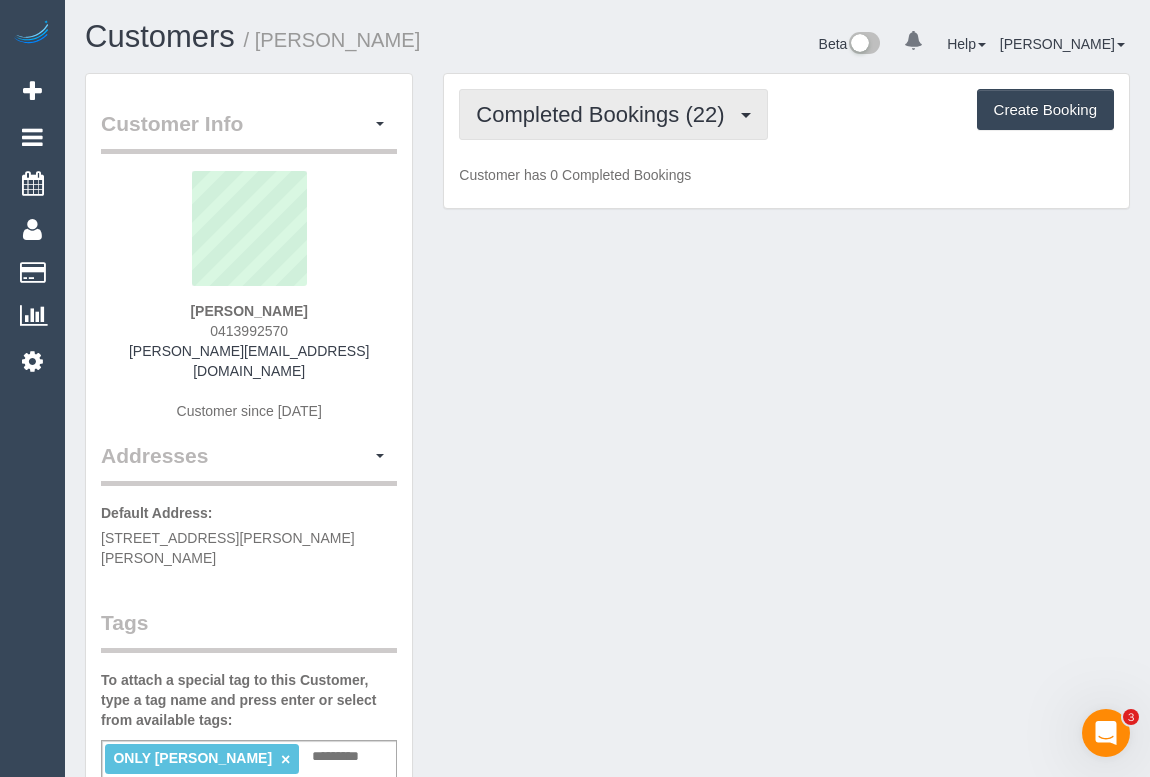 click on "Completed Bookings (22)" at bounding box center [605, 114] 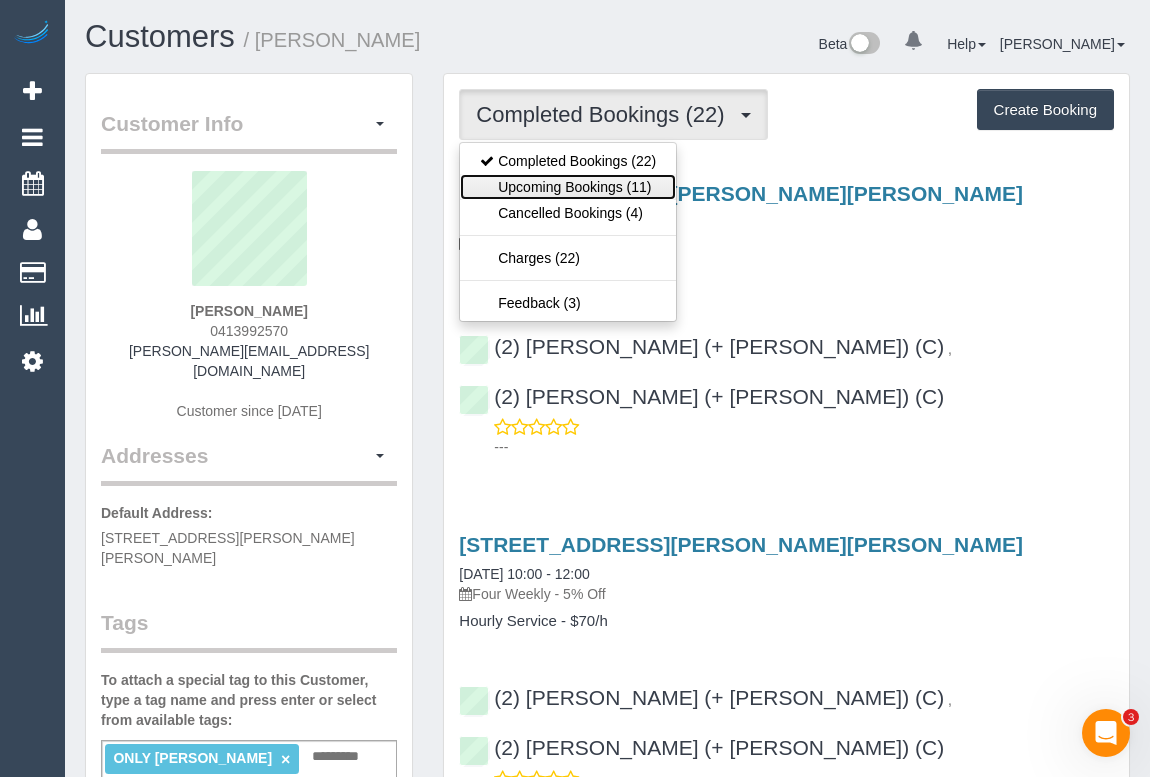 click on "Upcoming Bookings (11)" at bounding box center [568, 187] 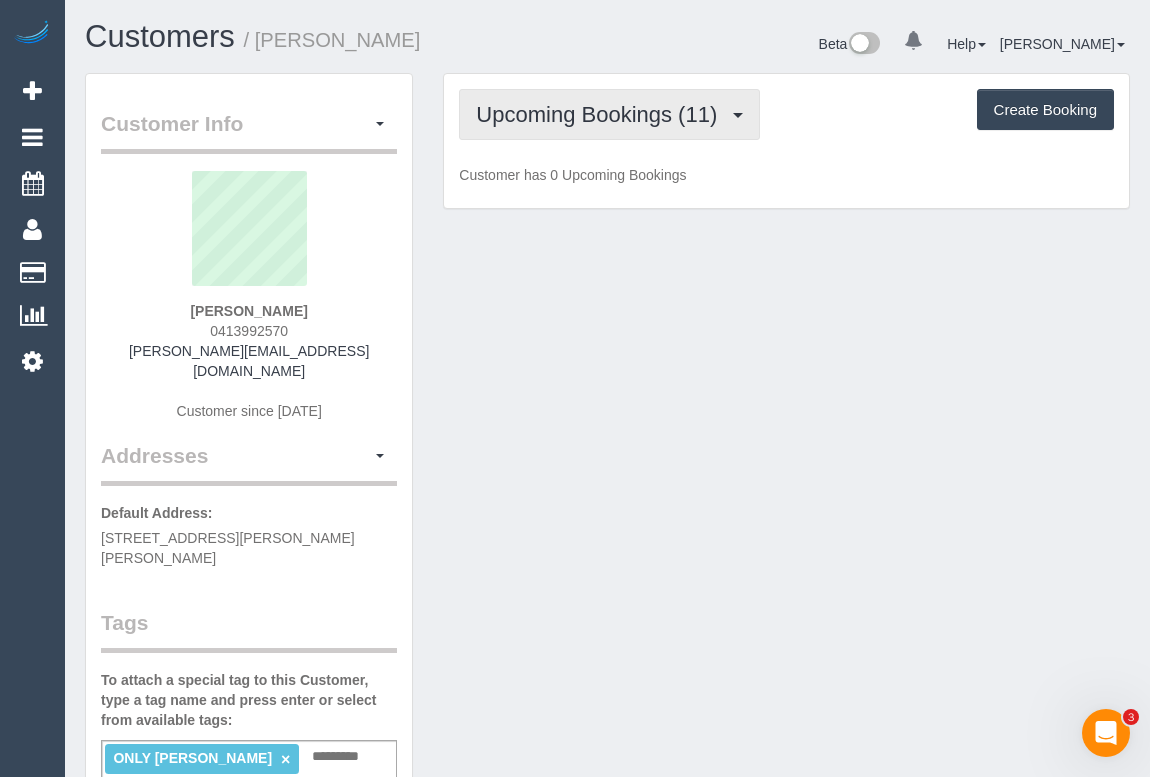 click on "Upcoming Bookings (11)" at bounding box center (609, 114) 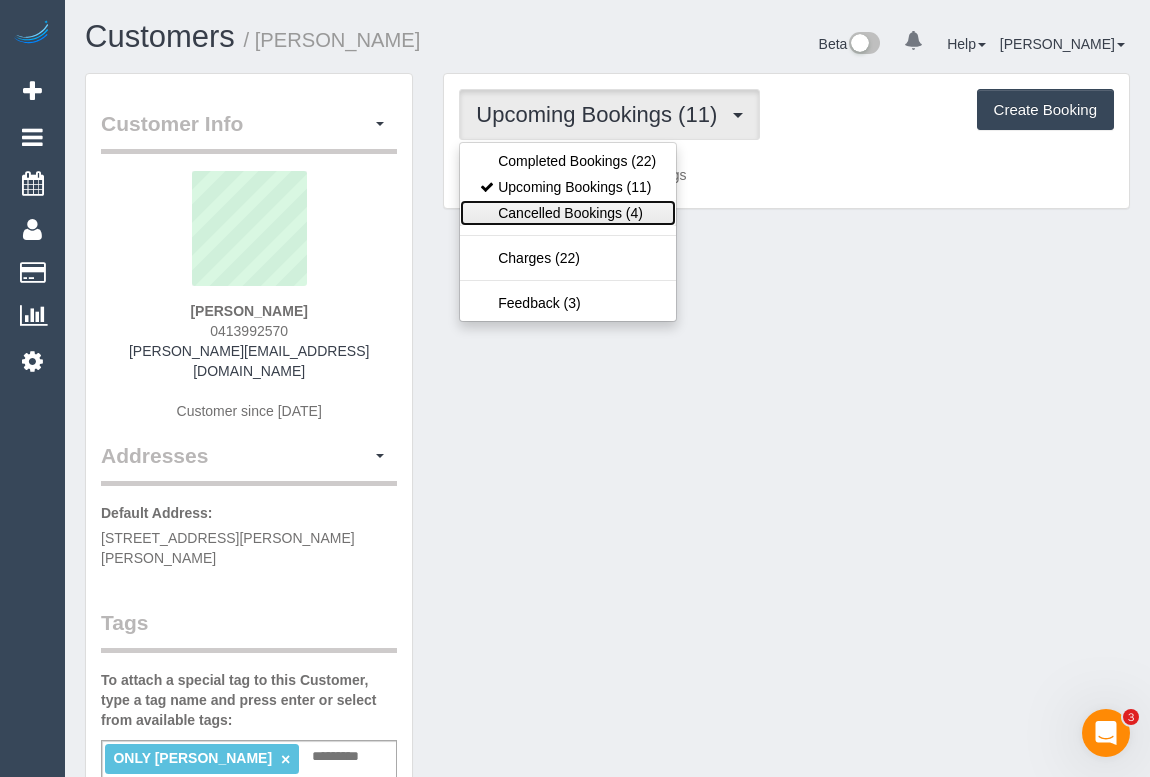click on "Cancelled Bookings (4)" at bounding box center (568, 213) 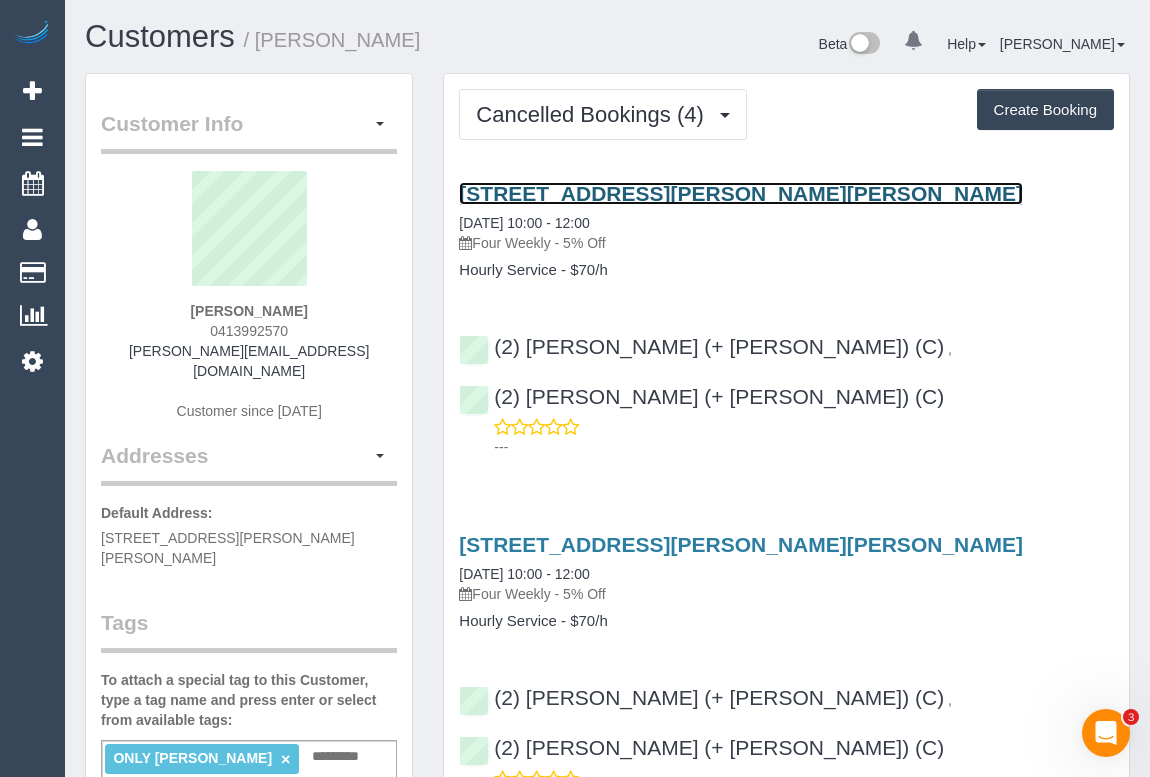 click on "12 Daphne Street, Pascoe Vale, VIC 3044" at bounding box center [741, 193] 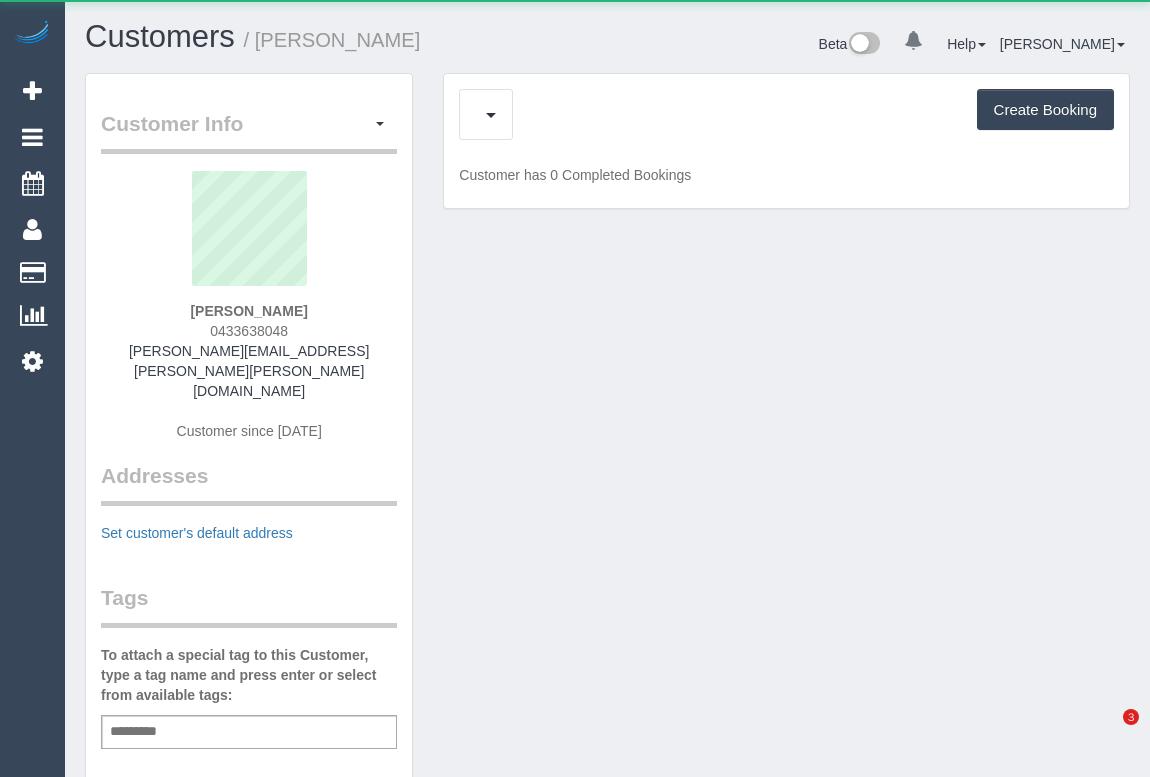 scroll, scrollTop: 0, scrollLeft: 0, axis: both 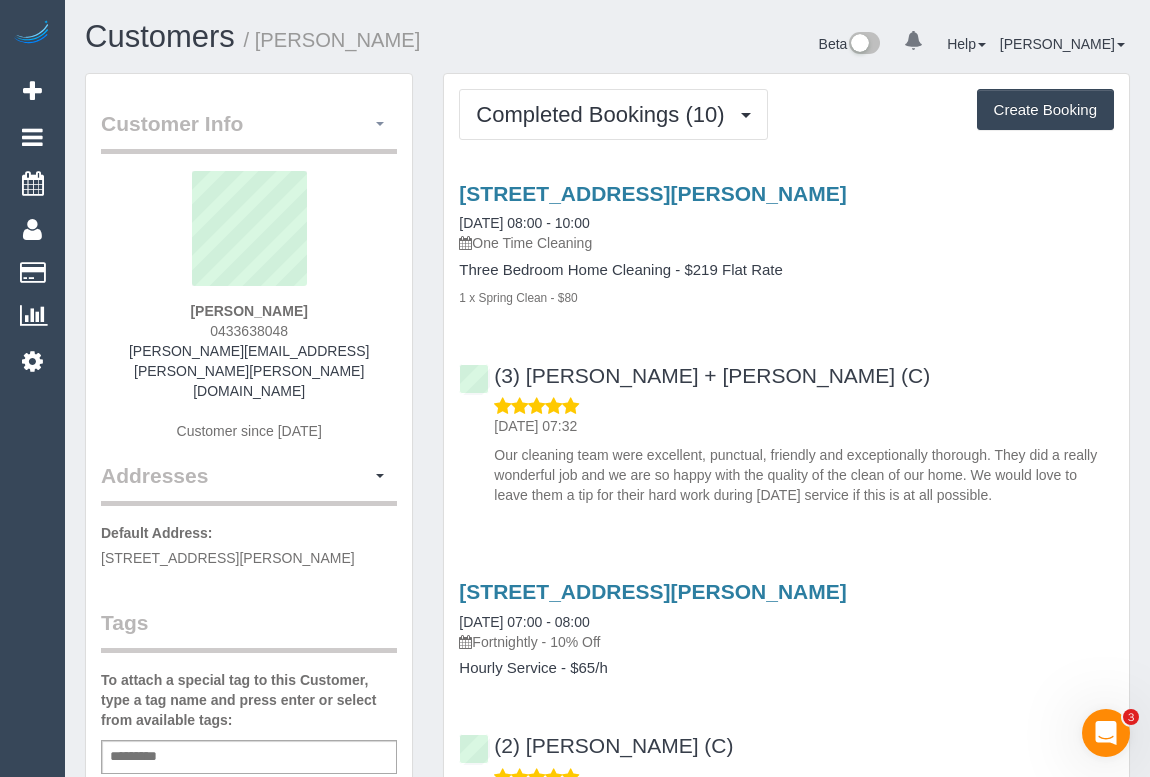 click at bounding box center (380, 124) 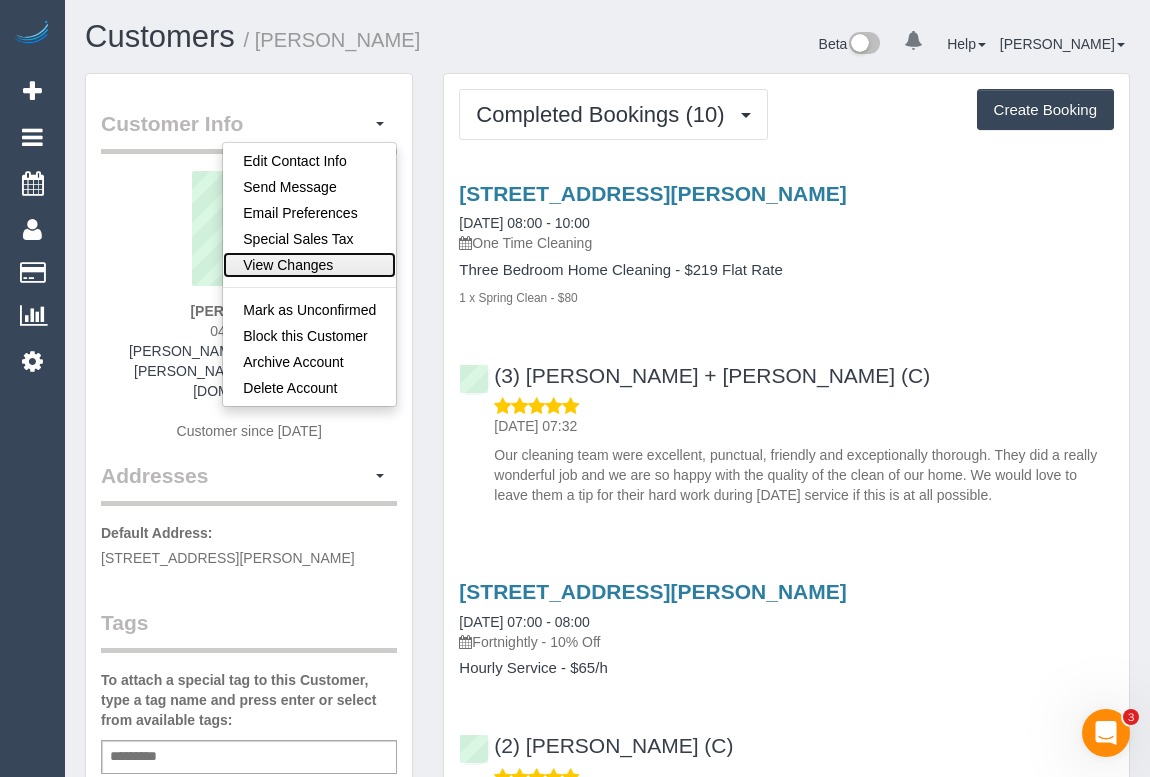 click on "View Changes" at bounding box center (309, 265) 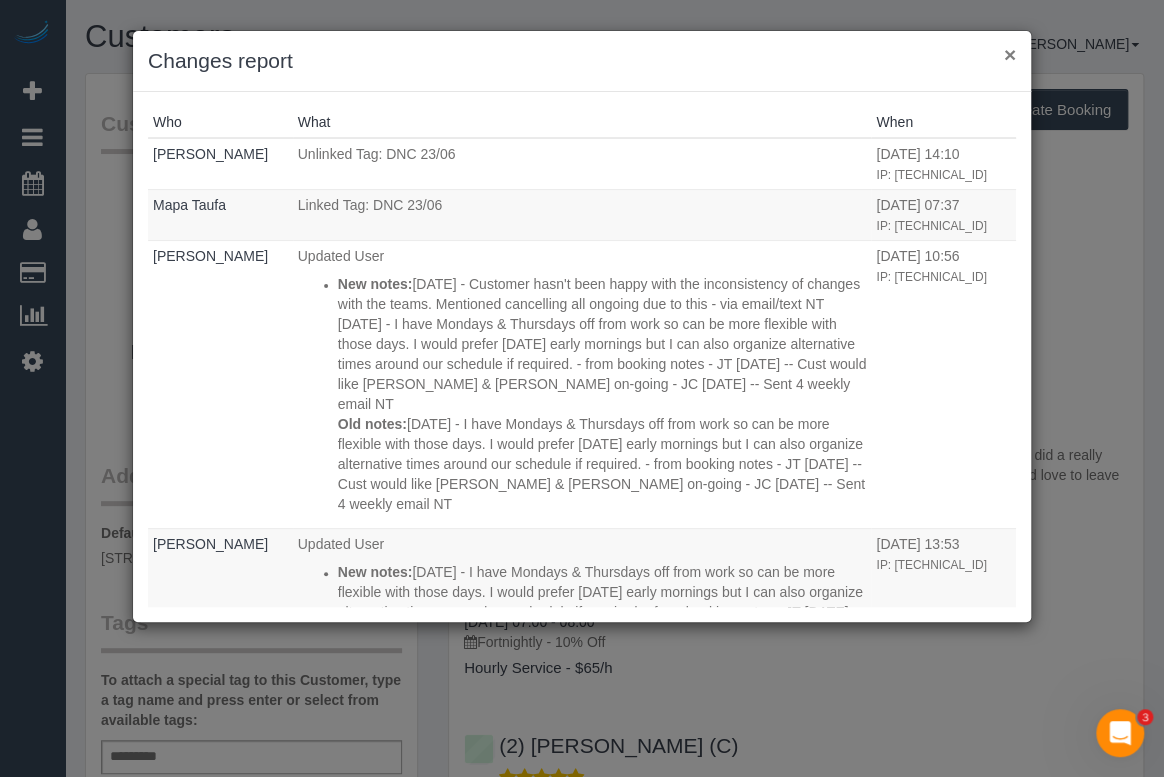 click on "×" at bounding box center (1010, 54) 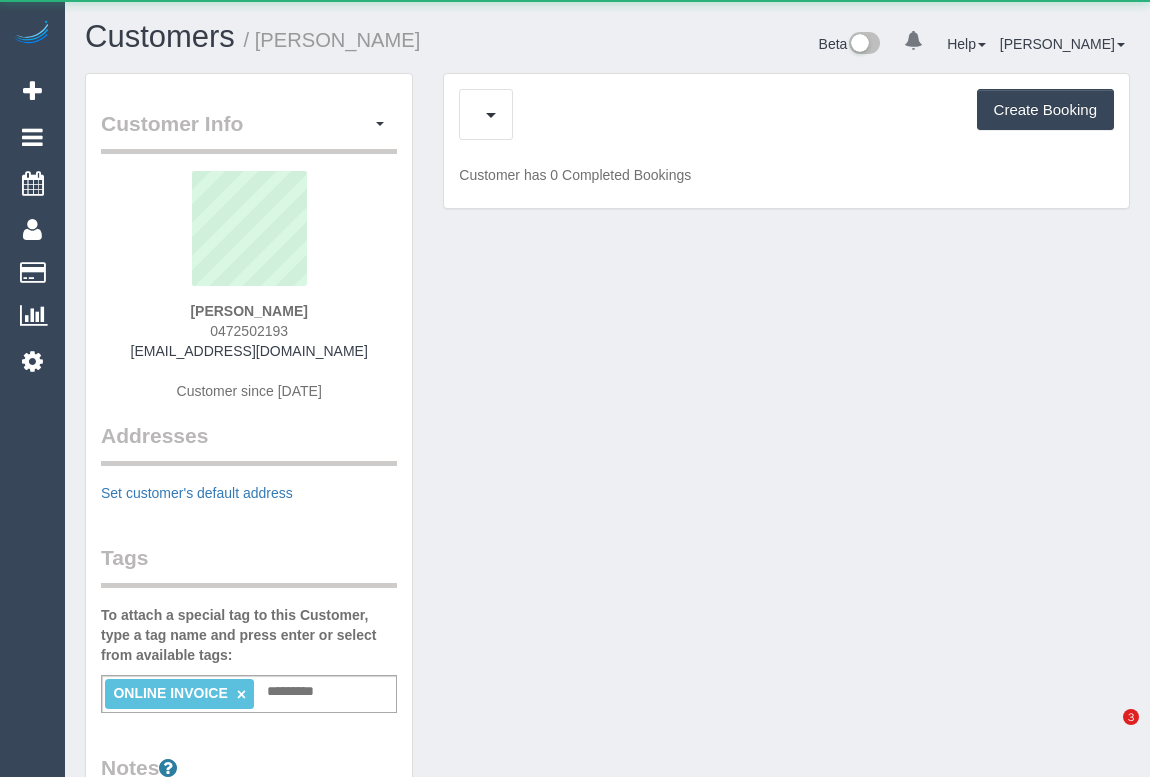 scroll, scrollTop: 0, scrollLeft: 0, axis: both 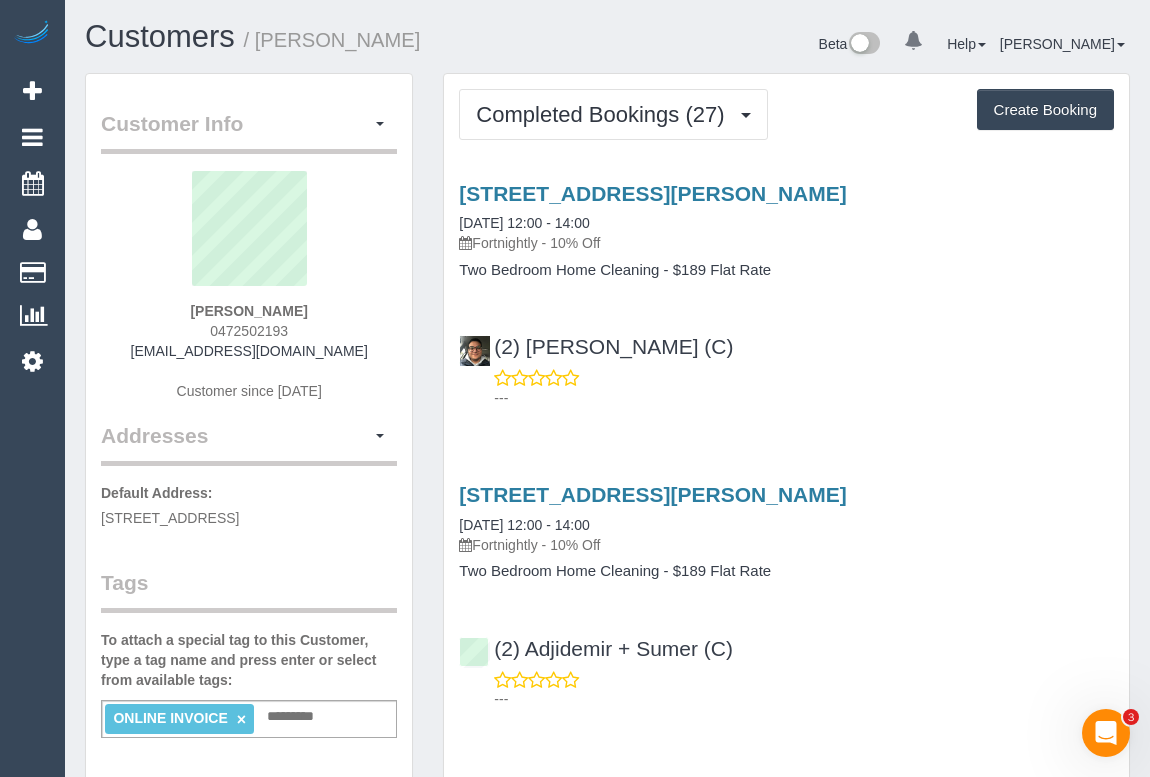 drag, startPoint x: 196, startPoint y: 323, endPoint x: 313, endPoint y: 320, distance: 117.03845 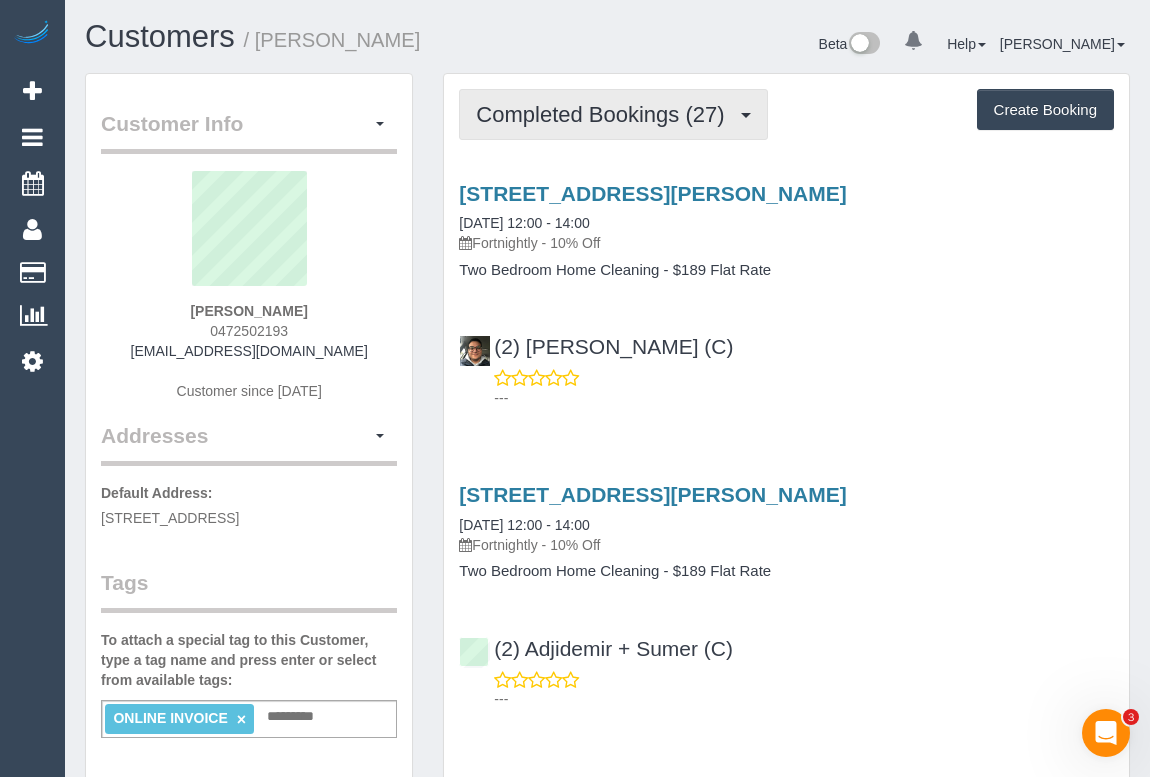drag, startPoint x: 540, startPoint y: 114, endPoint x: 557, endPoint y: 177, distance: 65.25335 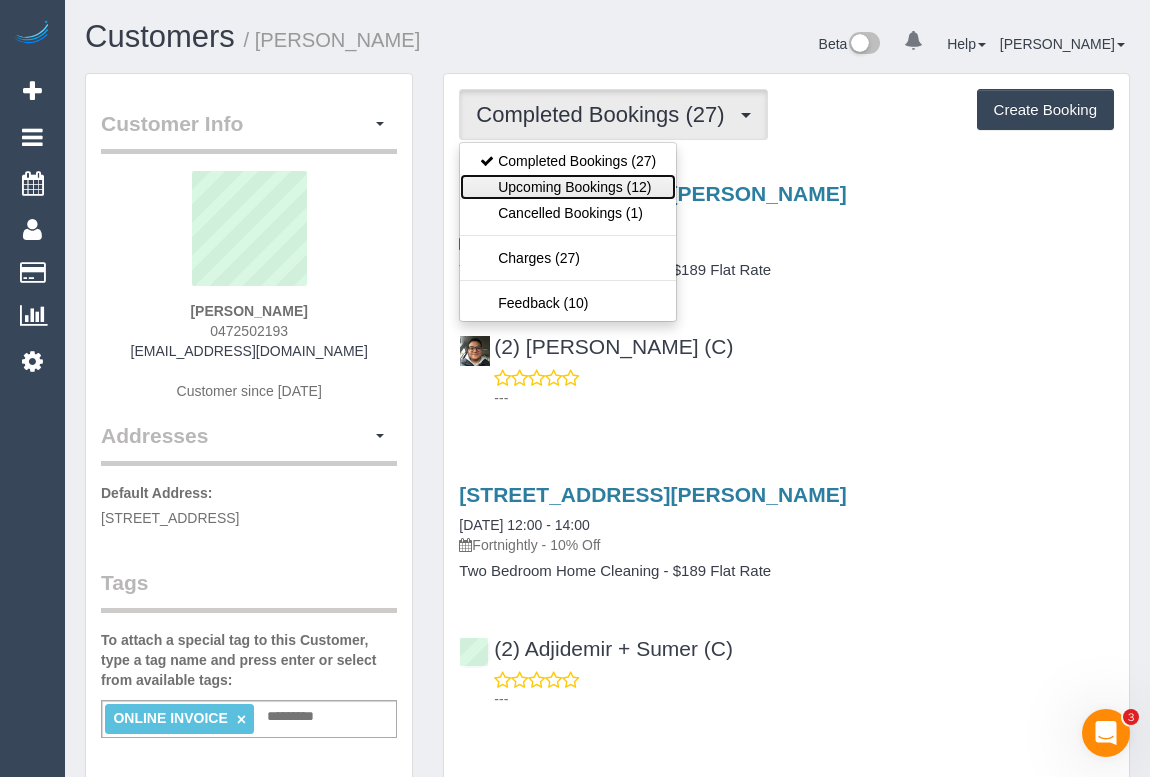click on "Upcoming Bookings (12)" at bounding box center [568, 187] 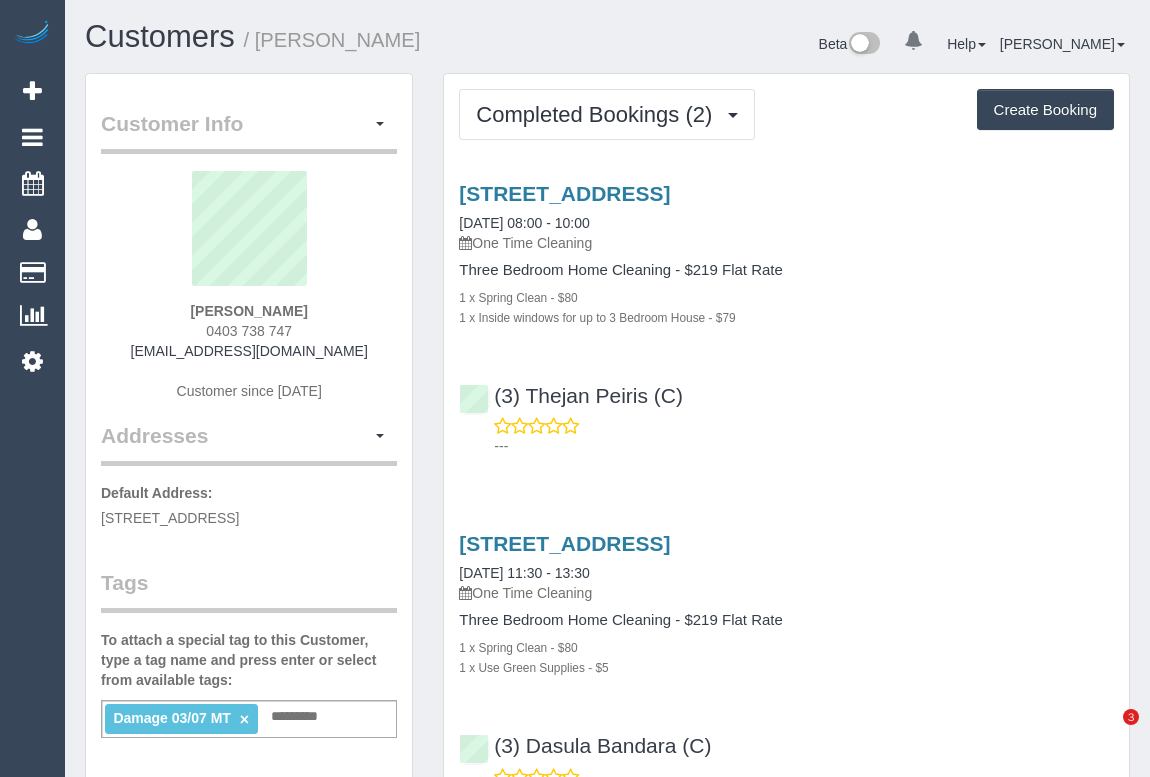 scroll, scrollTop: 0, scrollLeft: 0, axis: both 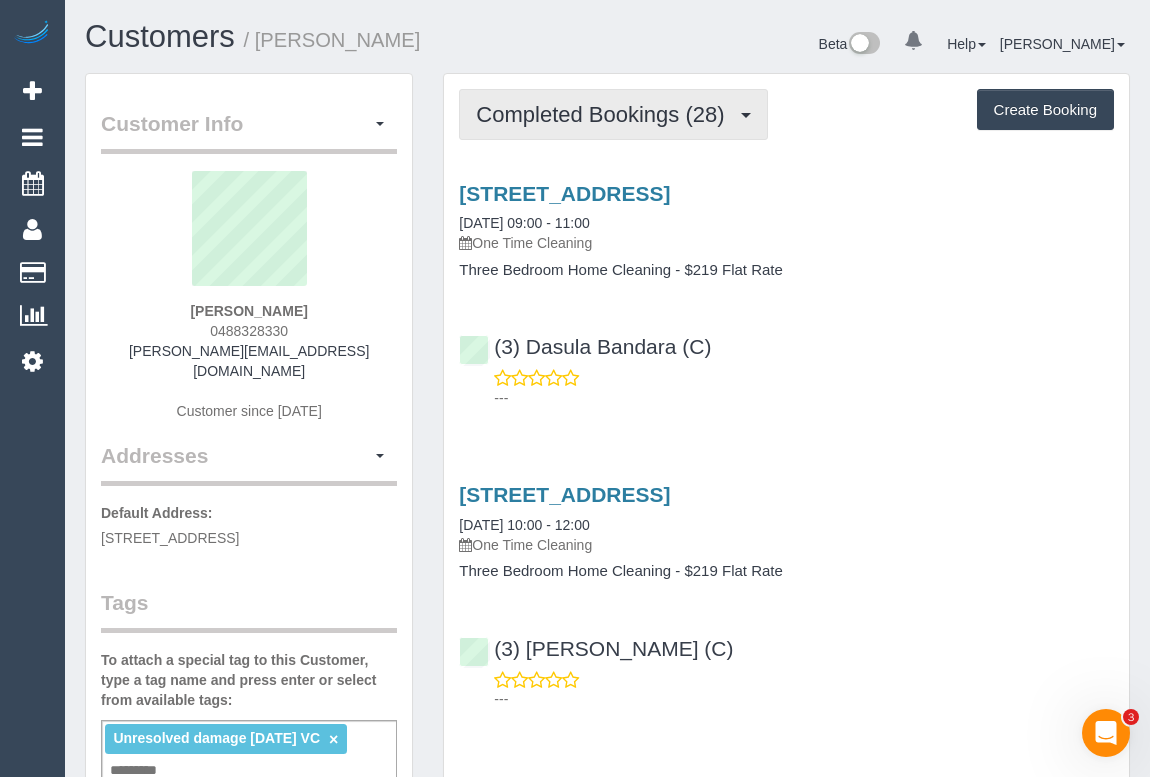 click on "Completed Bookings (28)" at bounding box center [613, 114] 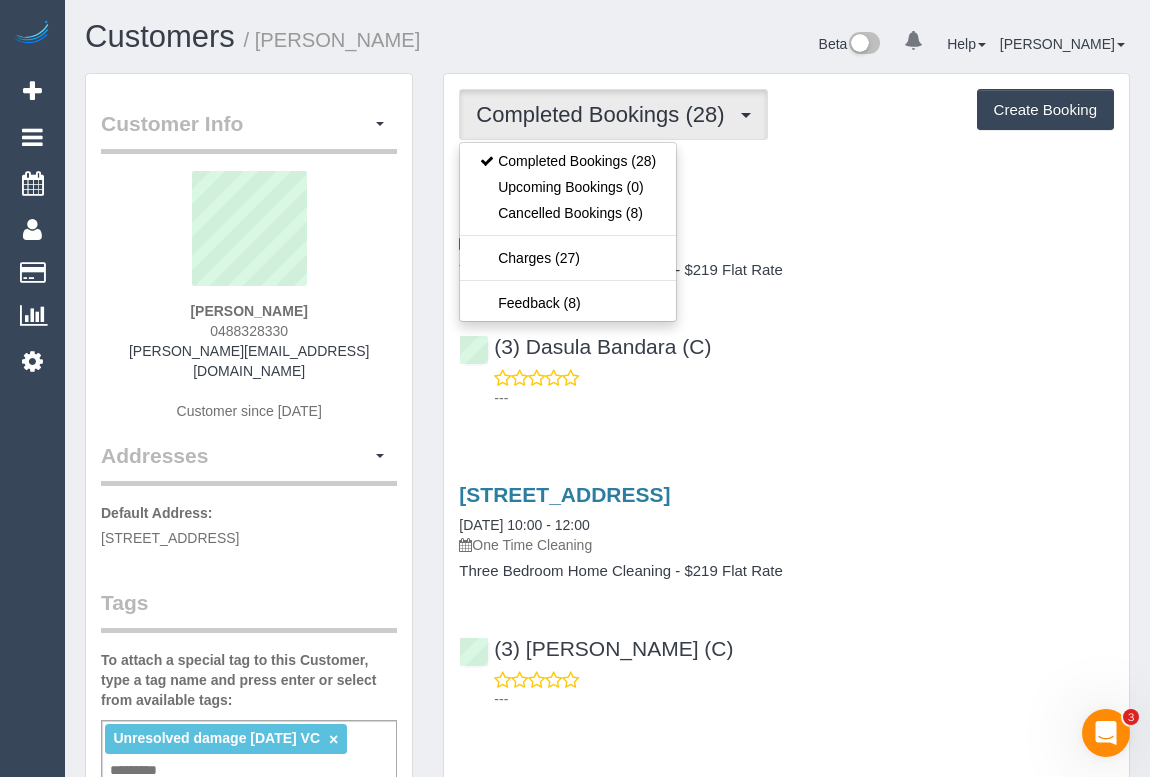 click on "---" at bounding box center (804, 398) 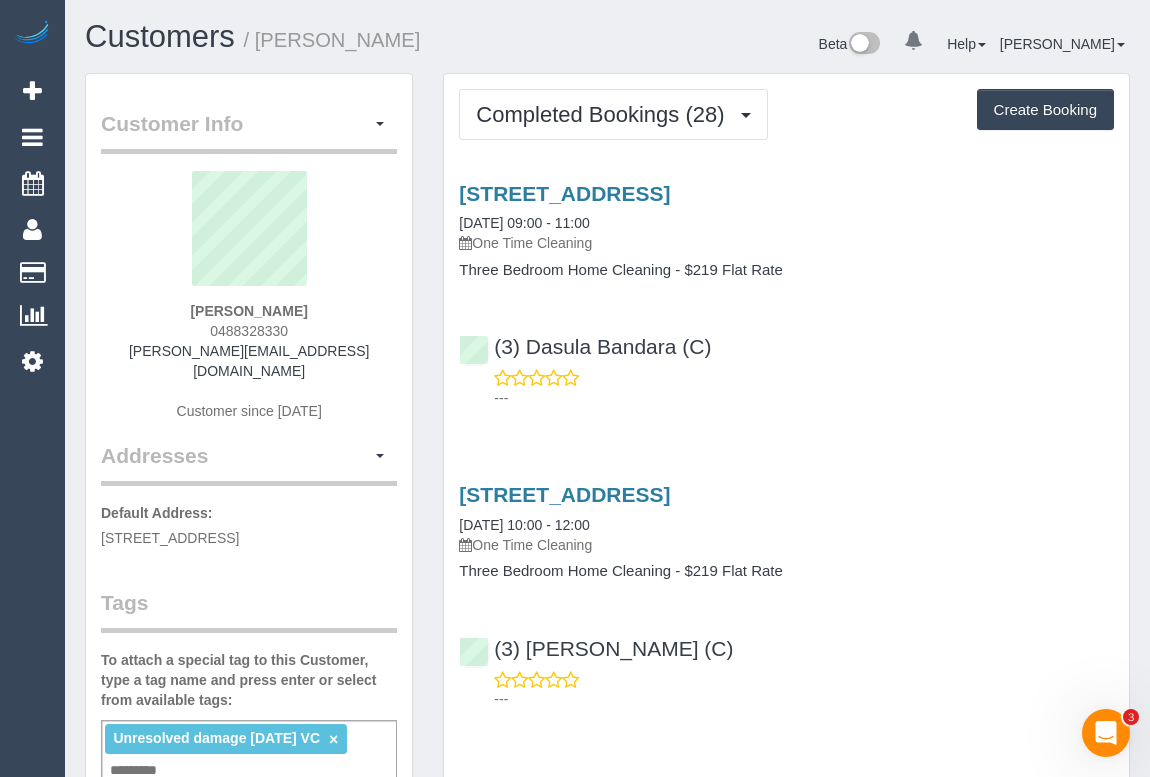 scroll, scrollTop: 0, scrollLeft: 0, axis: both 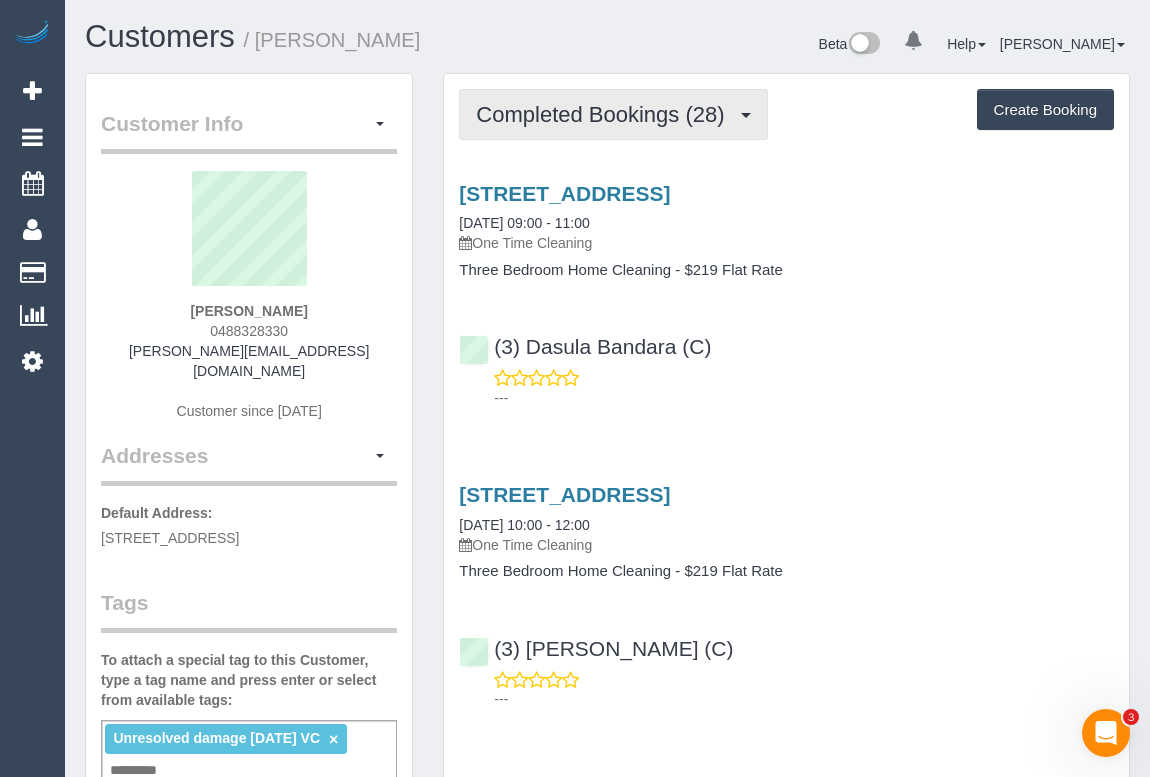 click on "Completed Bookings (28)" at bounding box center (605, 114) 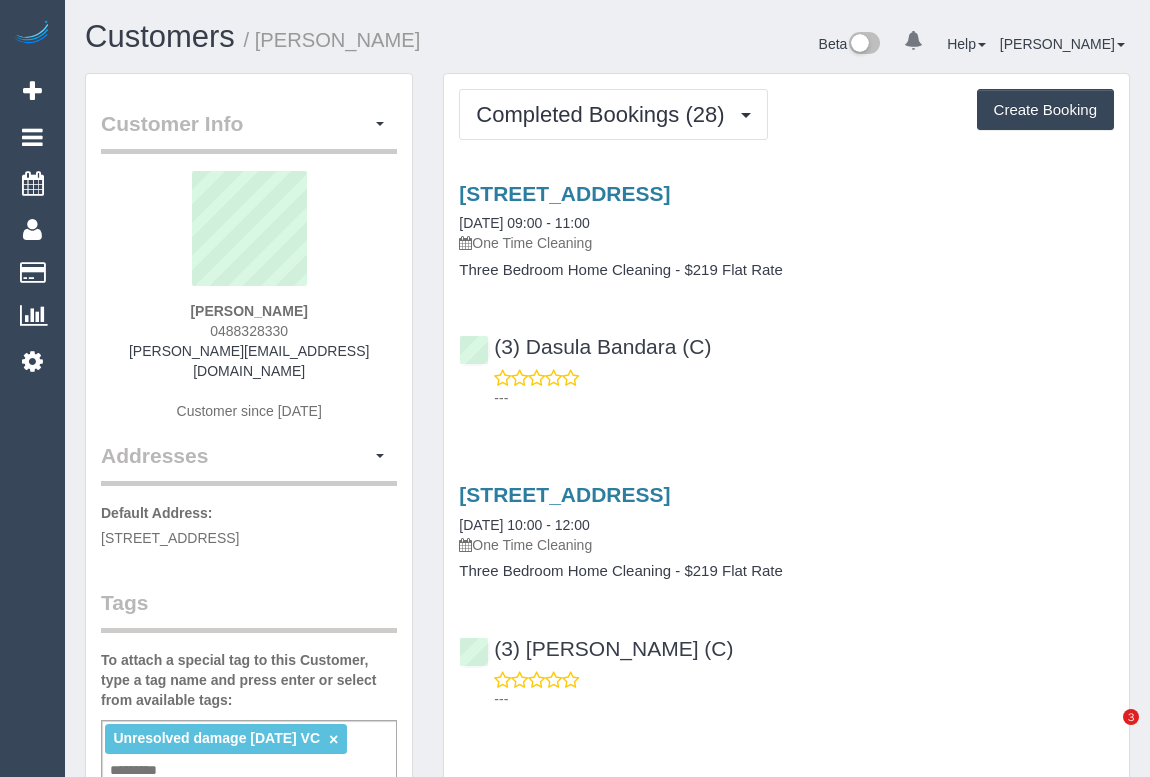 scroll, scrollTop: 0, scrollLeft: 0, axis: both 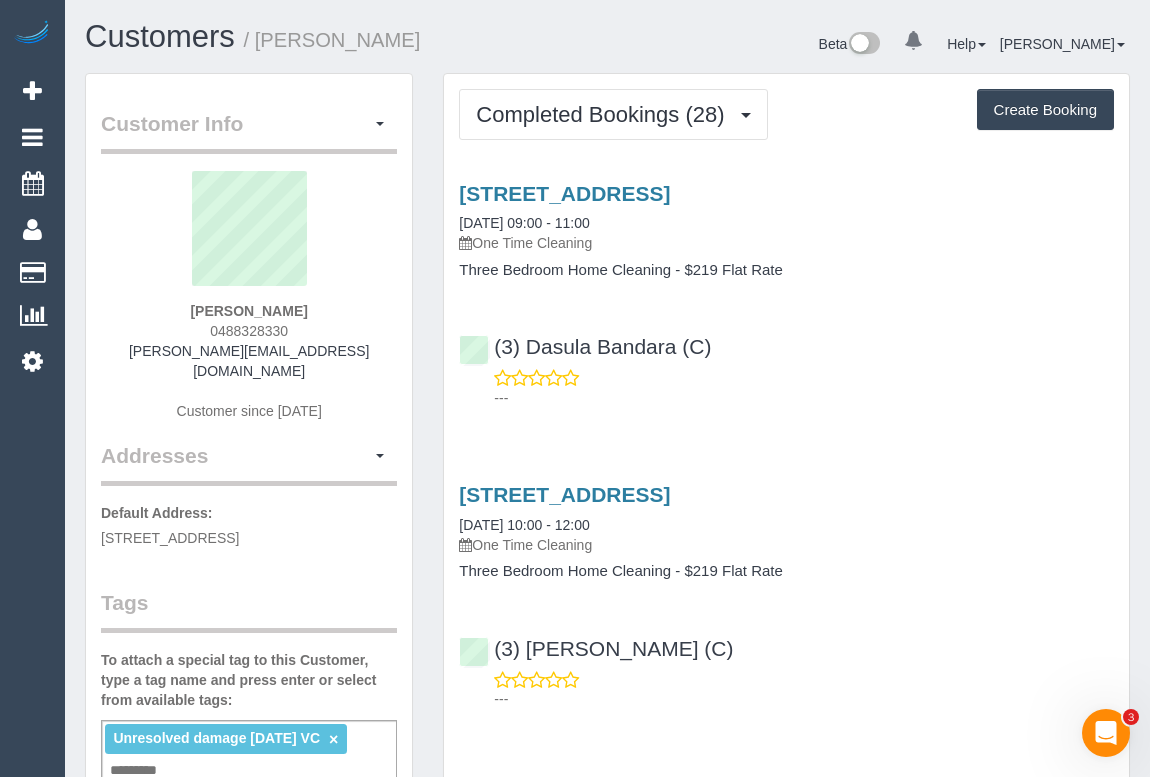 click on "---" at bounding box center (804, 398) 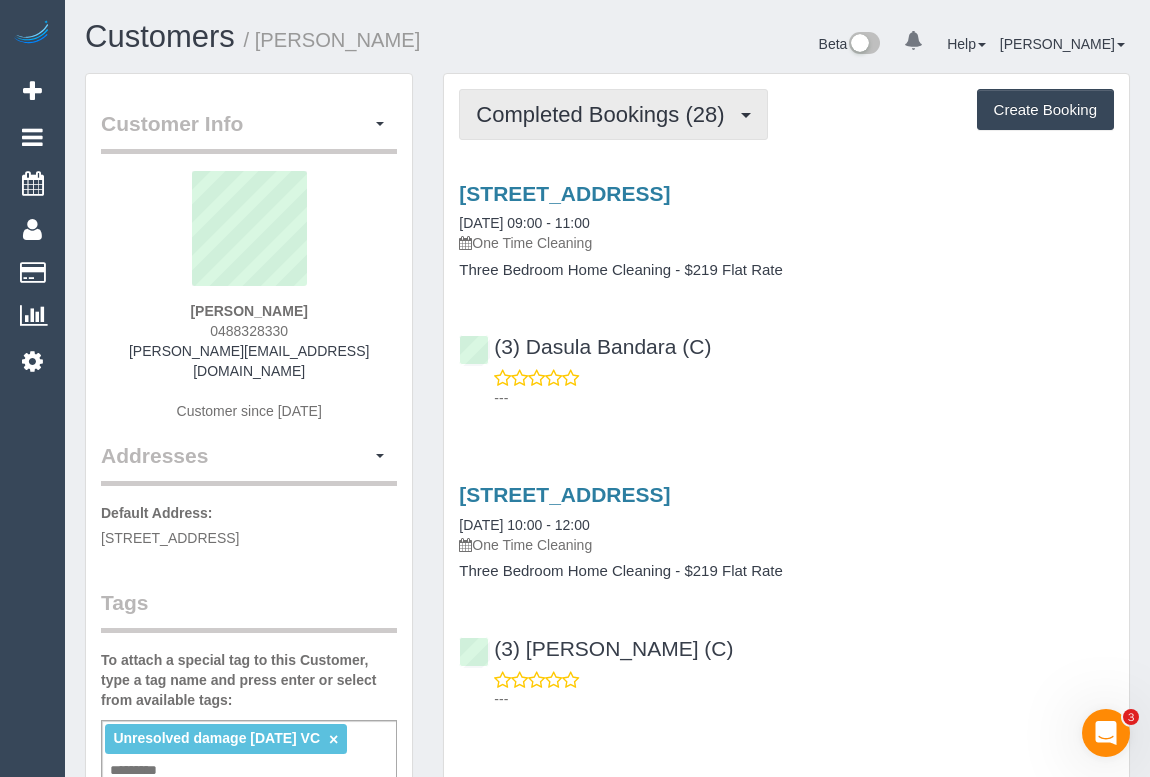 click on "Completed Bookings (28)" at bounding box center (605, 114) 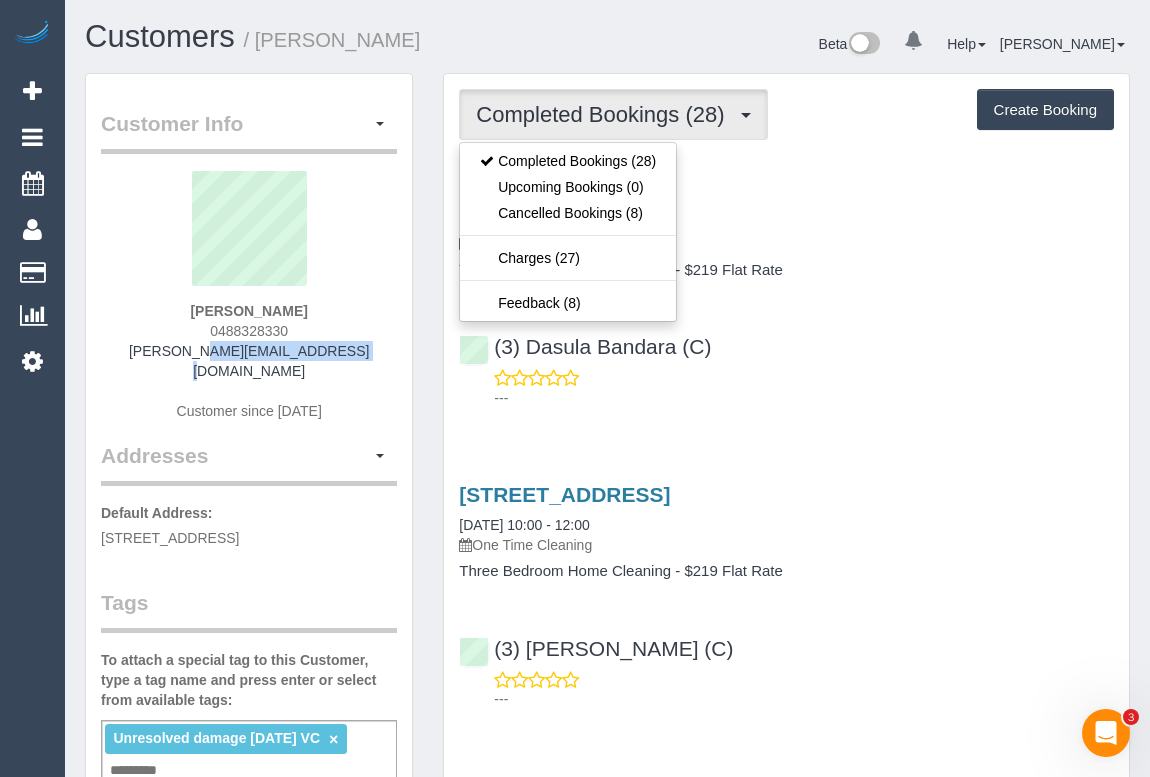 drag, startPoint x: 150, startPoint y: 356, endPoint x: 354, endPoint y: 352, distance: 204.03922 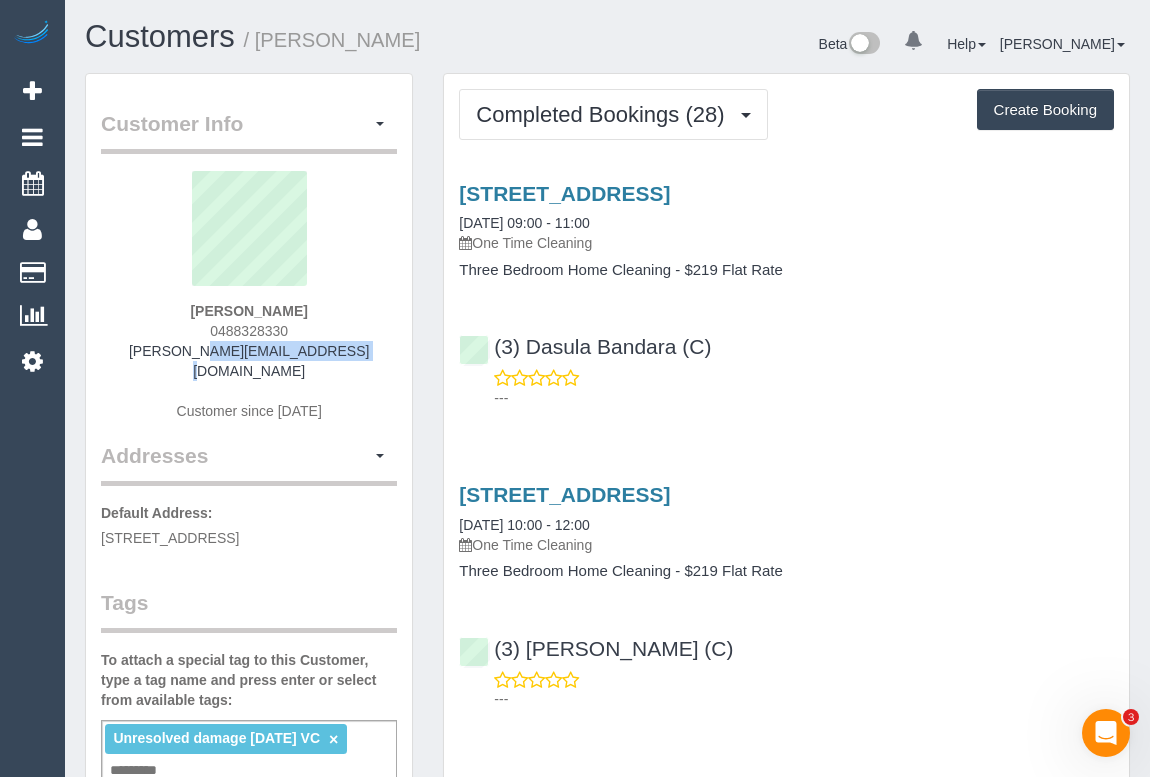 copy on "dave.hamra@gmail.com" 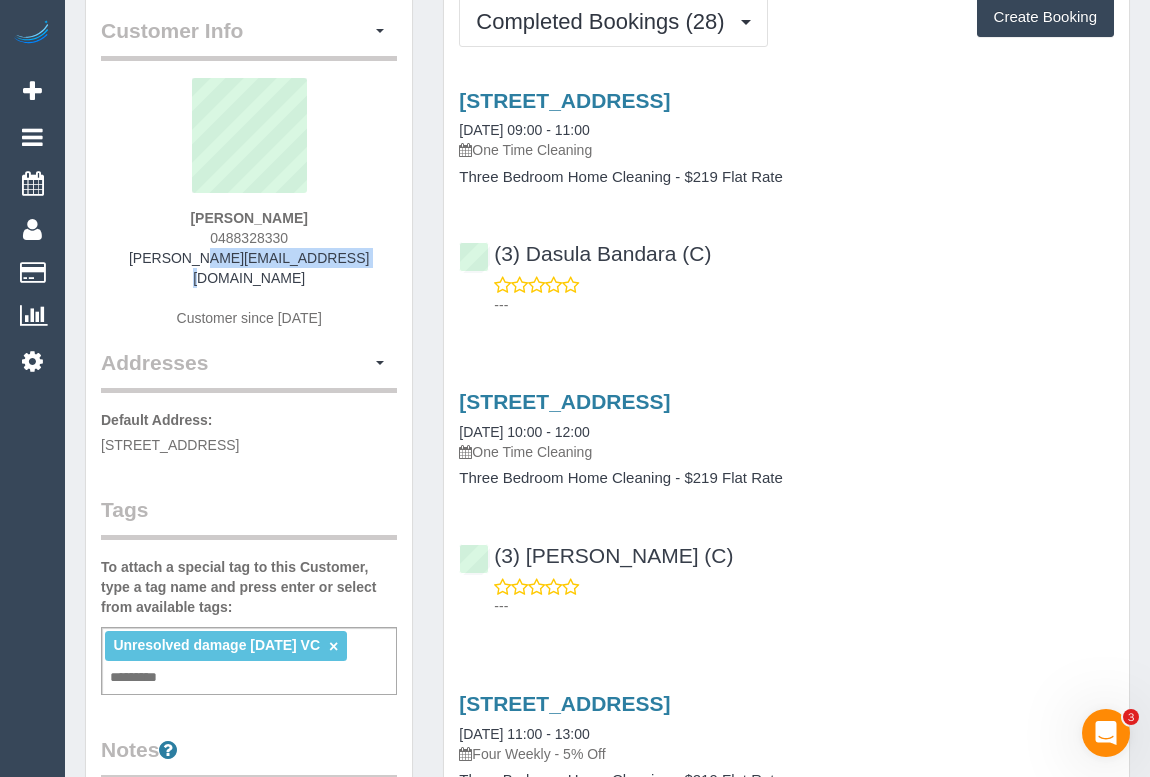 scroll, scrollTop: 181, scrollLeft: 0, axis: vertical 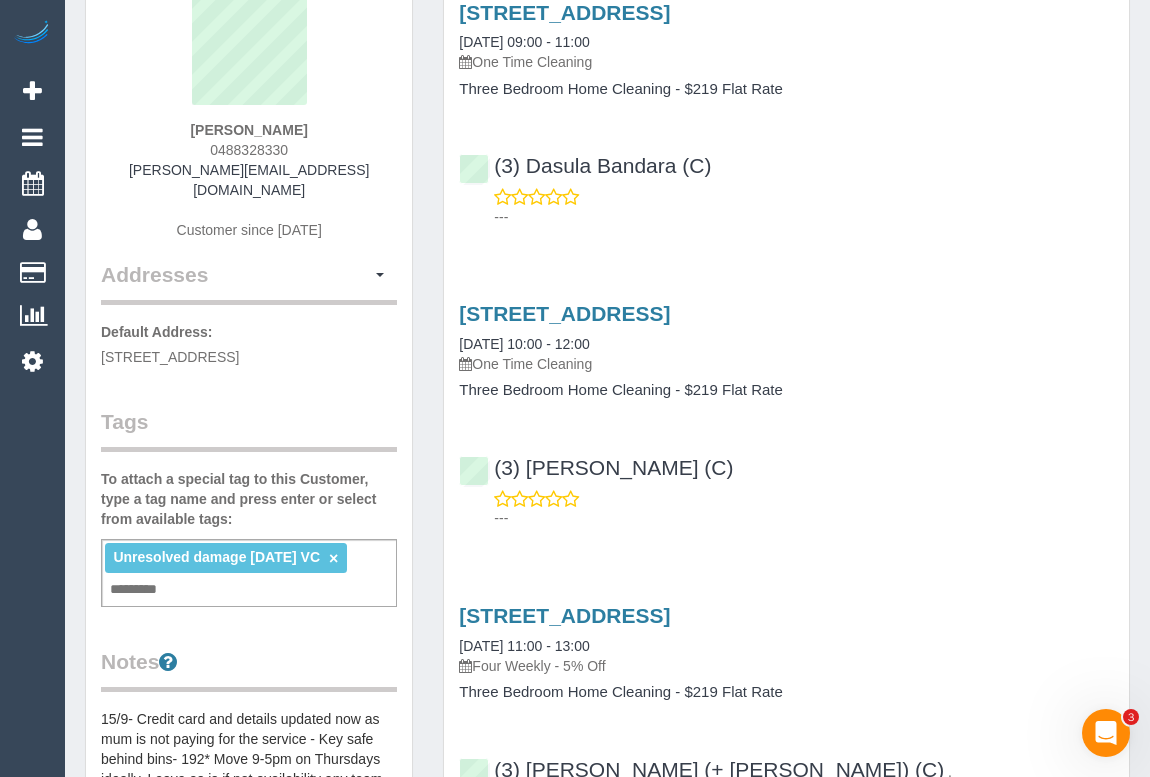 click on "2 Collace St, Brunswick, VIC 3056
29/05/2025 10:00 - 12:00
One Time Cleaning
Three Bedroom Home Cleaning - $219 Flat Rate
(3) Loretta Chevalier (C)
---" at bounding box center (786, 411) 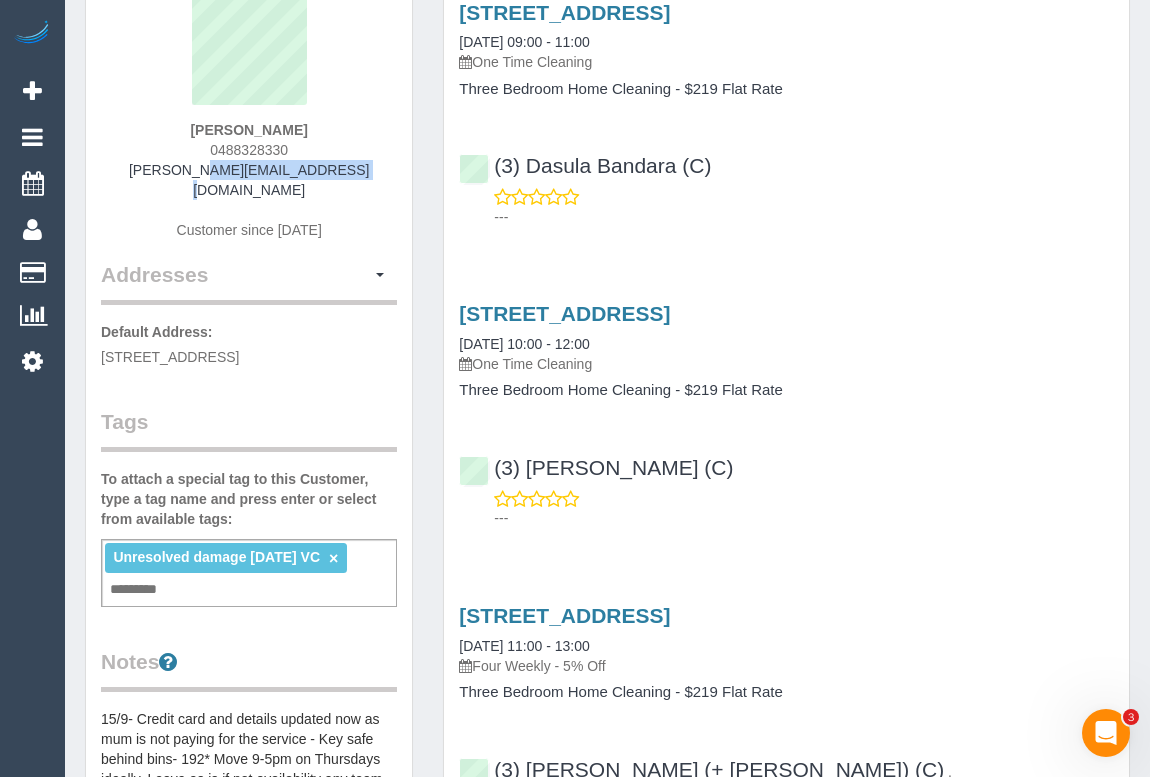 drag, startPoint x: 168, startPoint y: 175, endPoint x: 377, endPoint y: 174, distance: 209.0024 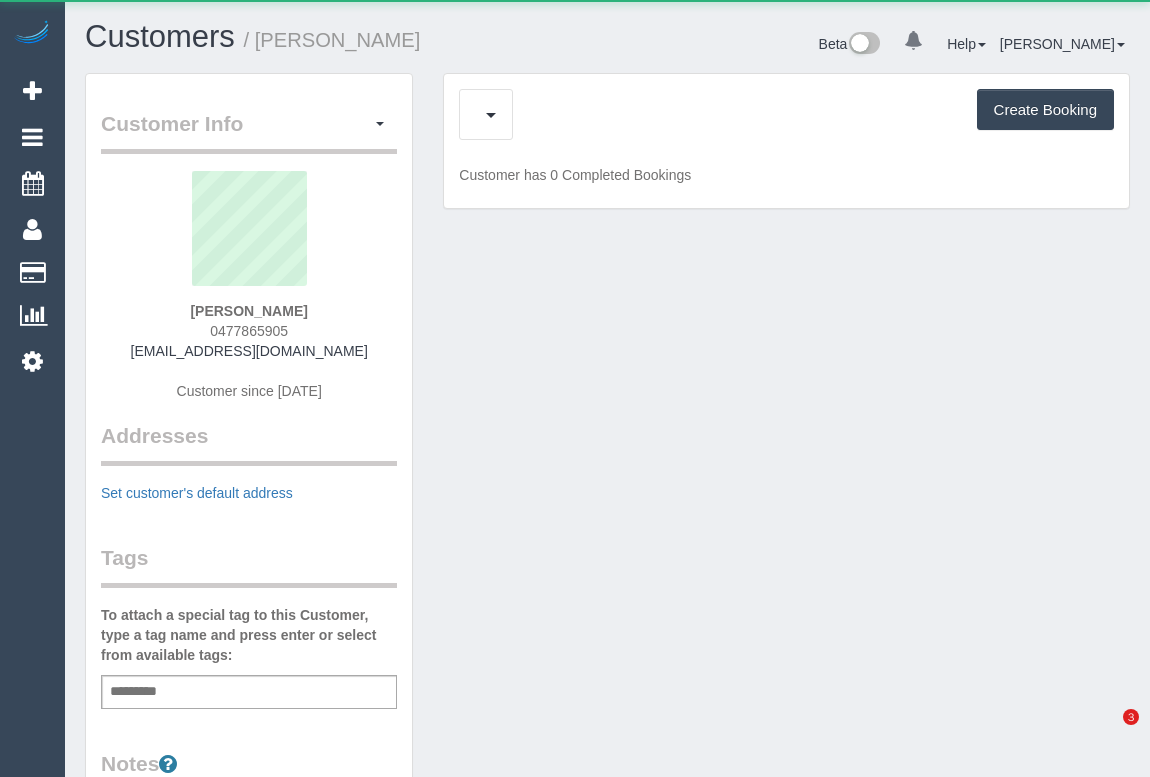 scroll, scrollTop: 0, scrollLeft: 0, axis: both 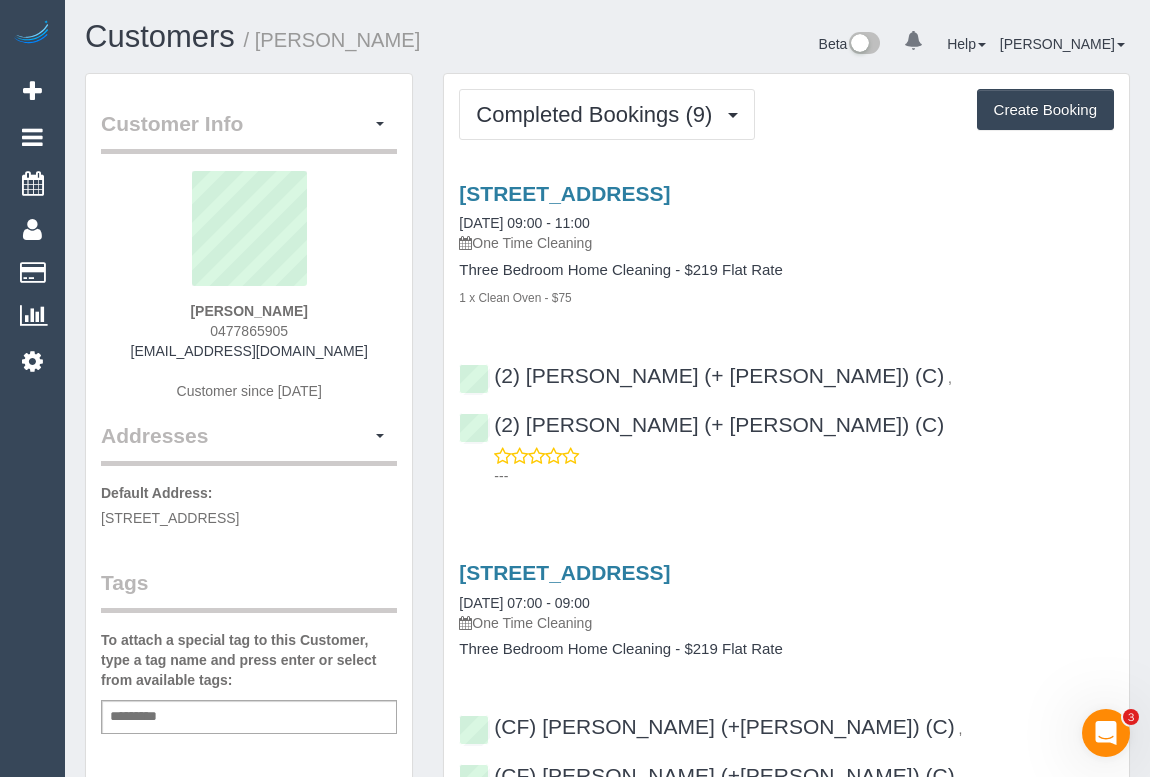 click on "1 x Clean Oven  - $75" at bounding box center [786, 297] 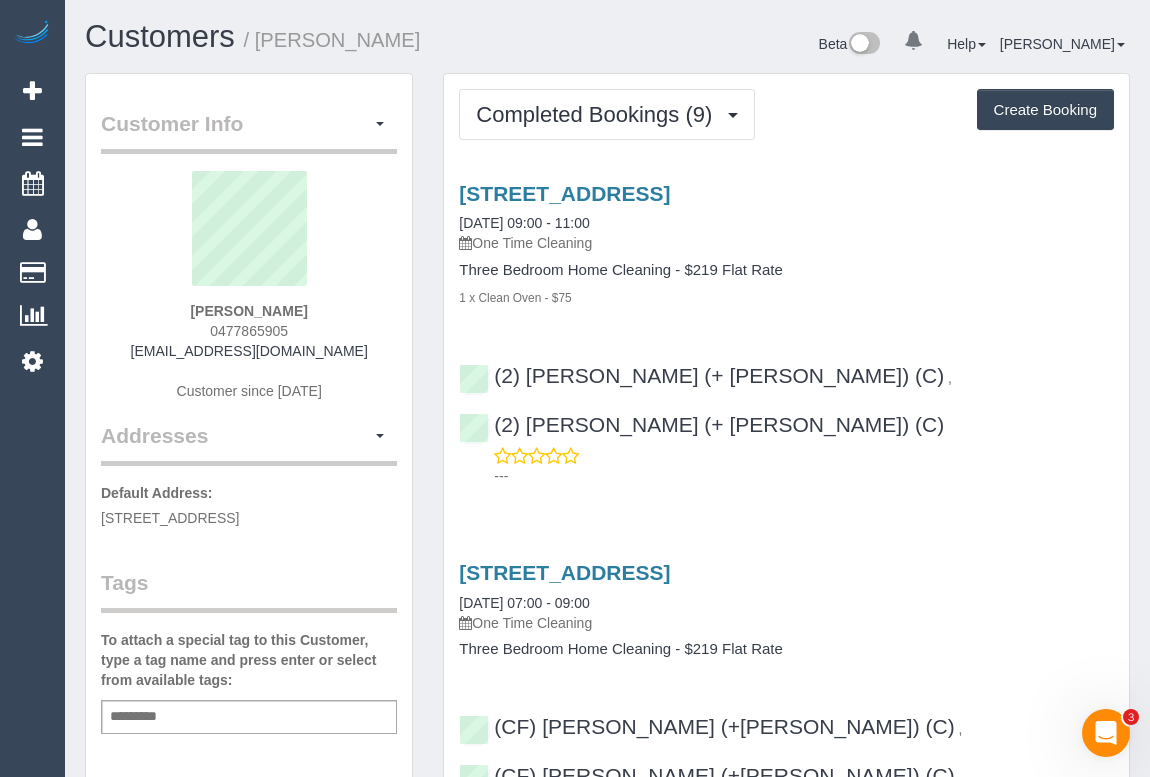 drag, startPoint x: 200, startPoint y: 329, endPoint x: 258, endPoint y: 326, distance: 58.077534 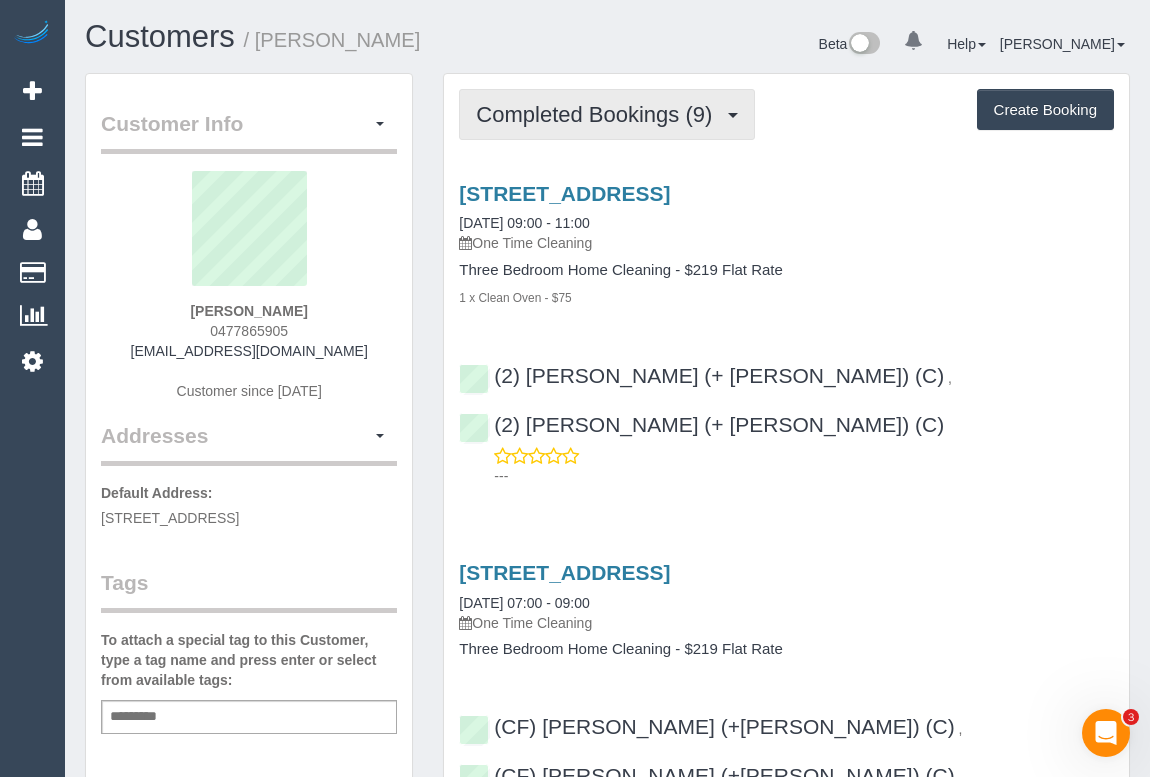 click on "Completed Bookings (9)" at bounding box center [607, 114] 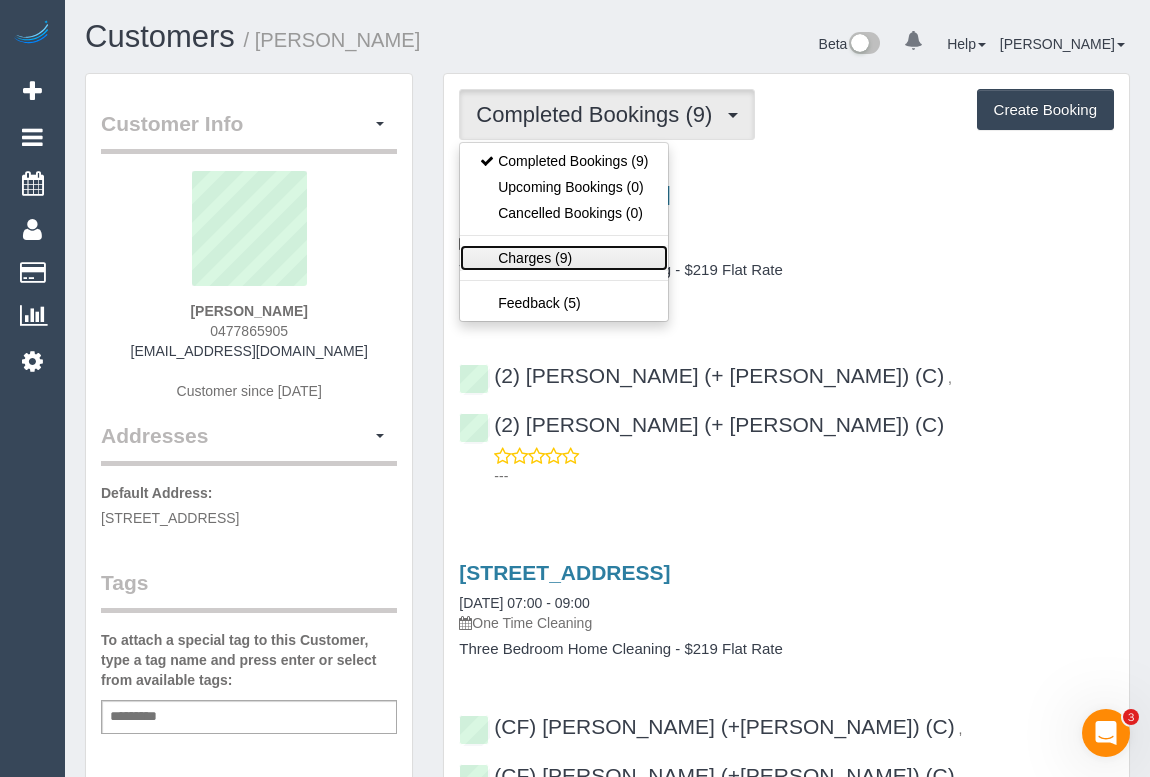 click on "Charges (9)" at bounding box center [564, 258] 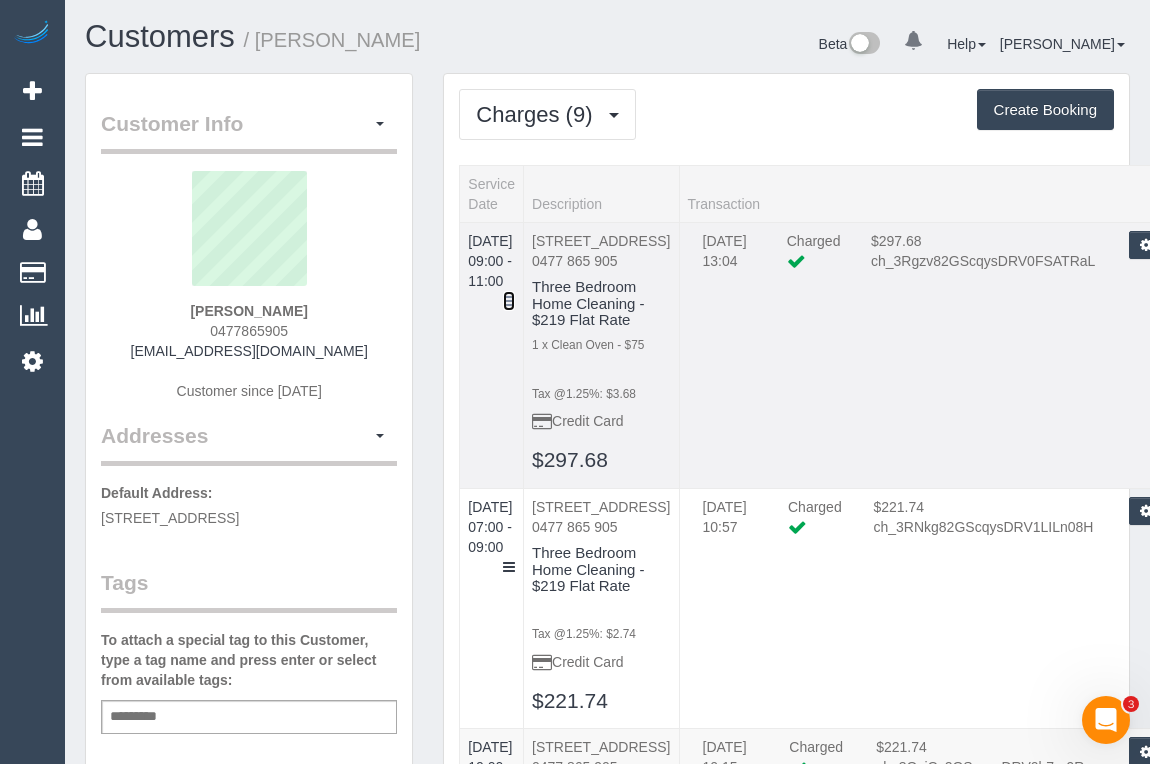 click at bounding box center (509, 301) 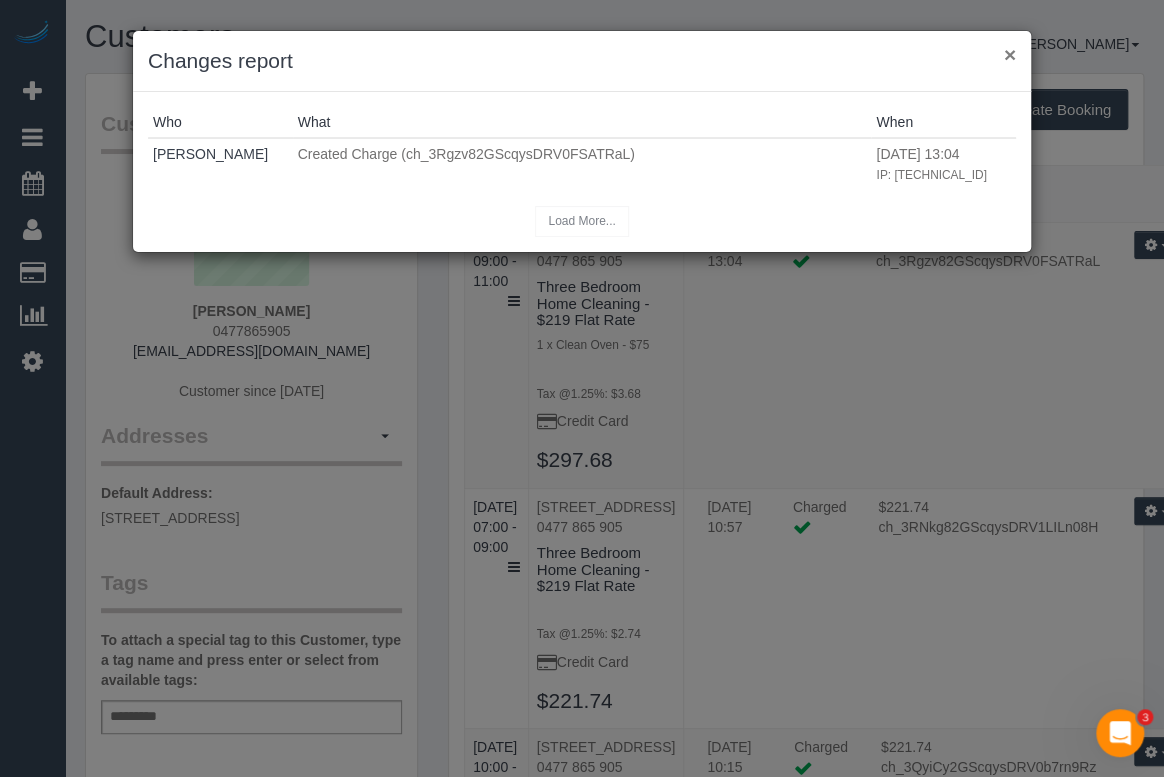 drag, startPoint x: 1008, startPoint y: 53, endPoint x: 976, endPoint y: 53, distance: 32 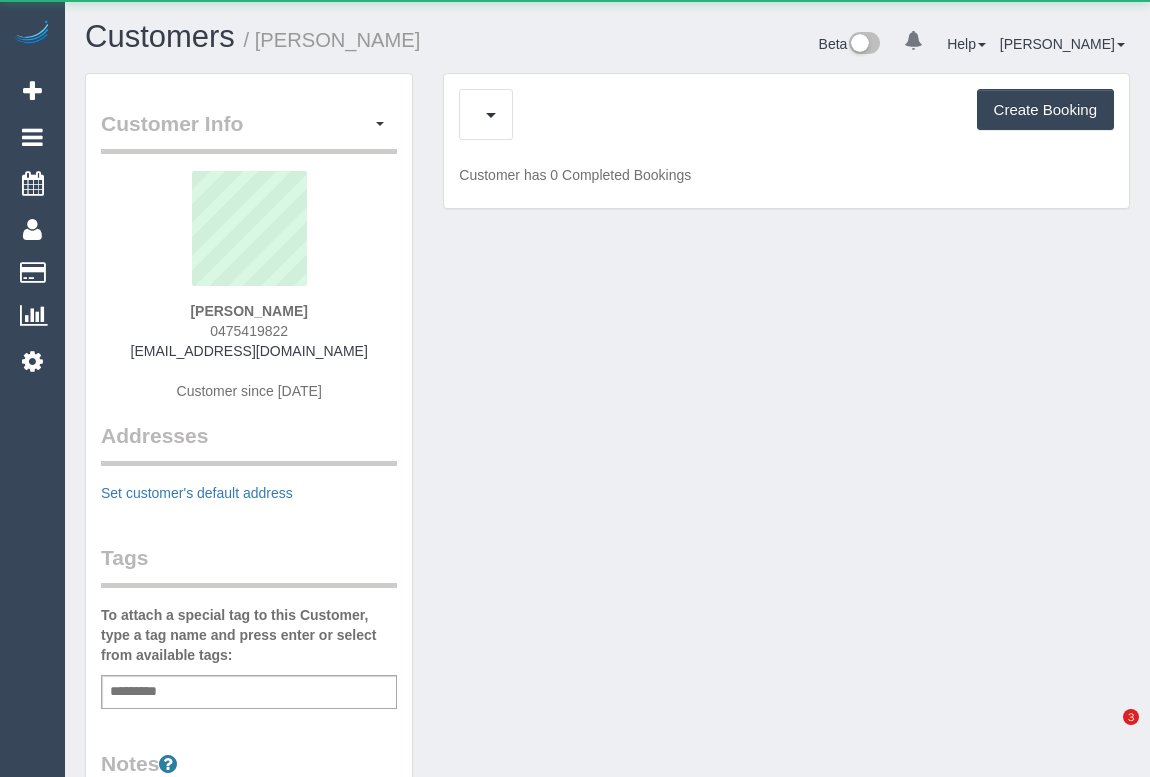 scroll, scrollTop: 0, scrollLeft: 0, axis: both 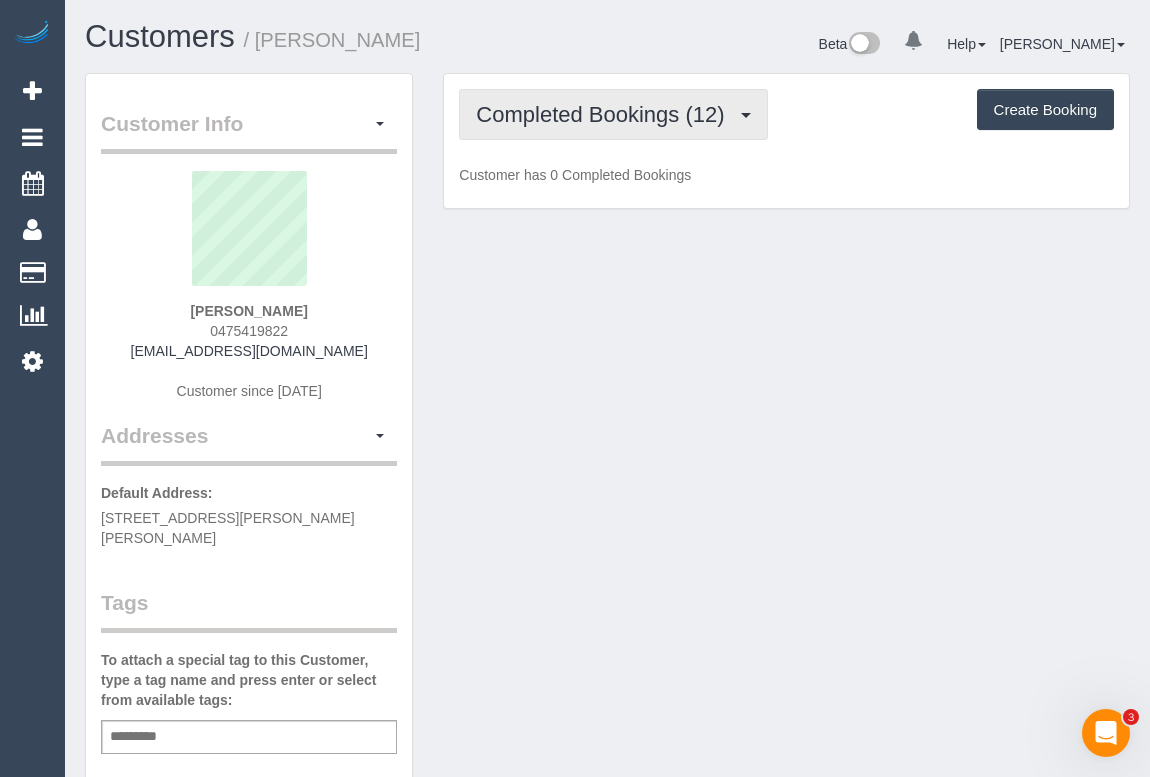click on "Completed Bookings (12)" at bounding box center [605, 114] 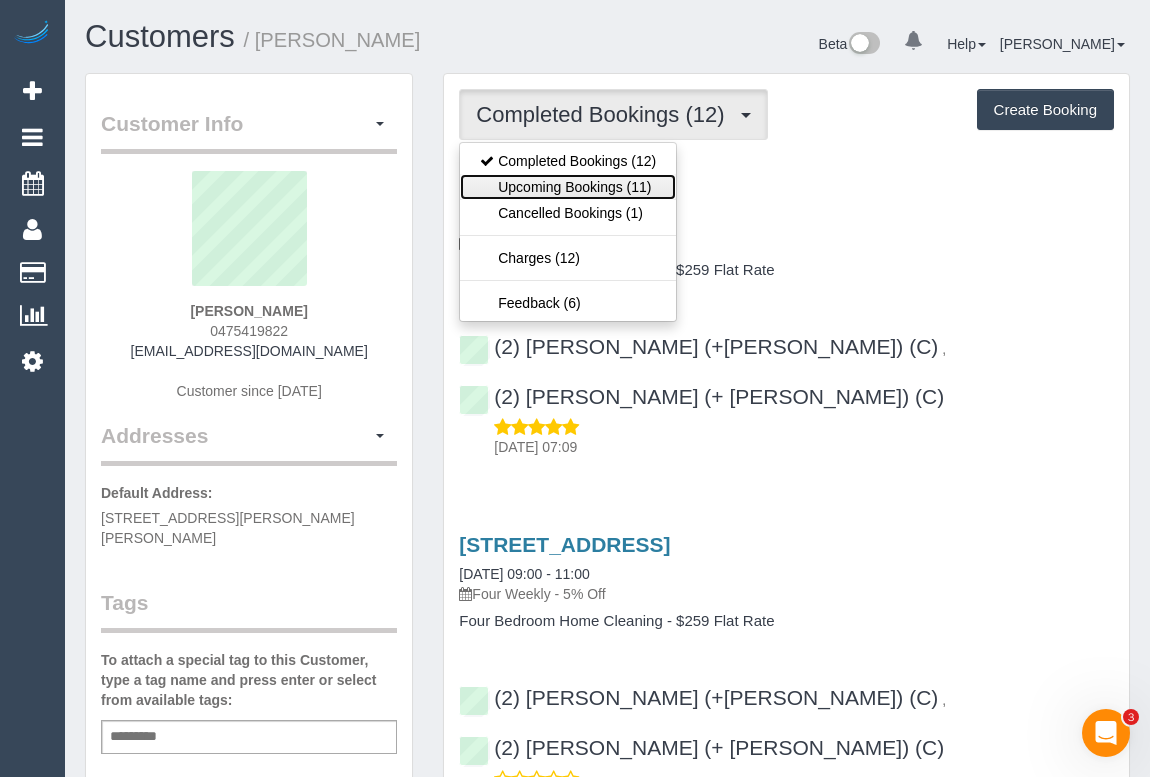 click on "Upcoming Bookings (11)" at bounding box center [568, 187] 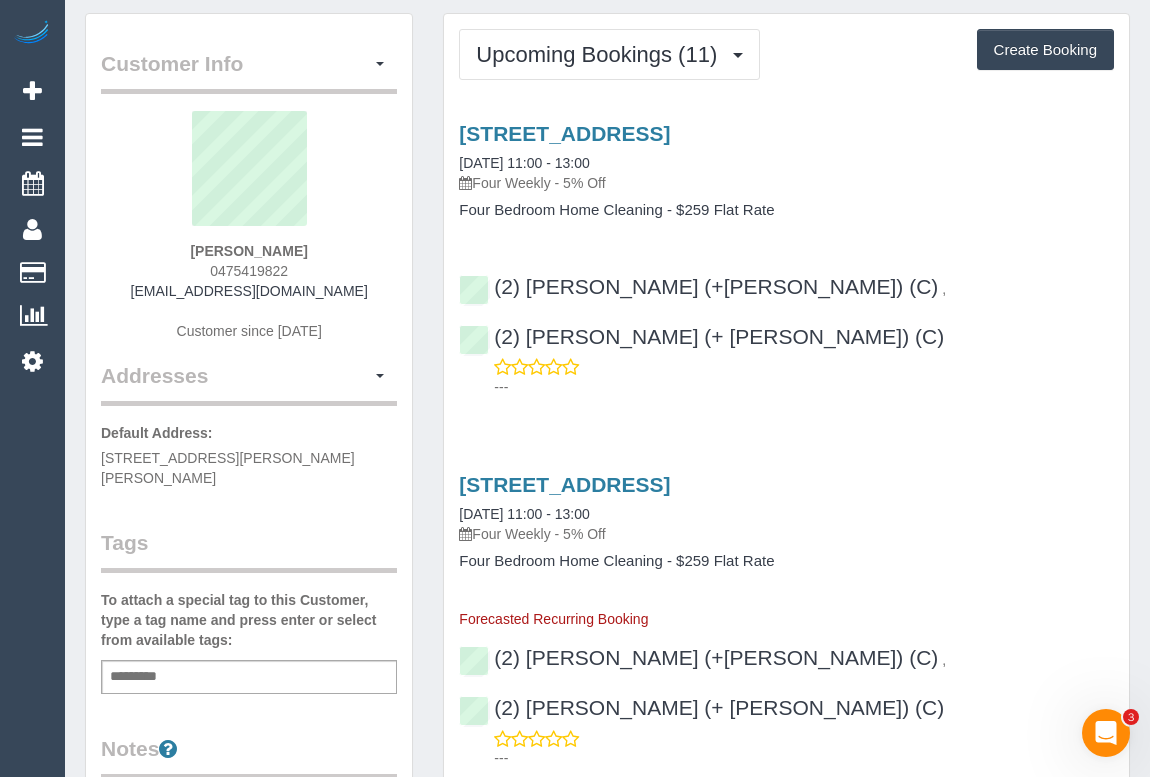 scroll, scrollTop: 0, scrollLeft: 0, axis: both 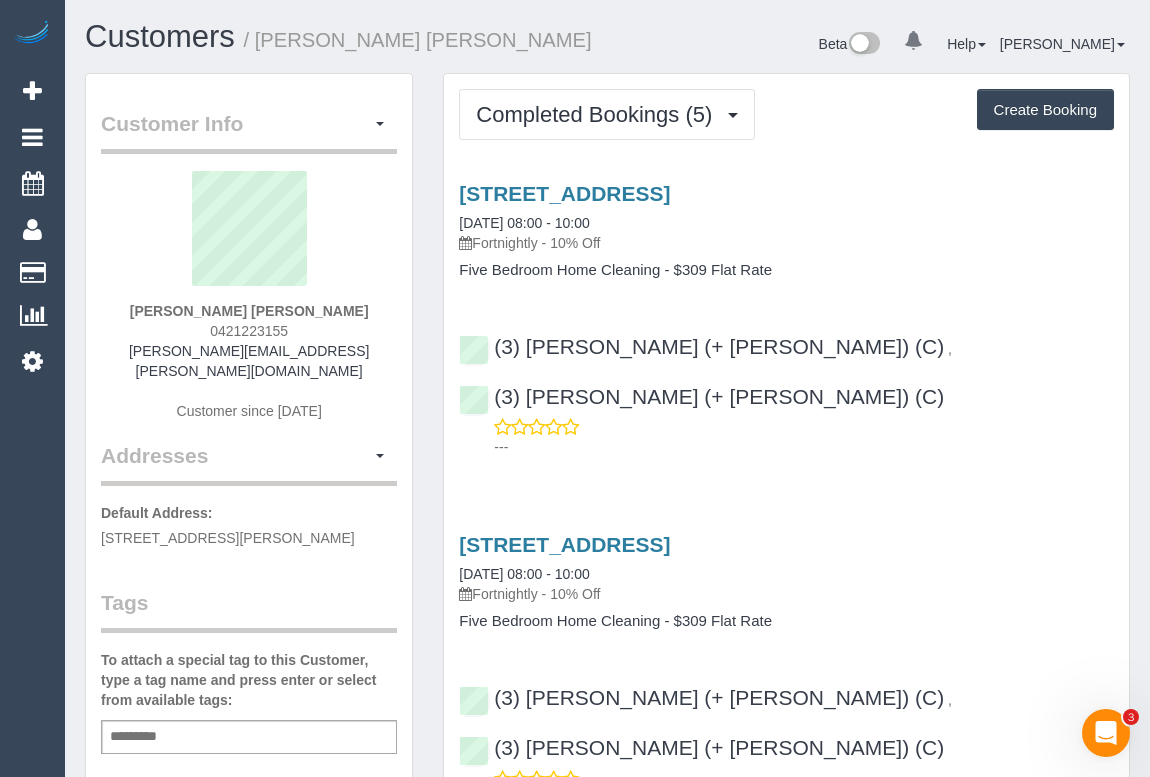 click on "[STREET_ADDRESS]
[DATE] 08:00 - 10:00
Fortnightly - 10% Off" at bounding box center (786, 218) 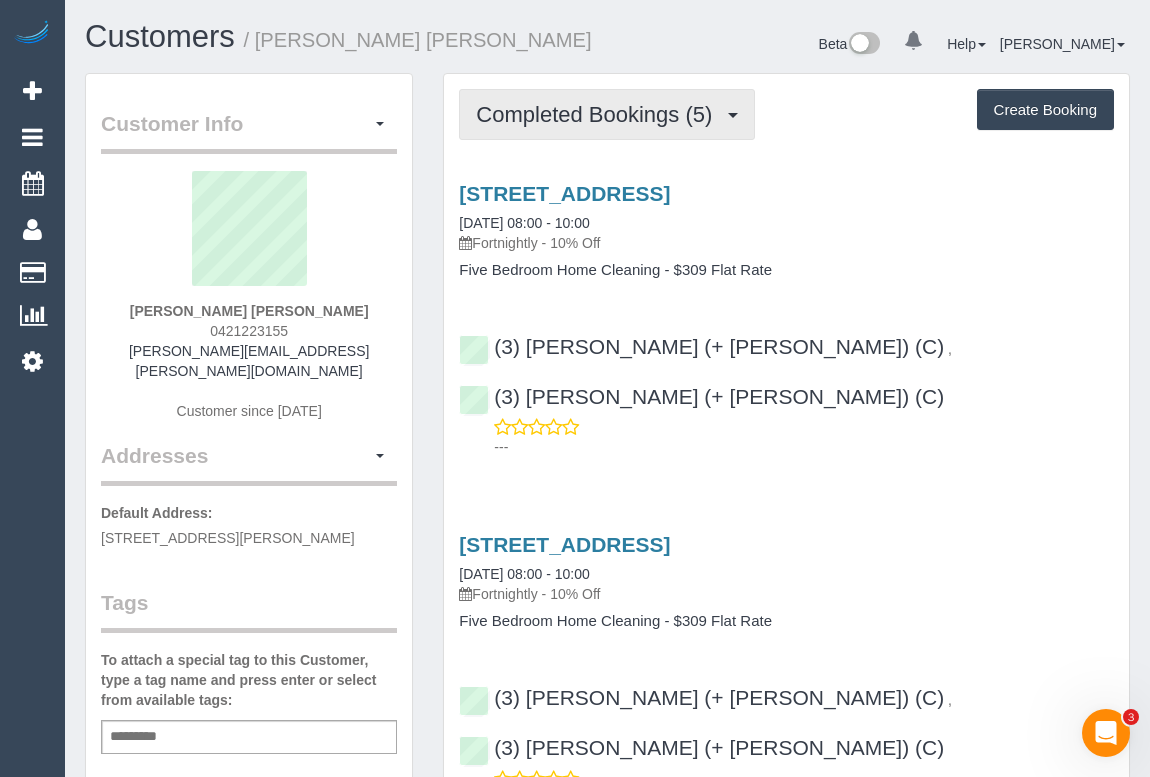click on "Completed Bookings (5)" at bounding box center [599, 114] 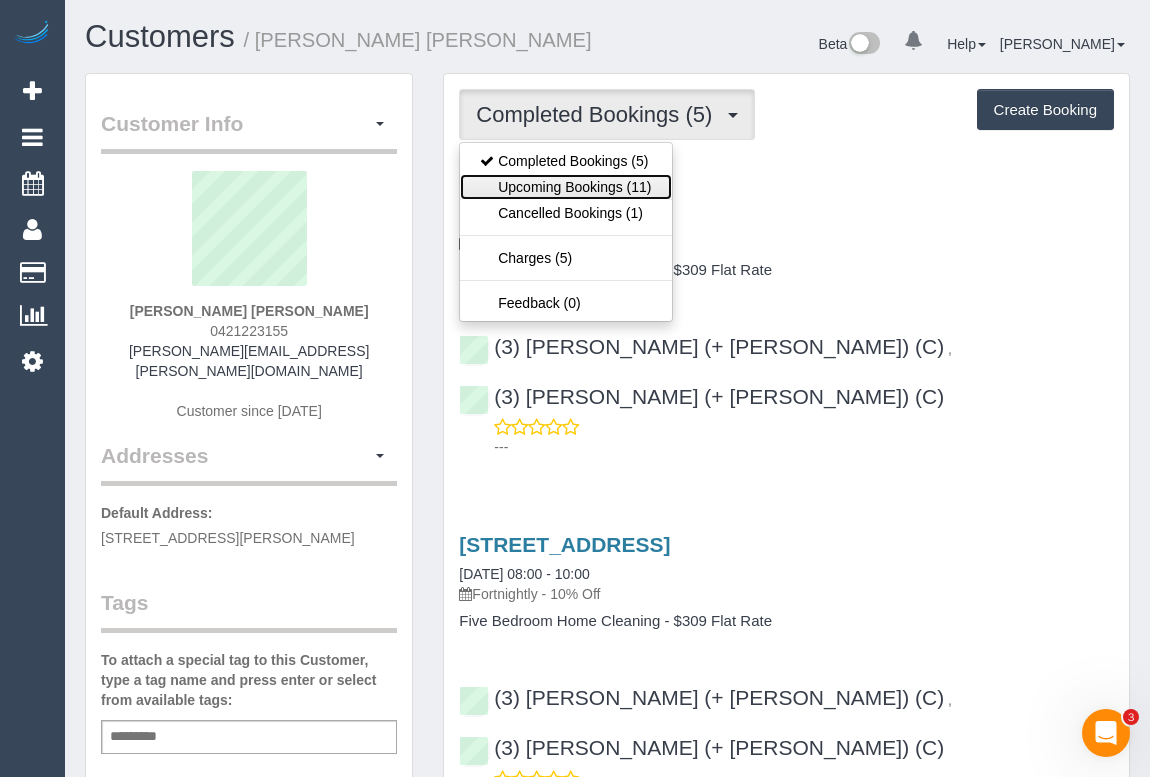 click on "Upcoming Bookings (11)" at bounding box center [565, 187] 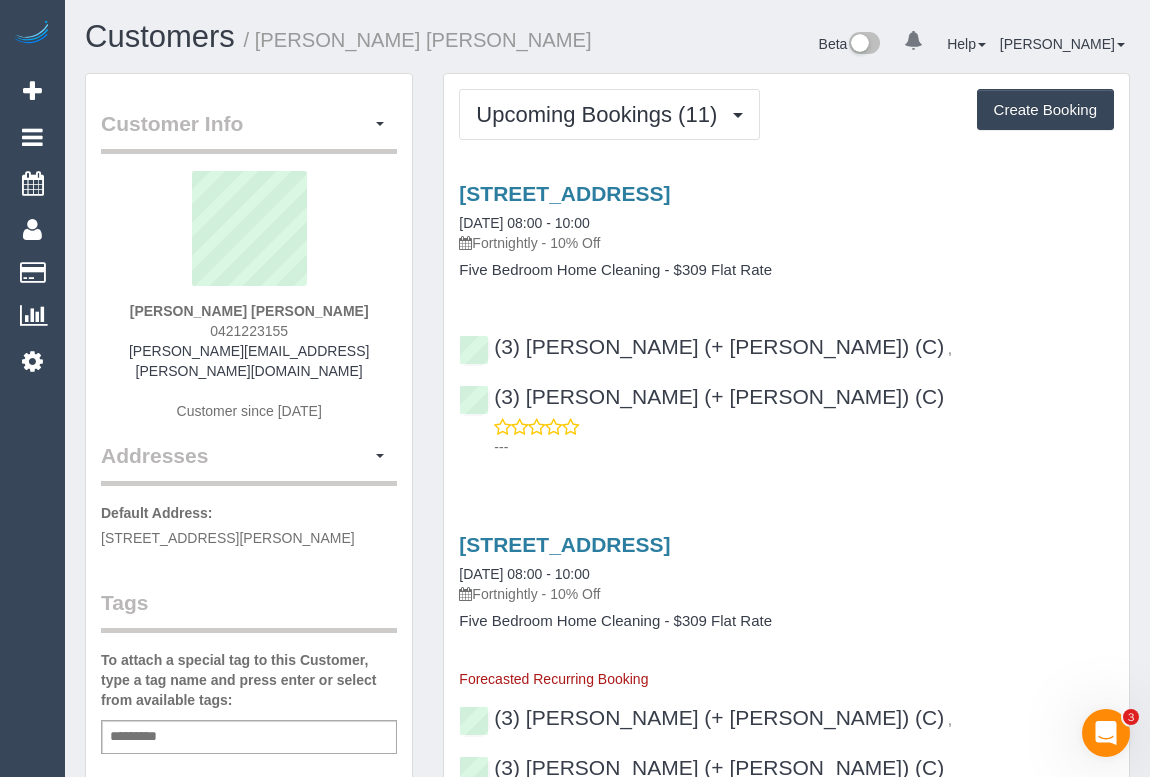 click on "Fortnightly - 10% Off" at bounding box center [786, 243] 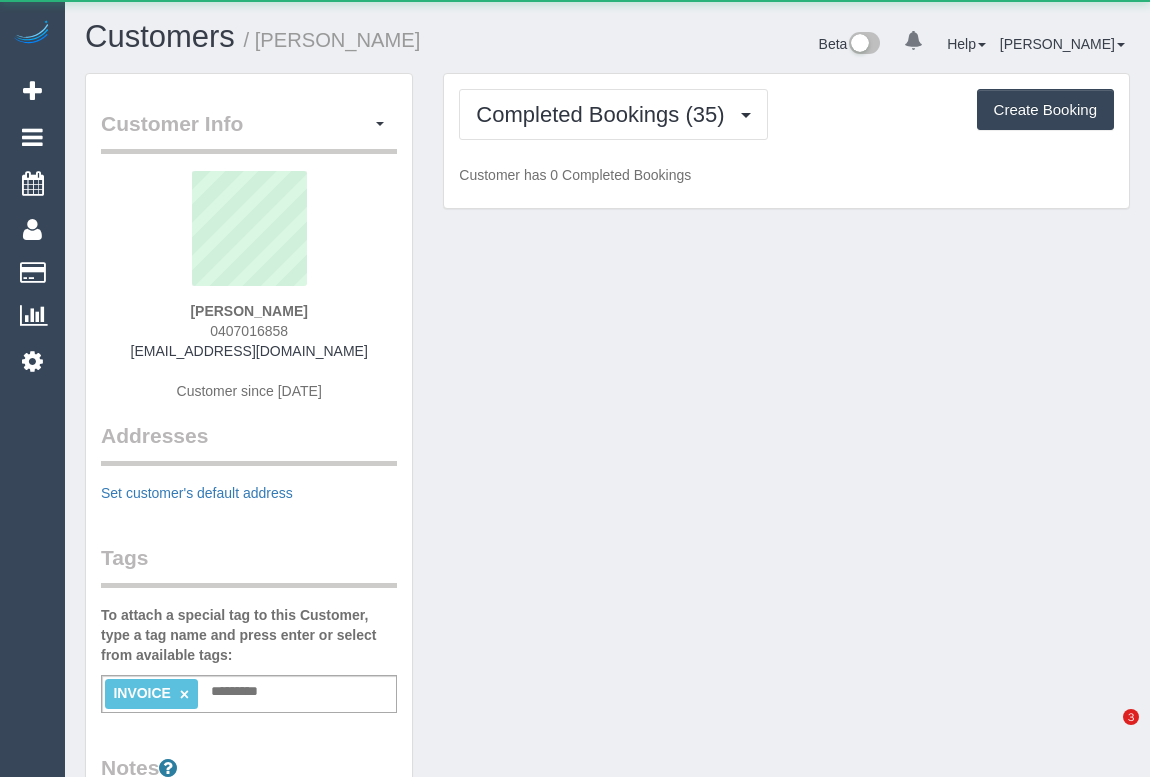 scroll, scrollTop: 0, scrollLeft: 0, axis: both 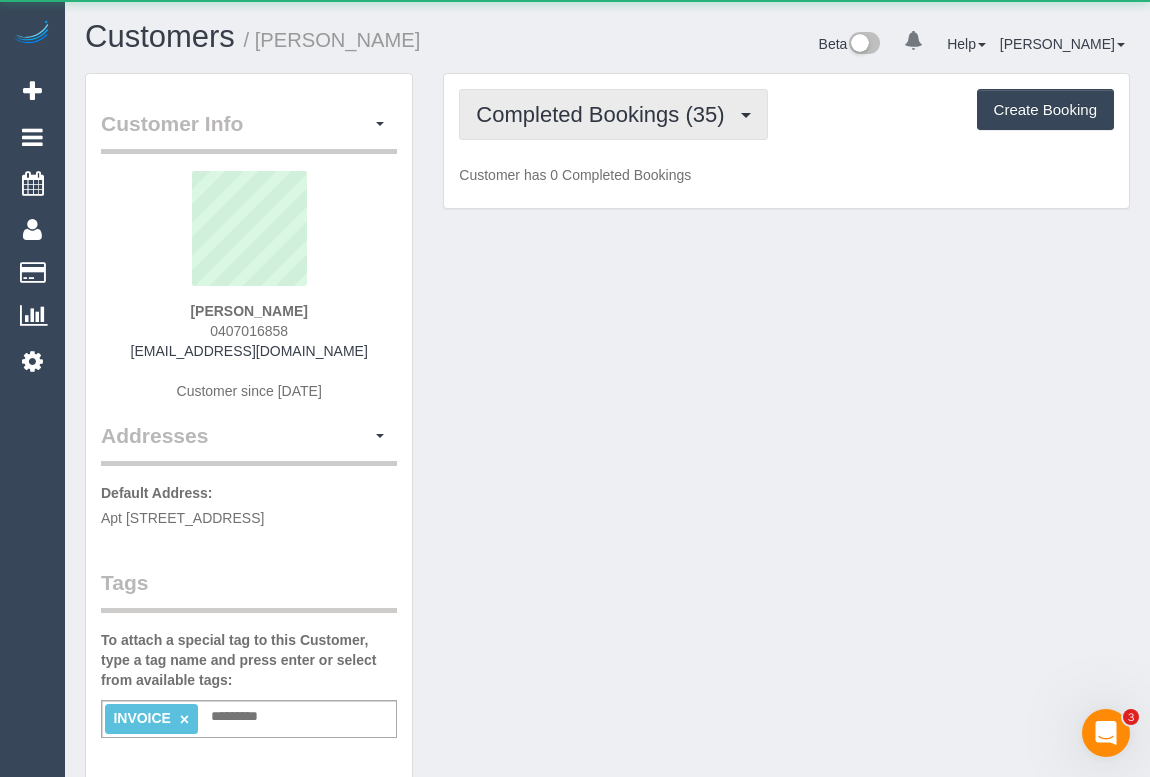 click on "Completed Bookings (35)" at bounding box center (605, 114) 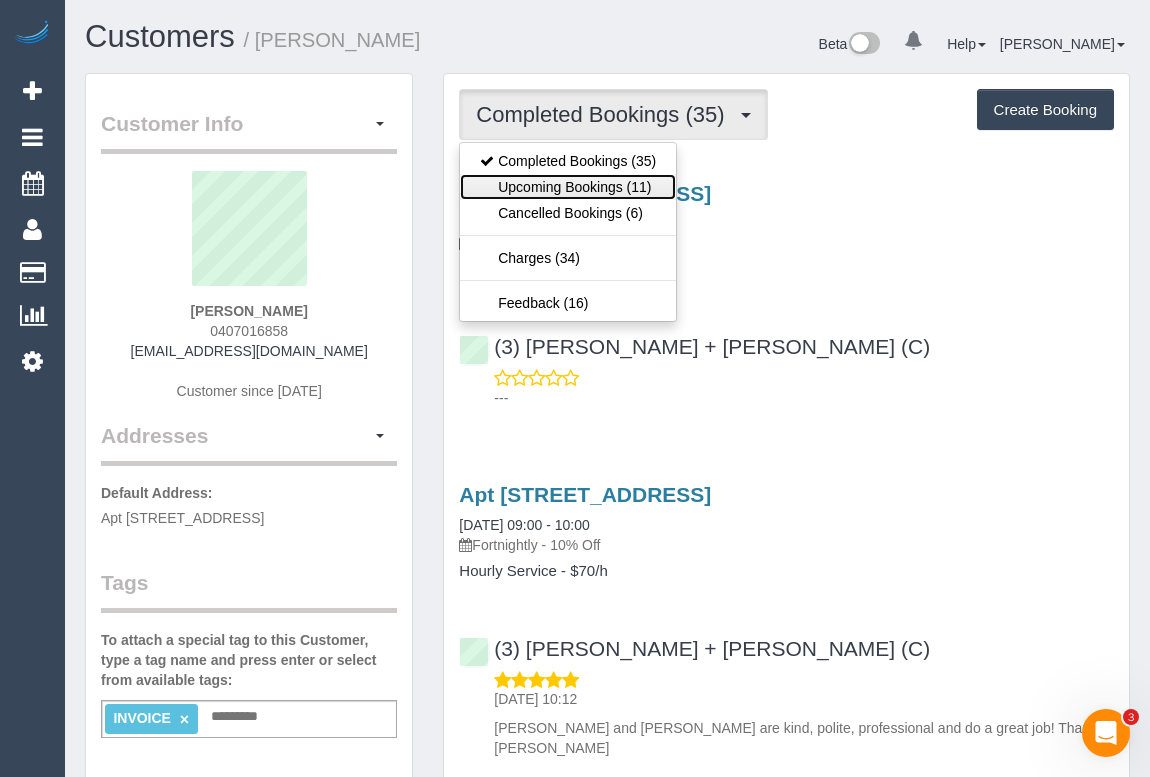 click on "Upcoming Bookings (11)" at bounding box center [568, 187] 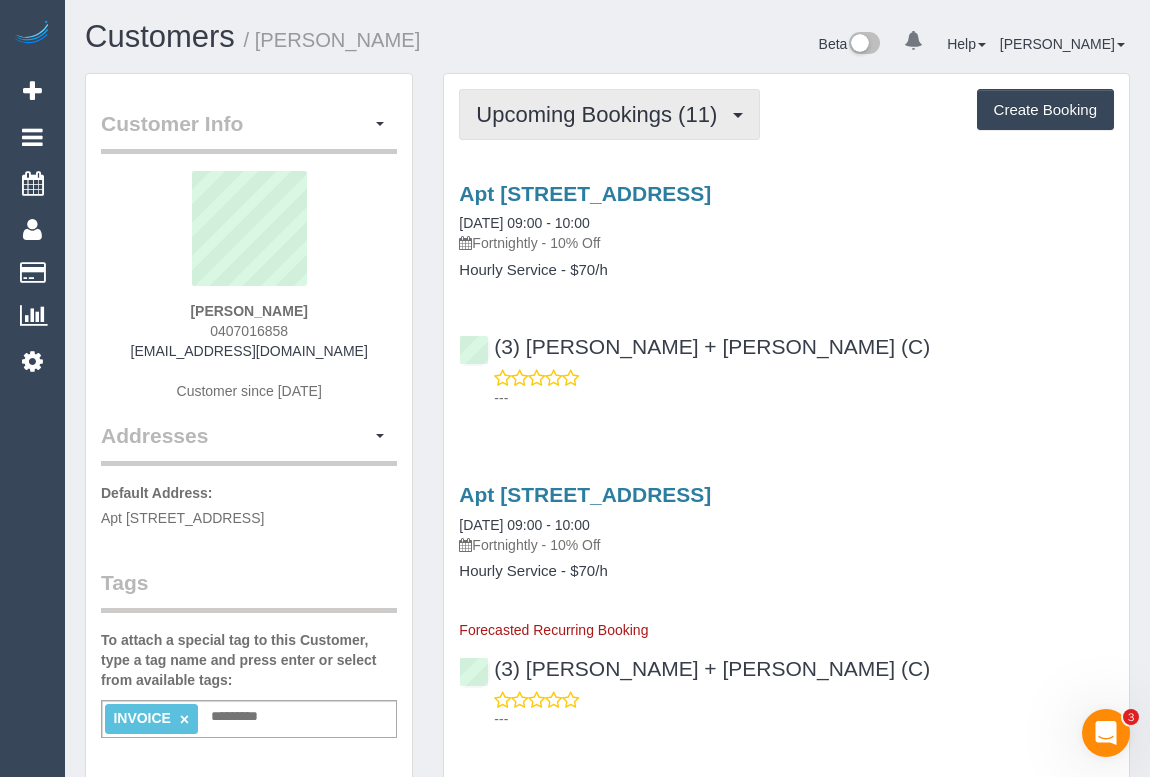 click on "Upcoming Bookings (11)" at bounding box center [601, 114] 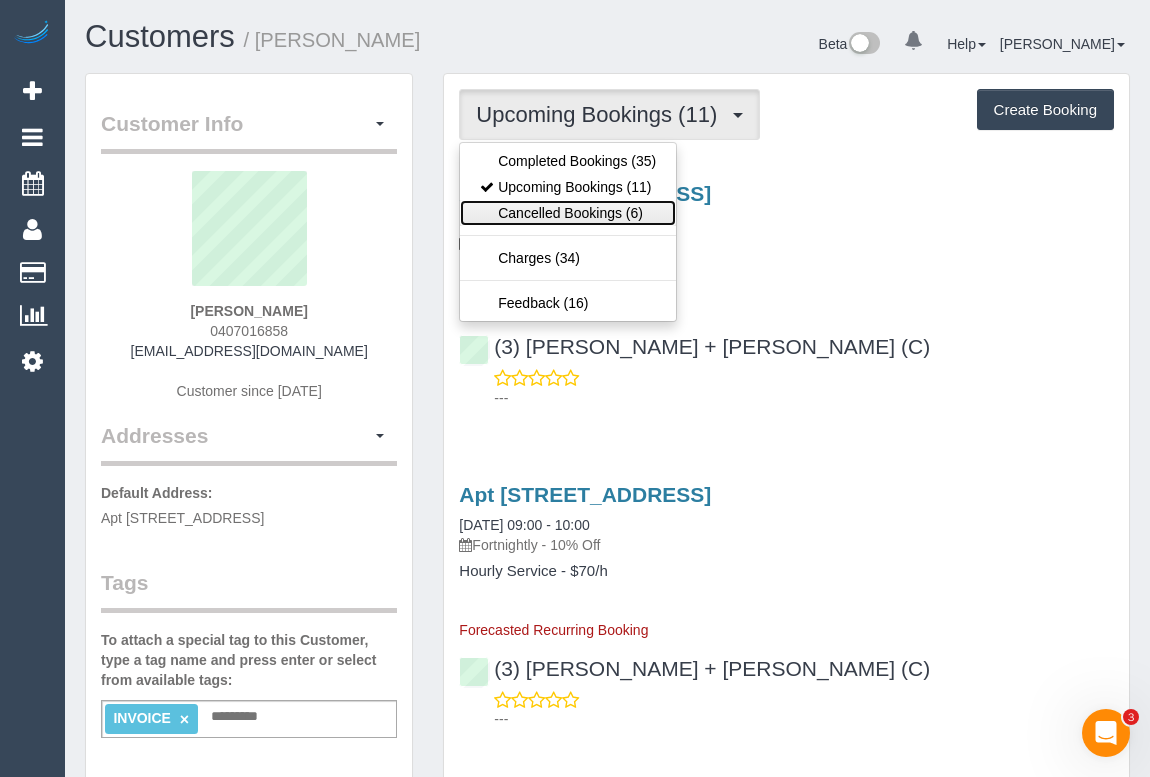 click on "Cancelled Bookings (6)" at bounding box center (568, 213) 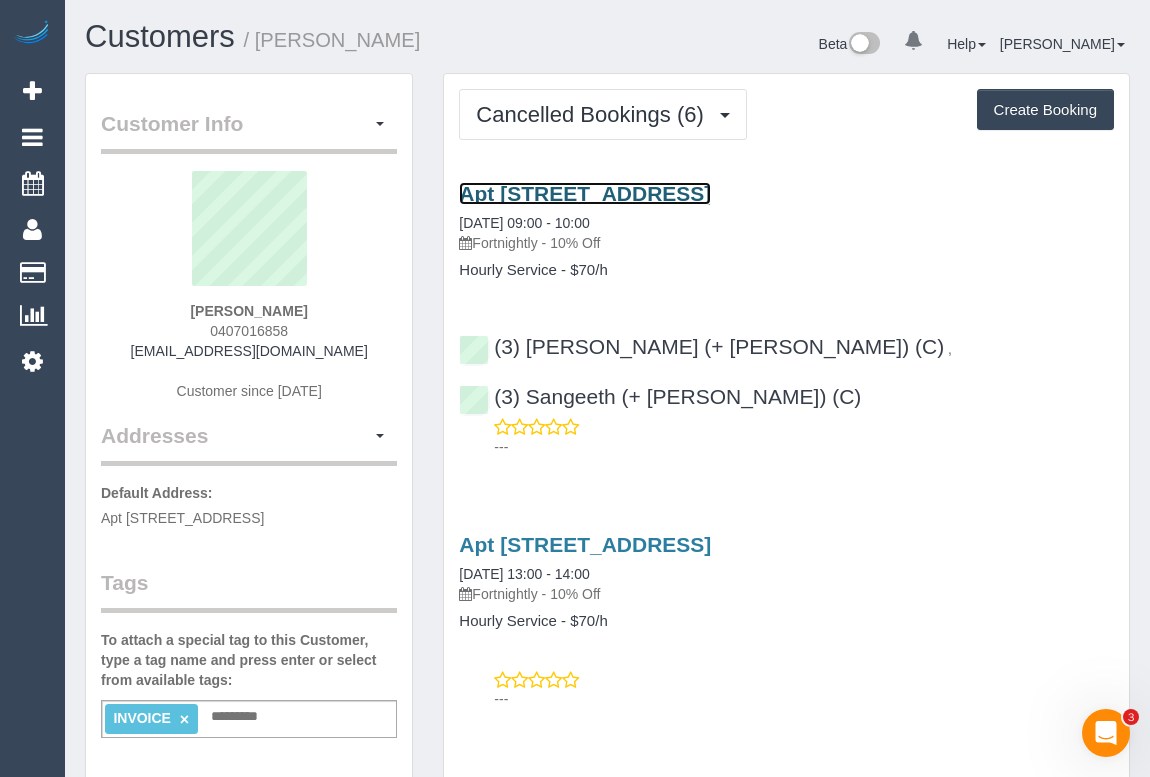 click on "Apt 115, 1-3 Dods Street, Brunswick, VIC 3056" at bounding box center (585, 193) 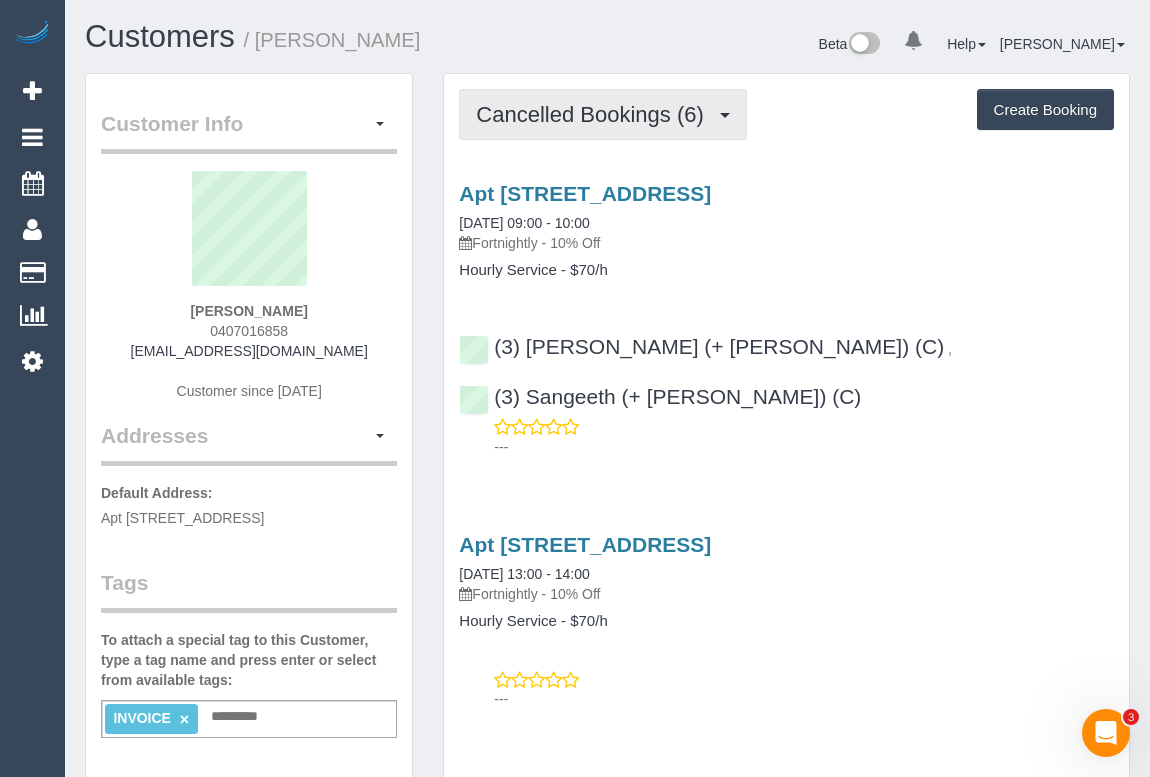 click on "Cancelled Bookings (6)" at bounding box center [594, 114] 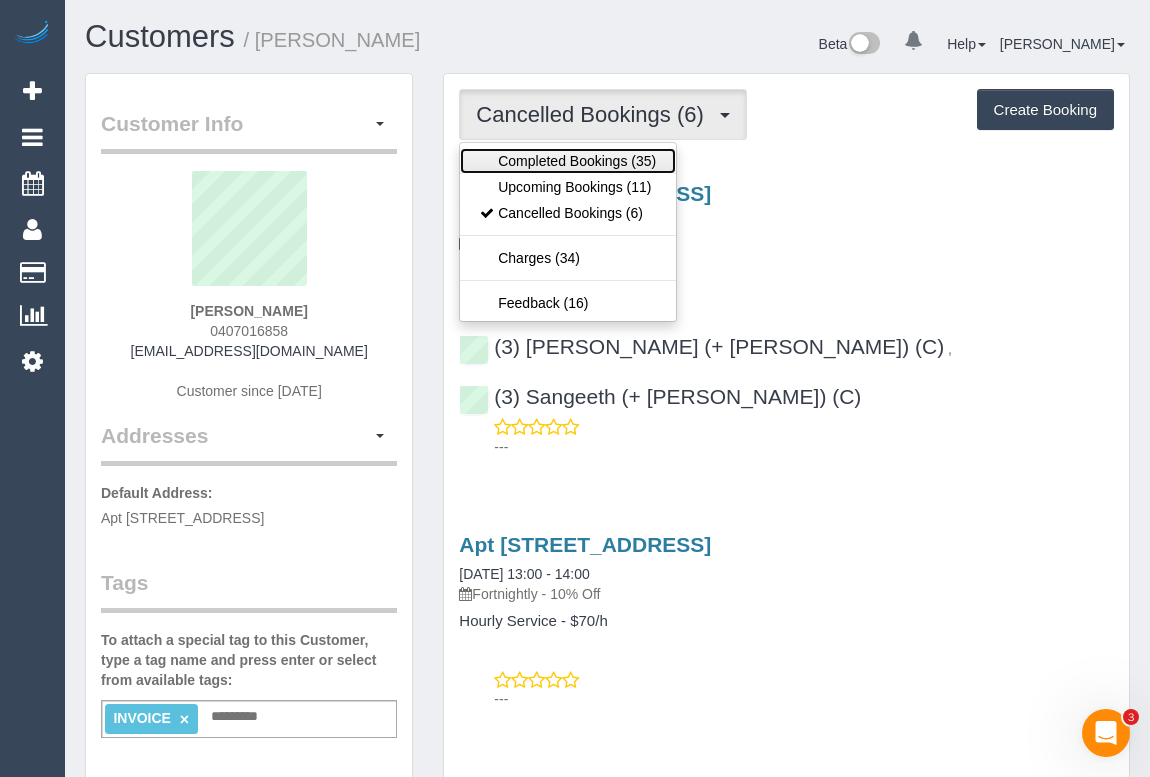 click on "Completed Bookings (35)" at bounding box center (568, 161) 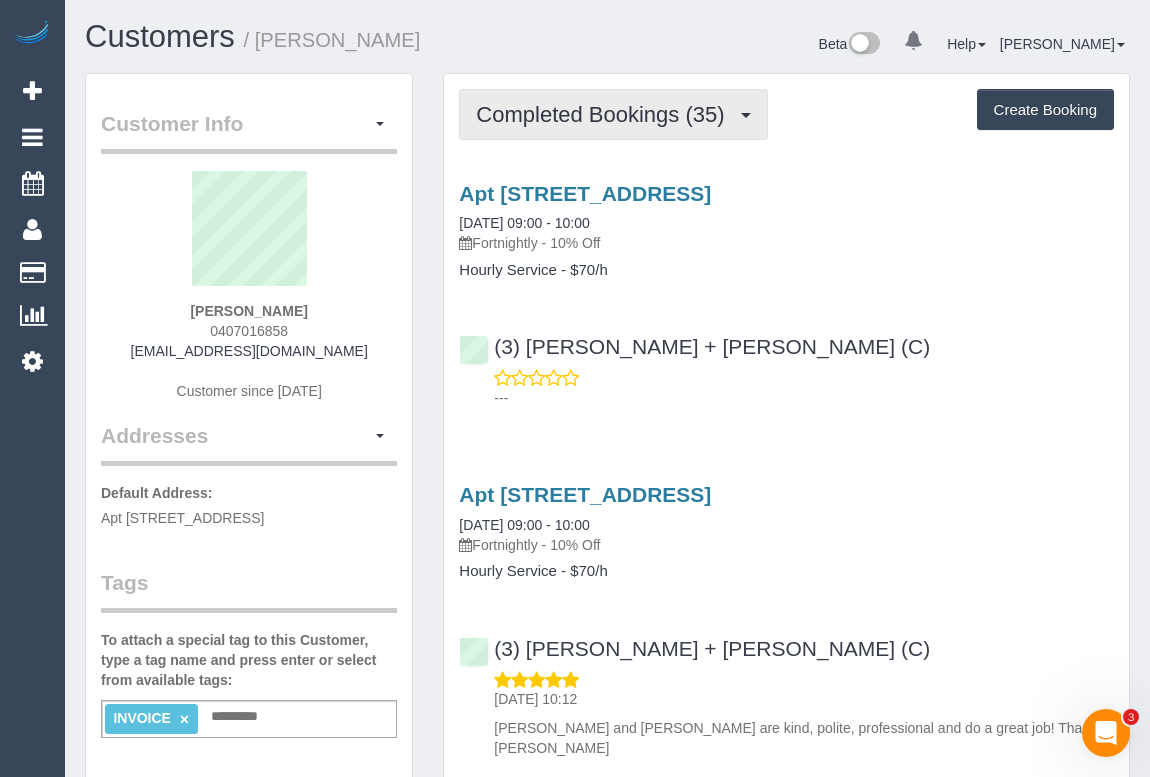 click on "Completed Bookings (35)" at bounding box center (605, 114) 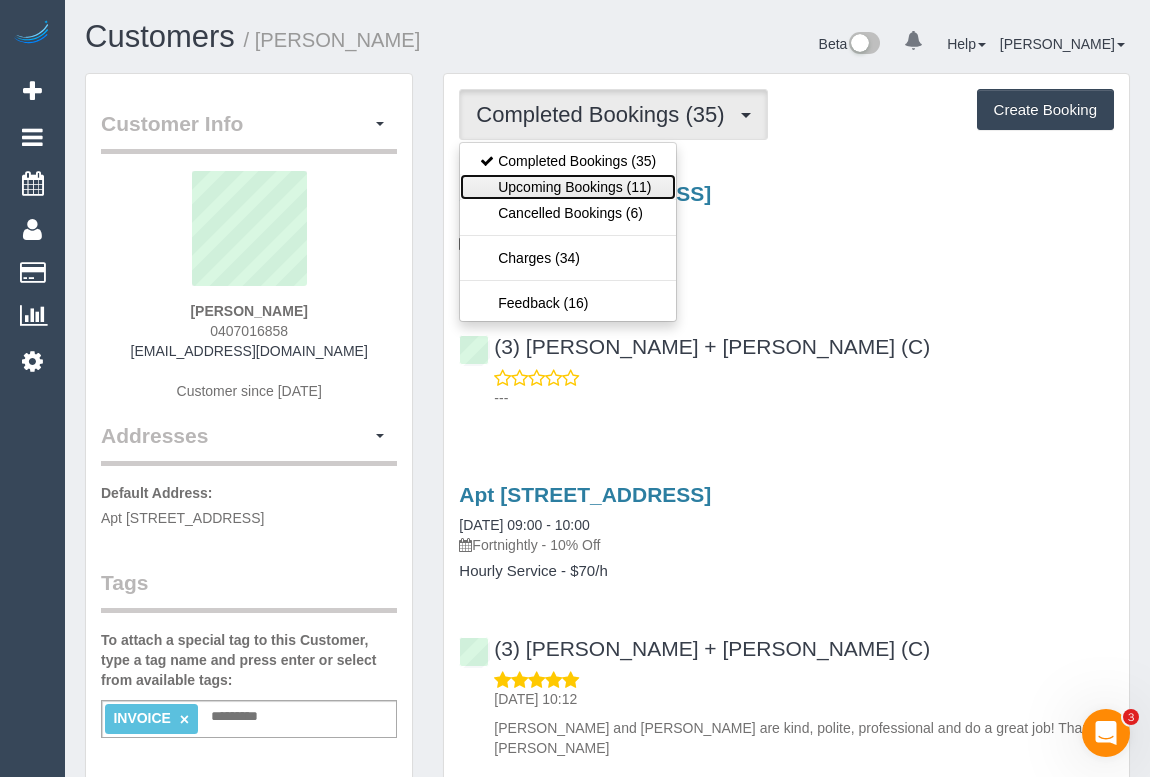 click on "Upcoming Bookings (11)" at bounding box center (568, 187) 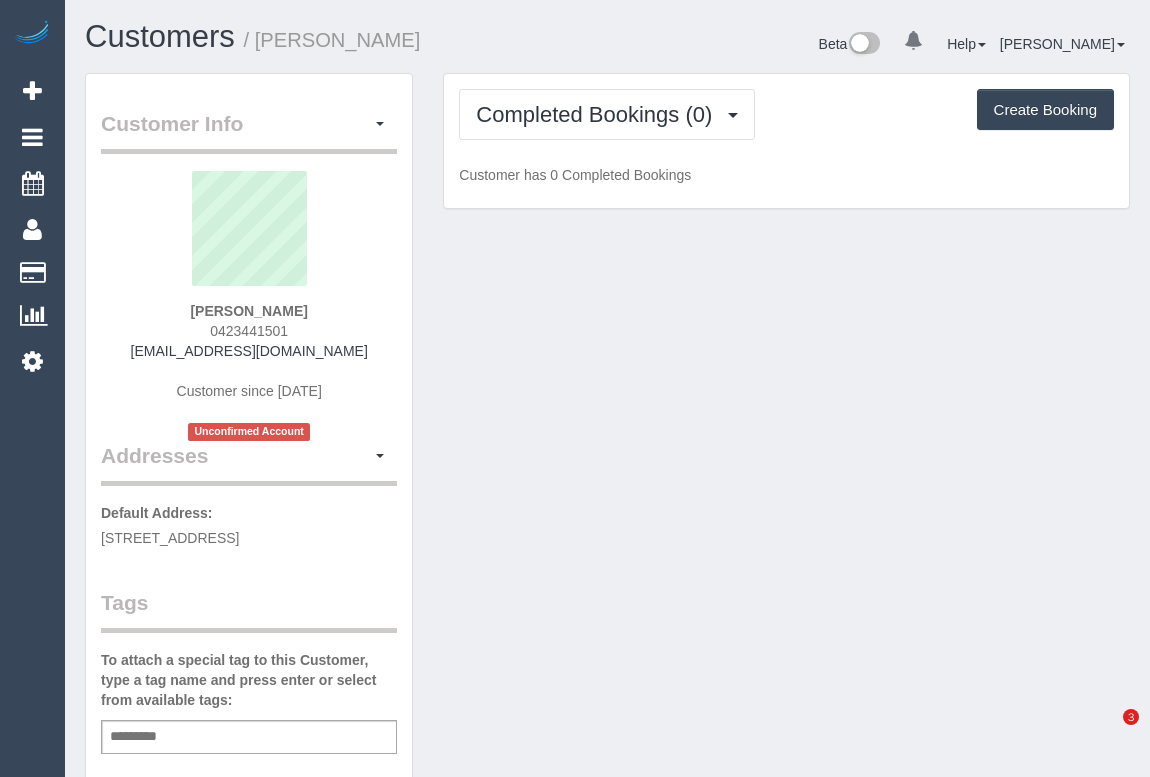 scroll, scrollTop: 0, scrollLeft: 0, axis: both 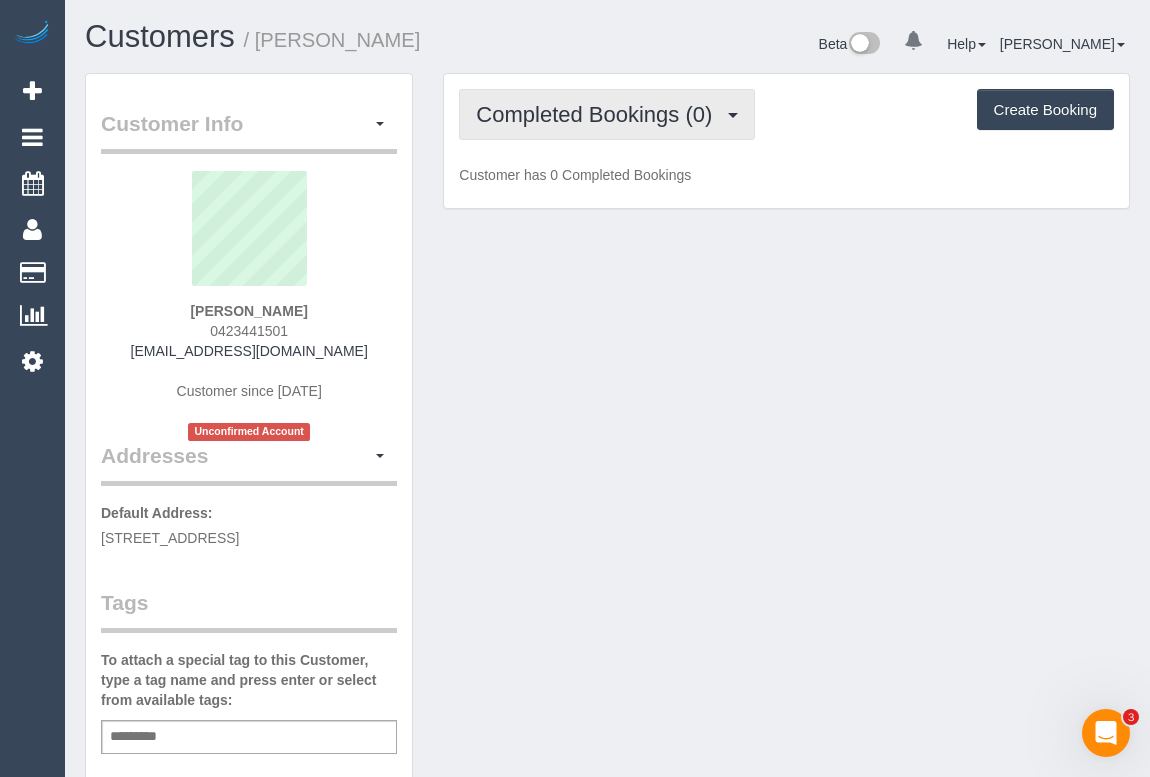 click on "Completed Bookings (0)" at bounding box center [599, 114] 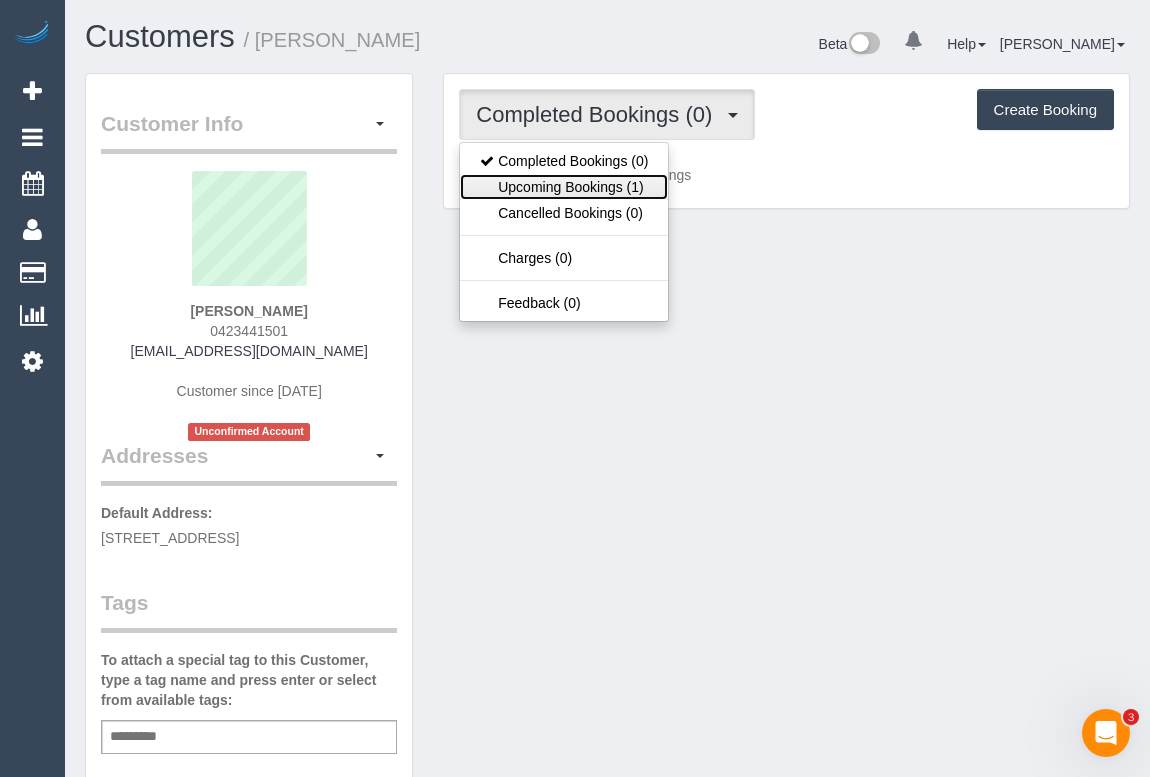 click on "Upcoming Bookings (1)" at bounding box center [564, 187] 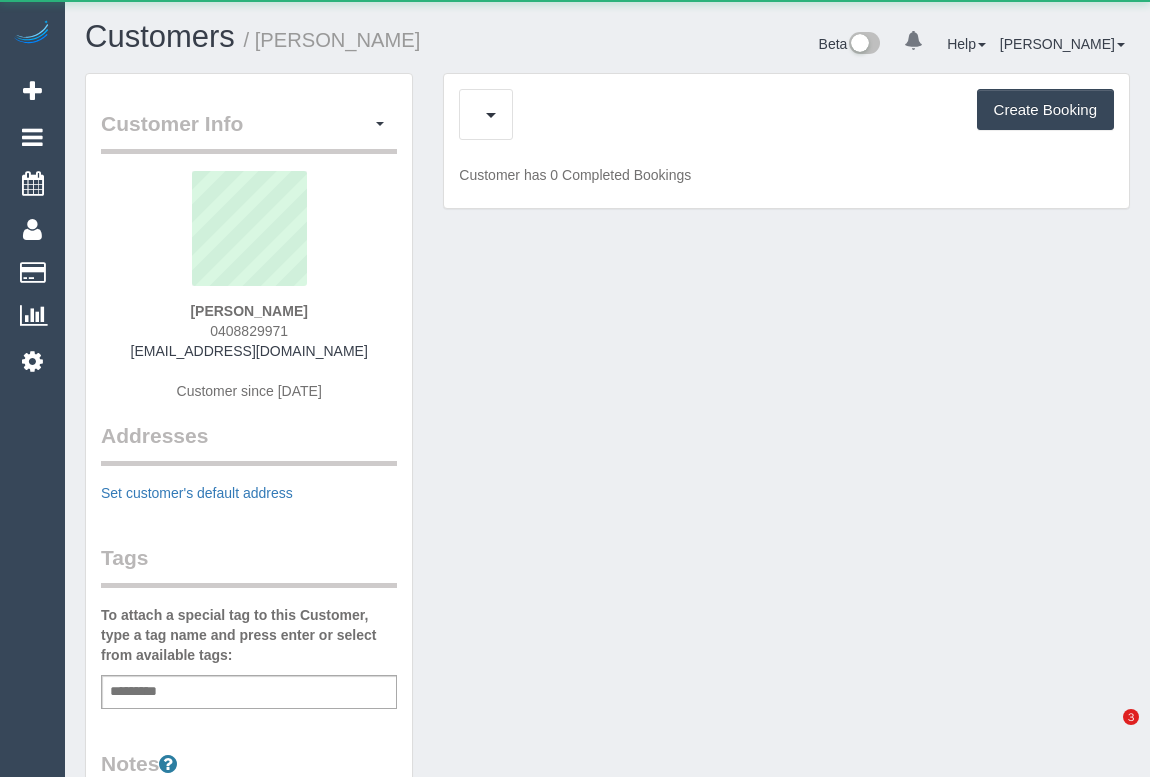 scroll, scrollTop: 0, scrollLeft: 0, axis: both 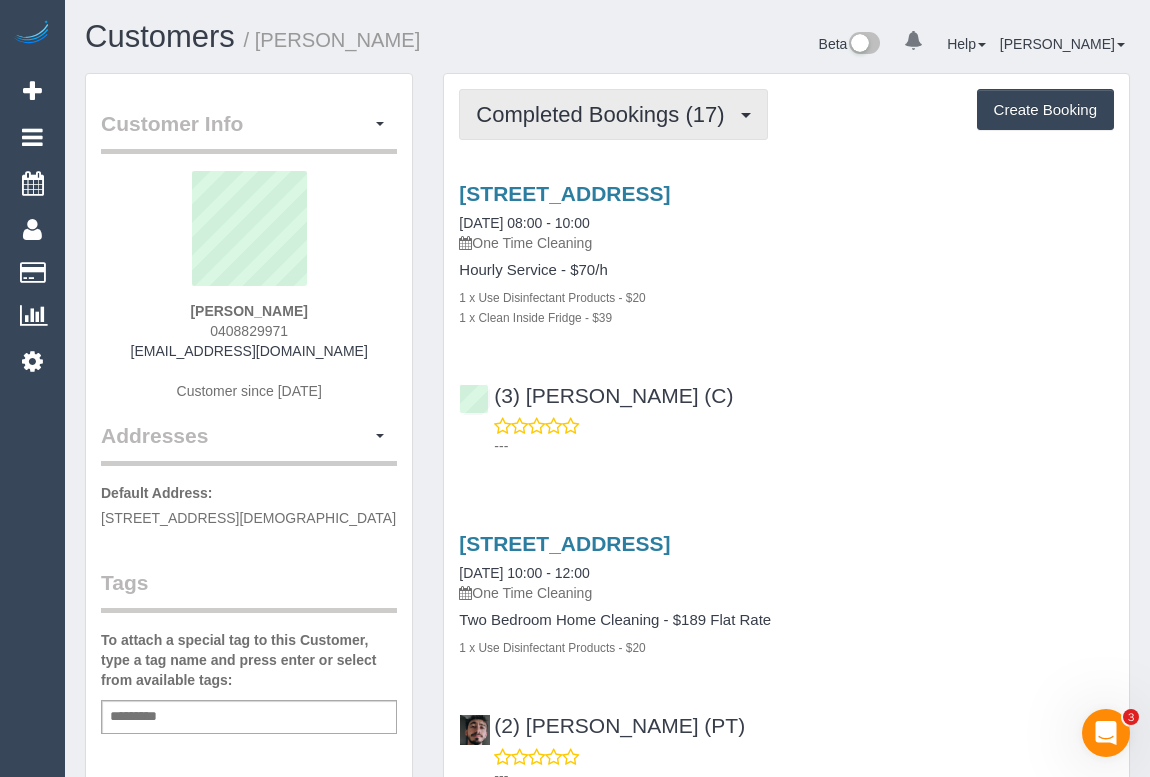 click on "Completed Bookings (17)" at bounding box center [605, 114] 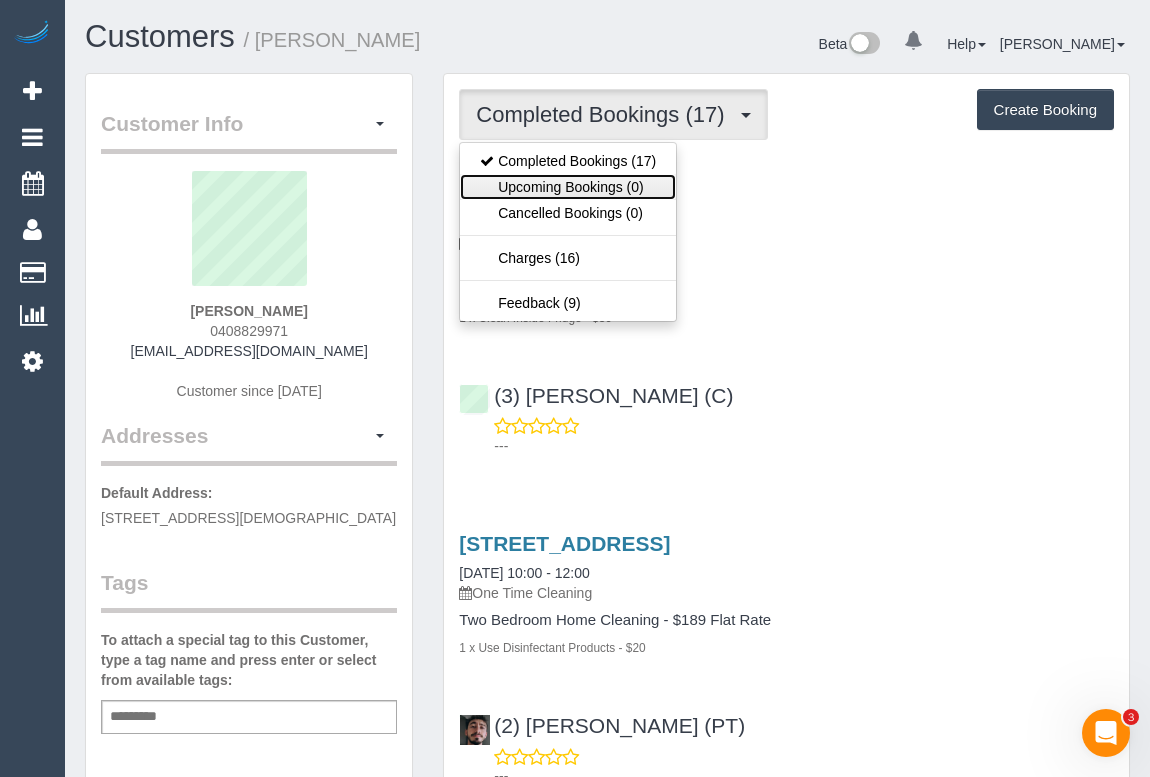 click on "Upcoming Bookings (0)" at bounding box center (568, 187) 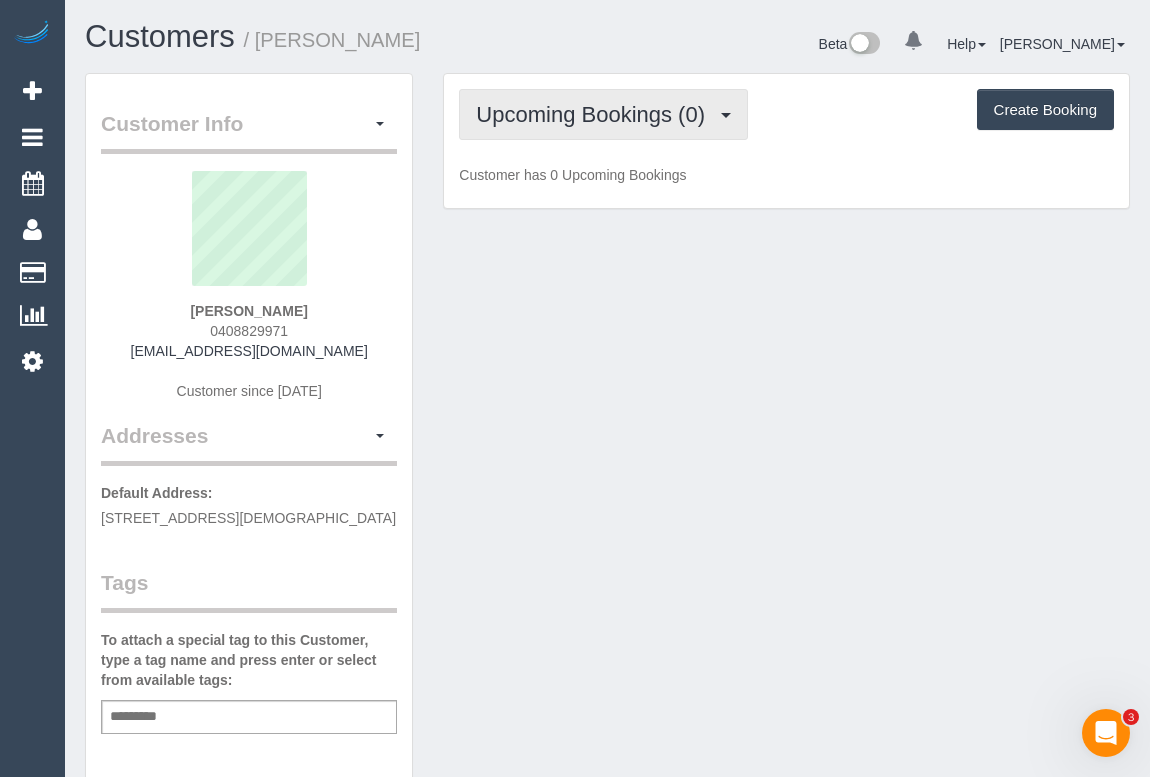 click on "Upcoming Bookings (0)" at bounding box center (595, 114) 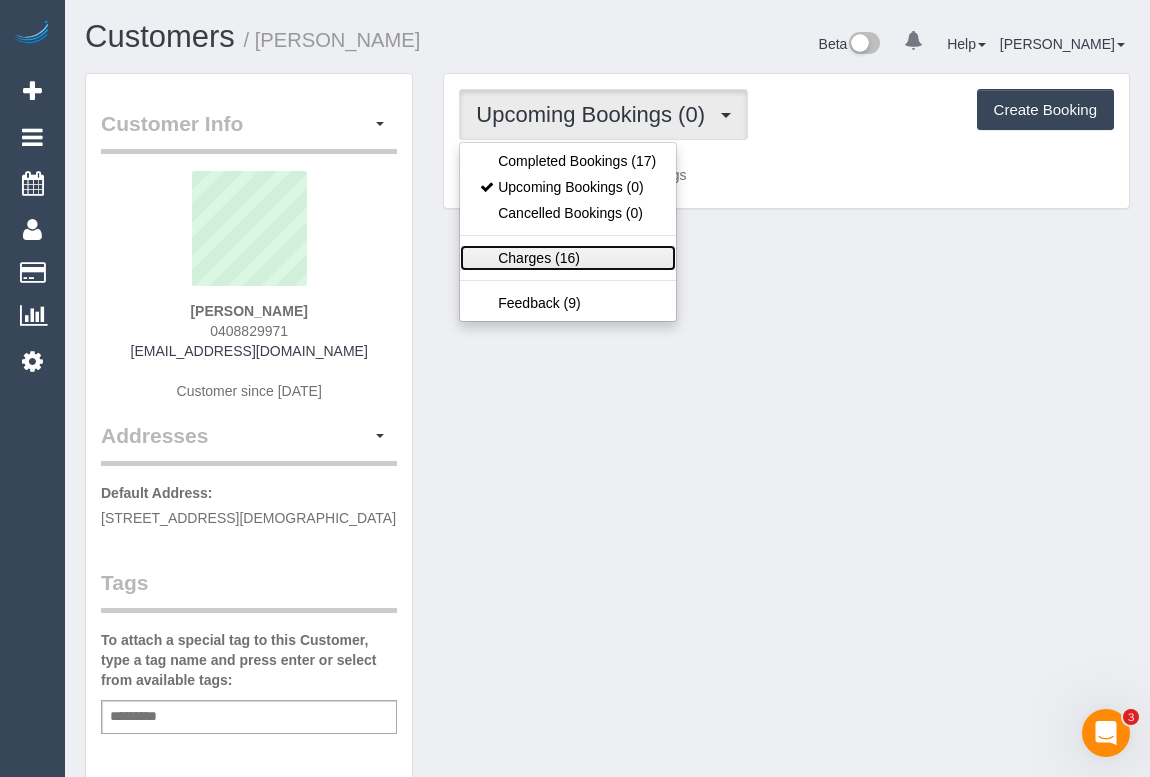 click on "Charges (16)" at bounding box center [568, 258] 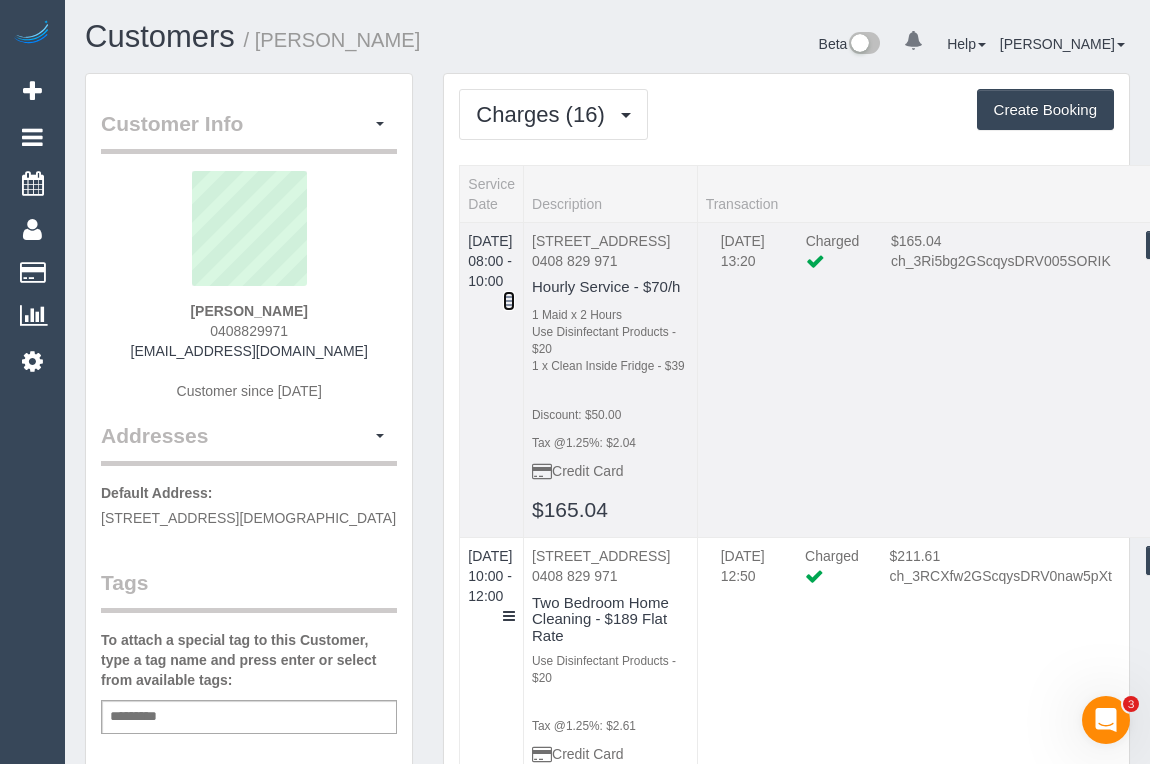 click at bounding box center [509, 301] 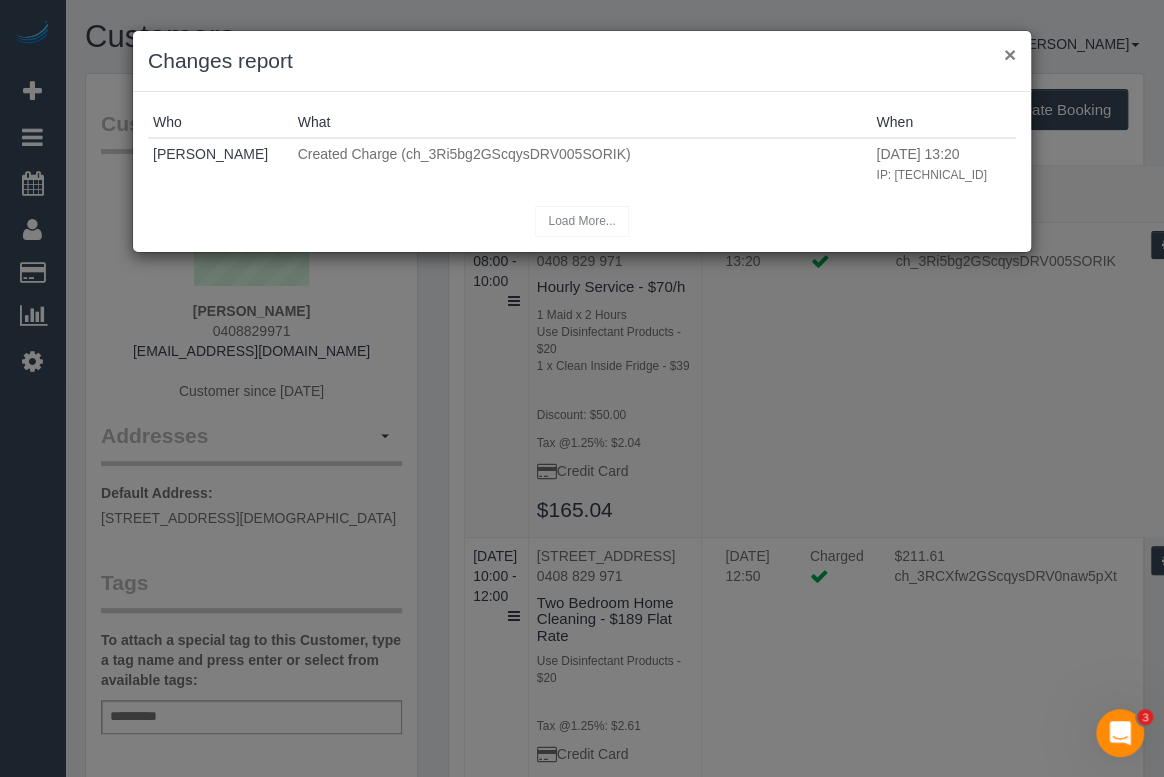 click on "×" at bounding box center (1010, 54) 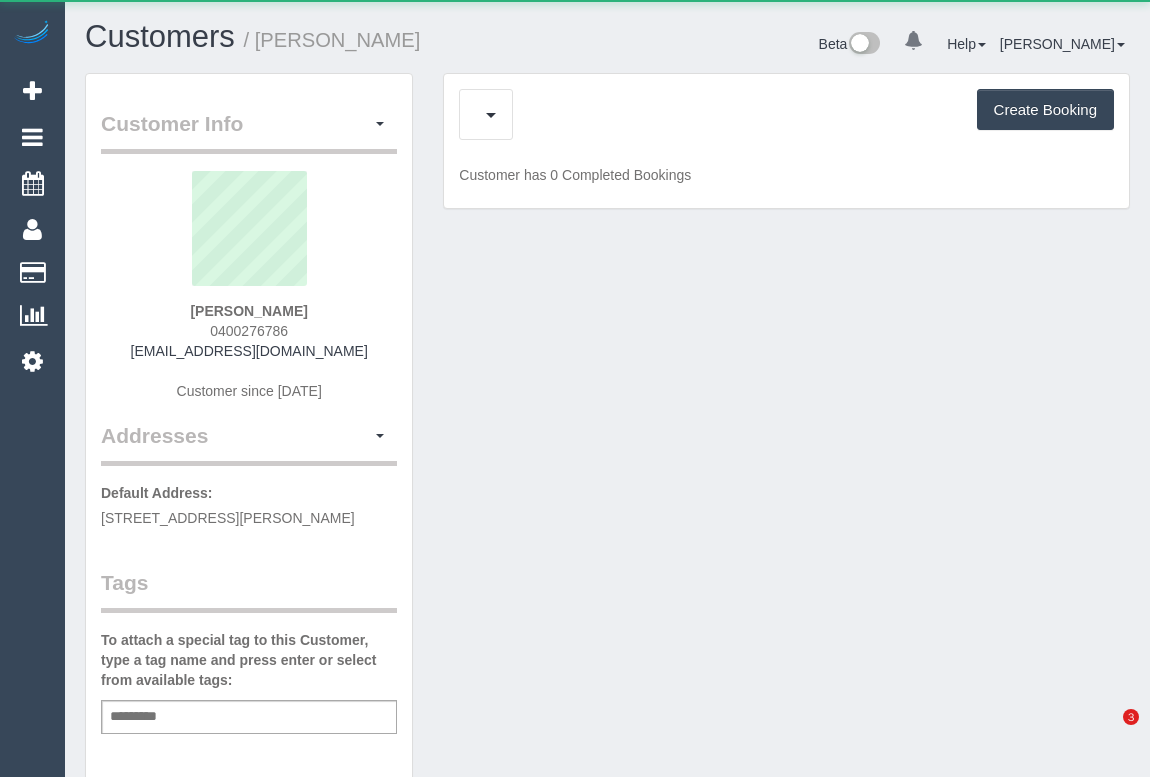 scroll, scrollTop: 0, scrollLeft: 0, axis: both 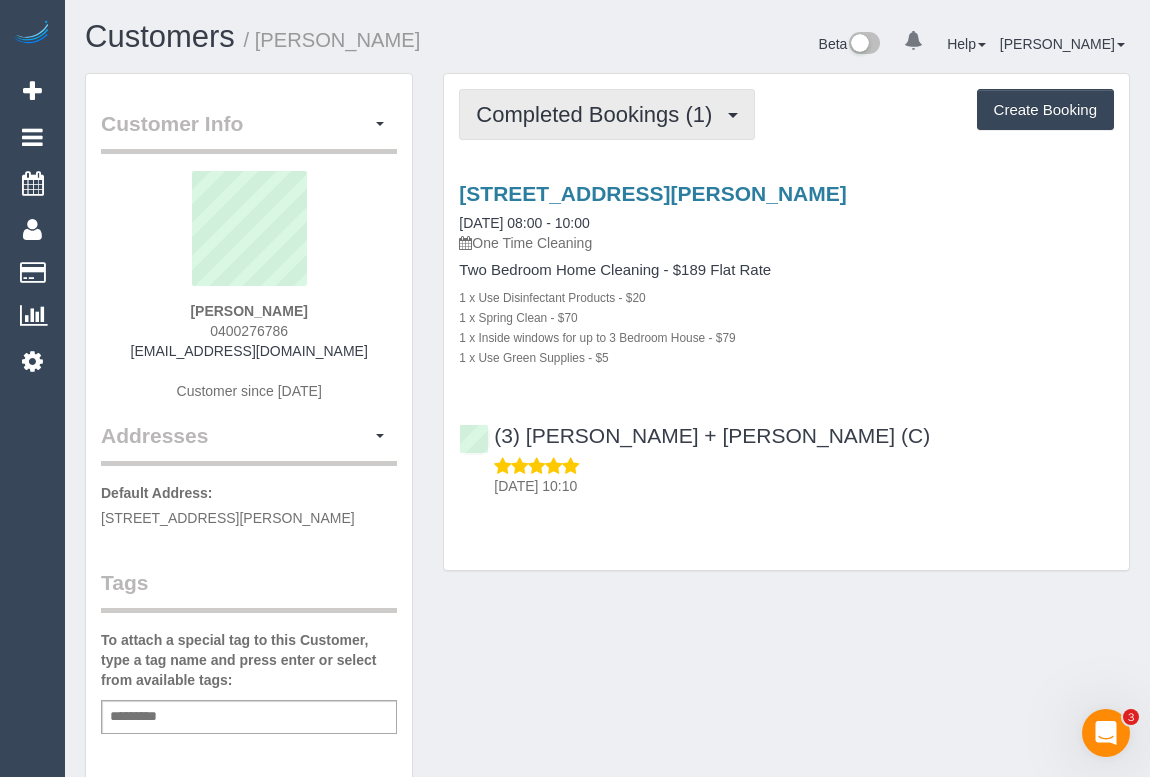 click on "Completed Bookings (1)" at bounding box center (599, 114) 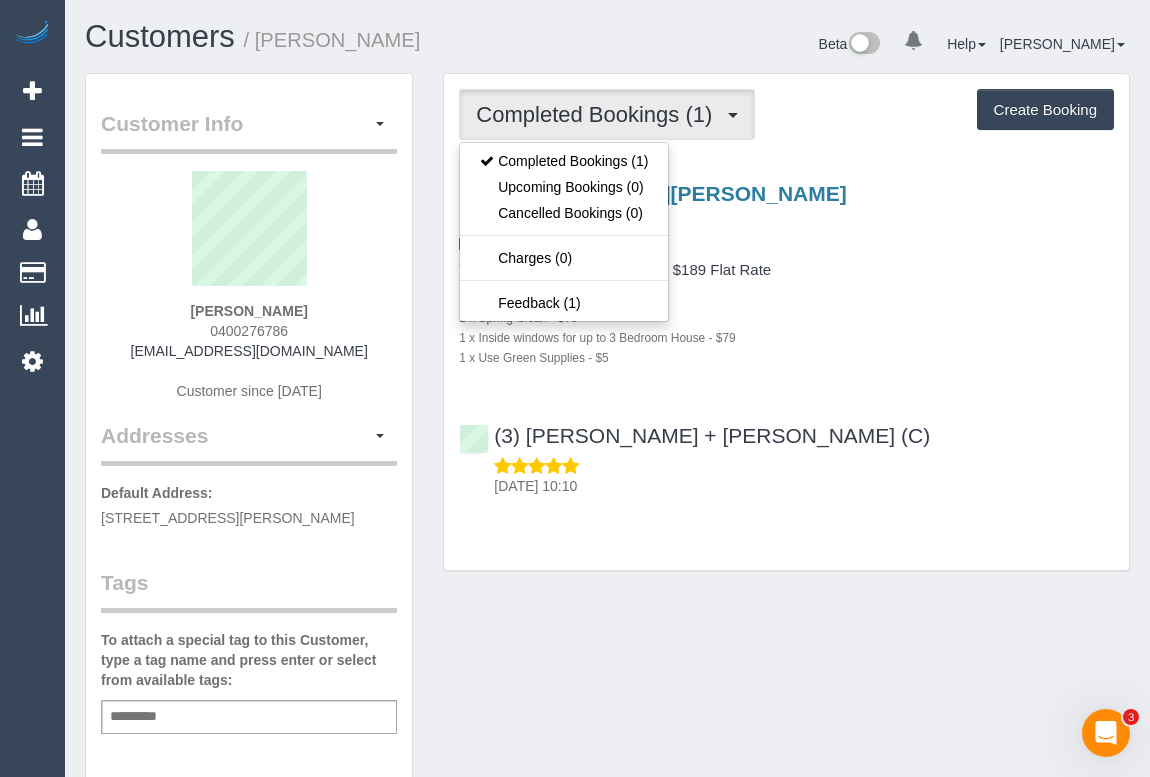 click on "(3) Janki + Tirth (C)
07/07/2025 10:10" at bounding box center [786, 452] 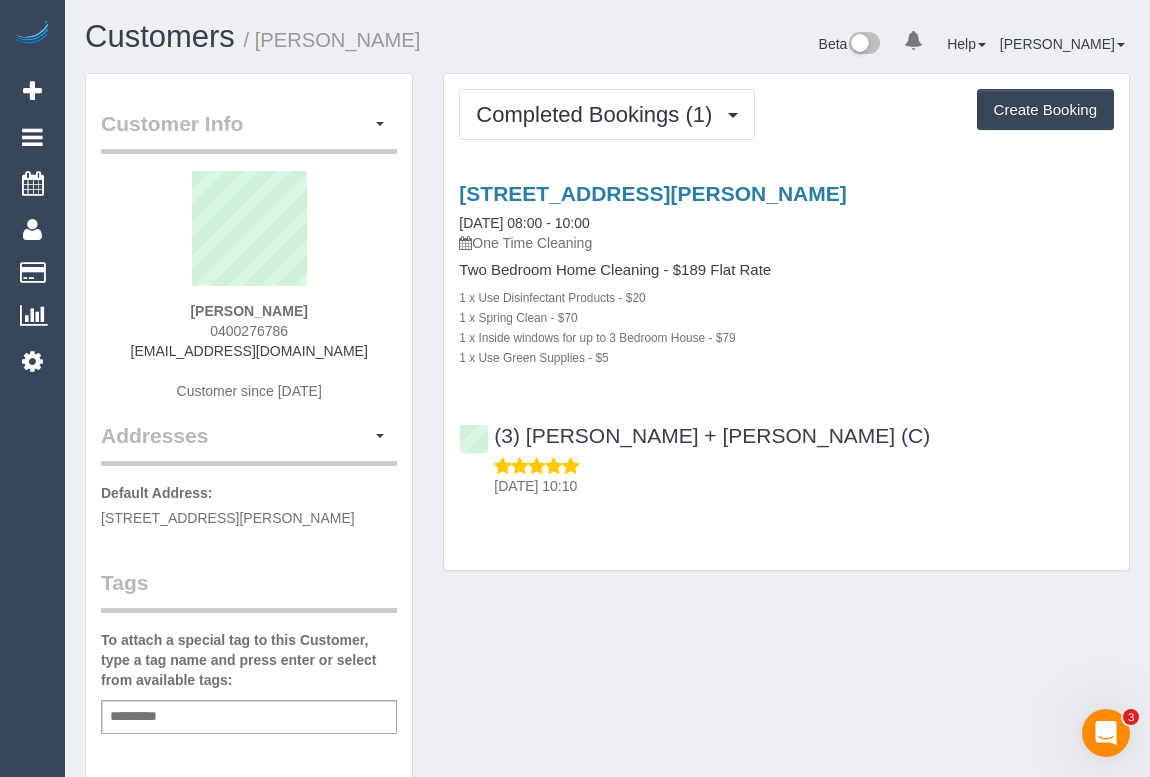 click on "Customer Info
Edit Contact Info
Send Message
Email Preferences
Special Sales Tax
View Changes
Mark as Unconfirmed
Block this Customer
Archive Account
Delete Account
Madeleine Davey
0400276786" at bounding box center [607, 743] 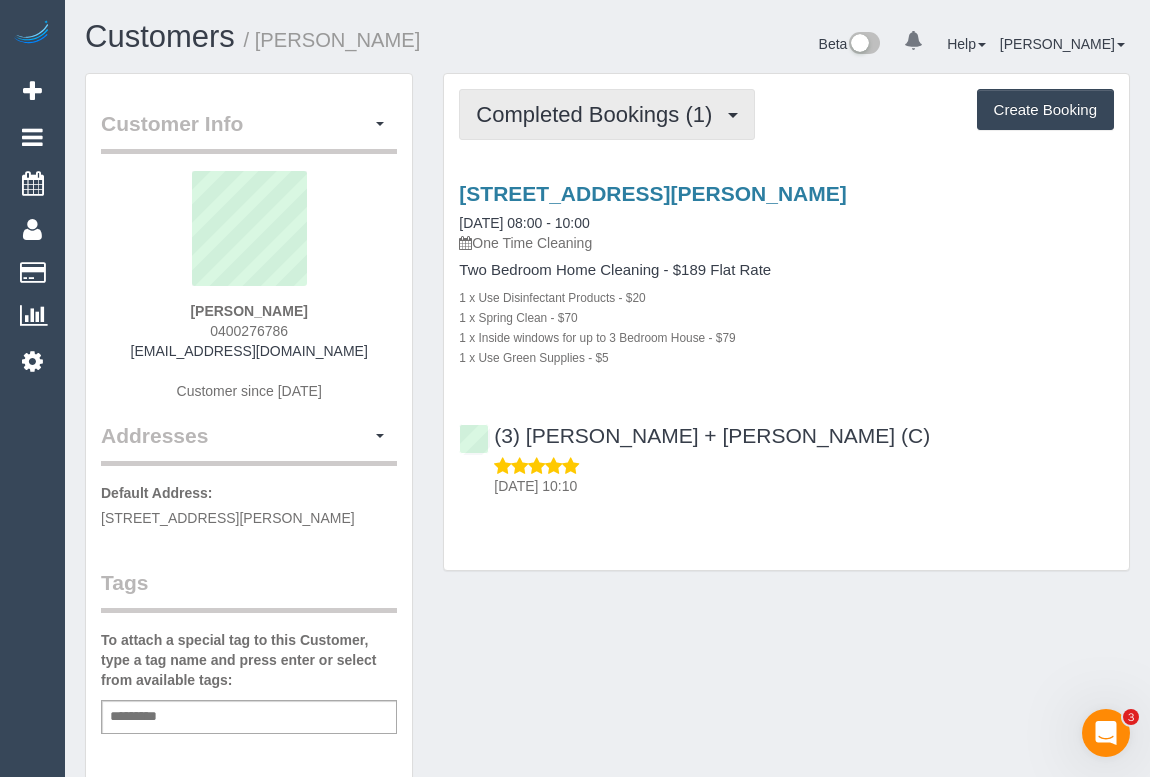 drag, startPoint x: 591, startPoint y: 118, endPoint x: 608, endPoint y: 178, distance: 62.361847 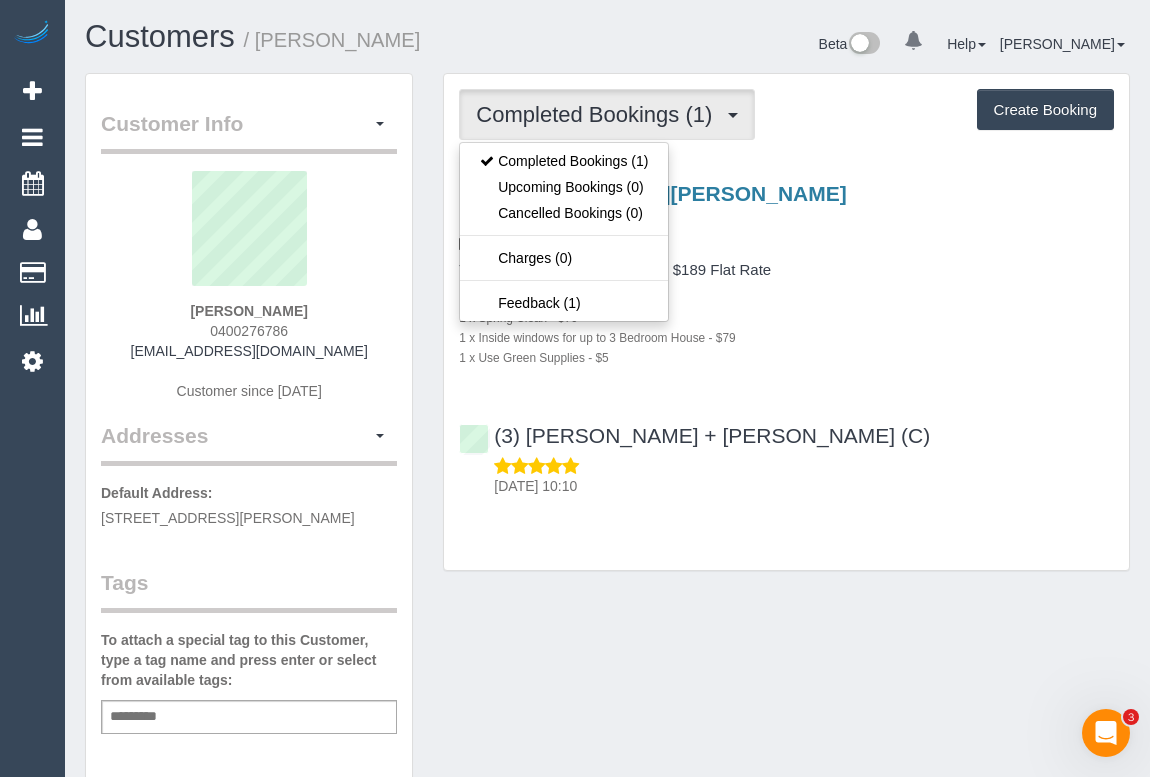 drag, startPoint x: 176, startPoint y: 312, endPoint x: 336, endPoint y: 314, distance: 160.0125 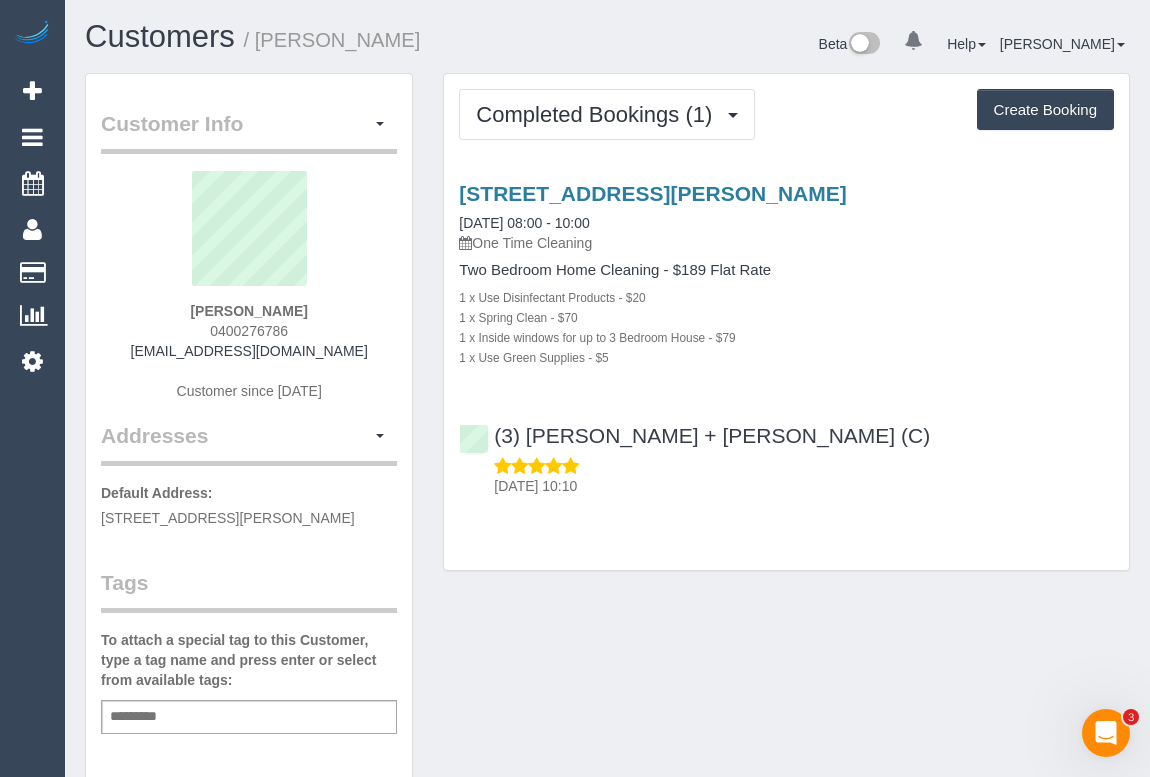click on "Madeleine Davey
0400276786
madeleinefdavey@gmail.com
Customer since 2025" at bounding box center (249, 296) 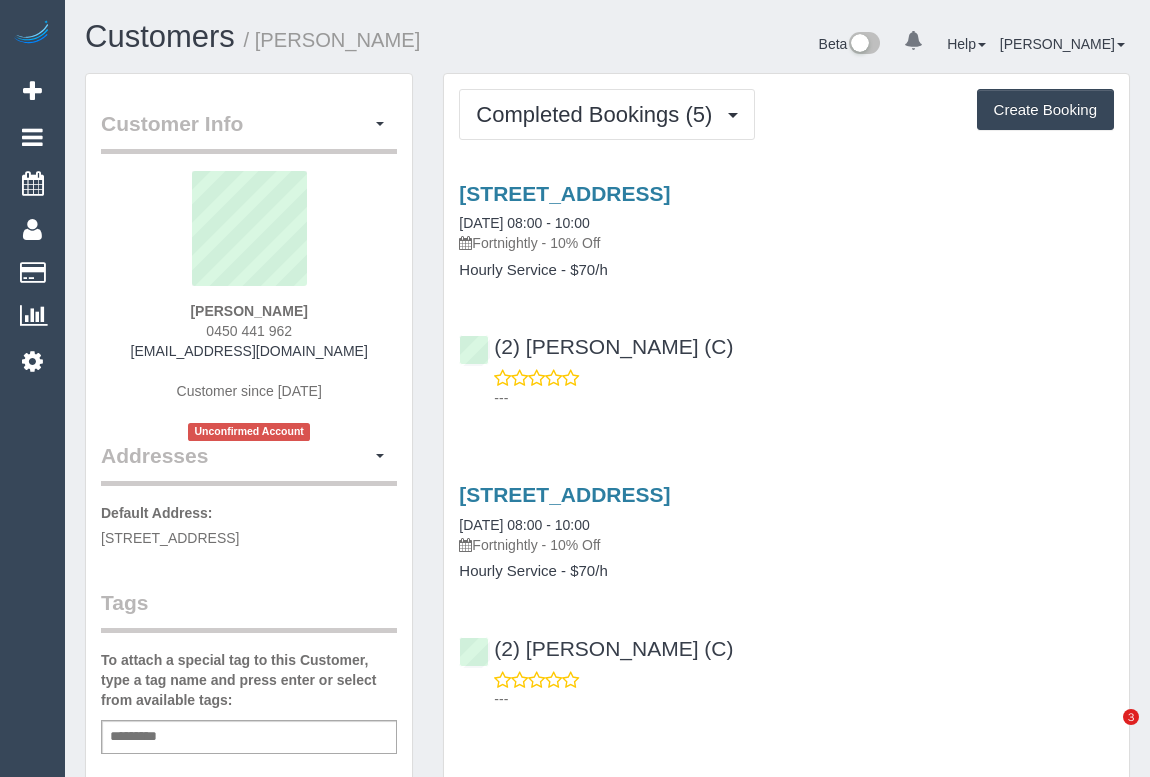 scroll, scrollTop: 0, scrollLeft: 0, axis: both 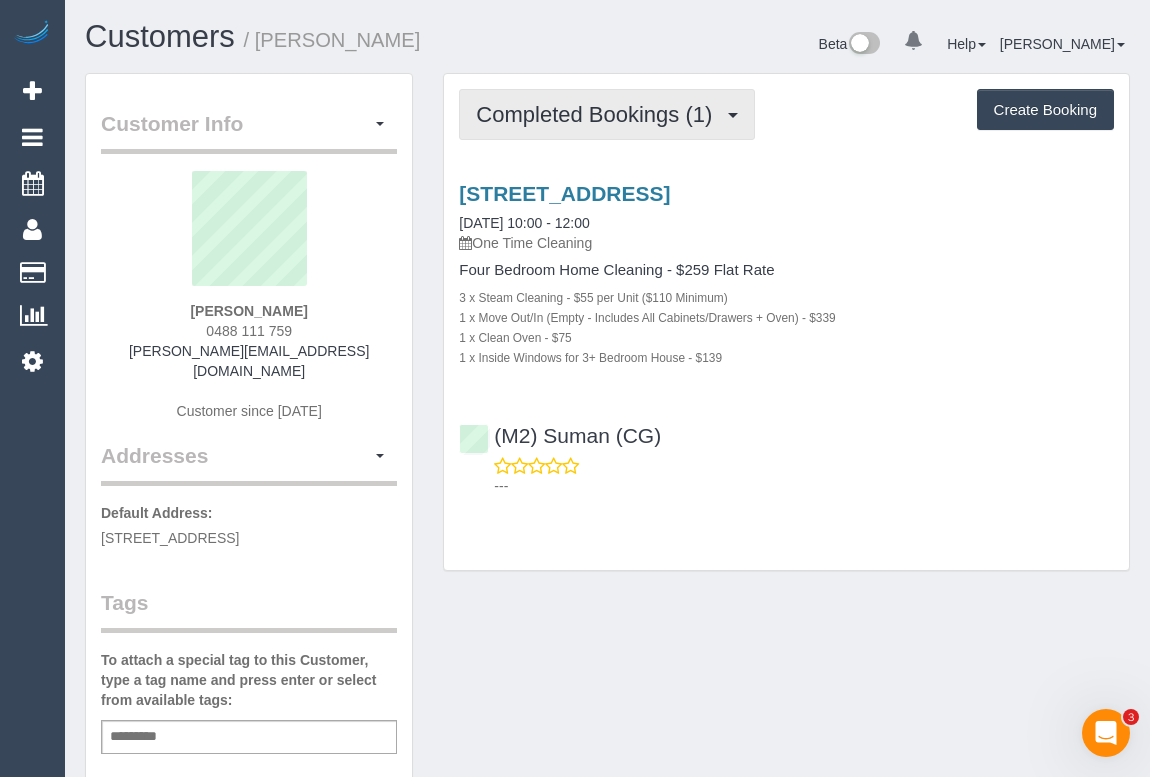 click on "Completed Bookings (1)" at bounding box center (607, 114) 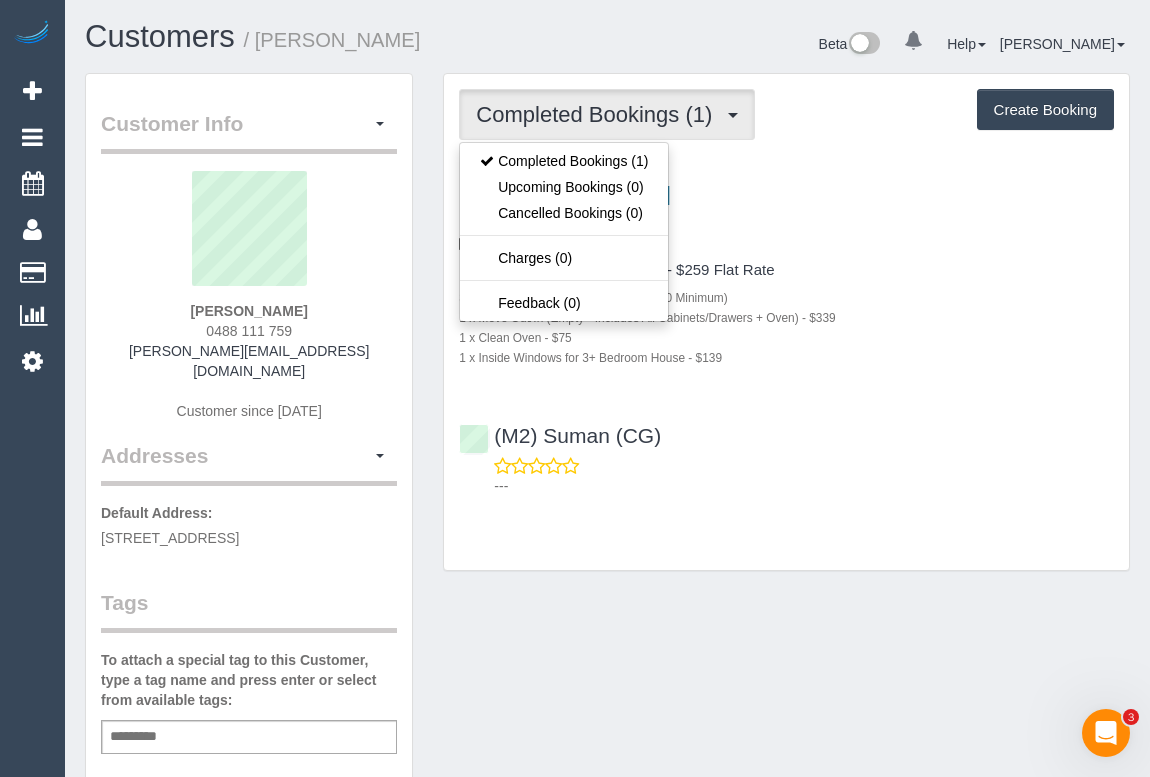 click on "Completed Bookings (1)
Completed Bookings (1)
Upcoming Bookings (0)
Cancelled Bookings (0)
Charges (0)
Feedback (0)
Create Booking
Service
Feedback" at bounding box center (786, 332) 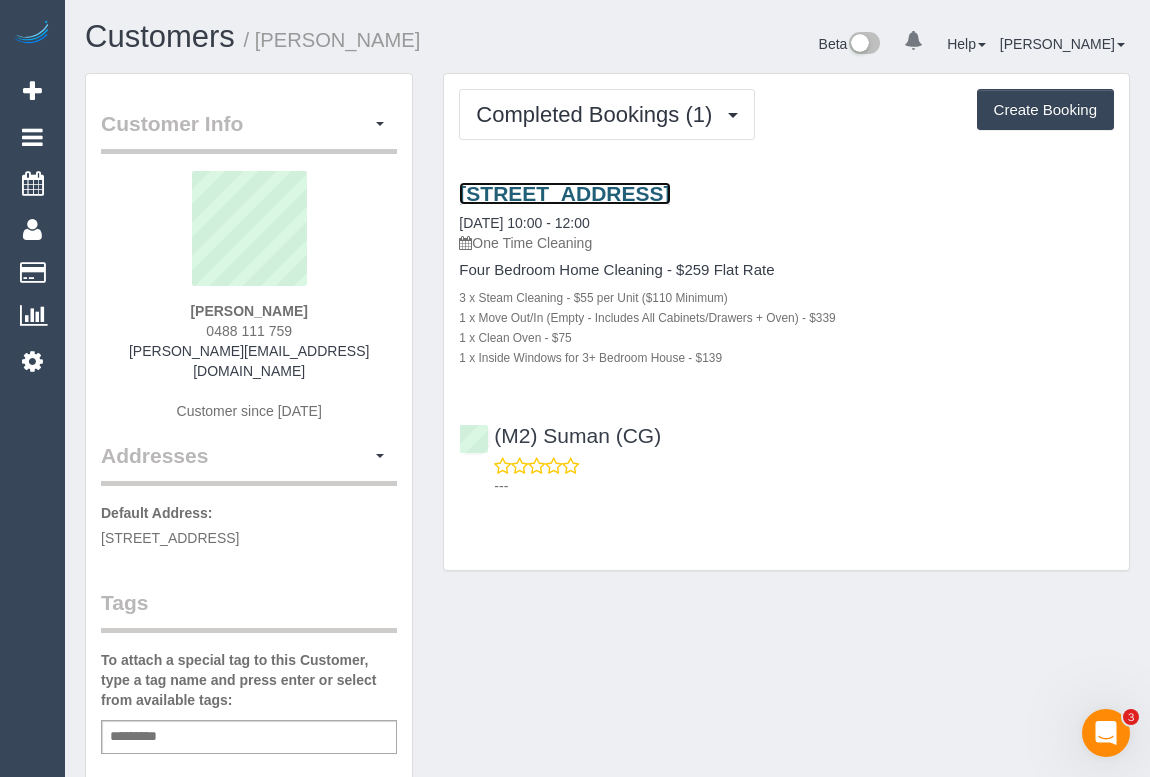 click on "[STREET_ADDRESS]" at bounding box center [564, 193] 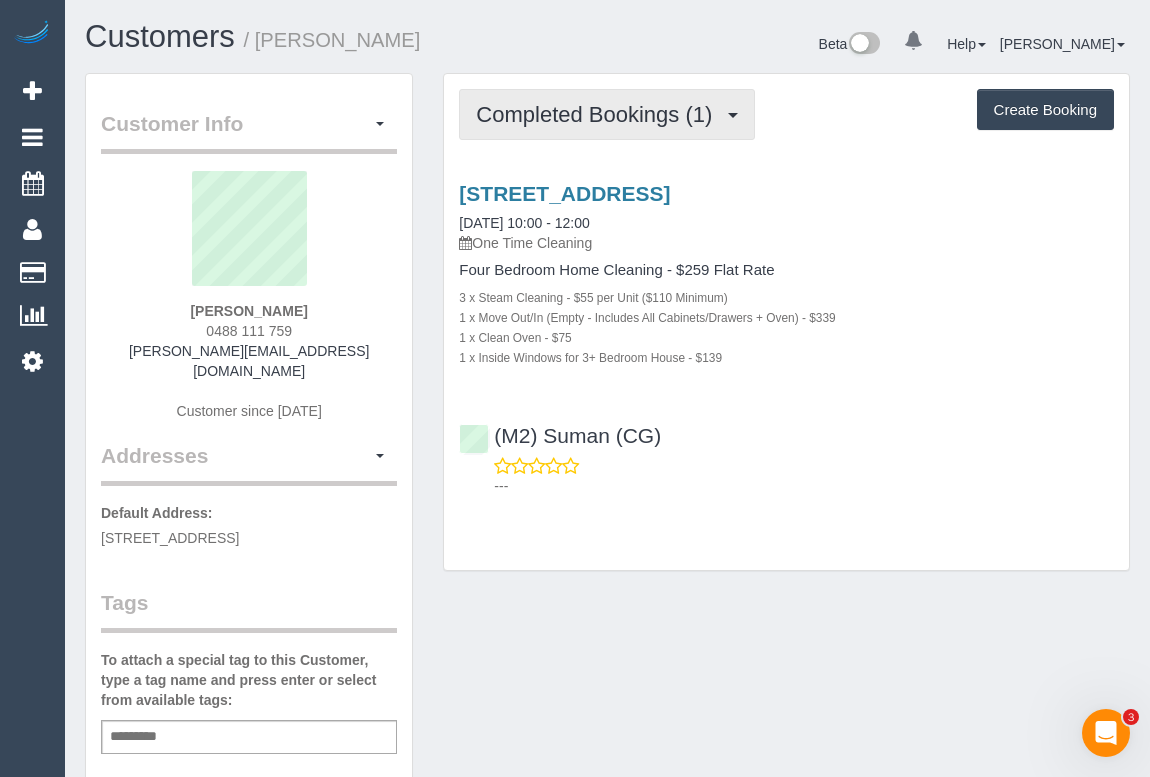 click on "Completed Bookings (1)" at bounding box center (599, 114) 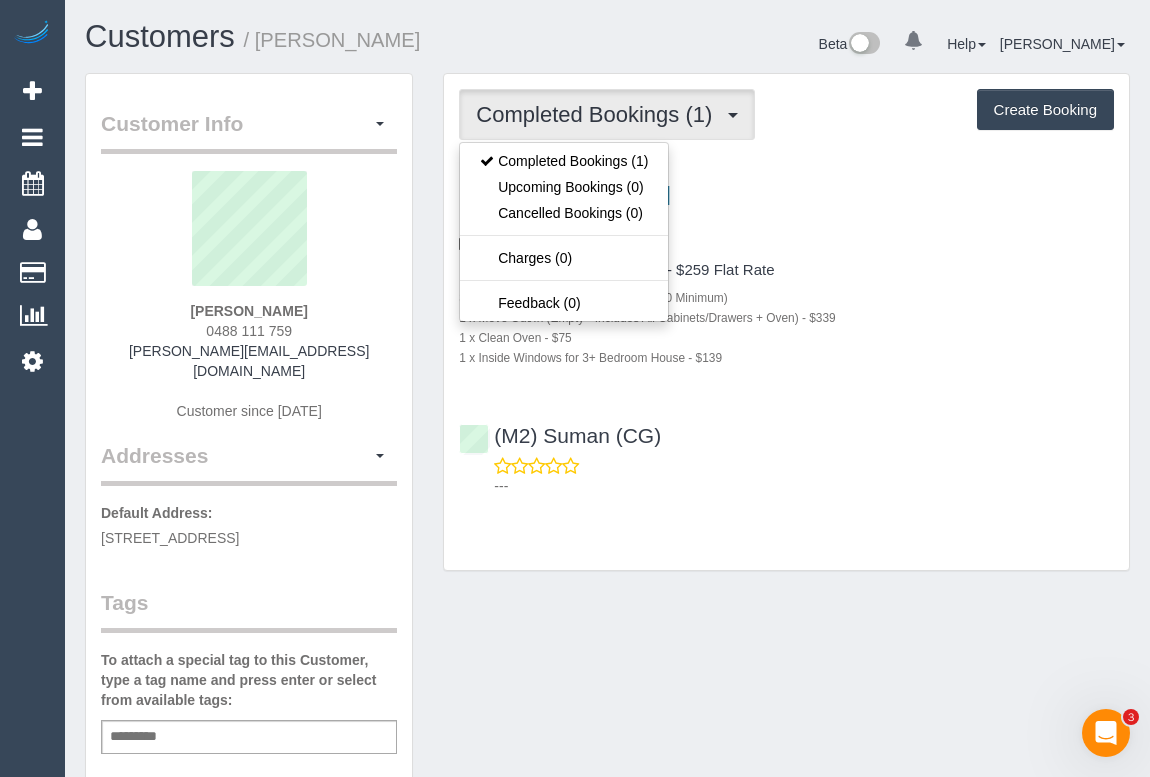 click on "116 Mansfield Street, Berwick, VIC 3806
04/07/2025 10:00 - 12:00
One Time Cleaning
Four Bedroom Home Cleaning  - $259 Flat Rate
3 x Steam Cleaning - $55 per Unit ($110 Minimum)
1 x Move Out/In (Empty - Includes All Cabinets/Drawers + Oven) - $339
1 x Clean Oven  - $75
1 x Inside Windows for 3+ Bedroom House  - $139
(M2) Suman (CG)" at bounding box center (786, 335) 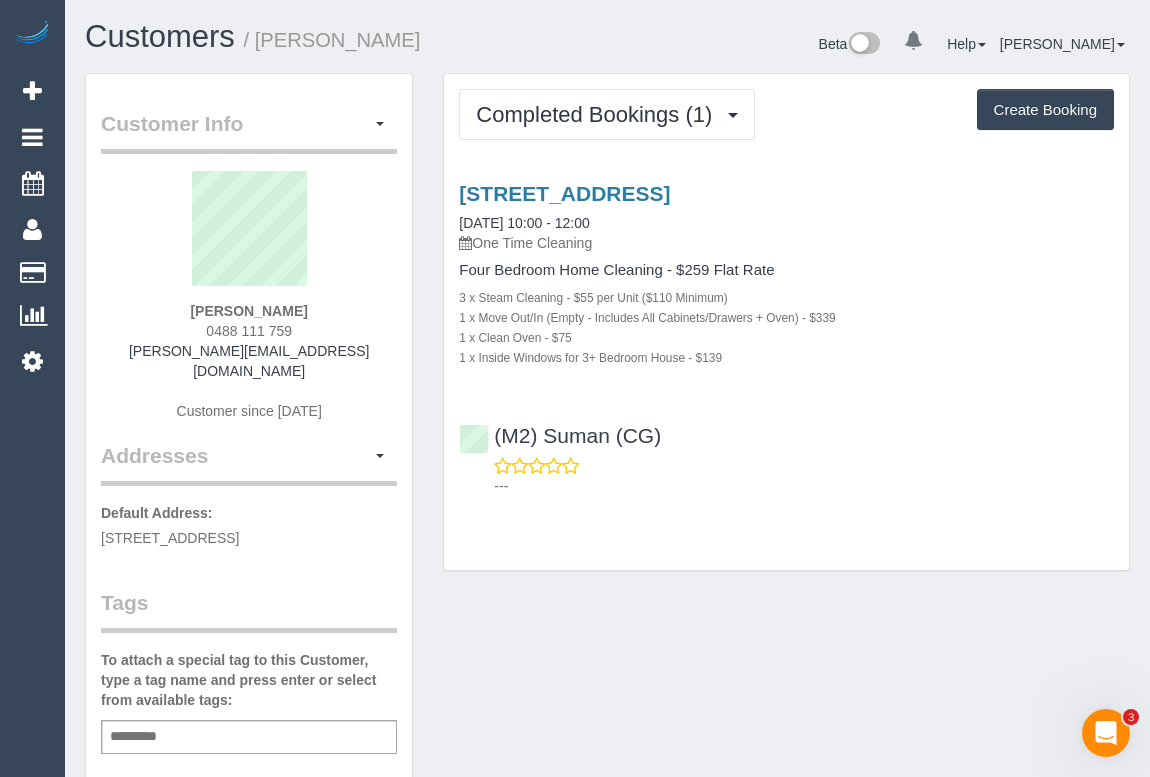 drag, startPoint x: 180, startPoint y: 310, endPoint x: 326, endPoint y: 304, distance: 146.12323 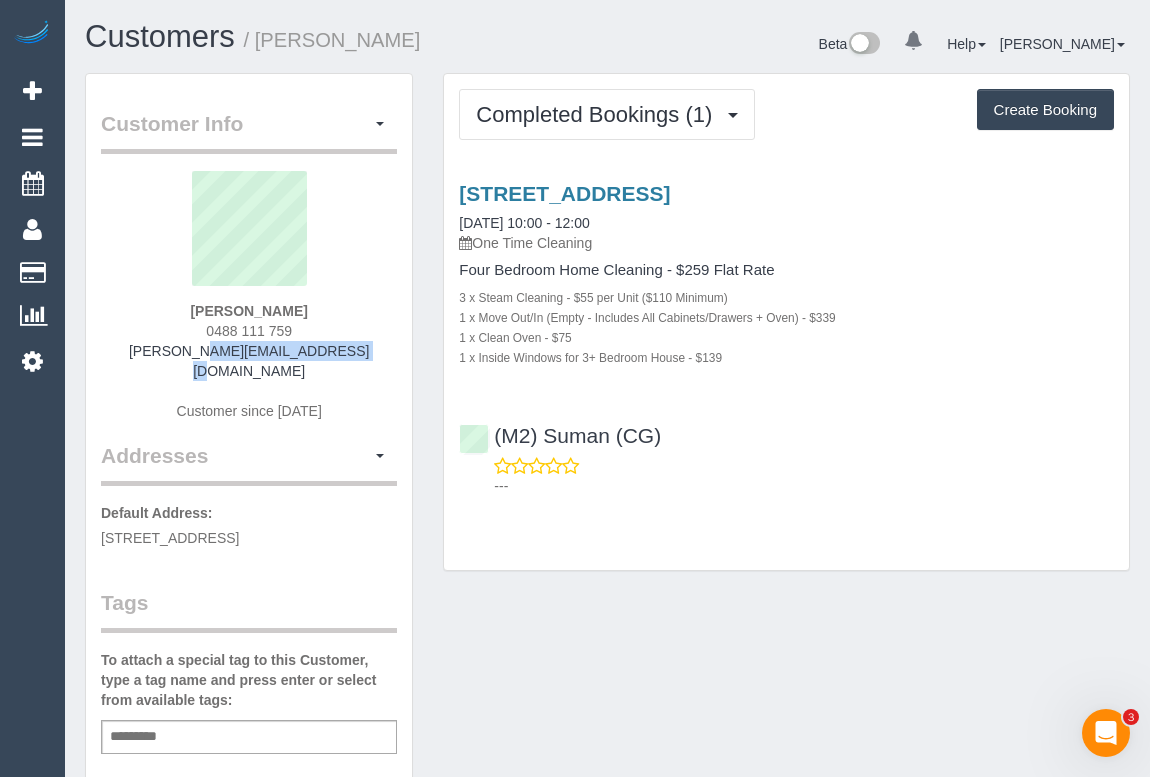 drag, startPoint x: 154, startPoint y: 347, endPoint x: 360, endPoint y: 350, distance: 206.02185 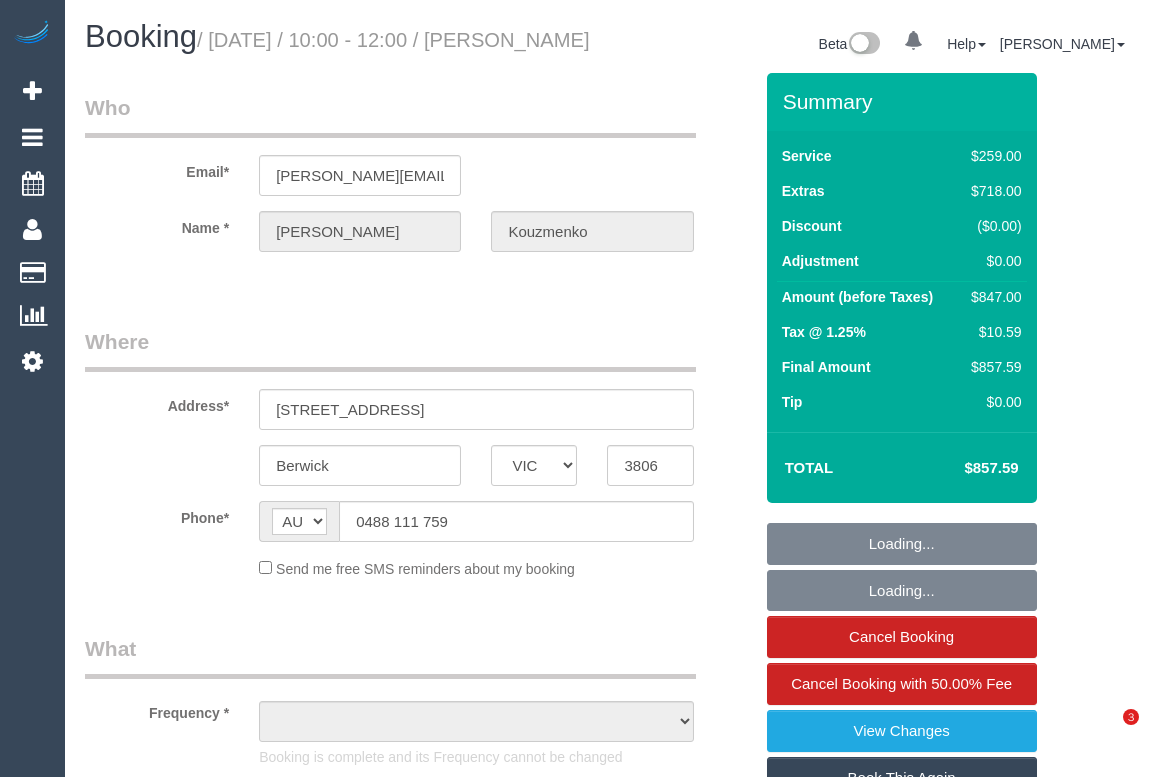 select on "VIC" 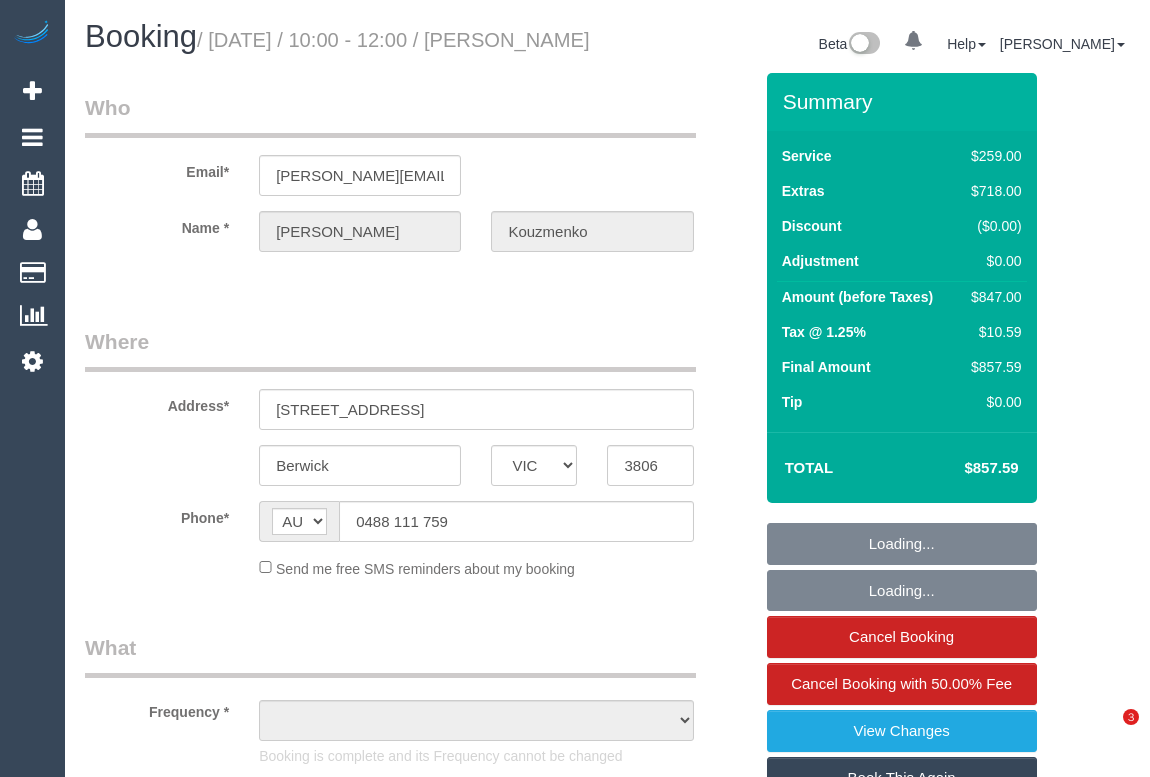 scroll, scrollTop: 0, scrollLeft: 0, axis: both 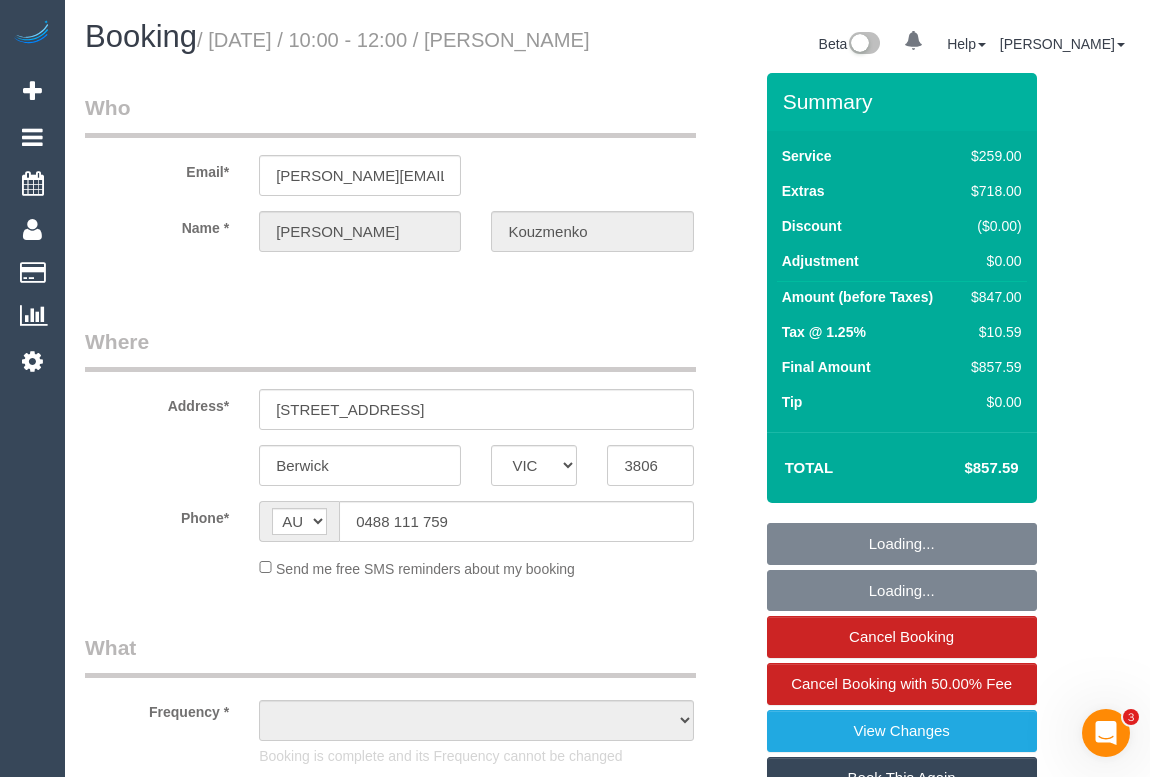 select on "string:stripe-pm_1RbeGQ2GScqysDRVLZnQtUYw" 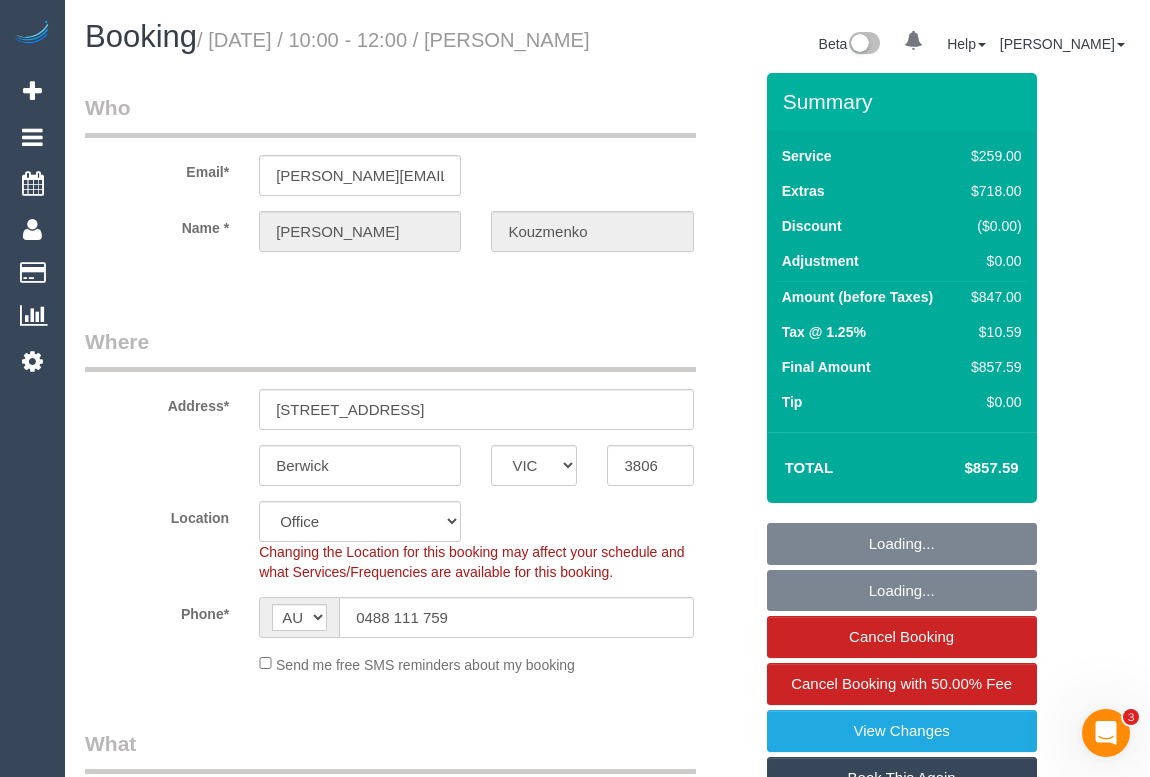 select on "object:921" 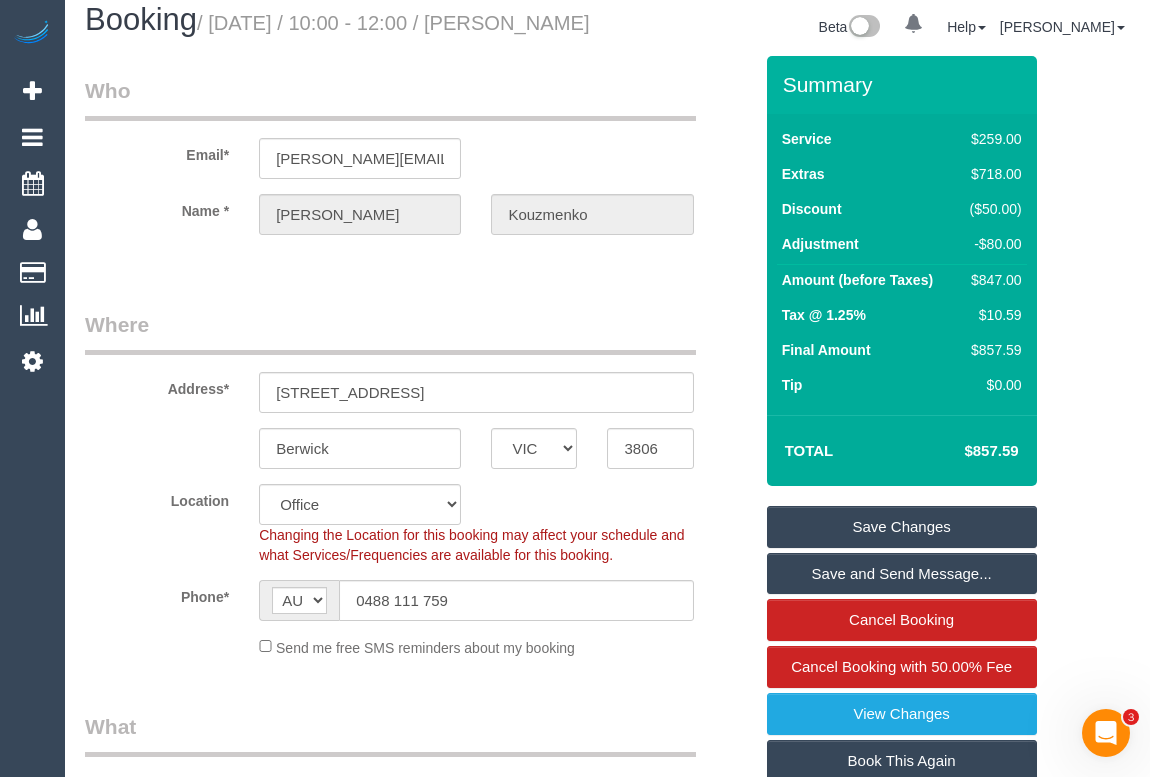 scroll, scrollTop: 0, scrollLeft: 0, axis: both 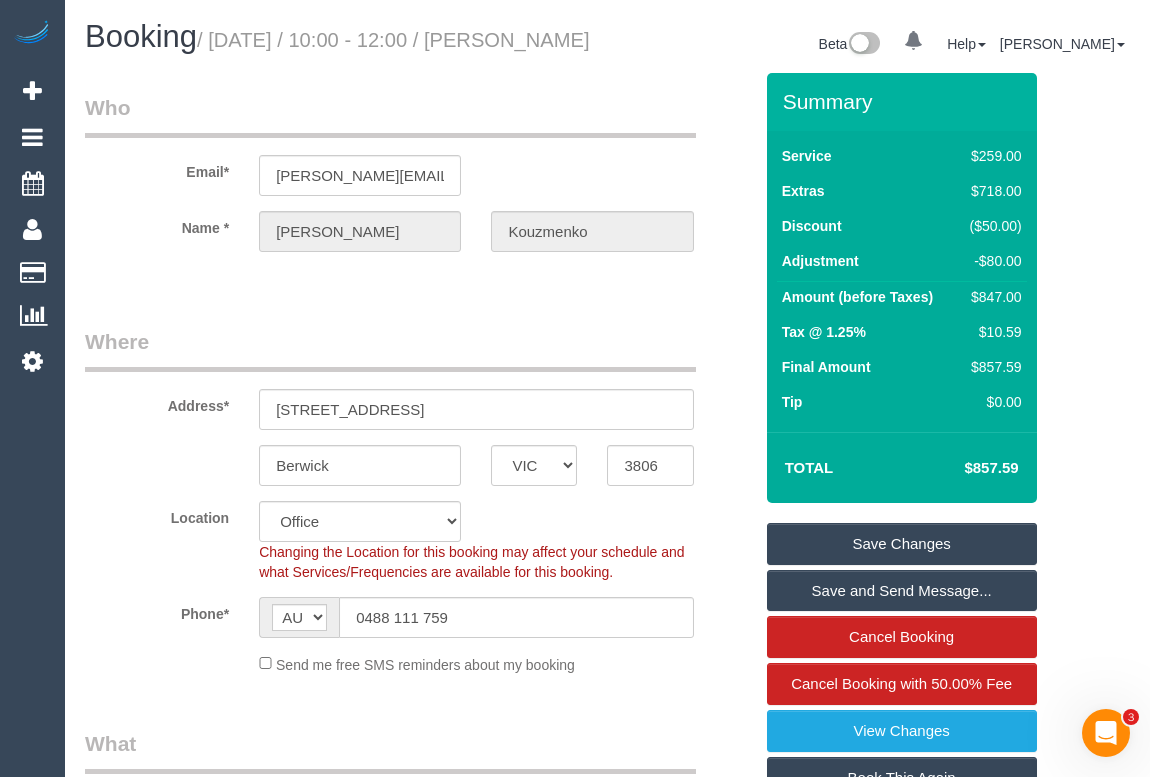 click on "Where" at bounding box center [390, 349] 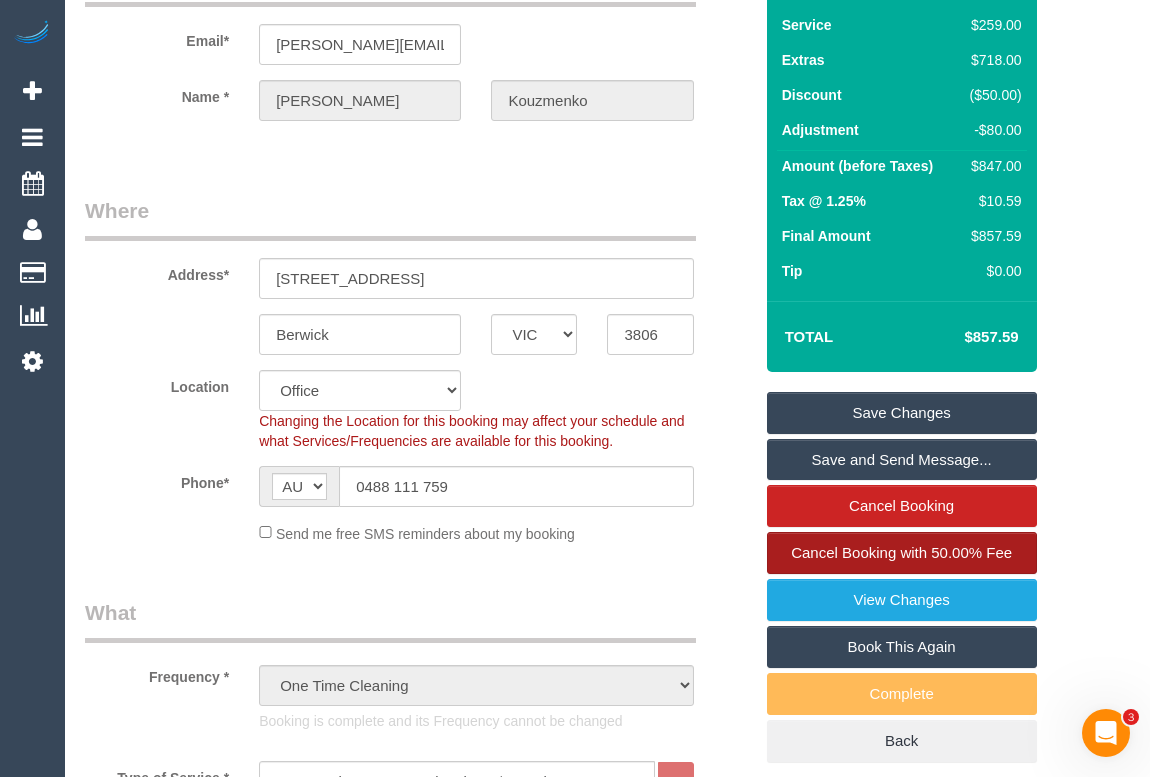 scroll, scrollTop: 0, scrollLeft: 0, axis: both 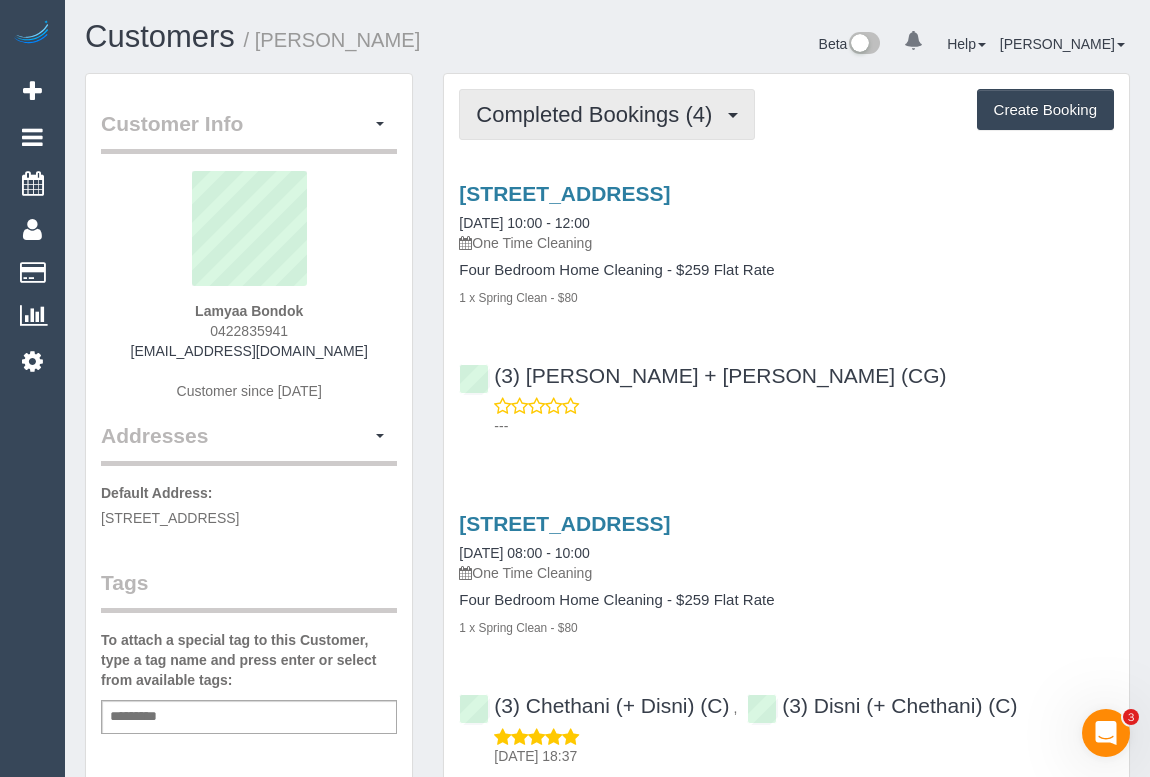 click on "Completed Bookings (4)" at bounding box center (599, 114) 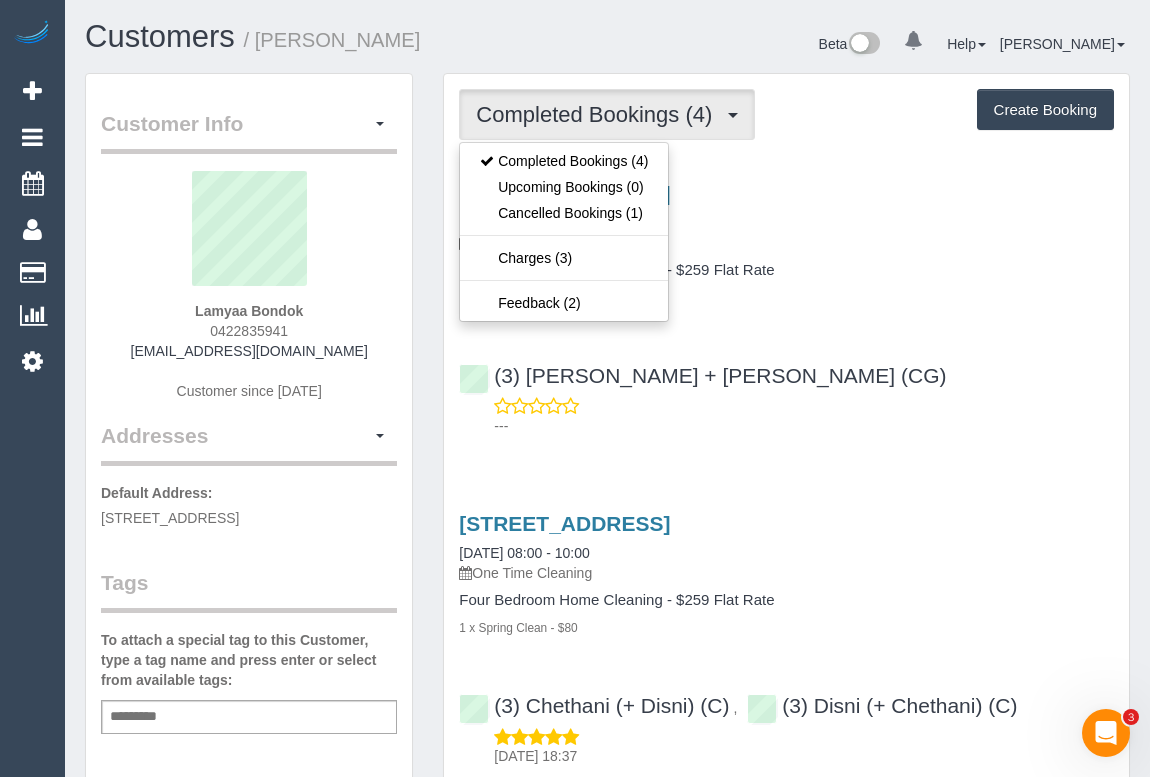 click on "4 Kalgurli Crt, Balwyn, VIC 3103
04/07/2025 10:00 - 12:00
One Time Cleaning
Four Bedroom Home Cleaning  - $259 Flat Rate
1 x Spring Clean - $80
(3) Bansari + Bhavesh (CG)
---" at bounding box center (786, 305) 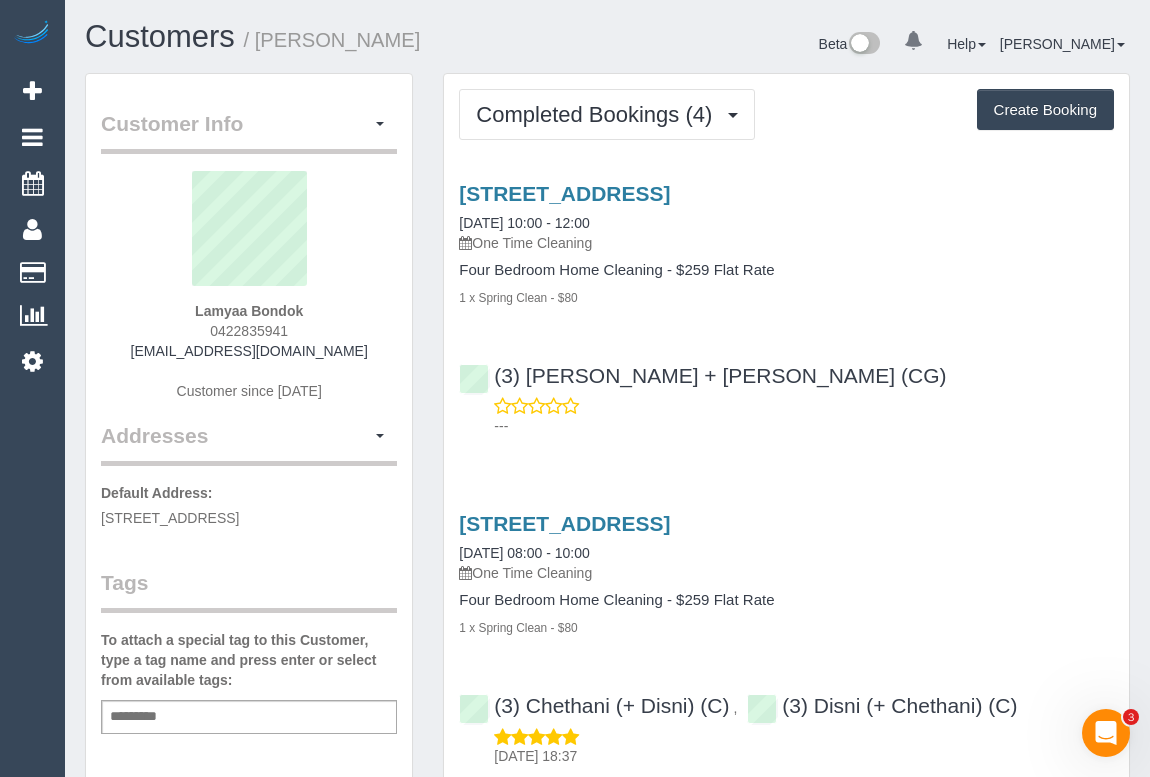 drag, startPoint x: 180, startPoint y: 306, endPoint x: 322, endPoint y: 308, distance: 142.01408 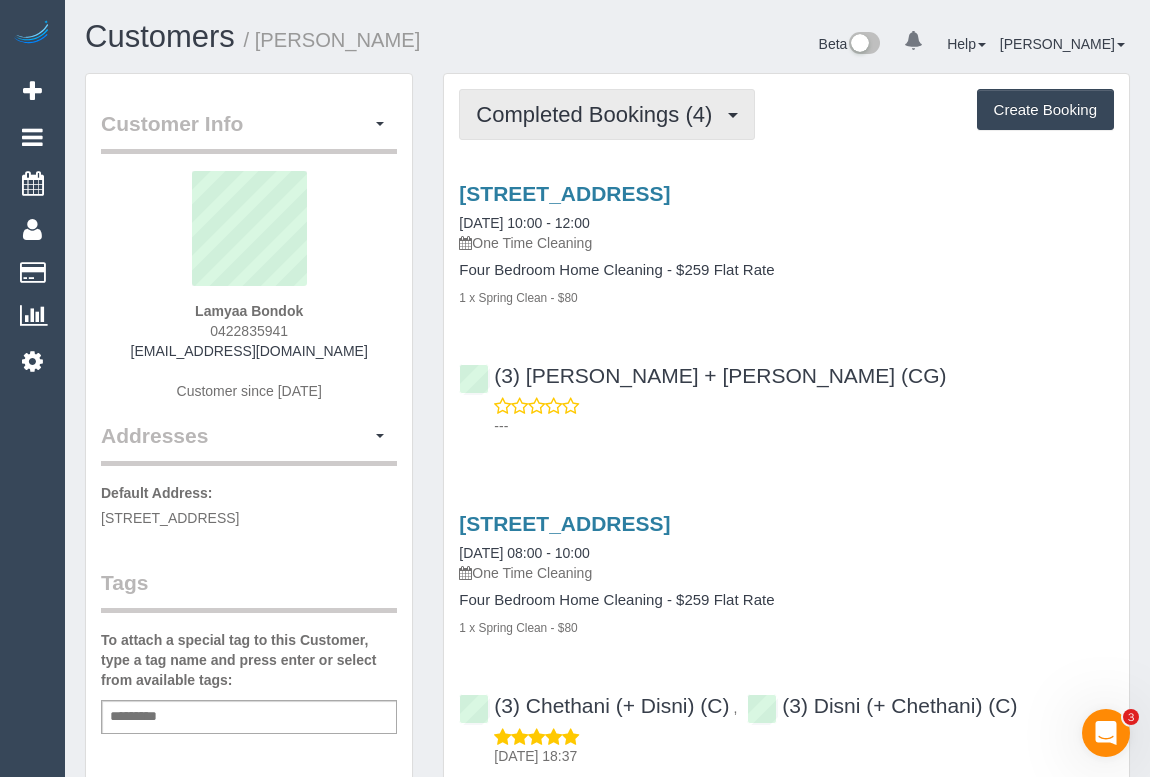 click on "Completed Bookings (4)" at bounding box center (599, 114) 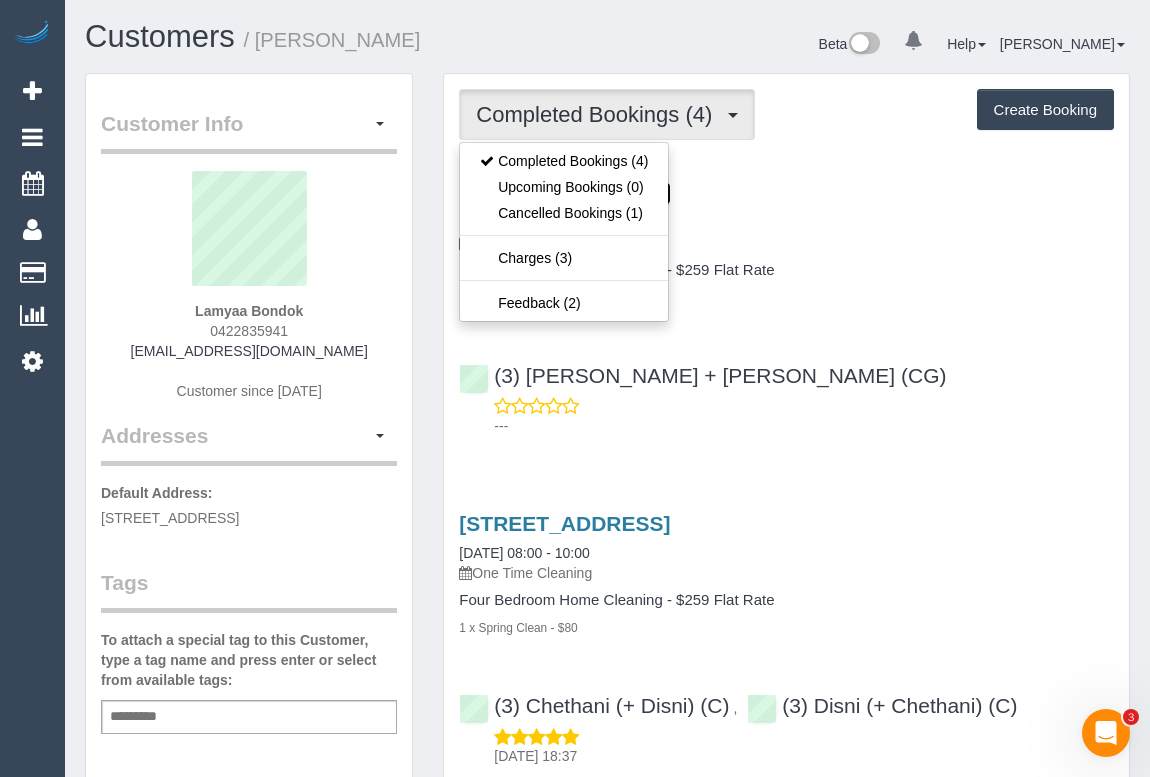 click on "4 Kalgurli Crt, Balwyn, VIC 3103" at bounding box center (564, 193) 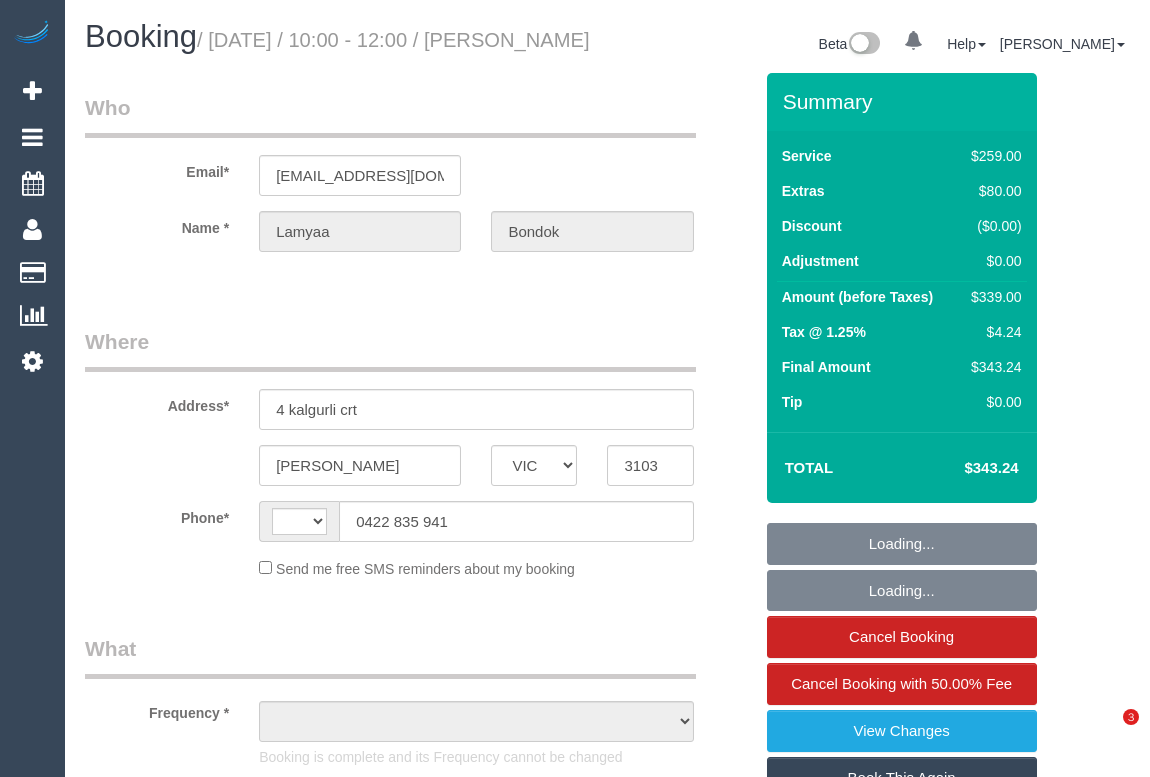 select on "VIC" 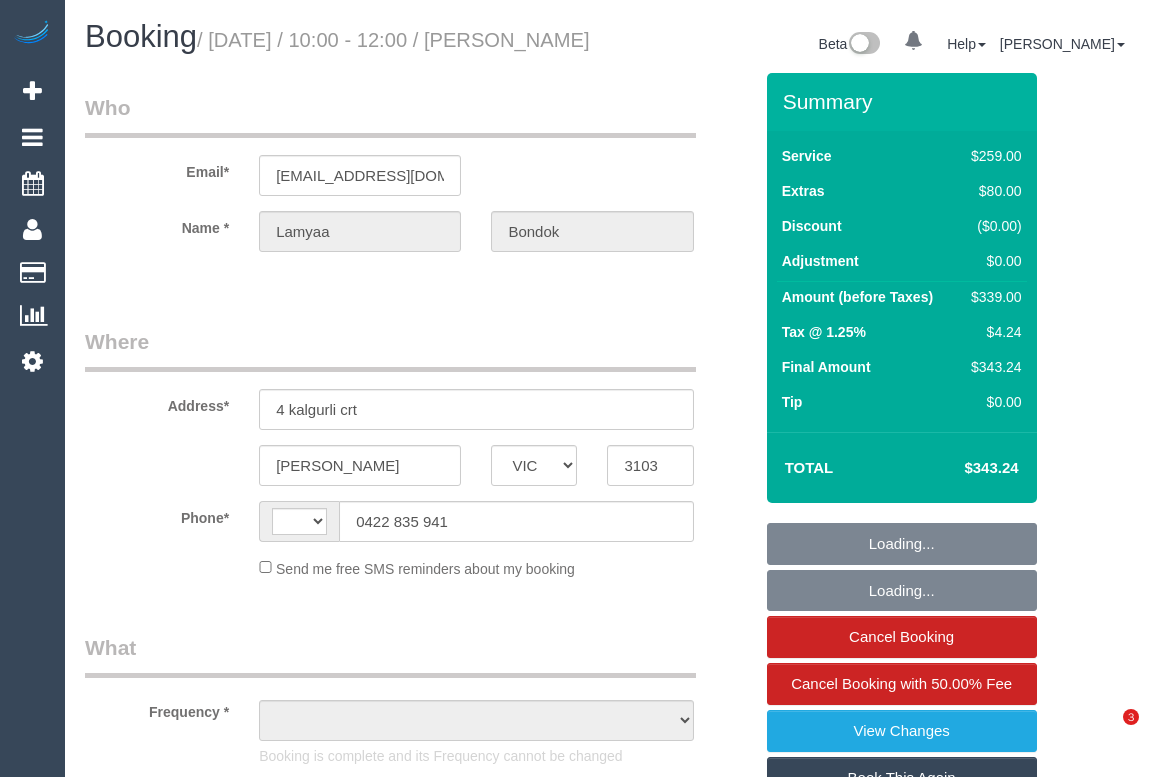 scroll, scrollTop: 0, scrollLeft: 0, axis: both 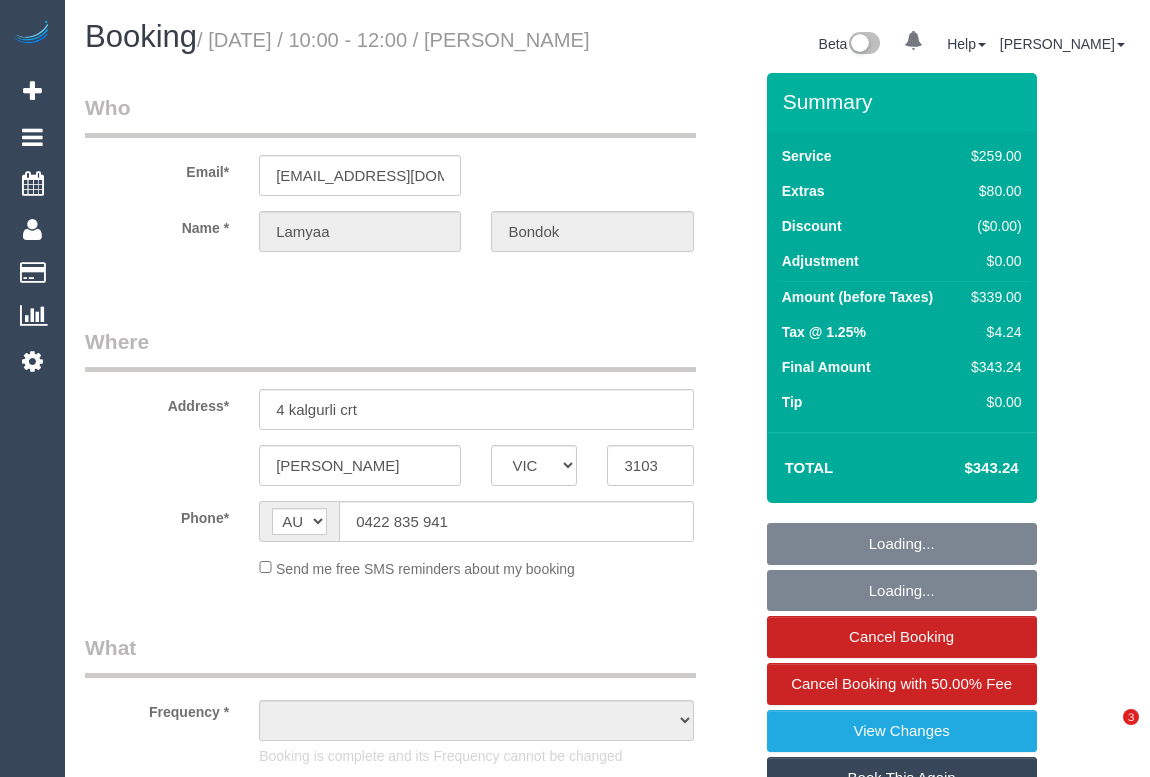 select on "string:AU" 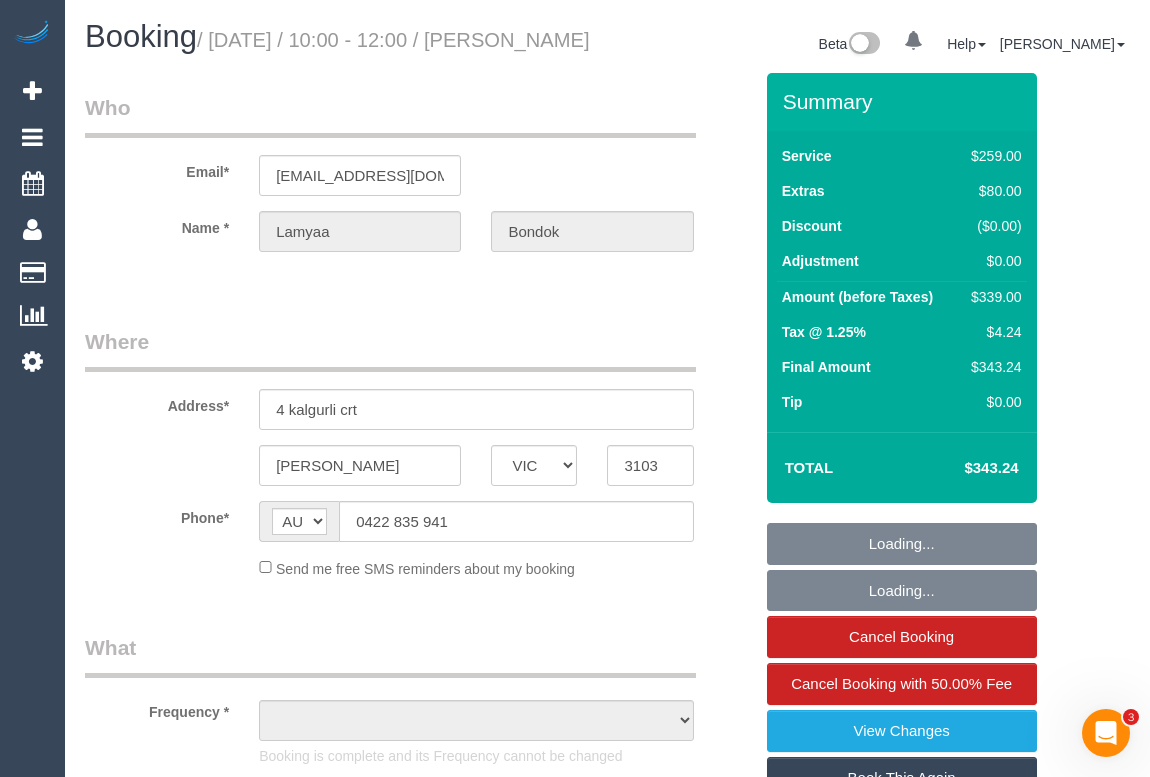 scroll, scrollTop: 0, scrollLeft: 0, axis: both 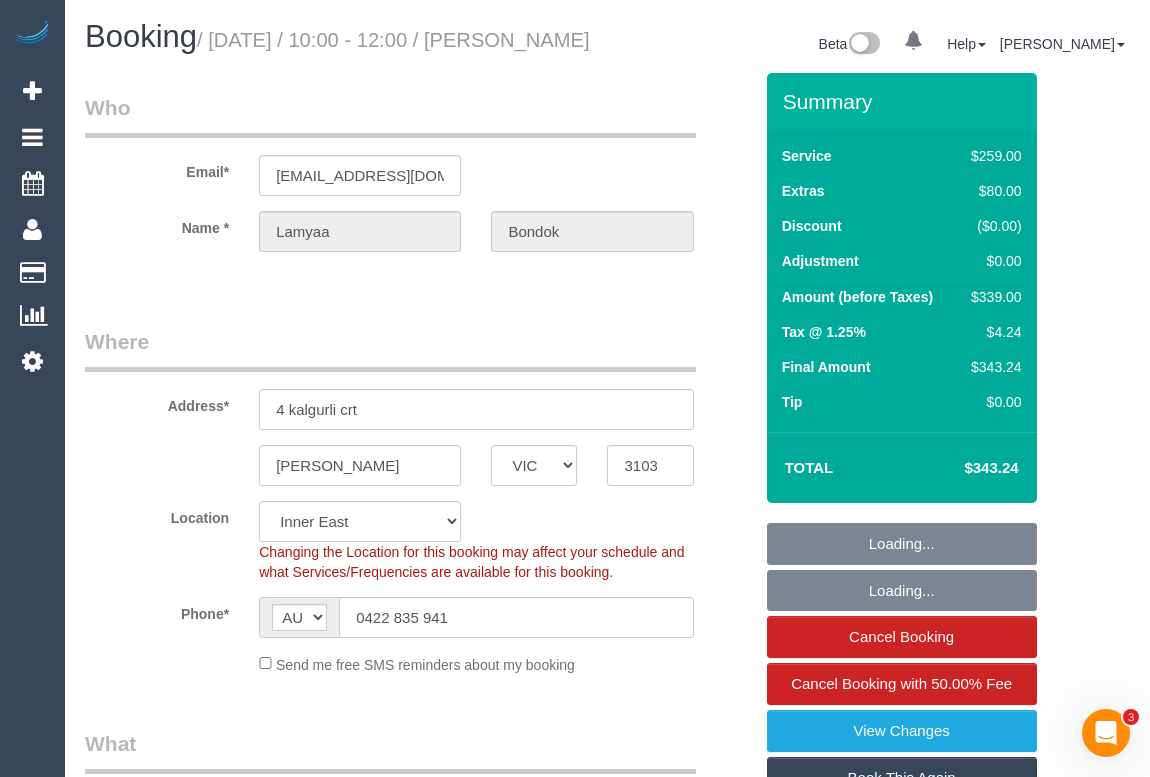 select on "object:1448" 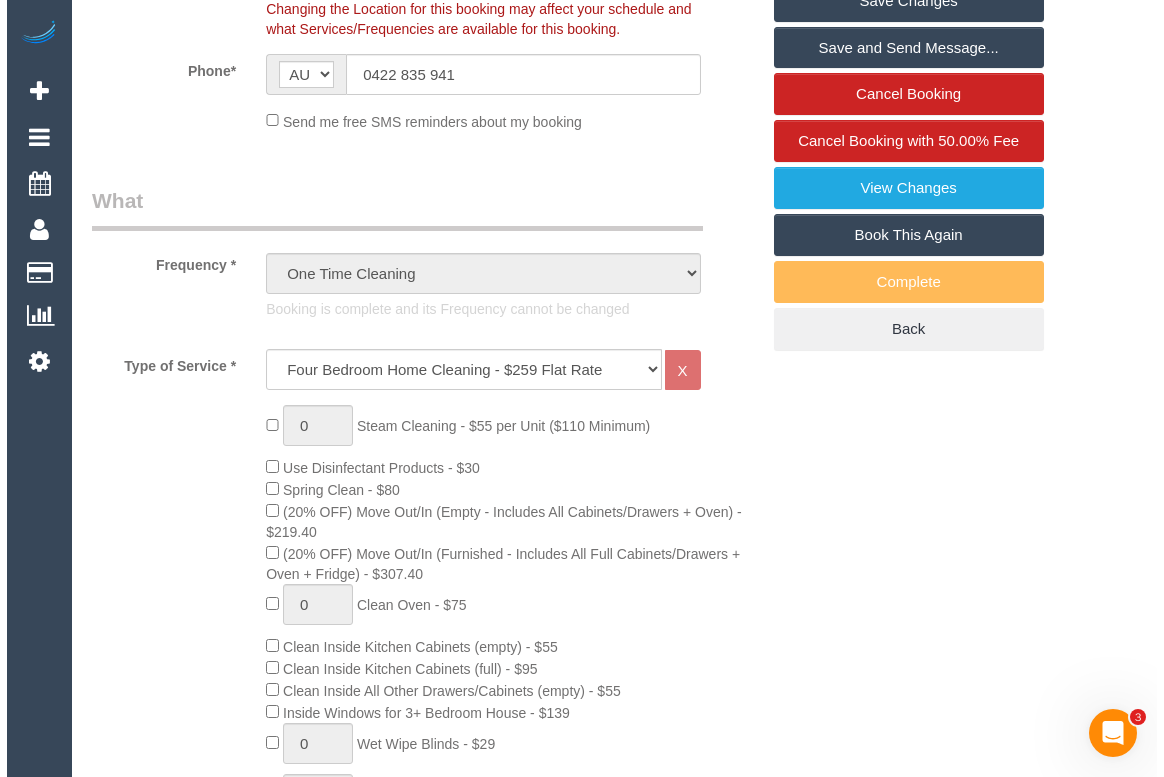 scroll, scrollTop: 545, scrollLeft: 0, axis: vertical 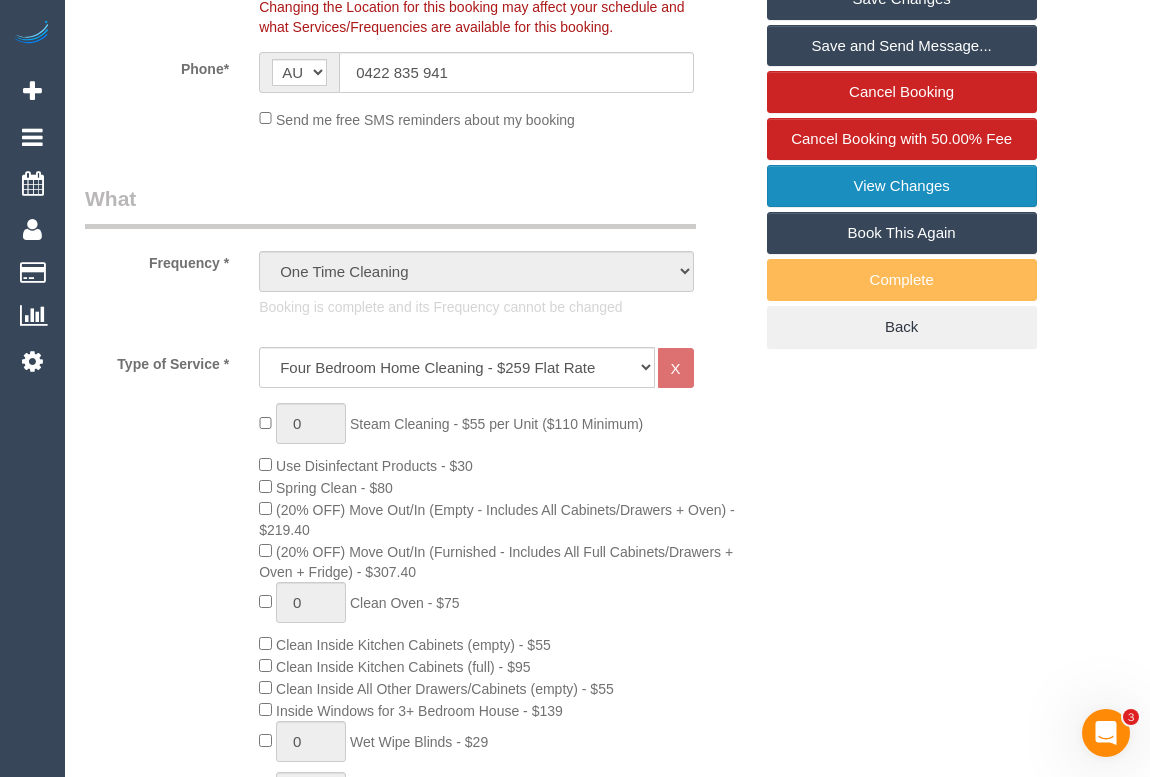 click on "View Changes" at bounding box center (902, 186) 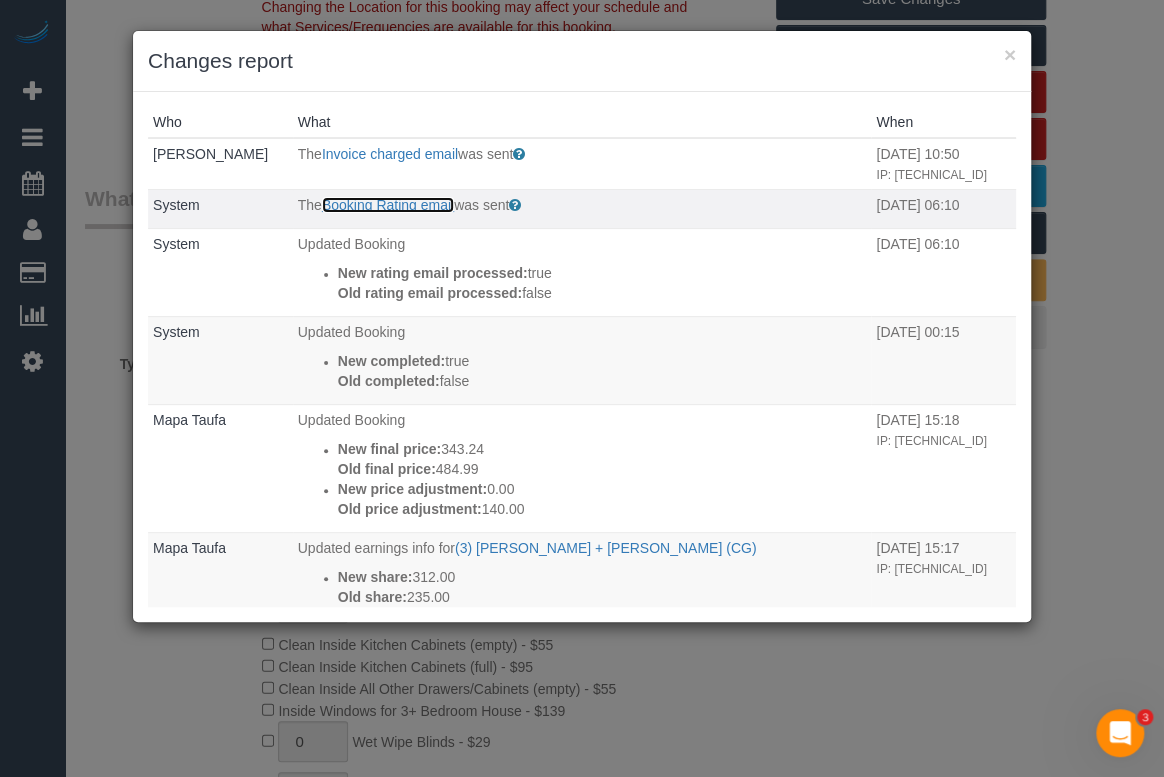 click on "Booking Rating email" at bounding box center [388, 205] 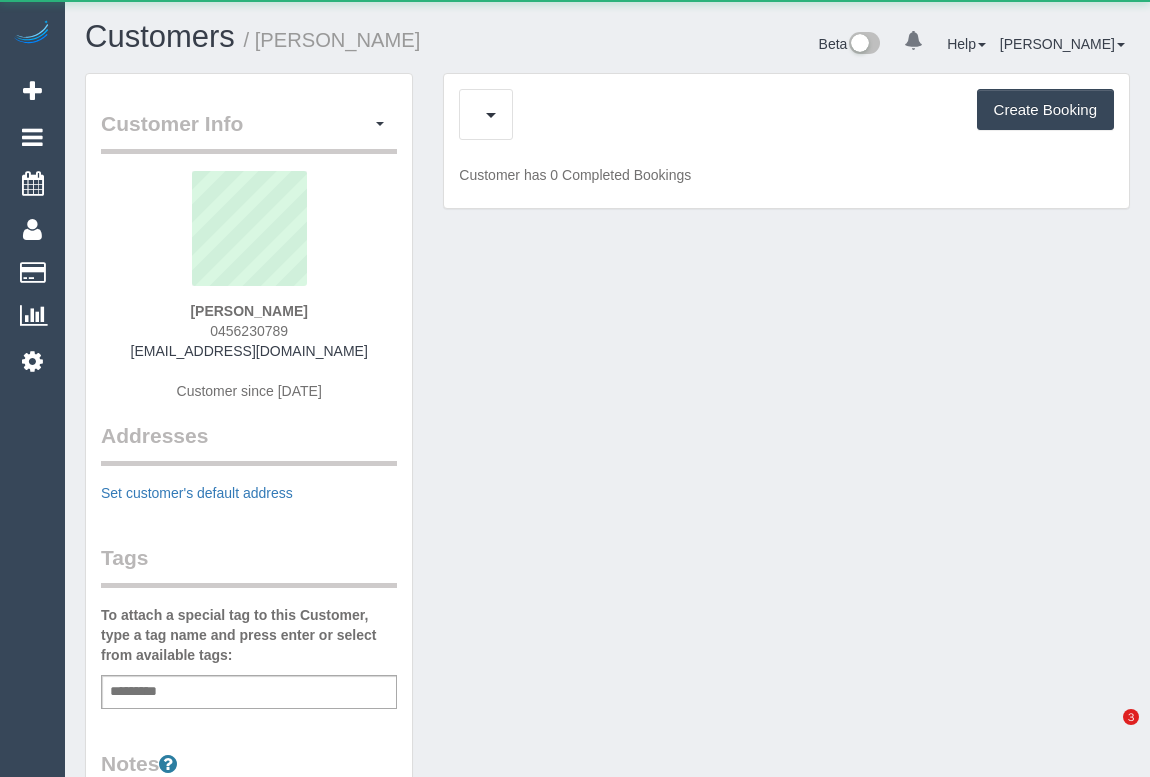 scroll, scrollTop: 0, scrollLeft: 0, axis: both 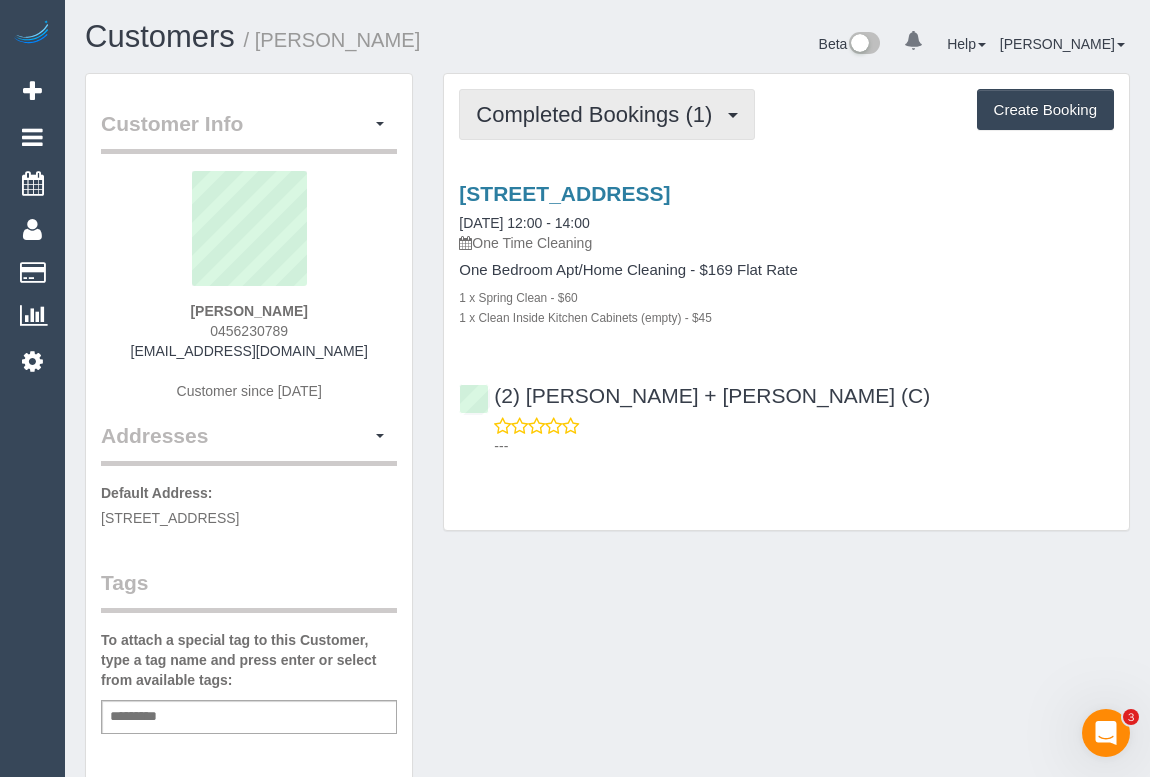 click on "Completed Bookings (1)" at bounding box center (599, 114) 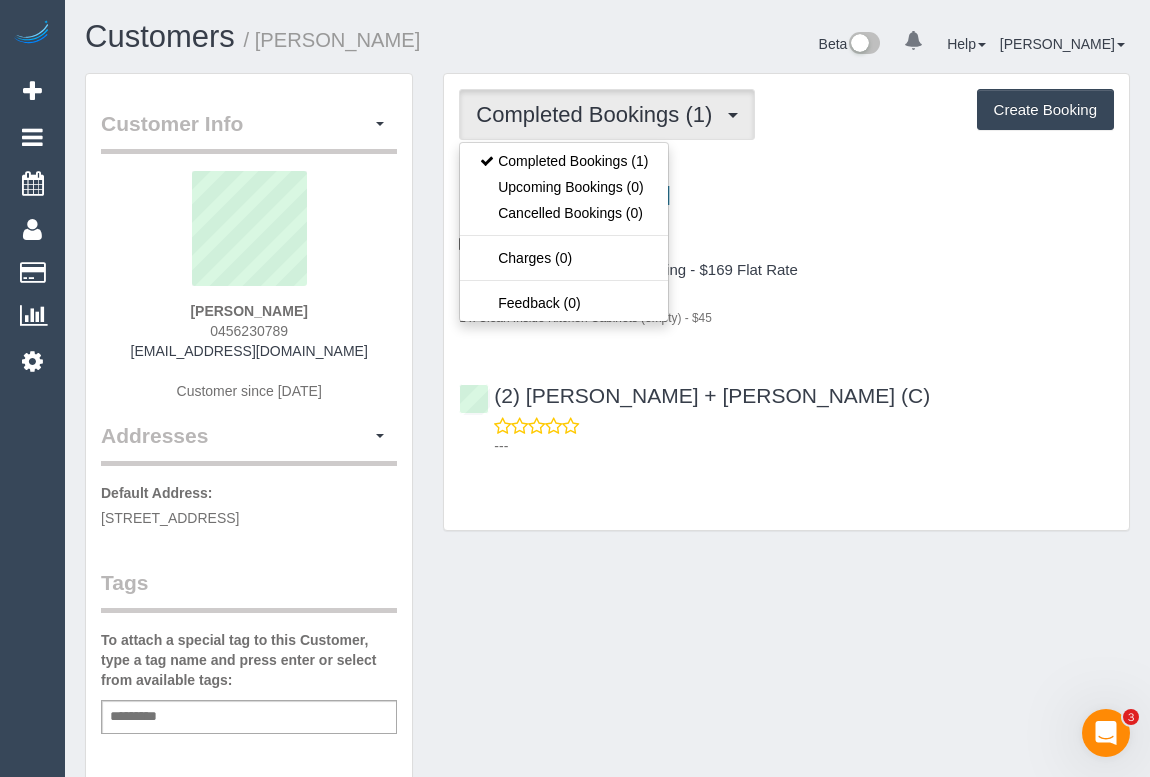 click on "Customer Info
Edit Contact Info
Send Message
Email Preferences
Special Sales Tax
View Changes
Mark as Unconfirmed
Block this Customer
Archive Account
Delete Account
Ali Hourani
0456230789" at bounding box center (607, 743) 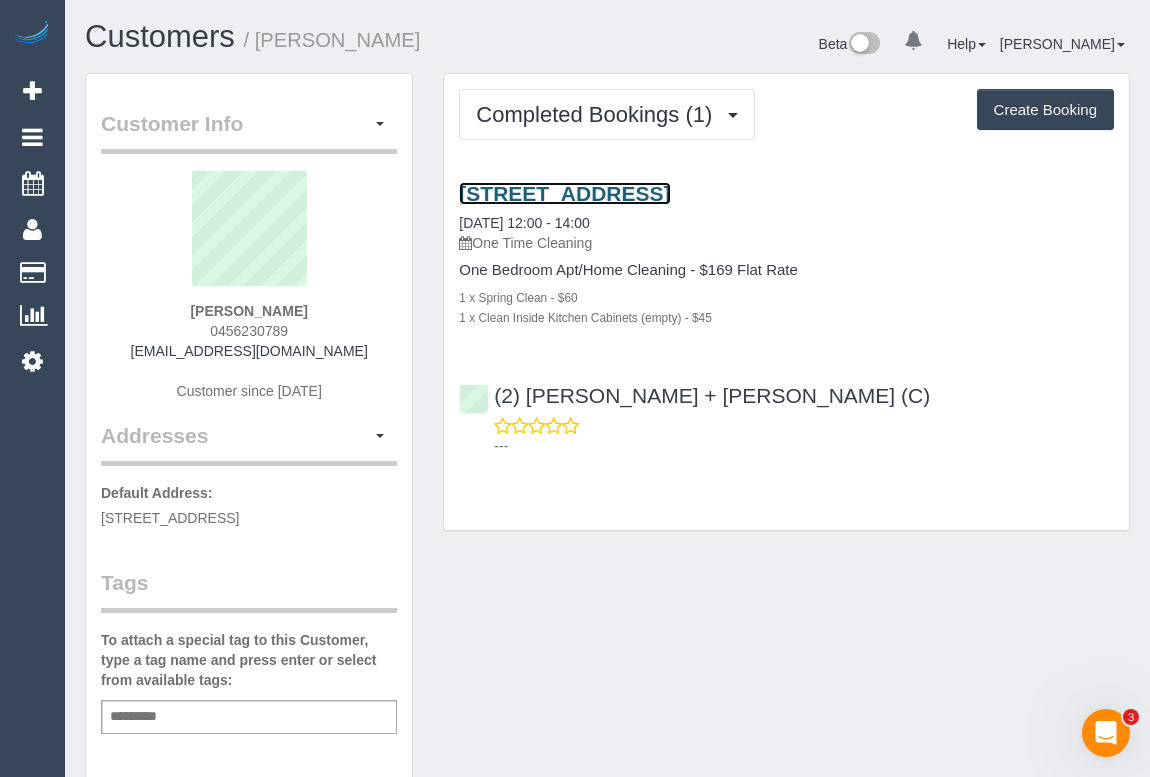 click on "383 Racecourse Rd, Kensington, VIC 3031" at bounding box center [564, 193] 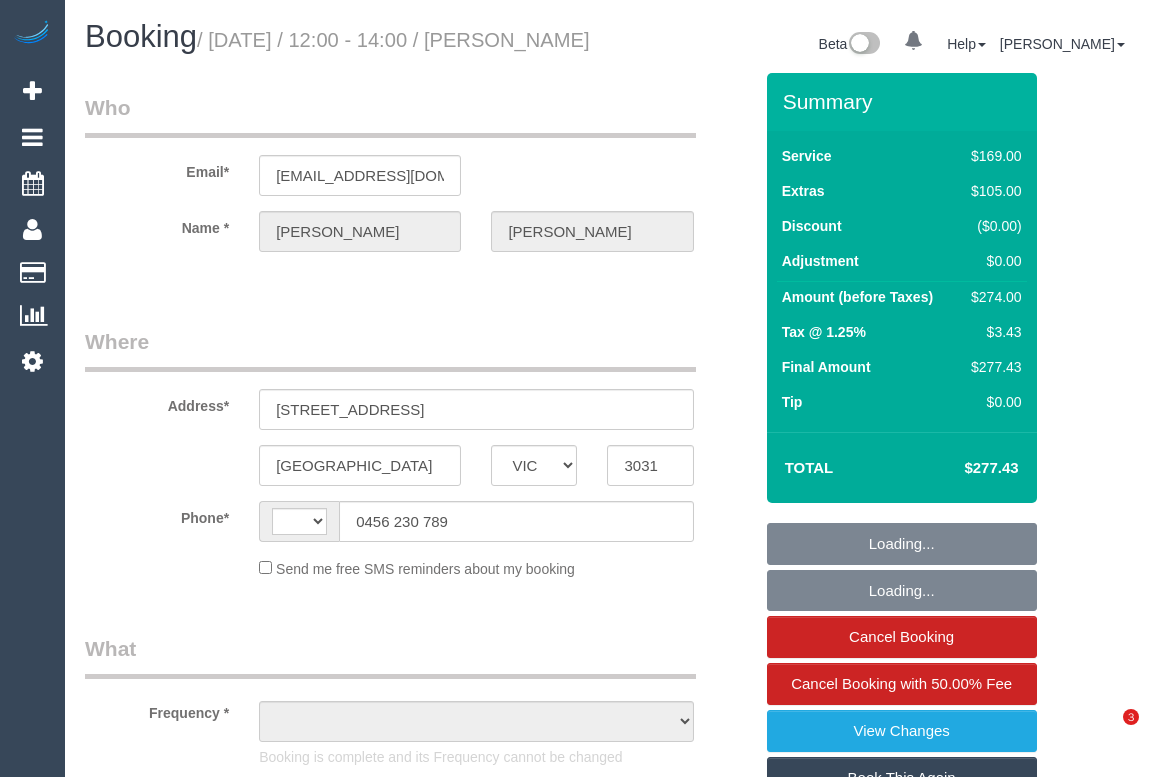 select on "VIC" 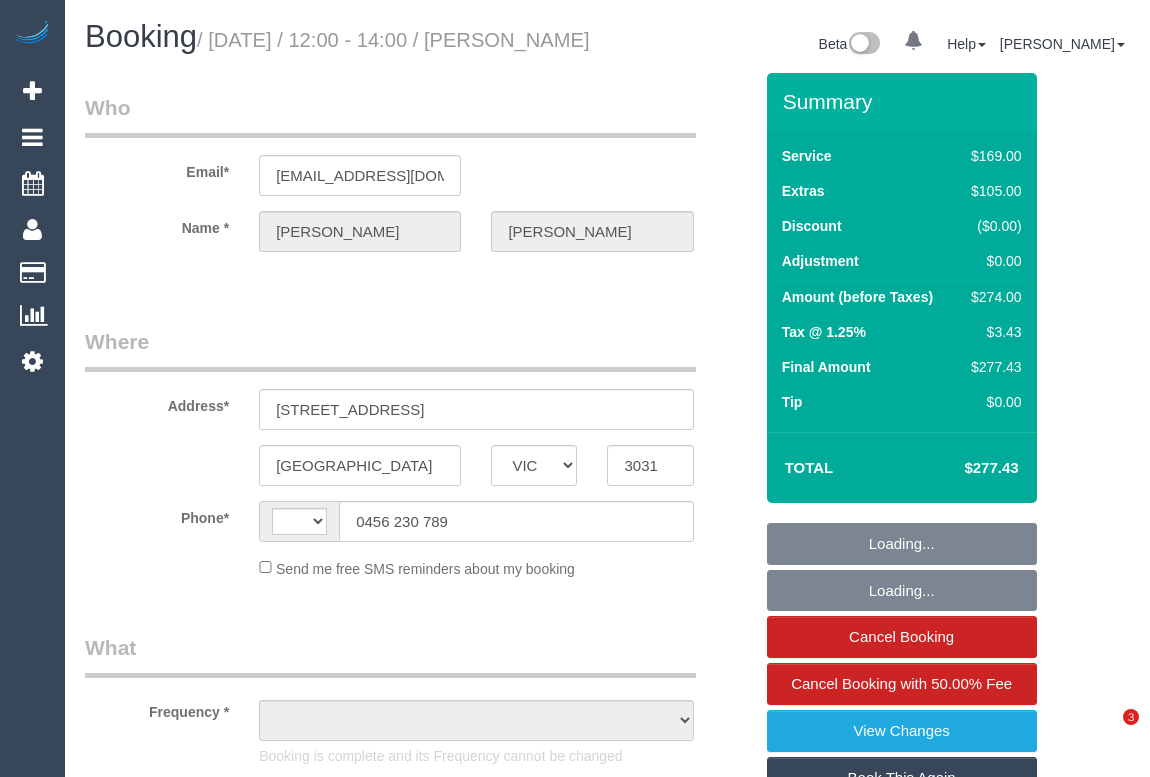scroll, scrollTop: 0, scrollLeft: 0, axis: both 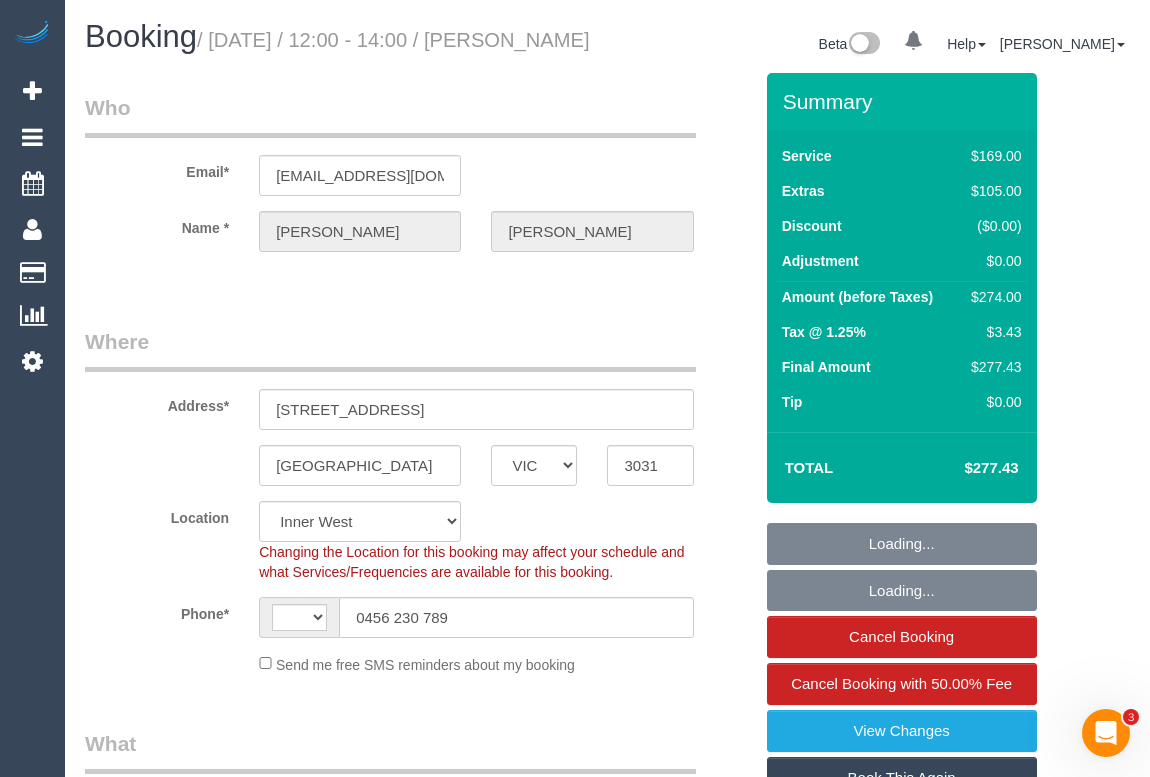 select on "string:AU" 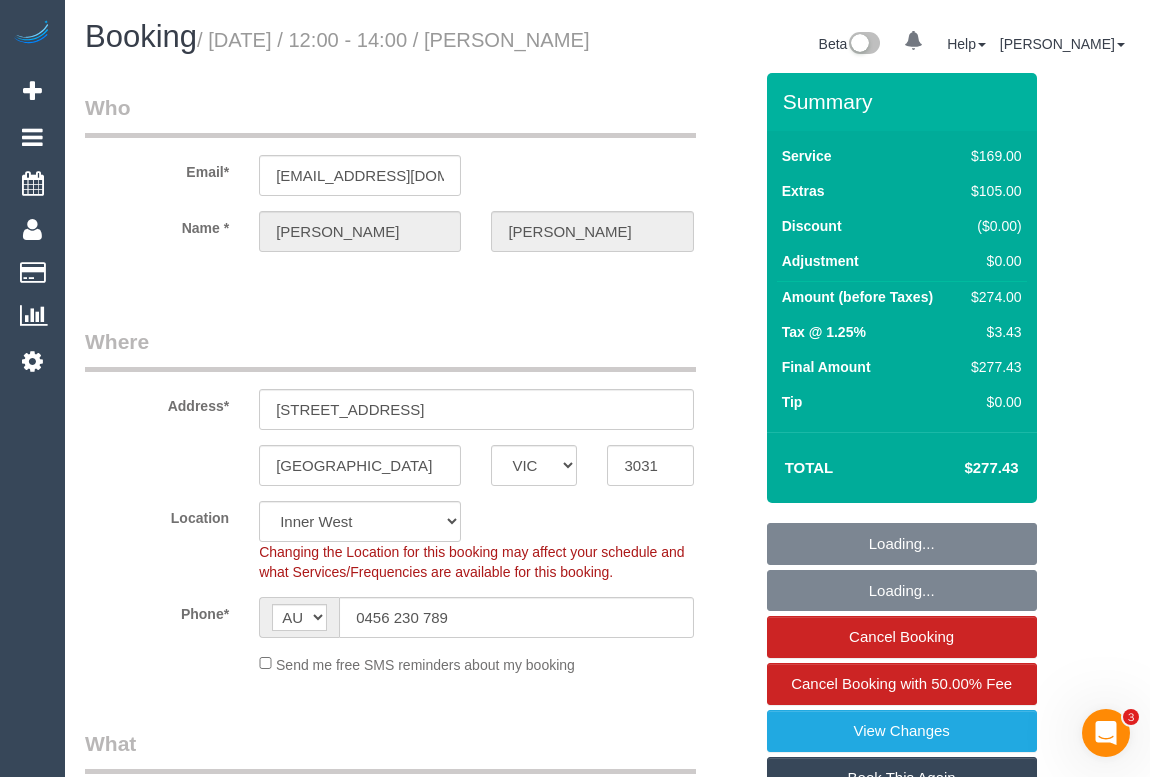 select on "string:stripe-pm_1Rg1Pa2GScqysDRVNg4t3uGr" 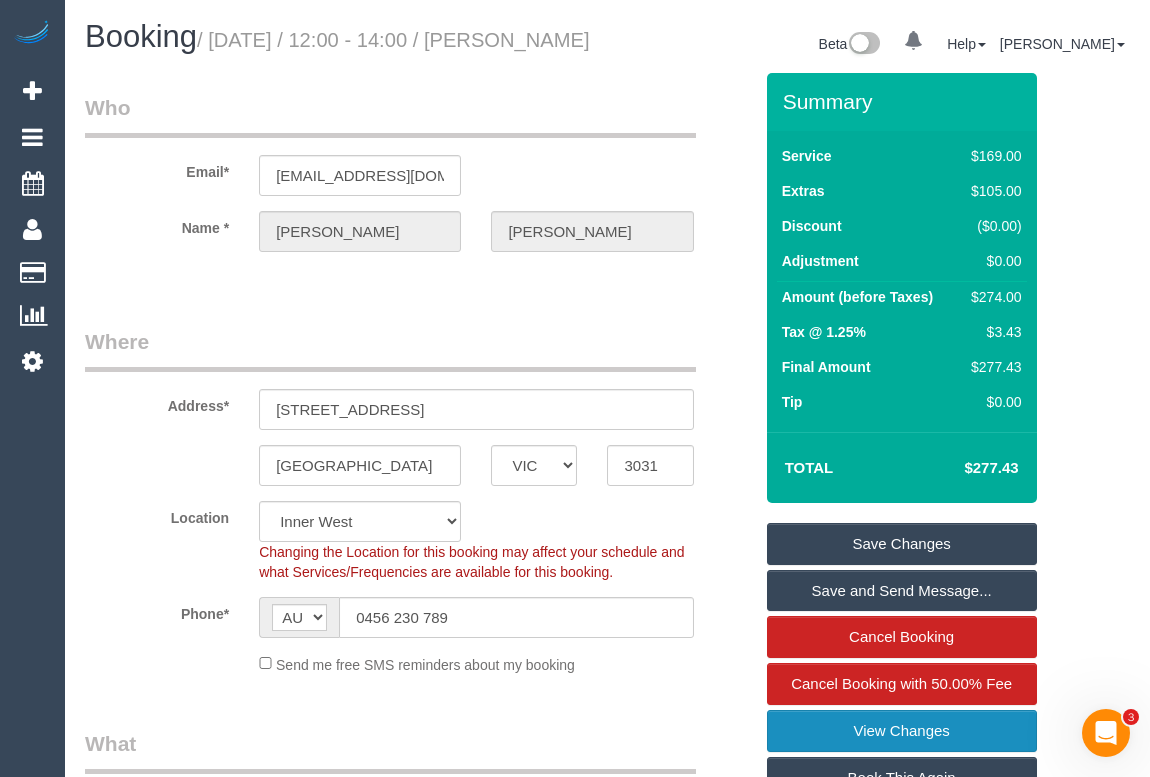click on "View Changes" at bounding box center [902, 731] 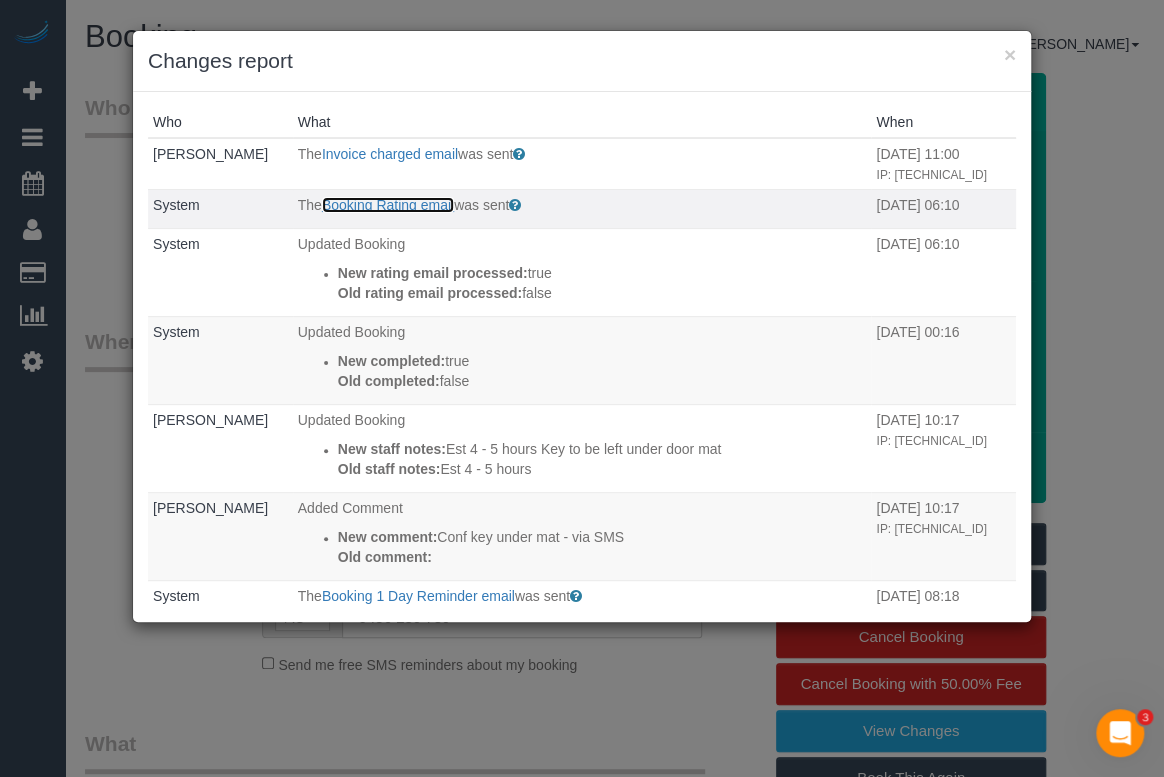 click on "Booking Rating email" at bounding box center [388, 205] 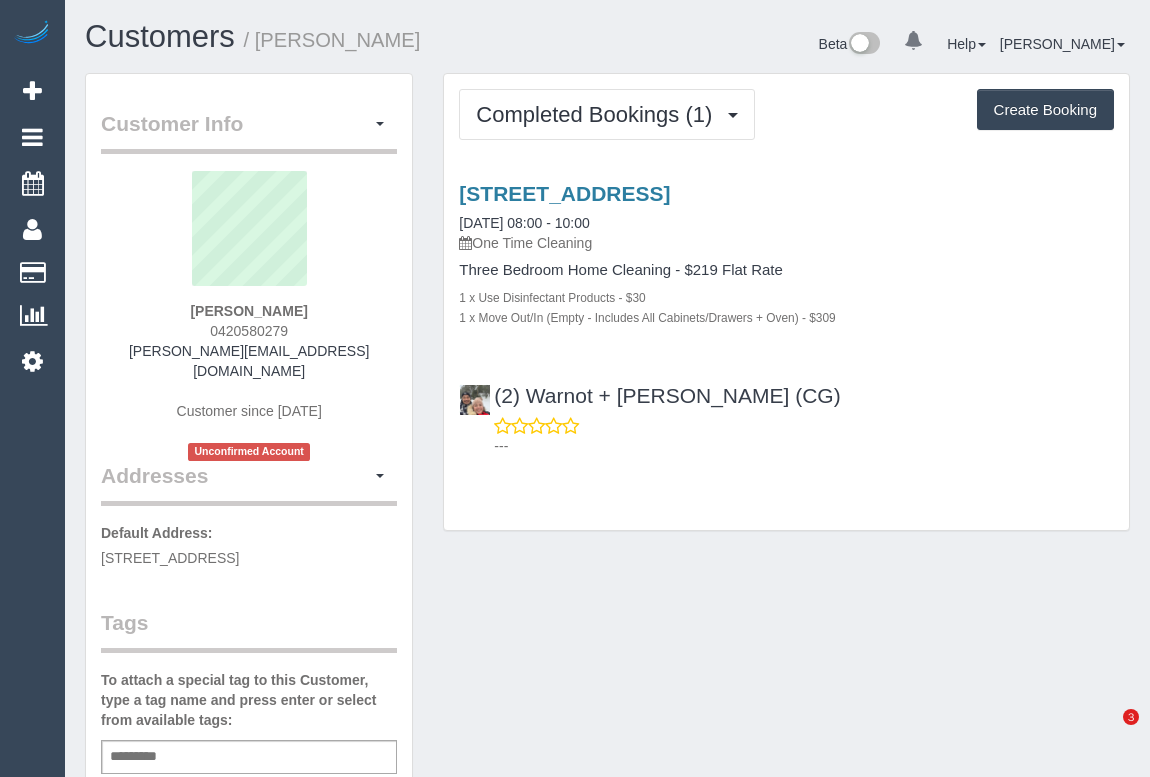 scroll, scrollTop: 0, scrollLeft: 0, axis: both 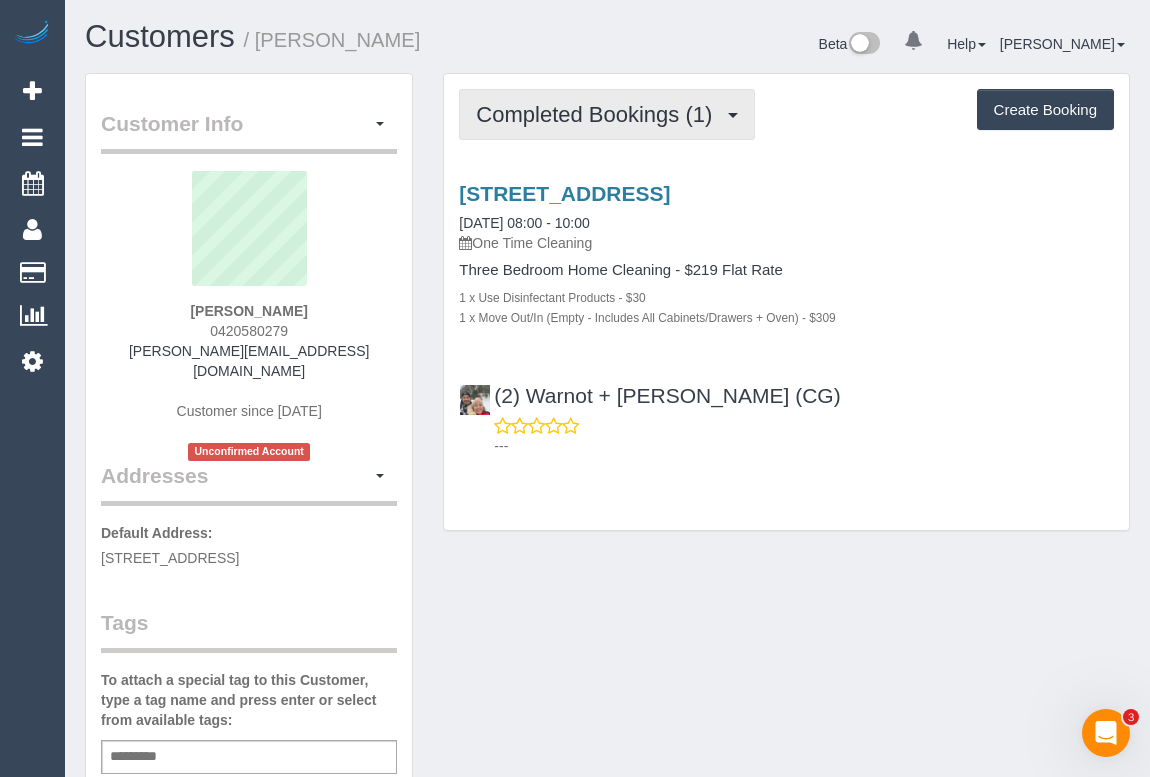 click on "Completed Bookings (1)" at bounding box center (599, 114) 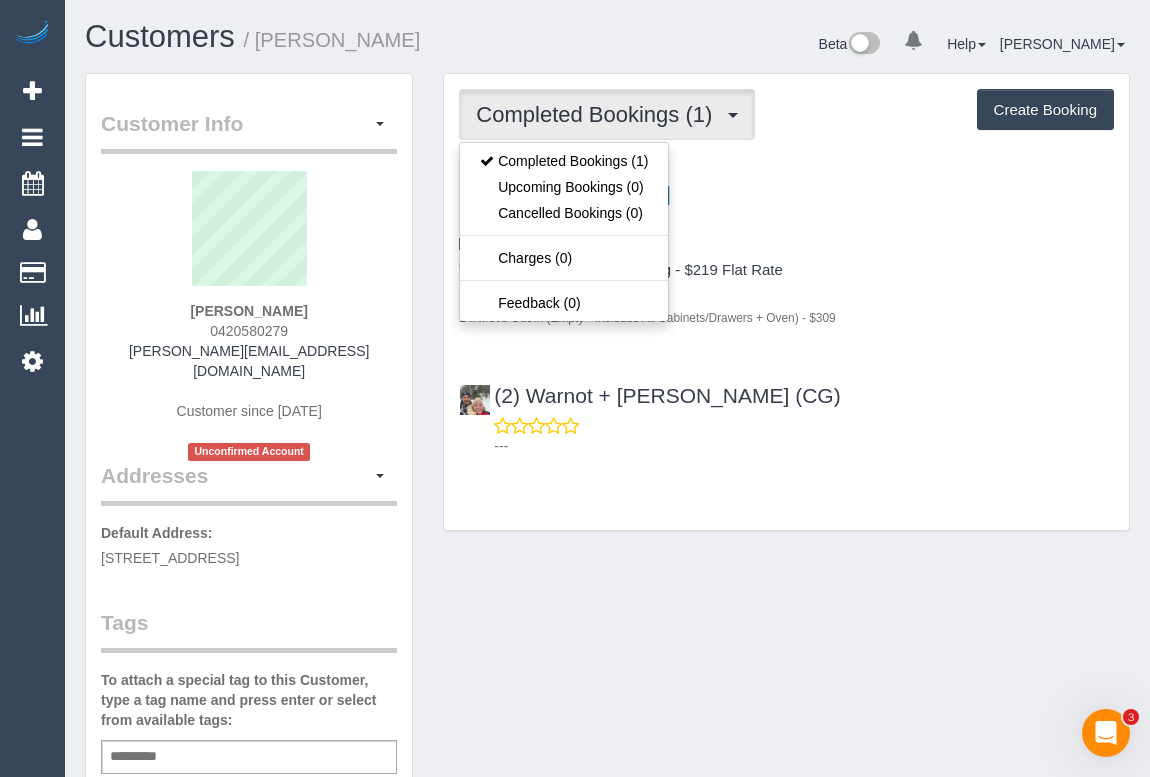 drag, startPoint x: 919, startPoint y: 499, endPoint x: 784, endPoint y: 610, distance: 174.77414 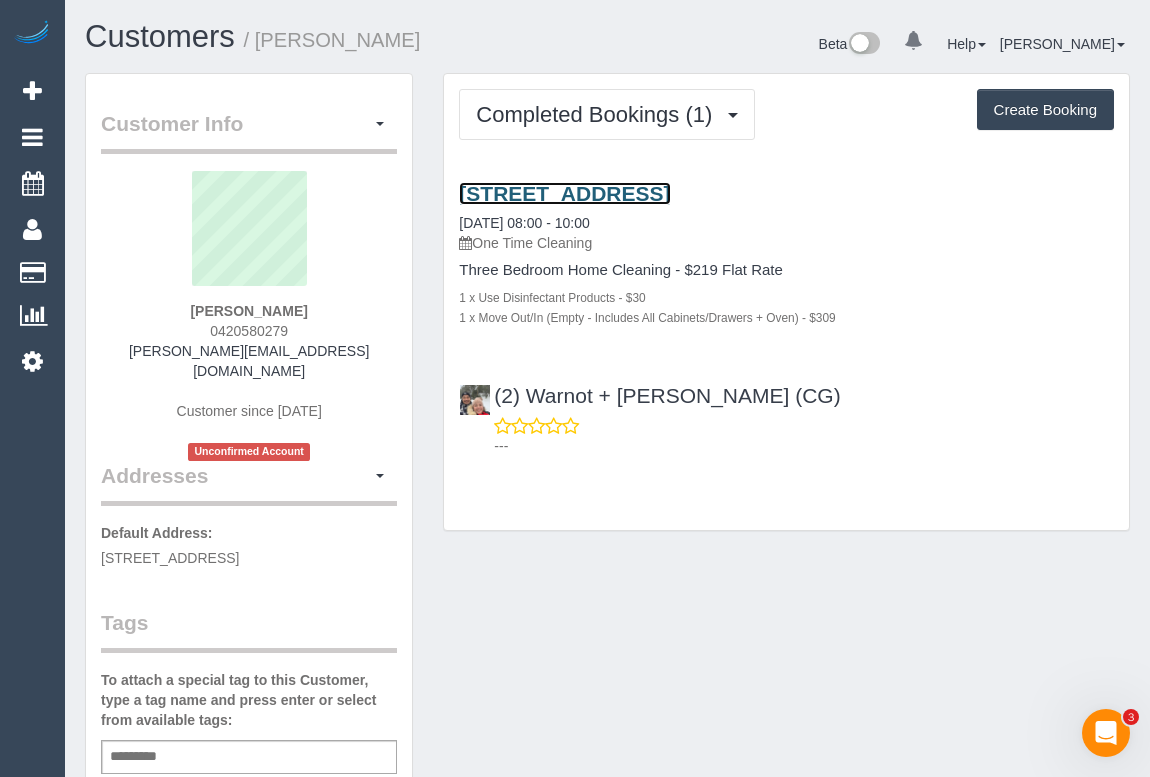 click on "5 Curlew Court, 5, Doncaster, VIC 3108" at bounding box center (564, 193) 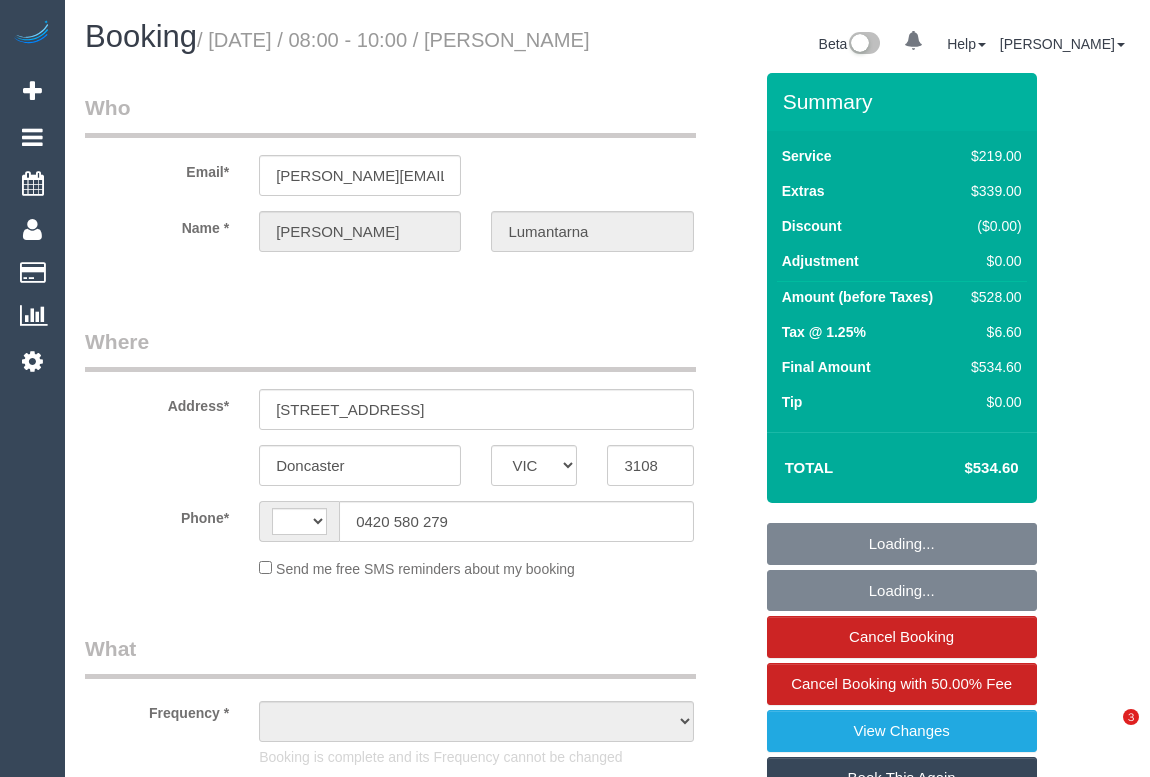 select on "VIC" 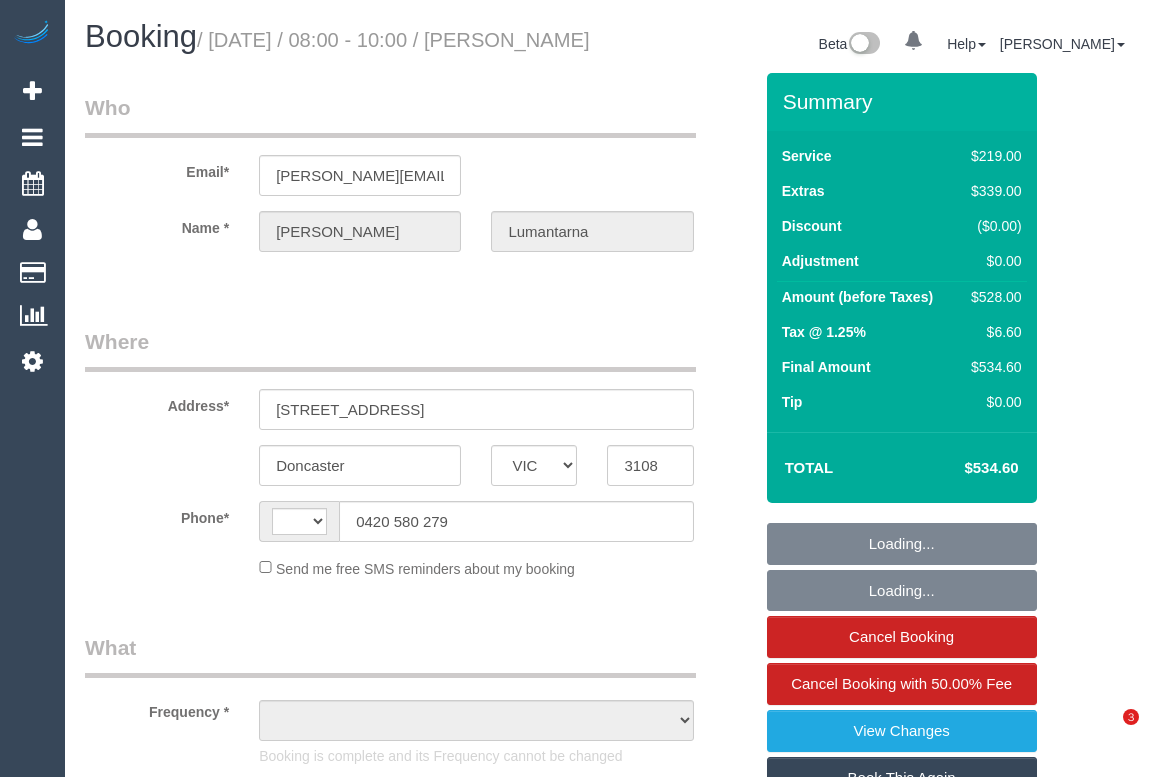 scroll, scrollTop: 0, scrollLeft: 0, axis: both 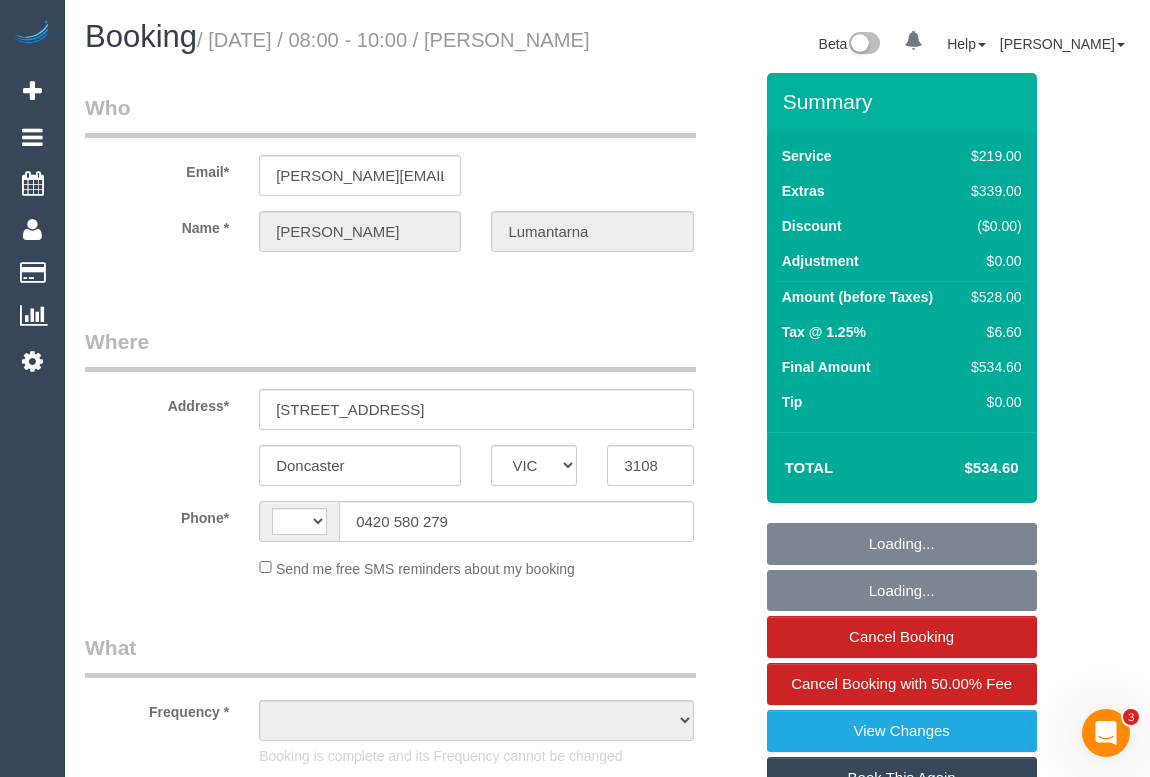 select on "number:28" 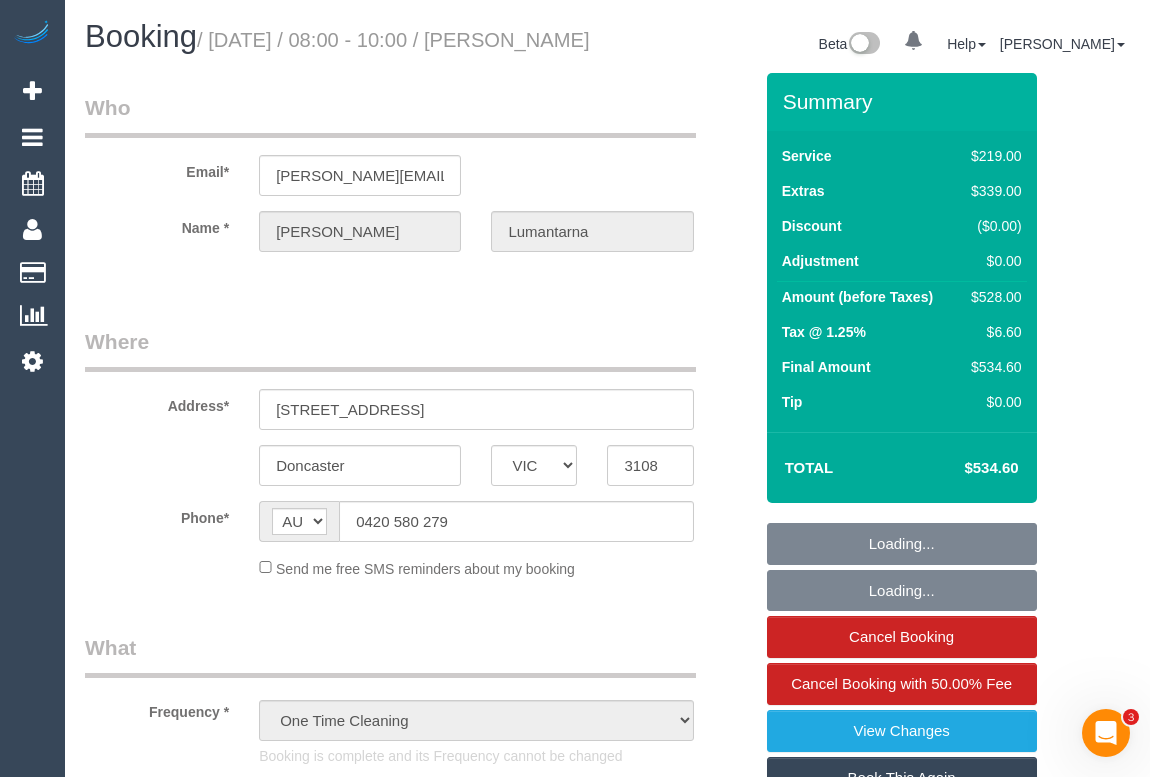 select on "object:803" 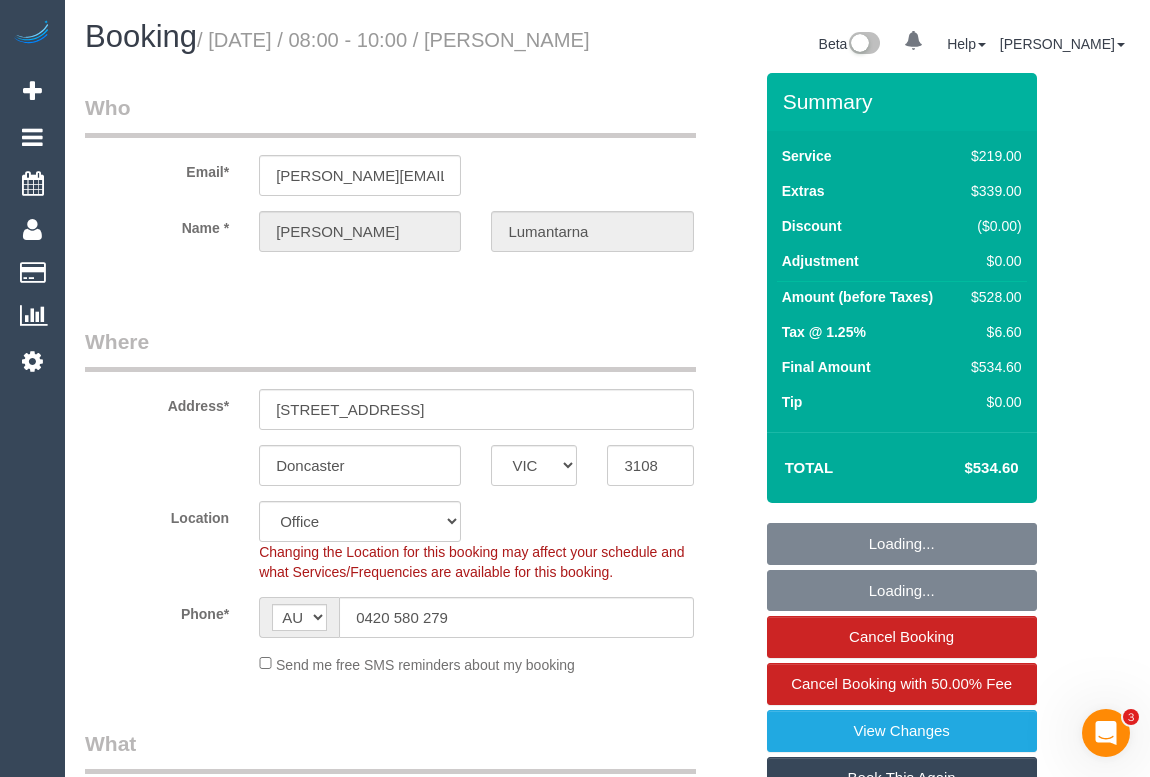 select on "object:810" 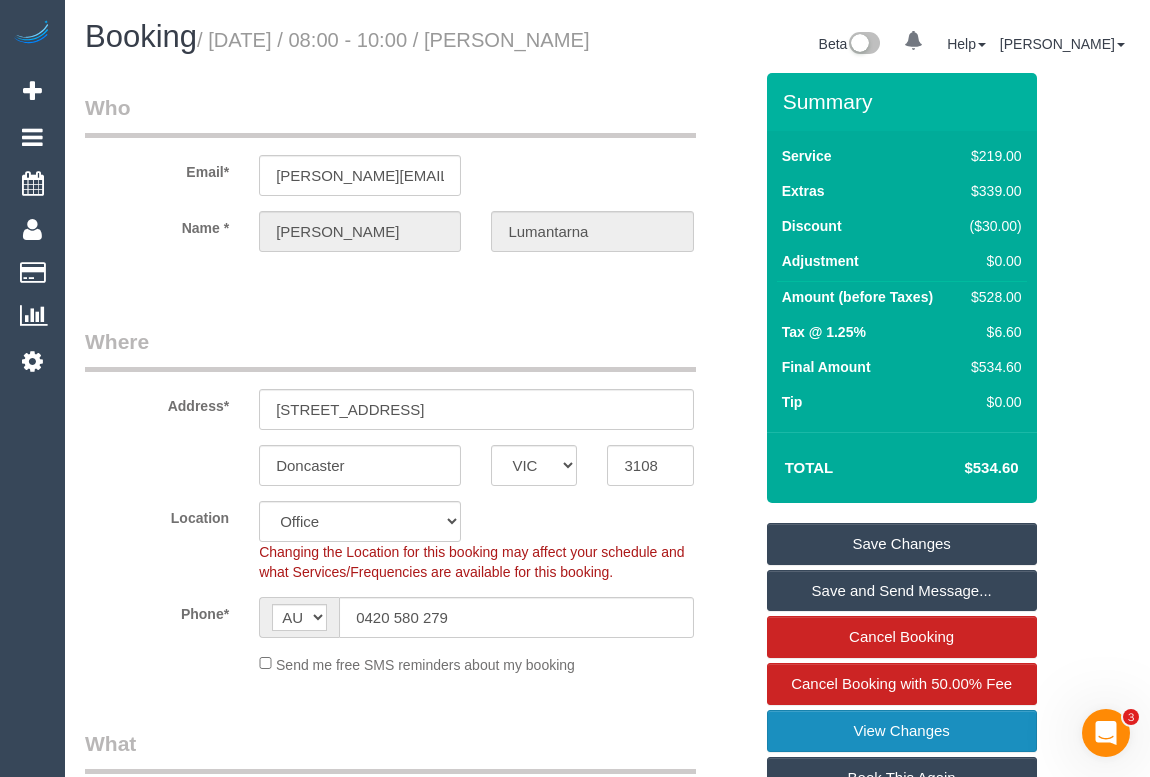 click on "View Changes" at bounding box center [902, 731] 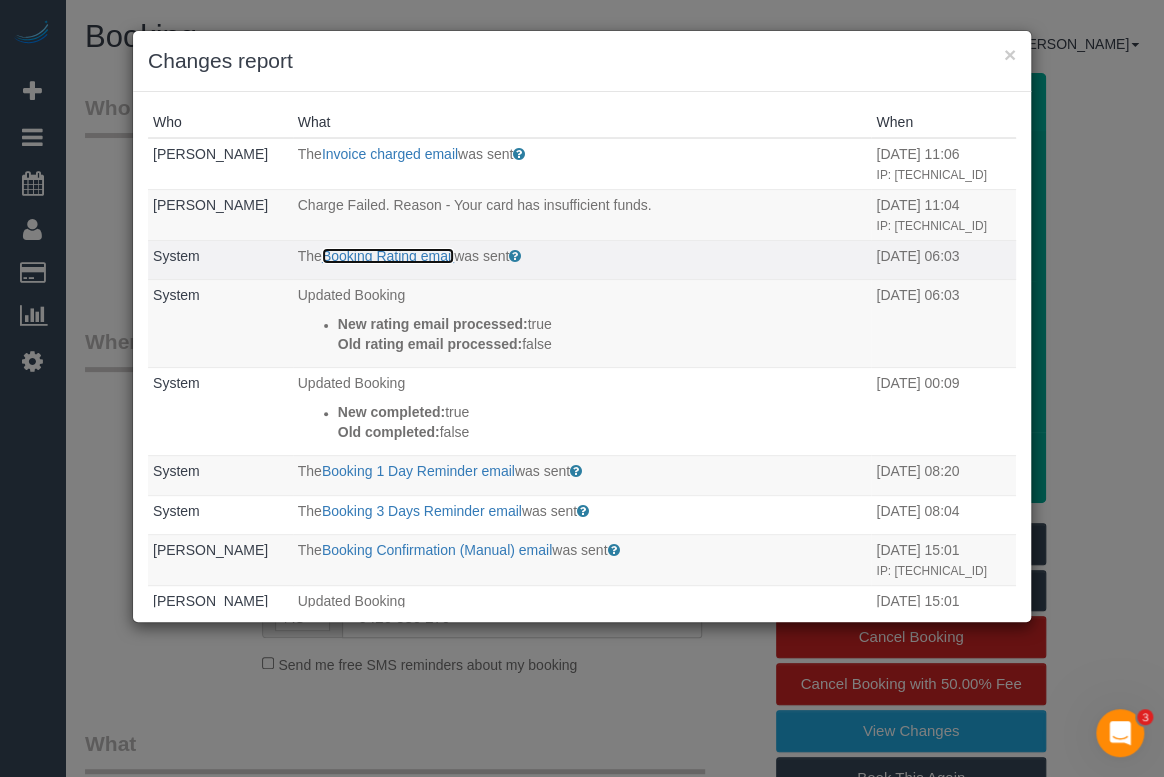 click on "Booking Rating email" at bounding box center [388, 256] 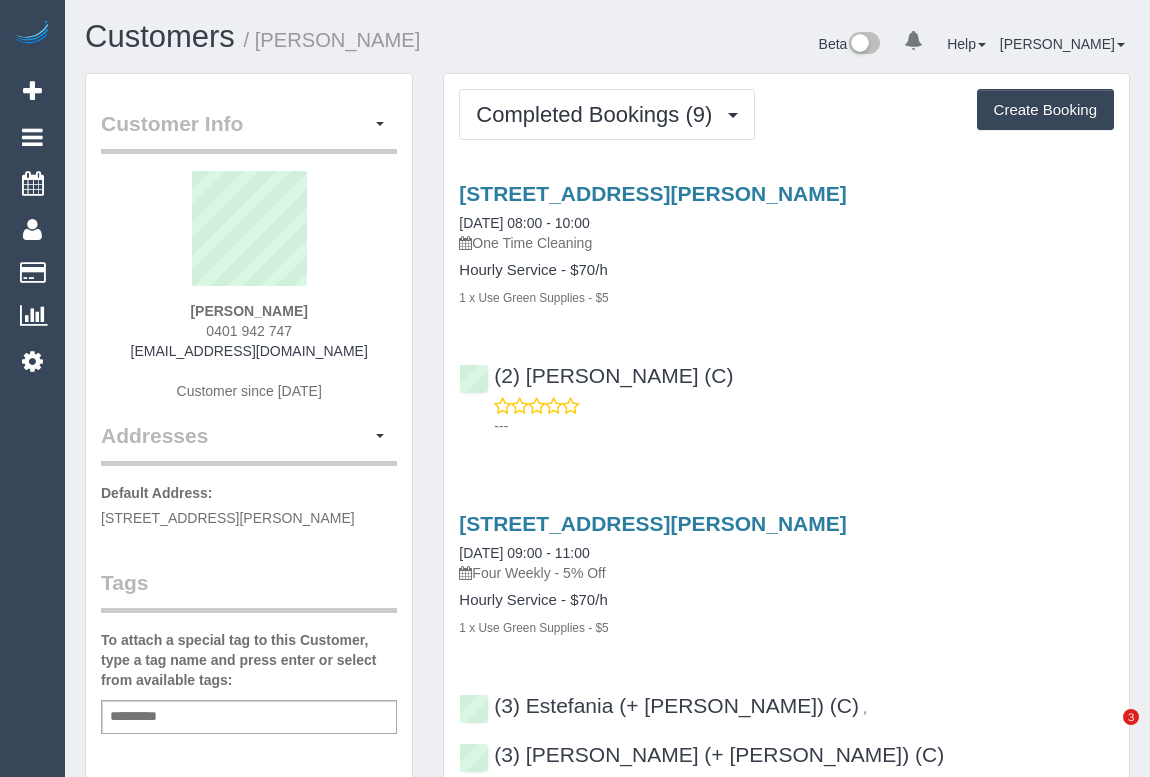 scroll, scrollTop: 0, scrollLeft: 0, axis: both 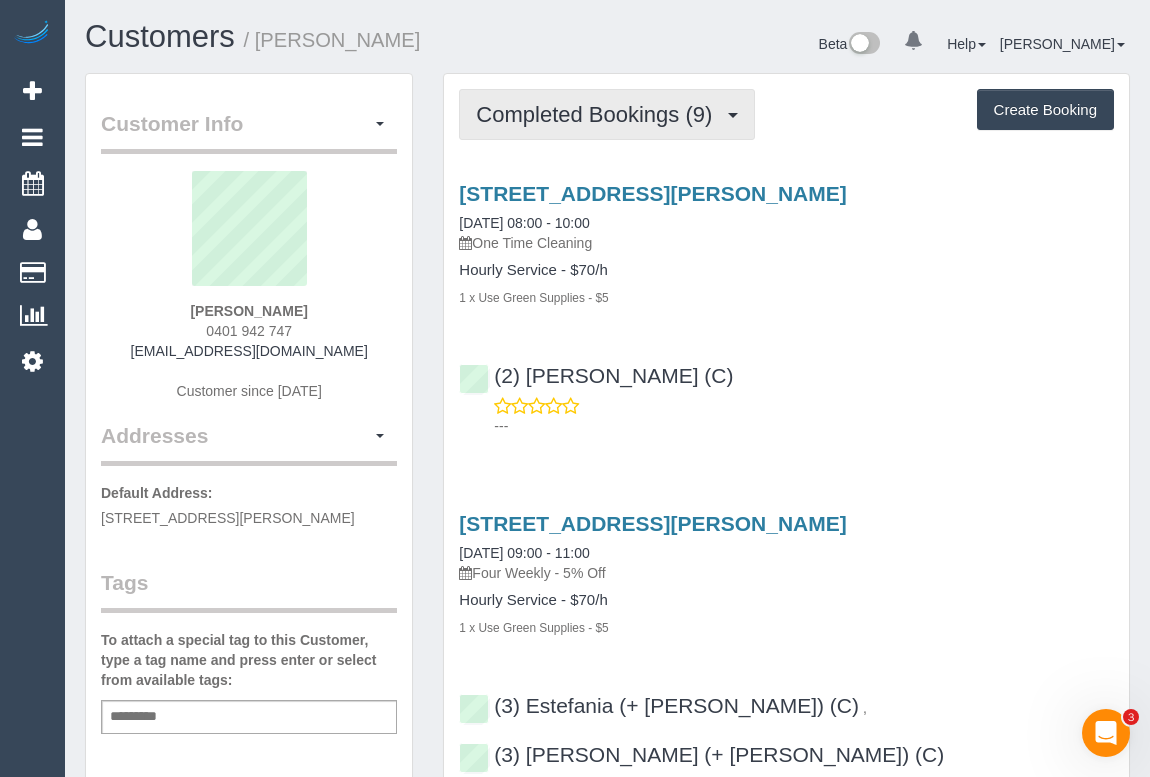 click on "Completed Bookings (9)" at bounding box center (599, 114) 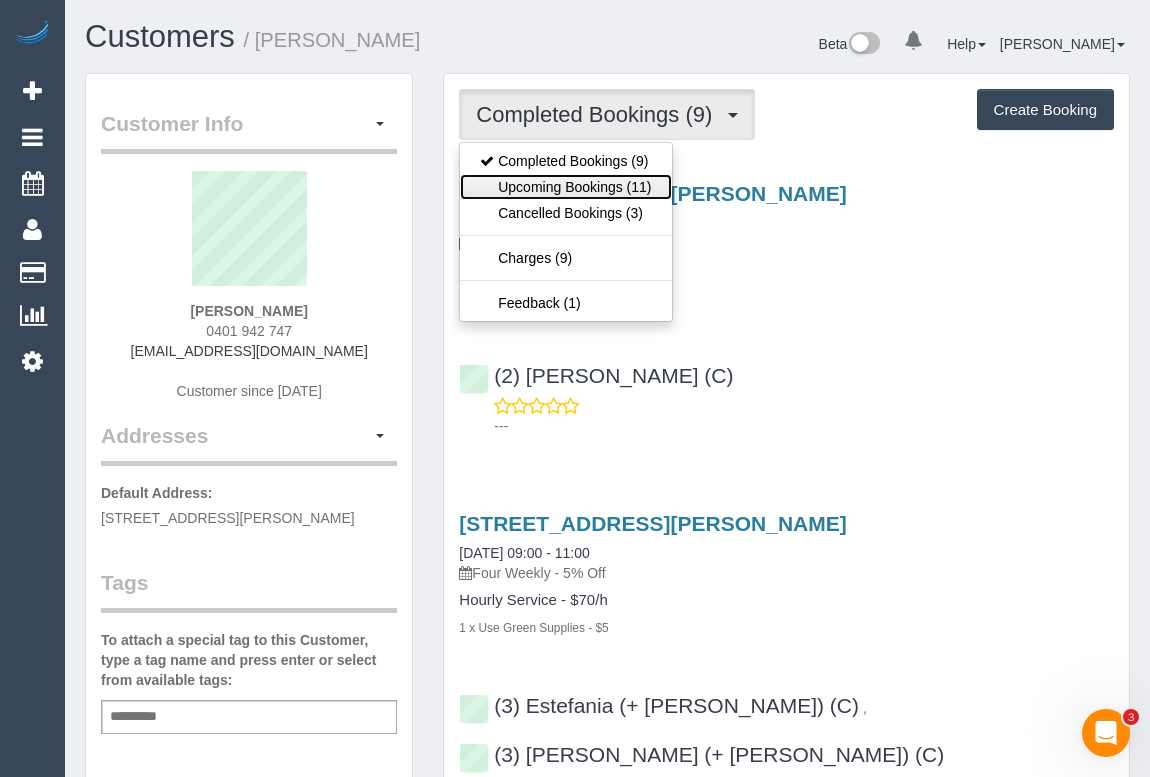 click on "Upcoming Bookings (11)" at bounding box center (565, 187) 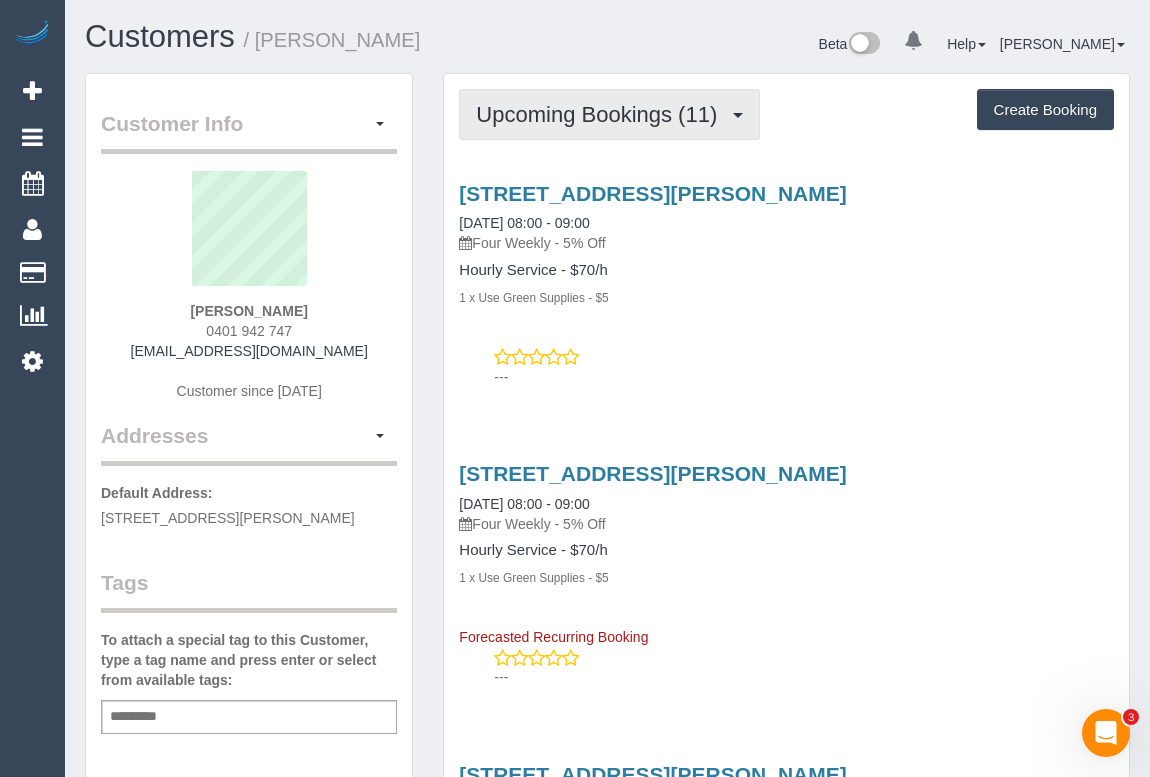 click on "Upcoming Bookings (11)" at bounding box center [609, 114] 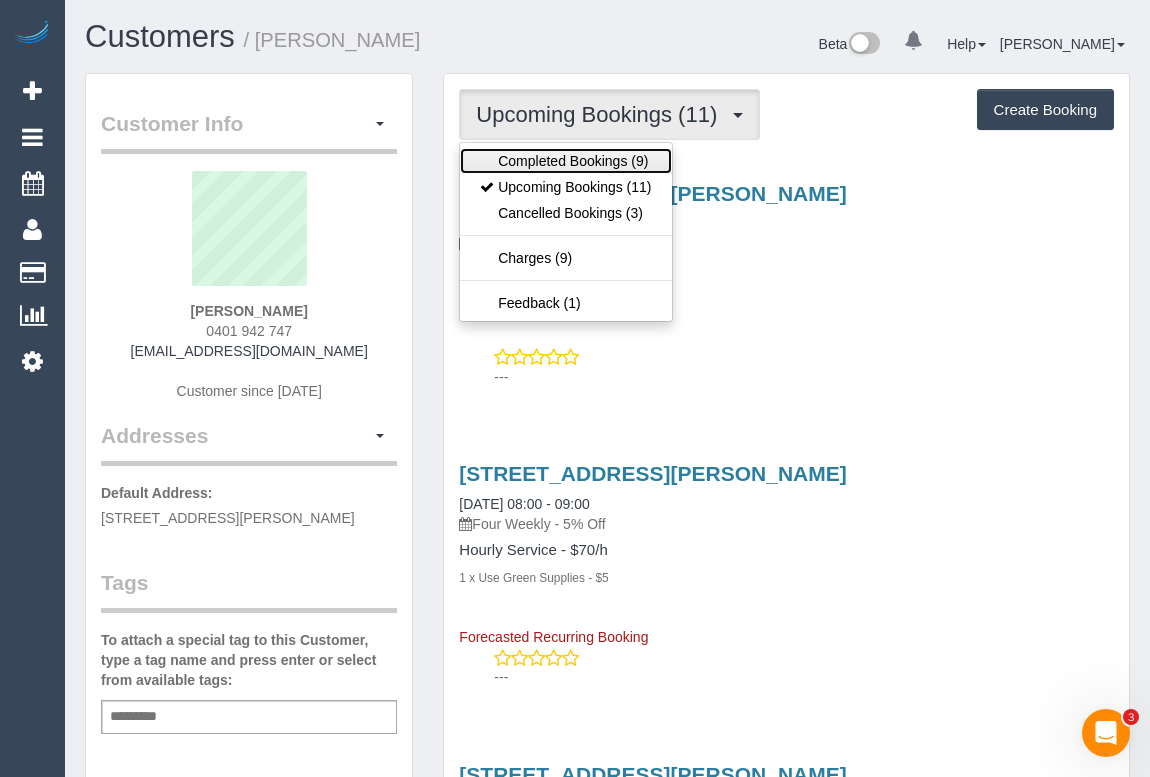 click on "Completed Bookings (9)" at bounding box center (565, 161) 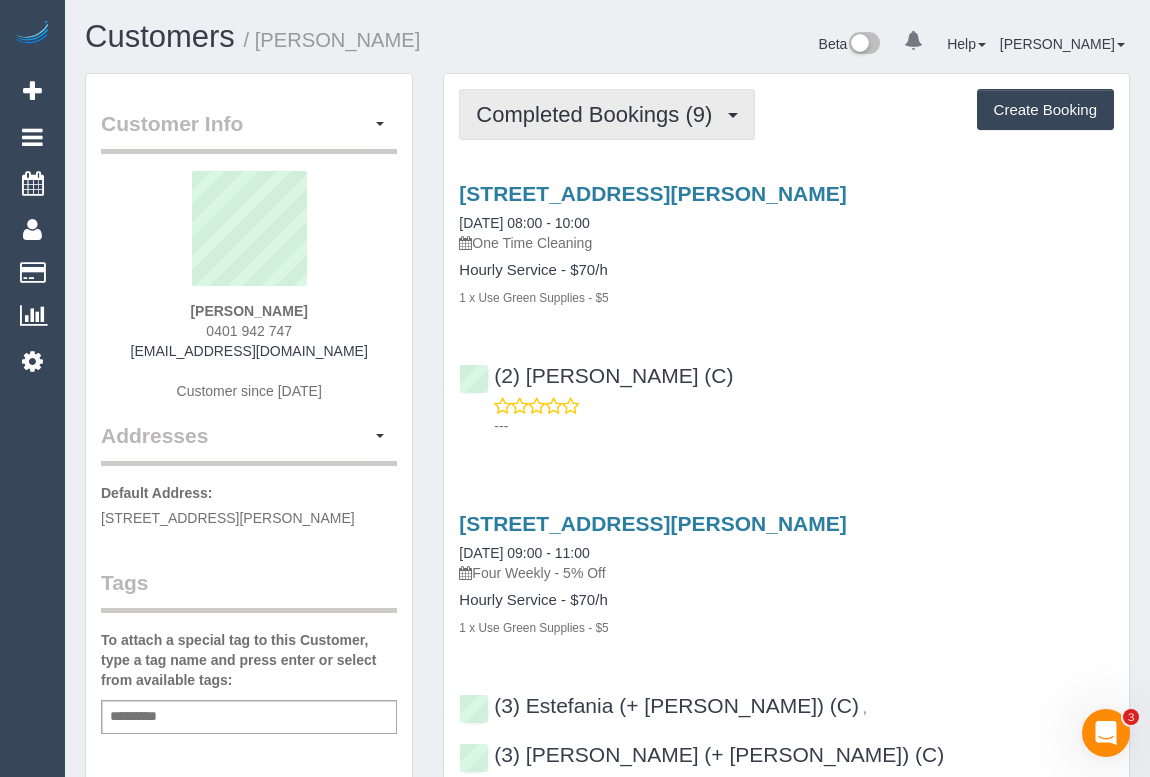 click on "Completed Bookings (9)" at bounding box center (599, 114) 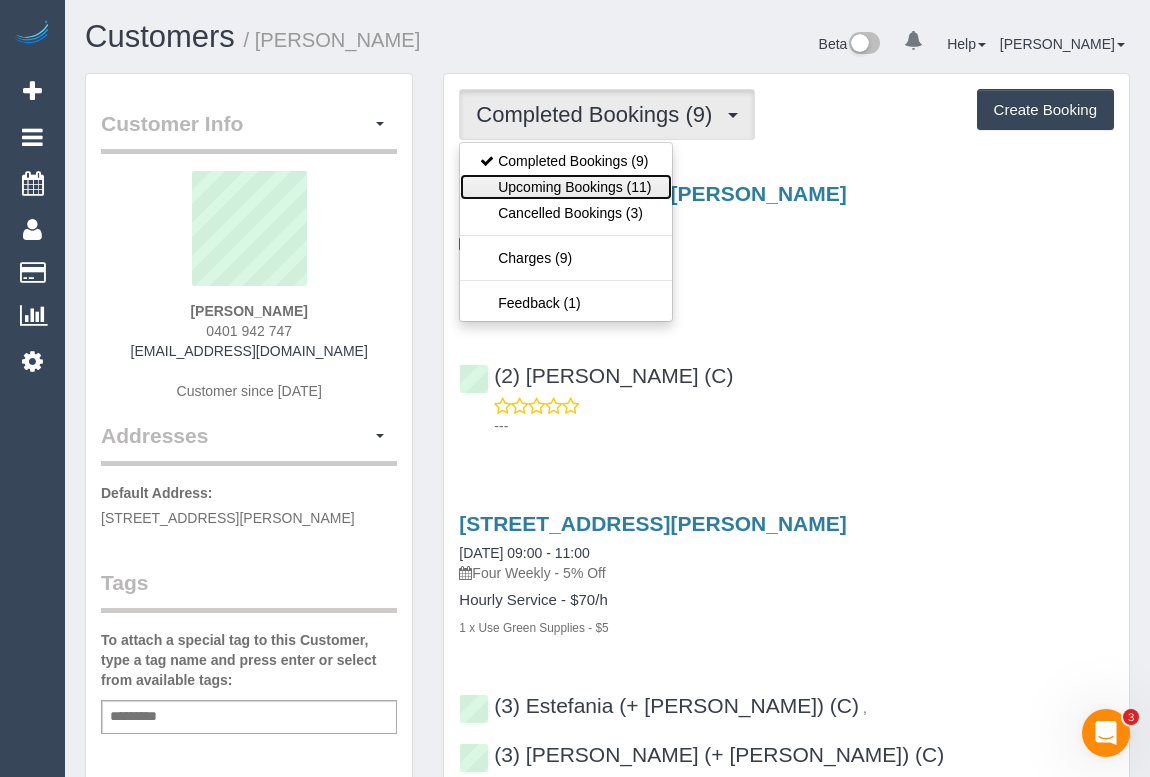 click on "Upcoming Bookings (11)" at bounding box center (565, 187) 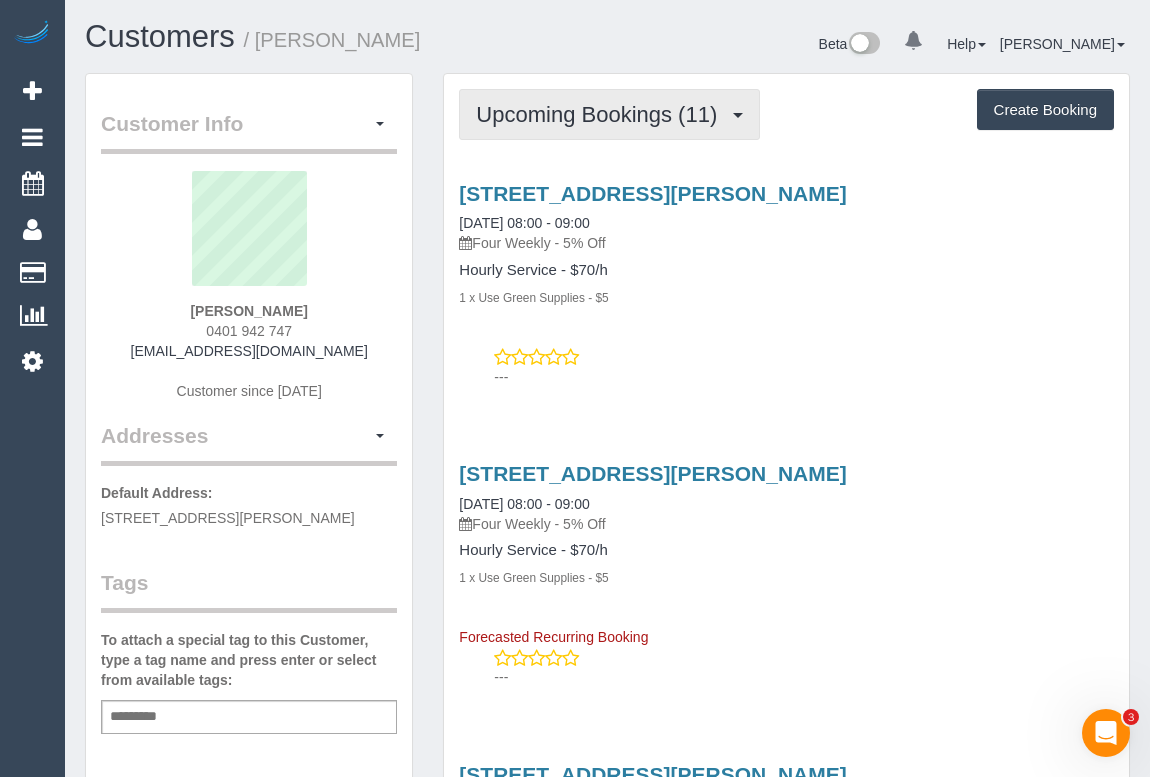 click on "Upcoming Bookings (11)" at bounding box center (601, 114) 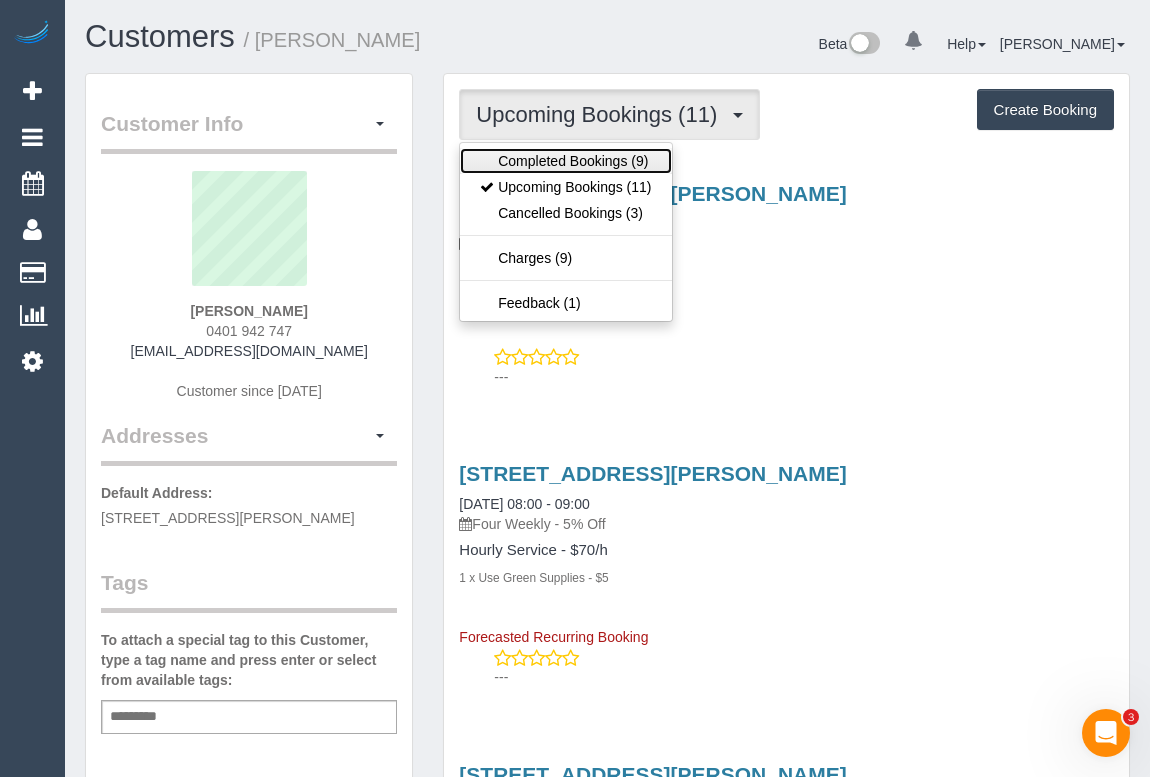 drag, startPoint x: 591, startPoint y: 161, endPoint x: 600, endPoint y: 237, distance: 76.53104 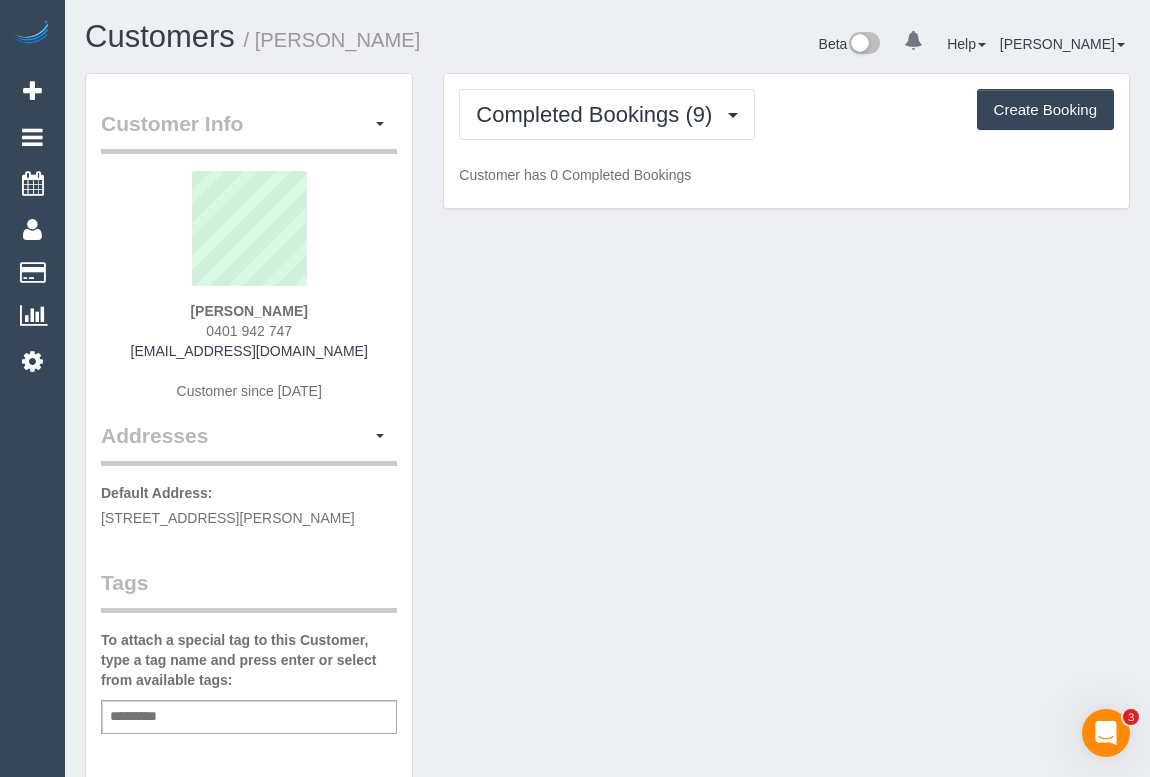 click on "Customer Info
Edit Contact Info
Send Message
Email Preferences
Special Sales Tax
View Changes
Mark as Unconfirmed
Block this Customer
Archive Account
Delete Account
Leah Auciello
0401 942 747" at bounding box center [607, 858] 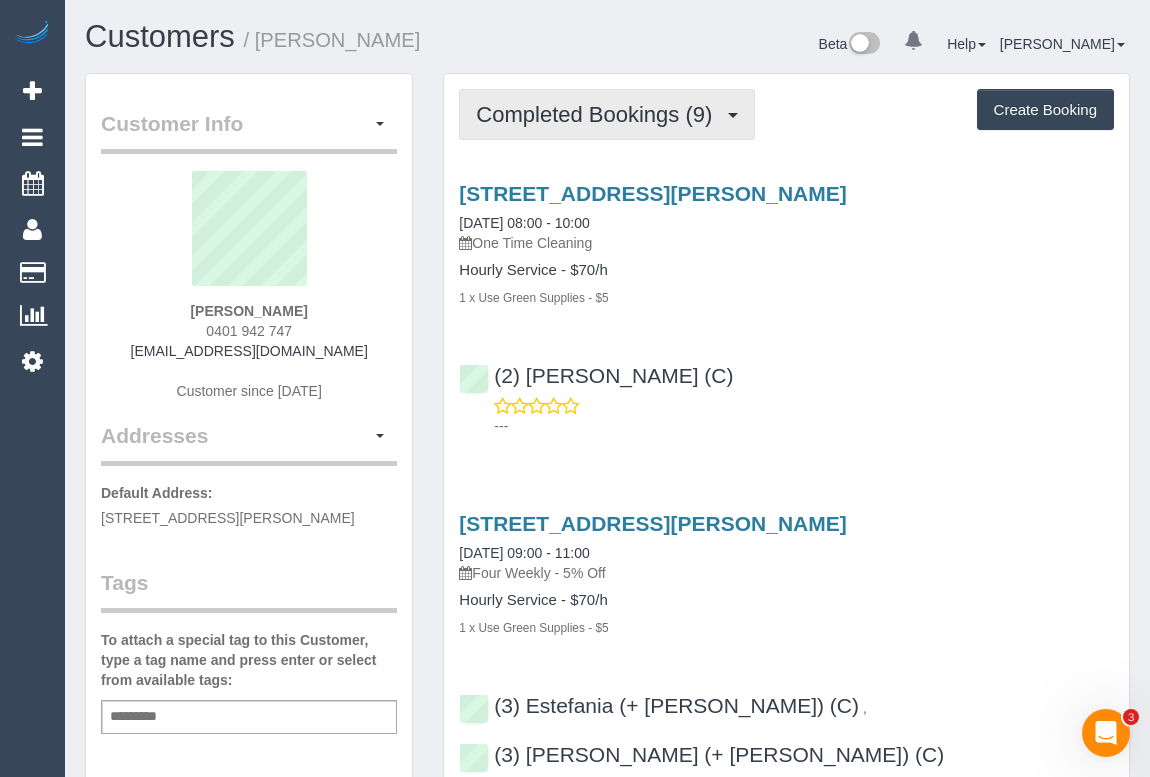 click on "Completed Bookings (9)" at bounding box center [599, 114] 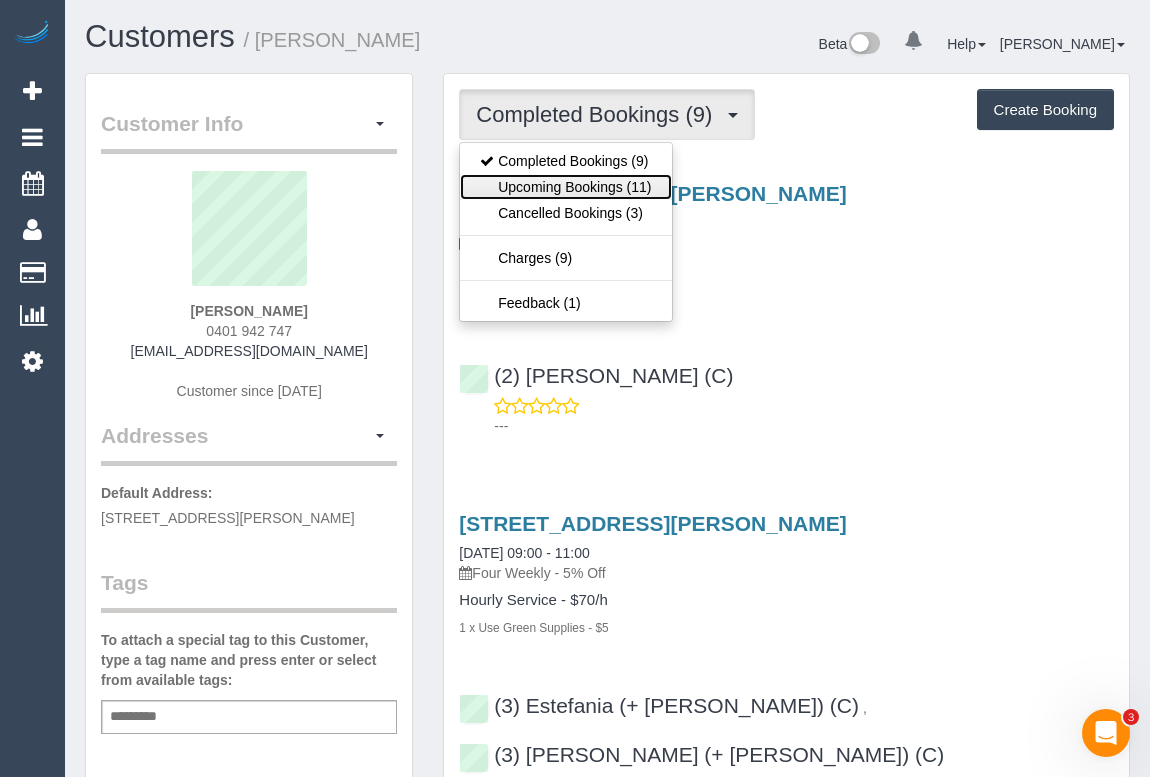 click on "Upcoming Bookings (11)" at bounding box center (565, 187) 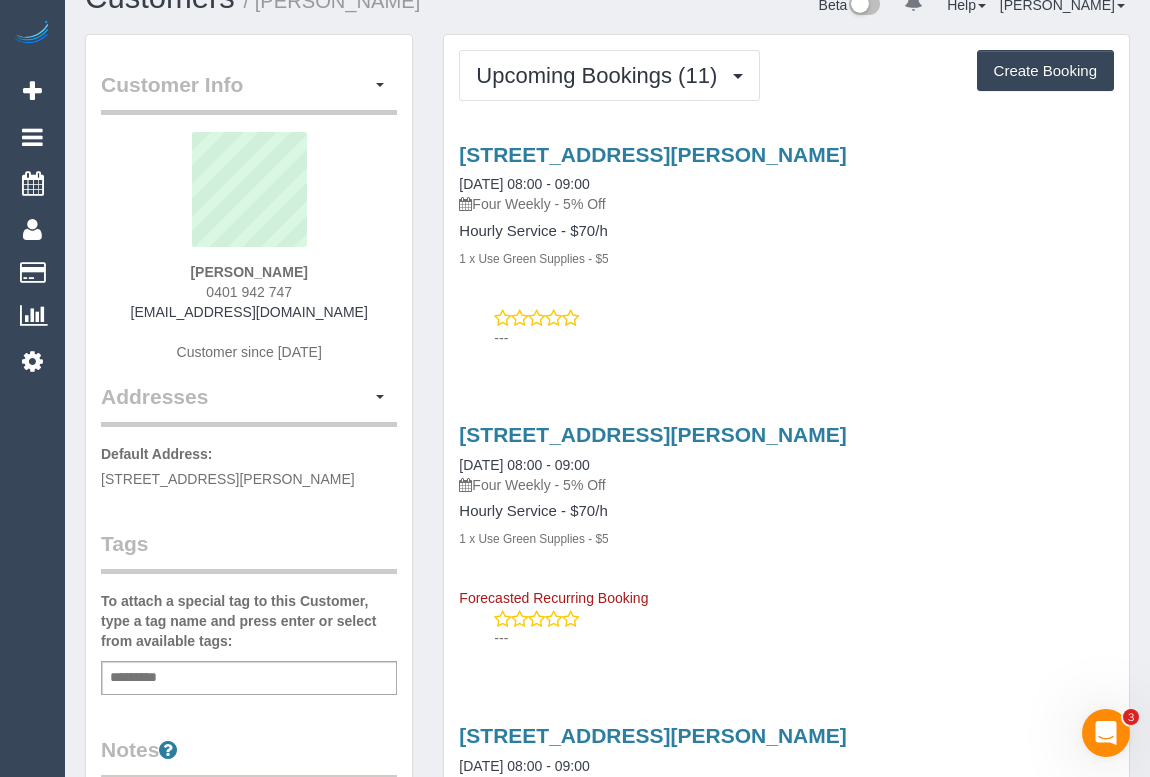 scroll, scrollTop: 0, scrollLeft: 0, axis: both 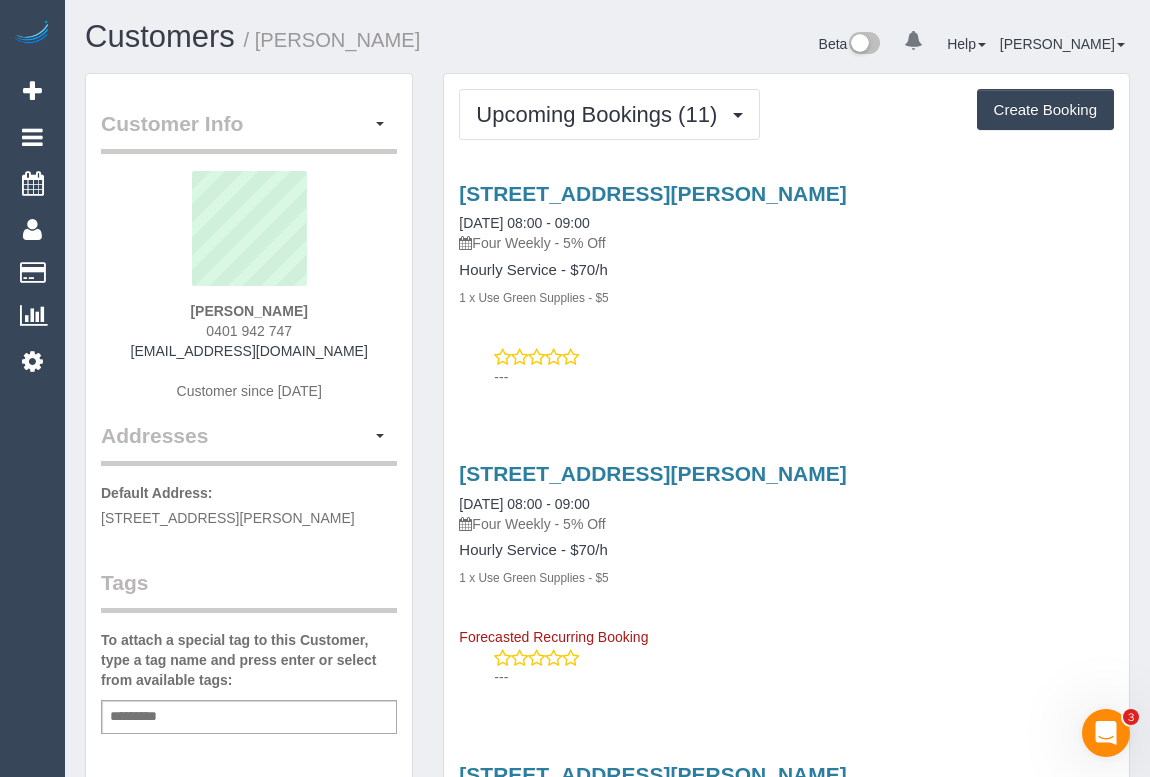 click on "Service
Feedback
4/5 Jepson Street, Yarraville, VIC 3013
18/07/2025 08:00 - 09:00
Four Weekly - 5% Off
Hourly Service - $70/h
1 x Use Green Supplies  - $5
---
4/5 Jepson Street, Yarraville, VIC 3013
15/08/2025 08:00 - 09:00
Four Weekly - 5% Off" at bounding box center (786, 1783) 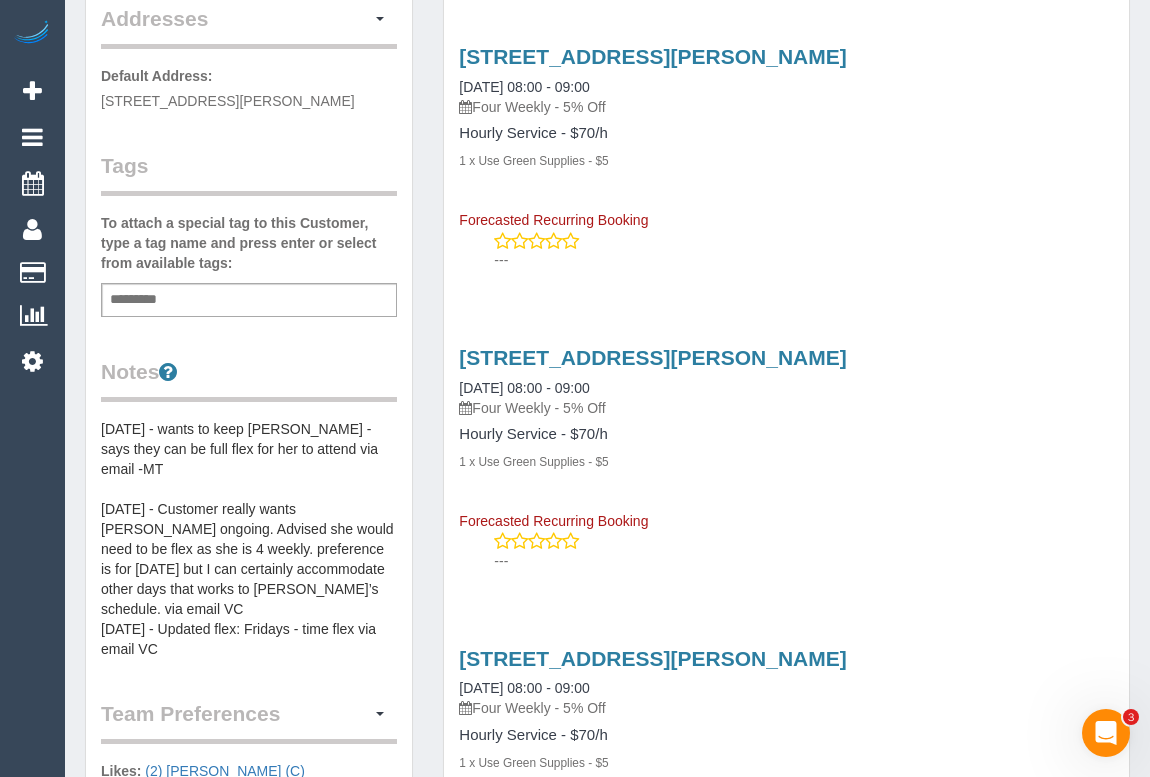 scroll, scrollTop: 0, scrollLeft: 0, axis: both 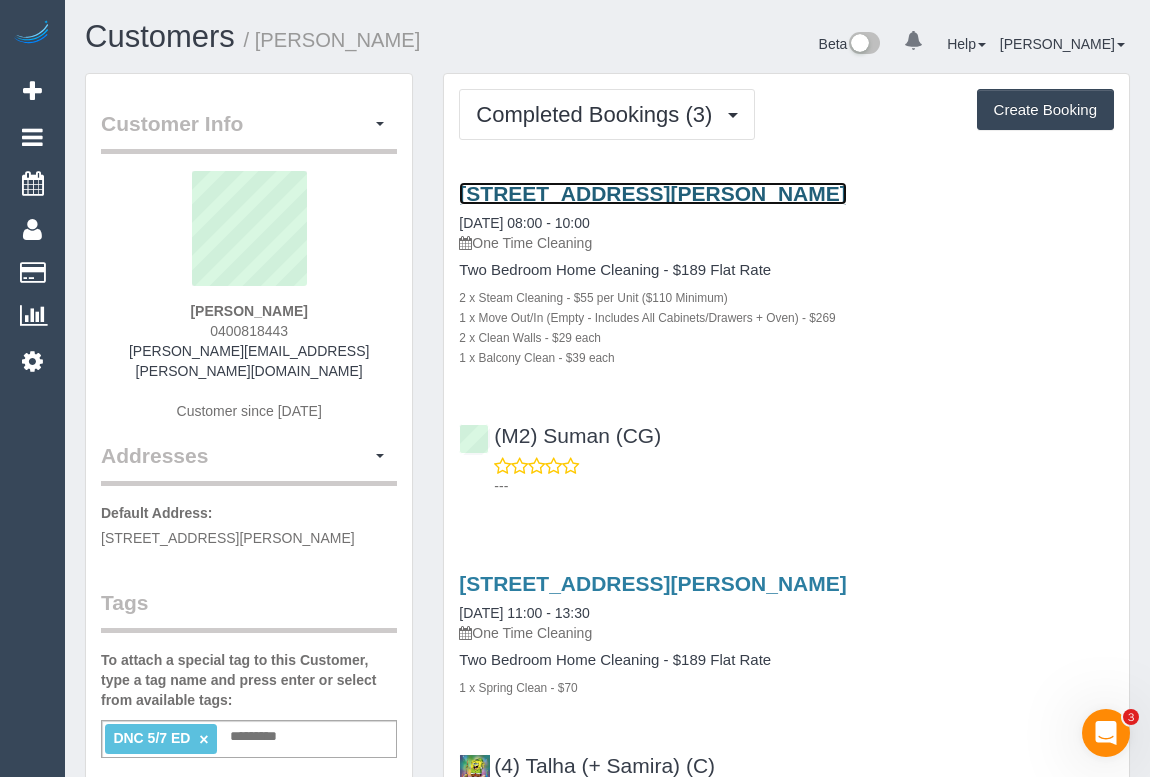 click on "42-44 Harrison Street, G02, Brunswick East, VIC 3057" at bounding box center (652, 193) 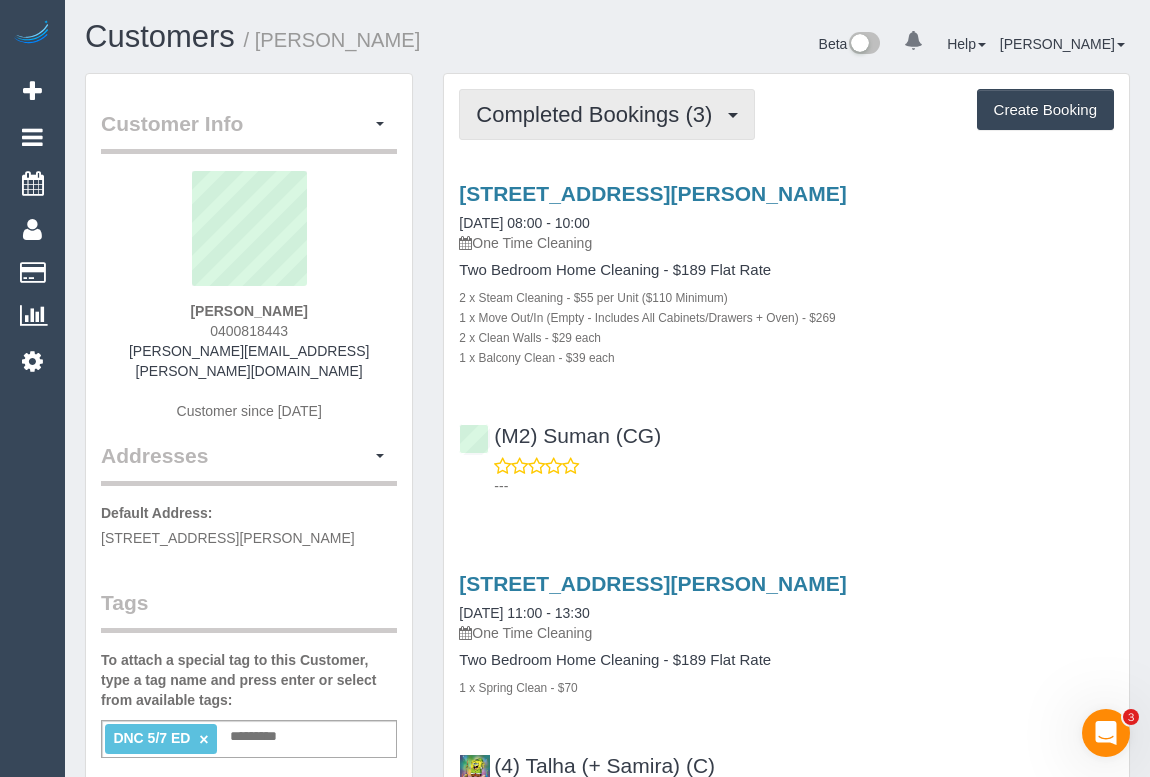 click on "Completed Bookings (3)" at bounding box center [599, 114] 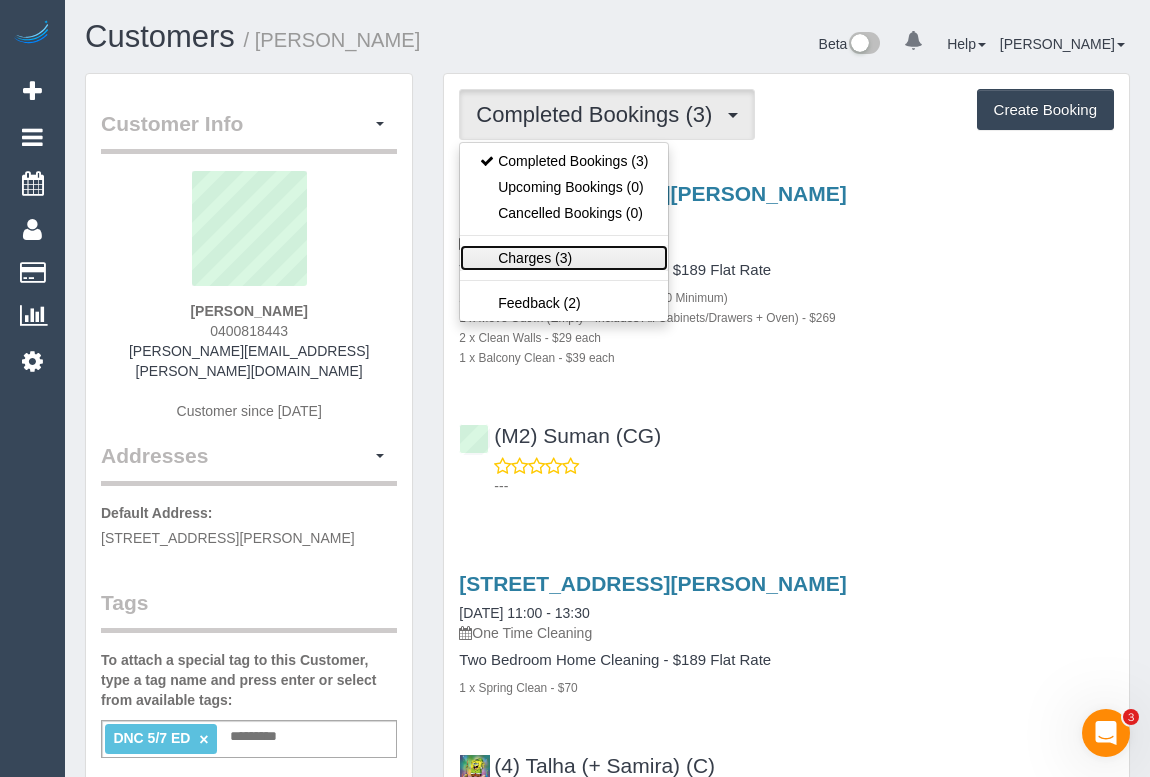 click on "Charges (3)" at bounding box center [564, 258] 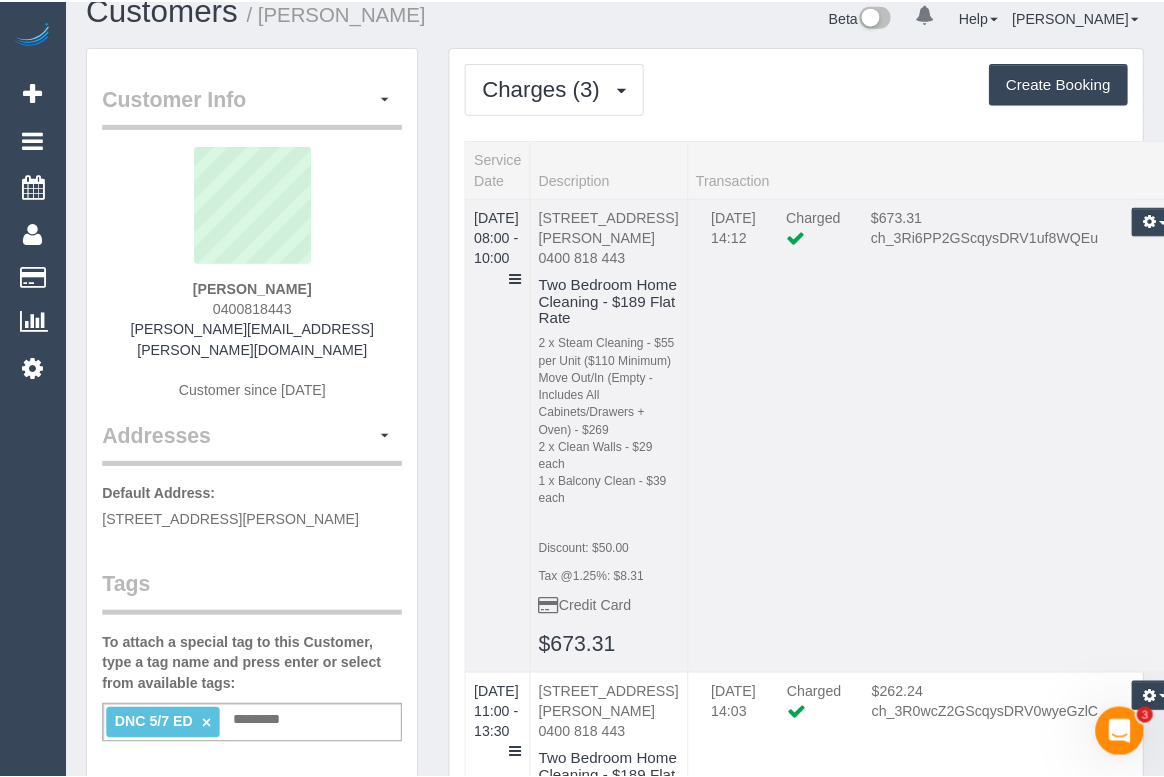 scroll, scrollTop: 0, scrollLeft: 0, axis: both 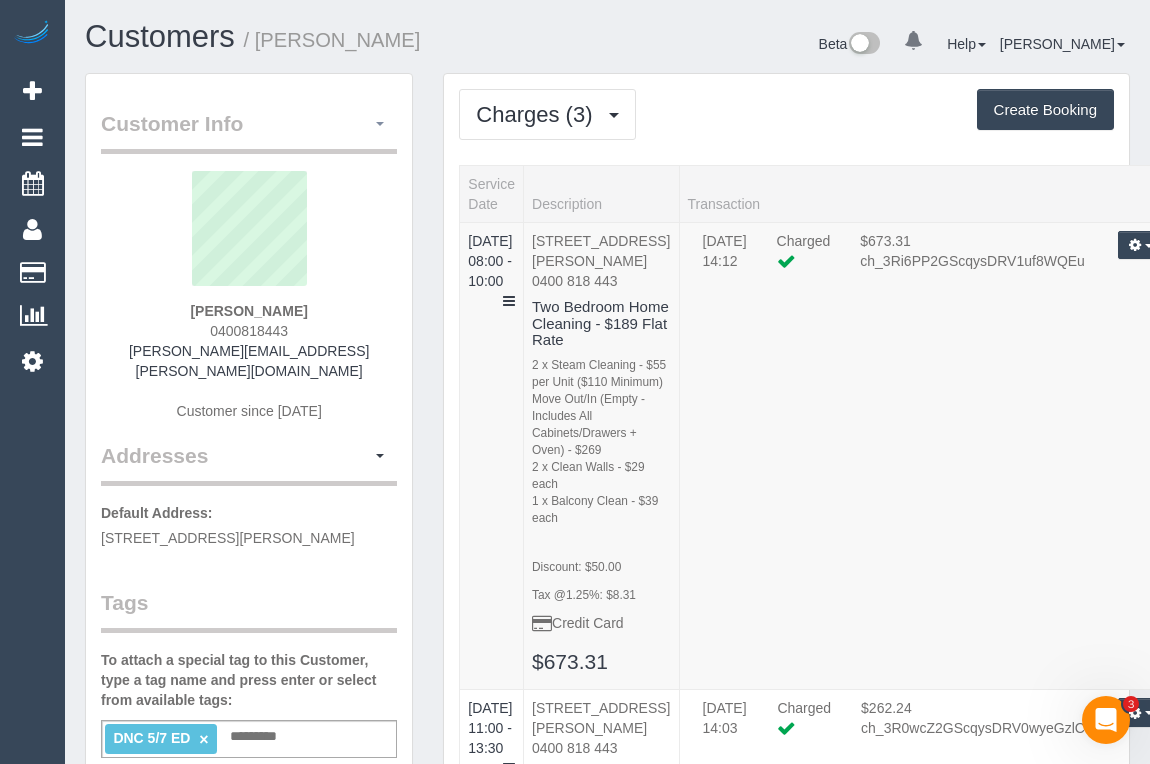 click at bounding box center (380, 124) 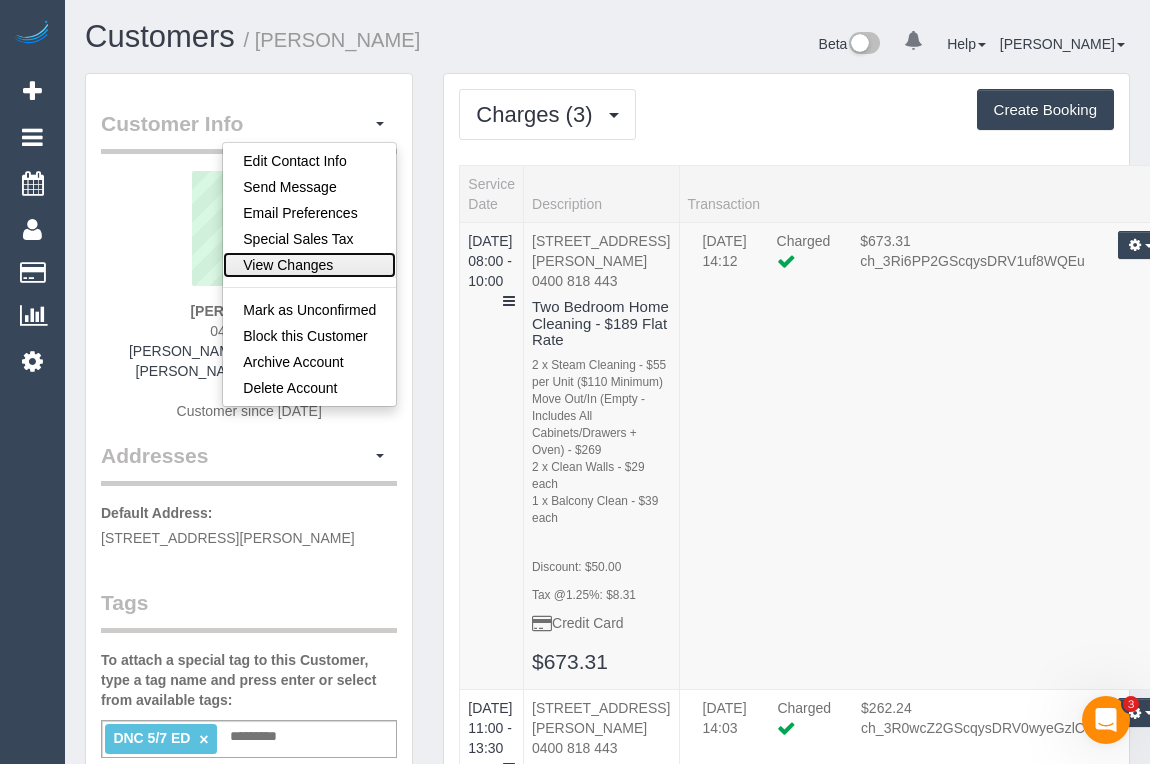 click on "View Changes" at bounding box center (309, 265) 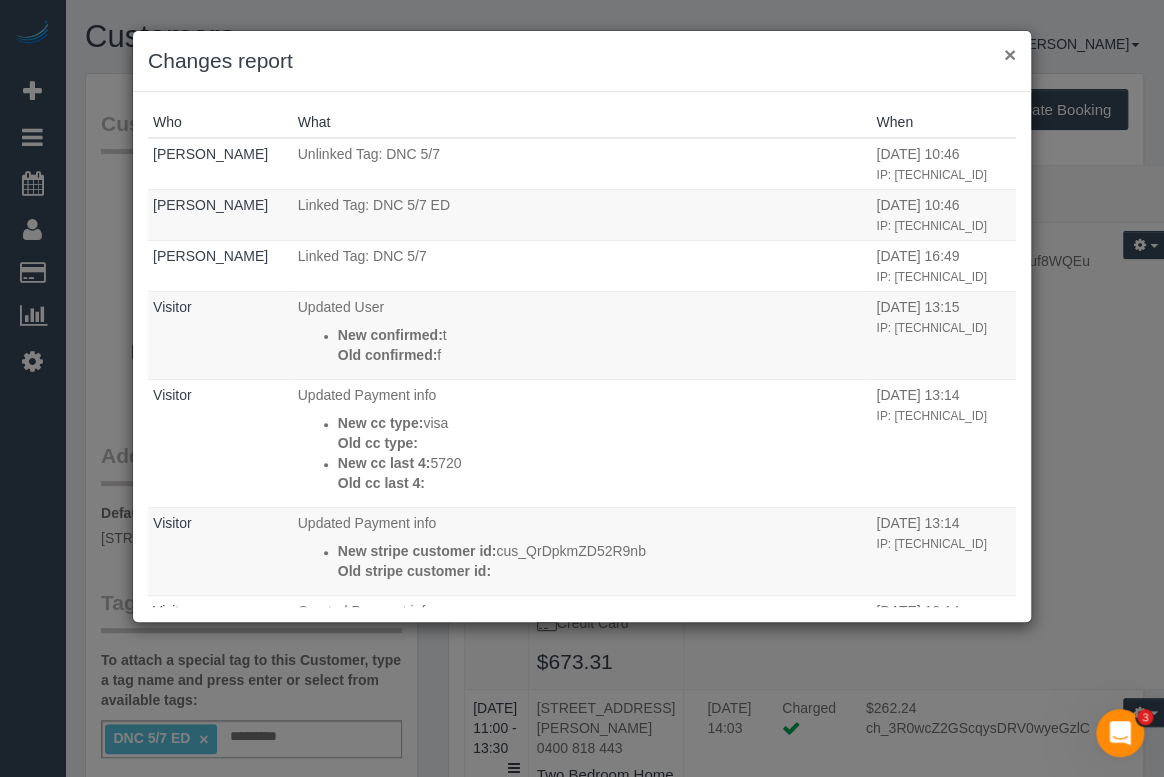 click on "×" at bounding box center [1010, 54] 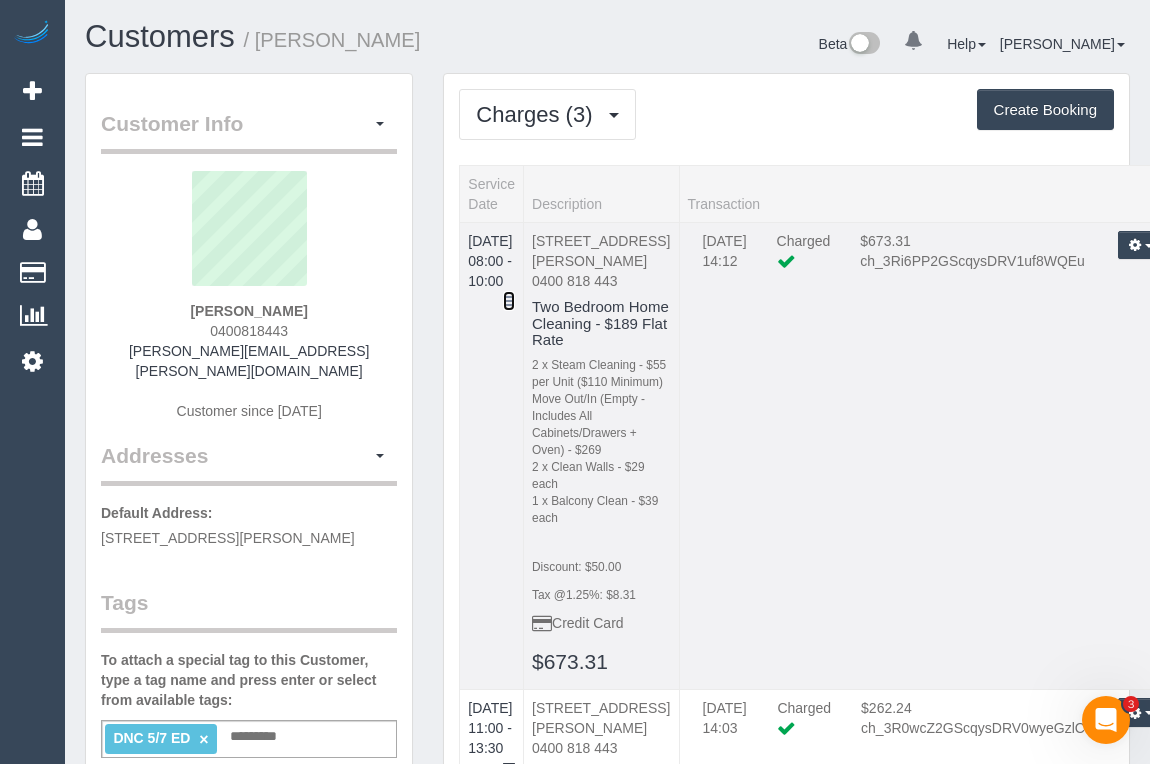 click at bounding box center [509, 301] 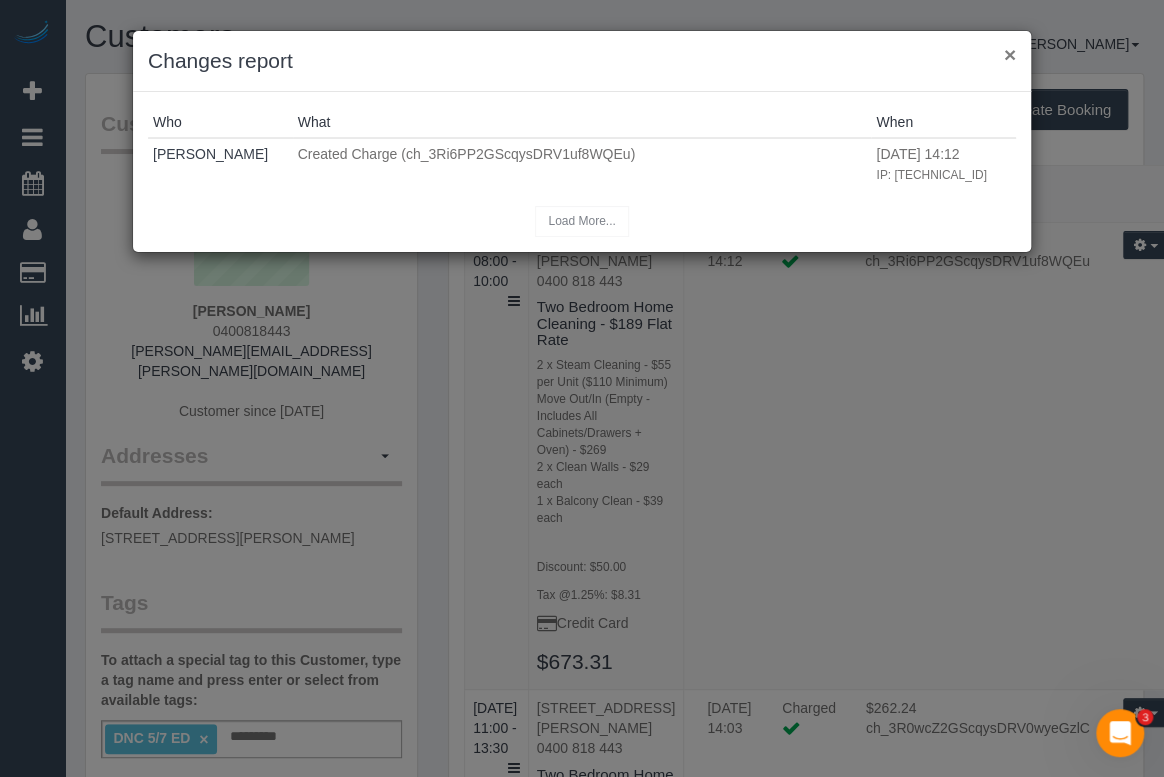 click on "×" at bounding box center (1010, 54) 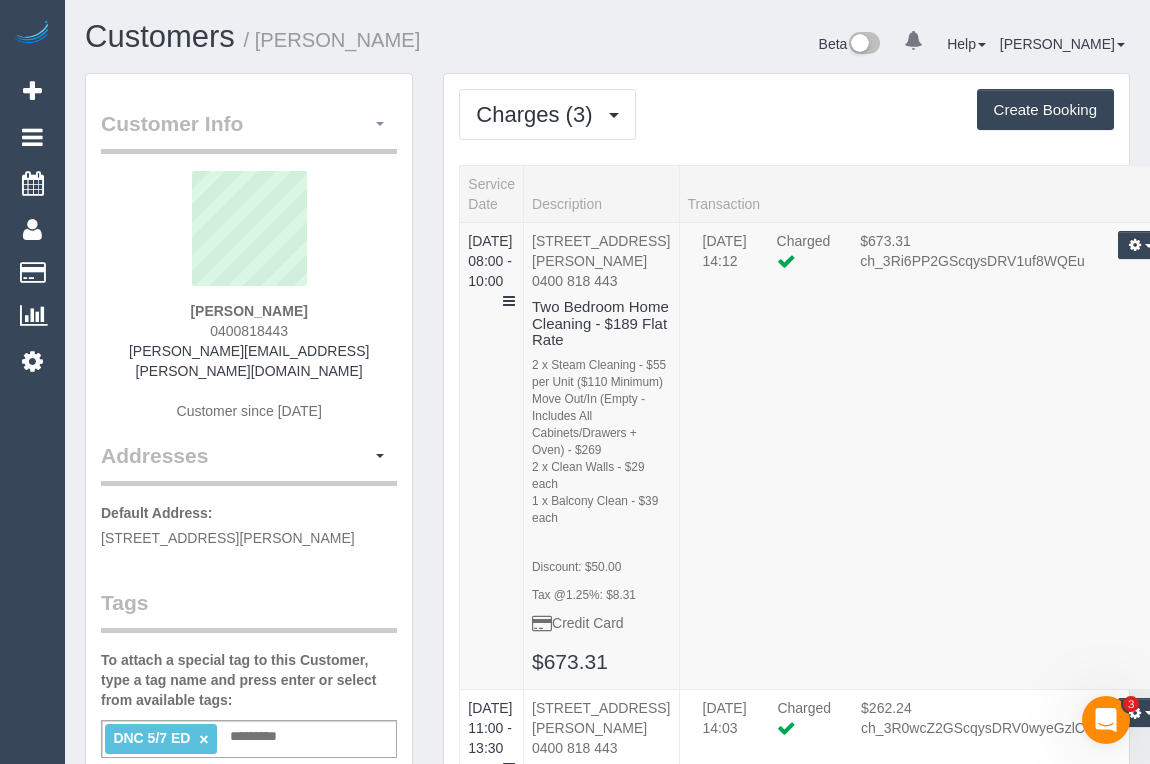 click at bounding box center (380, 124) 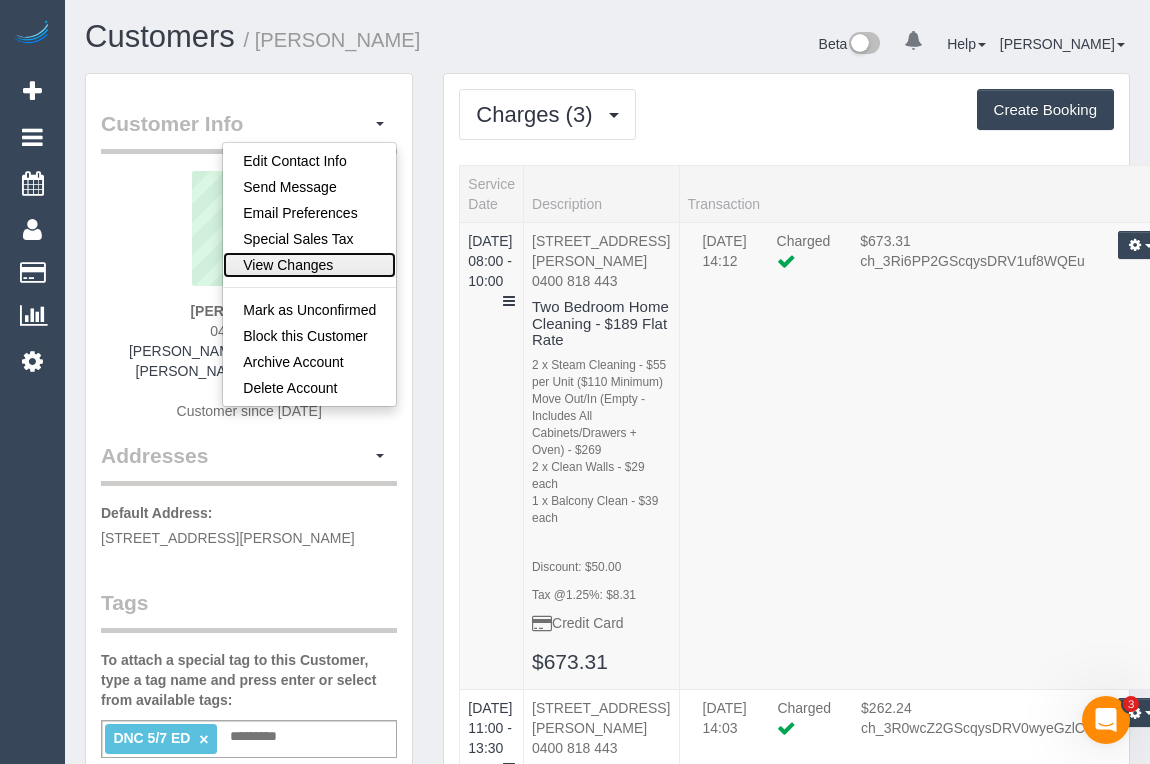 click on "View Changes" at bounding box center [309, 265] 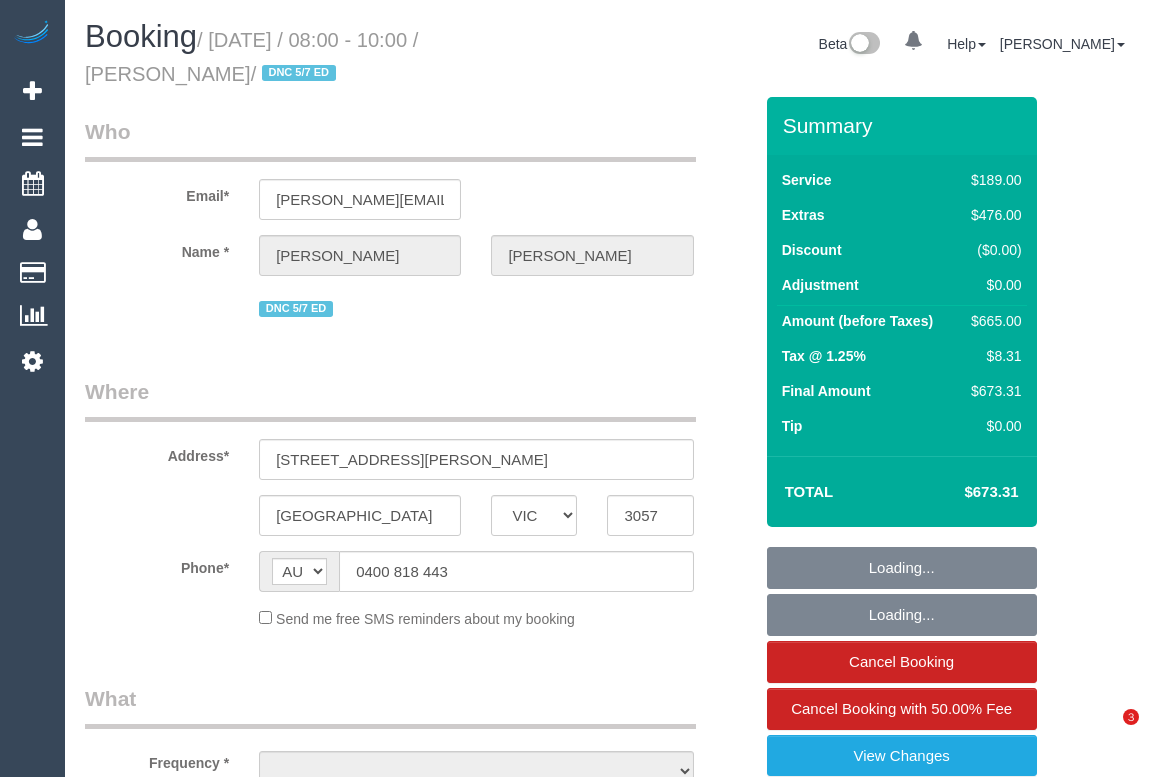 select on "VIC" 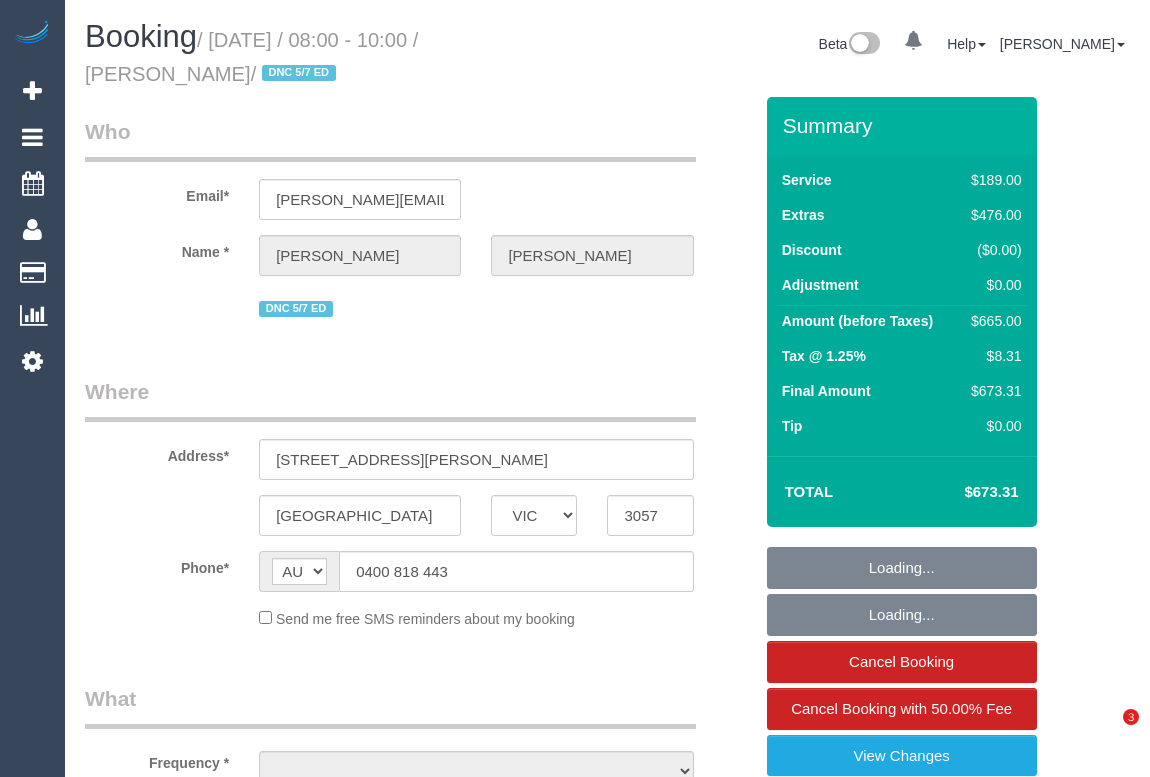 scroll, scrollTop: 0, scrollLeft: 0, axis: both 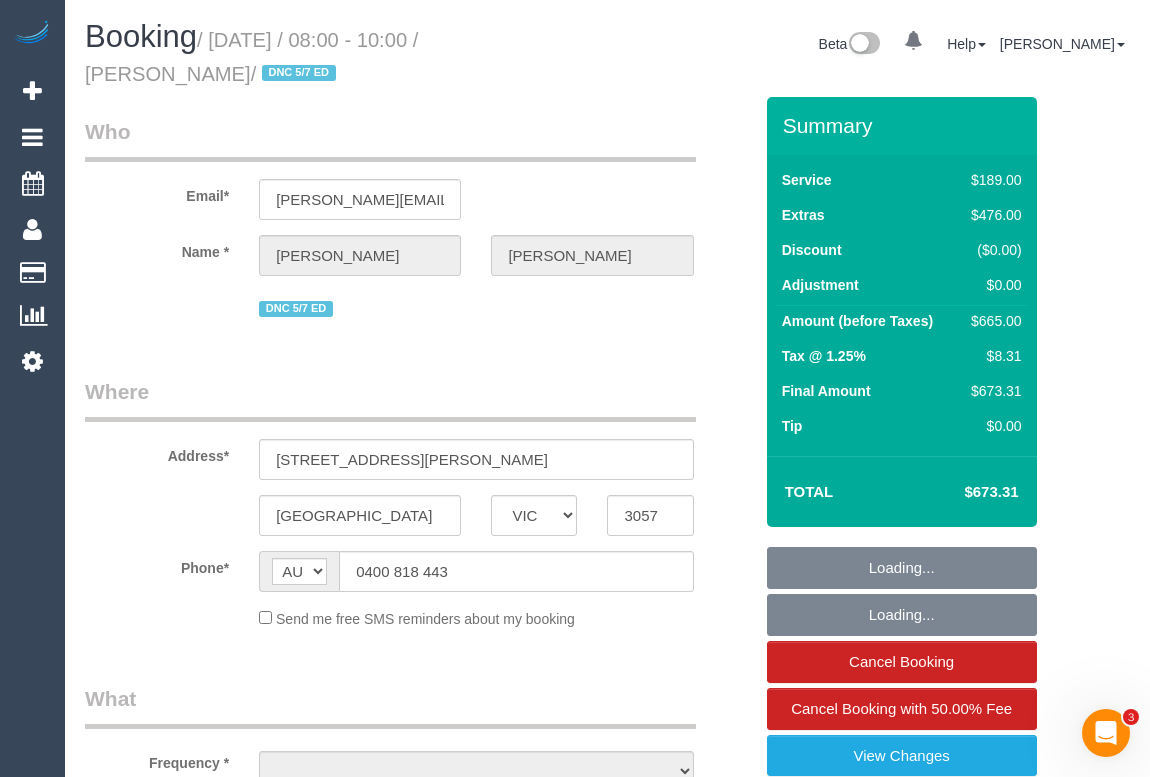 select on "object:629" 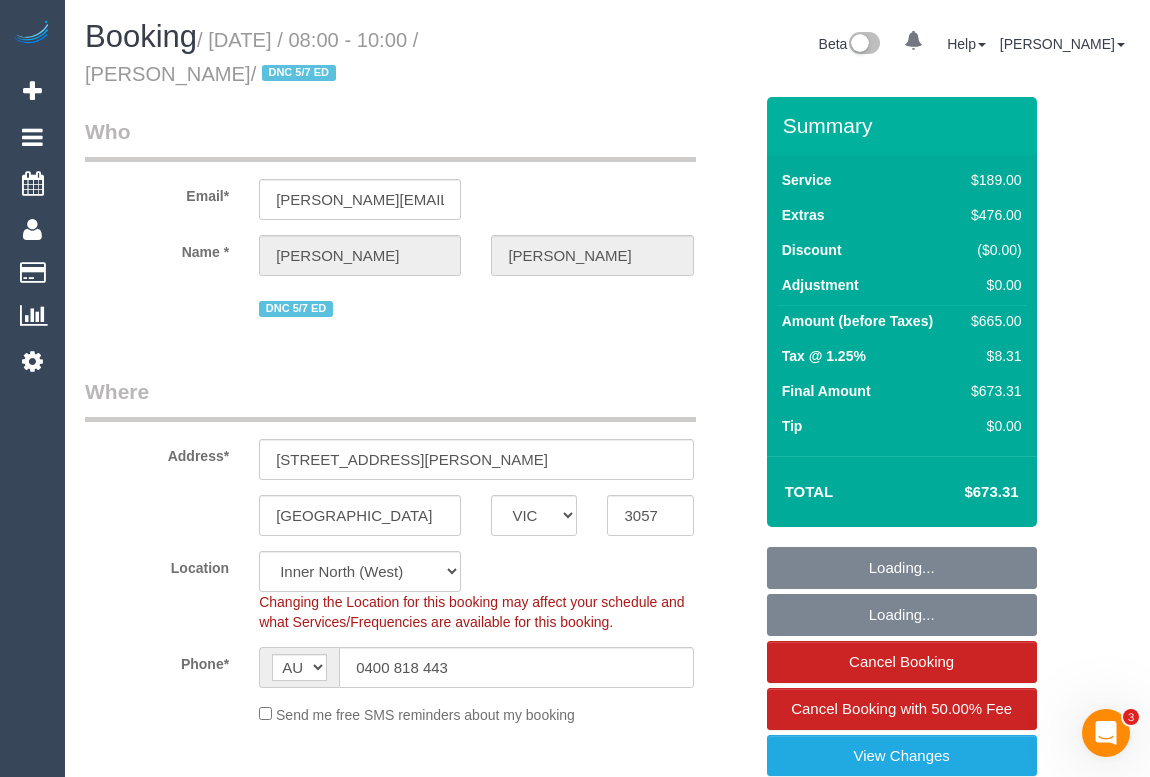select on "number:29" 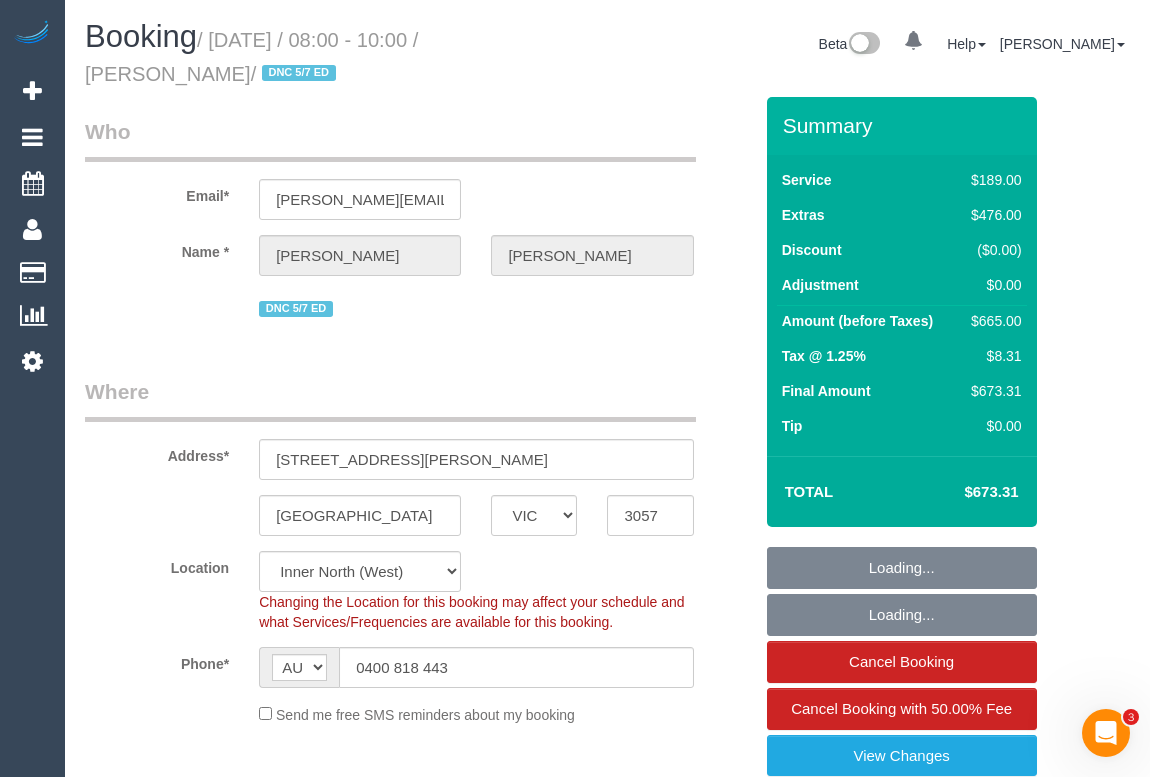 select on "number:14" 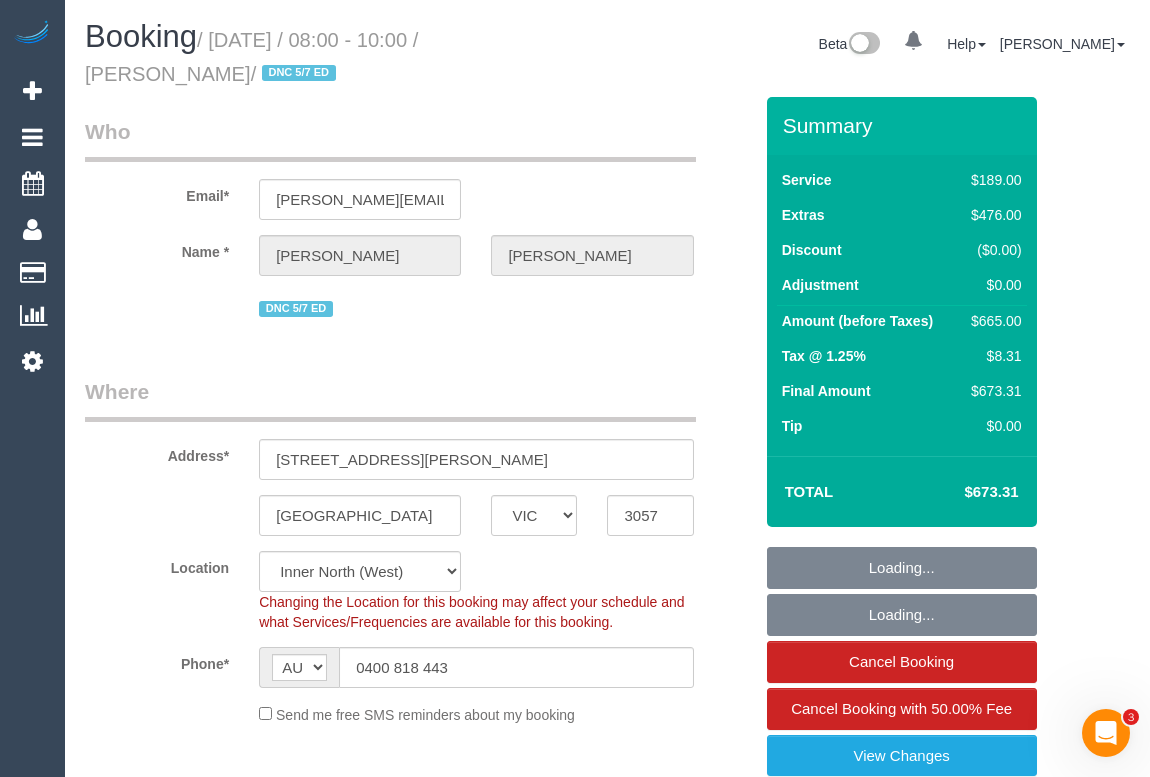 select on "object:1756" 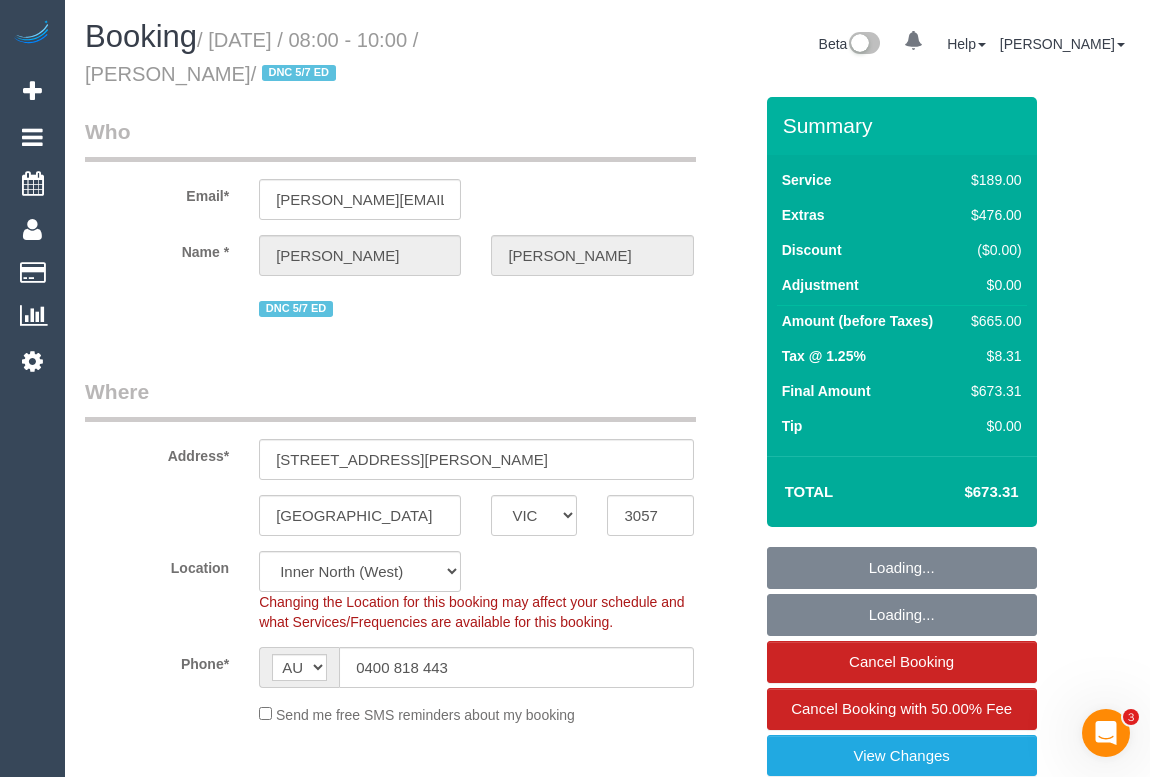 select on "spot1" 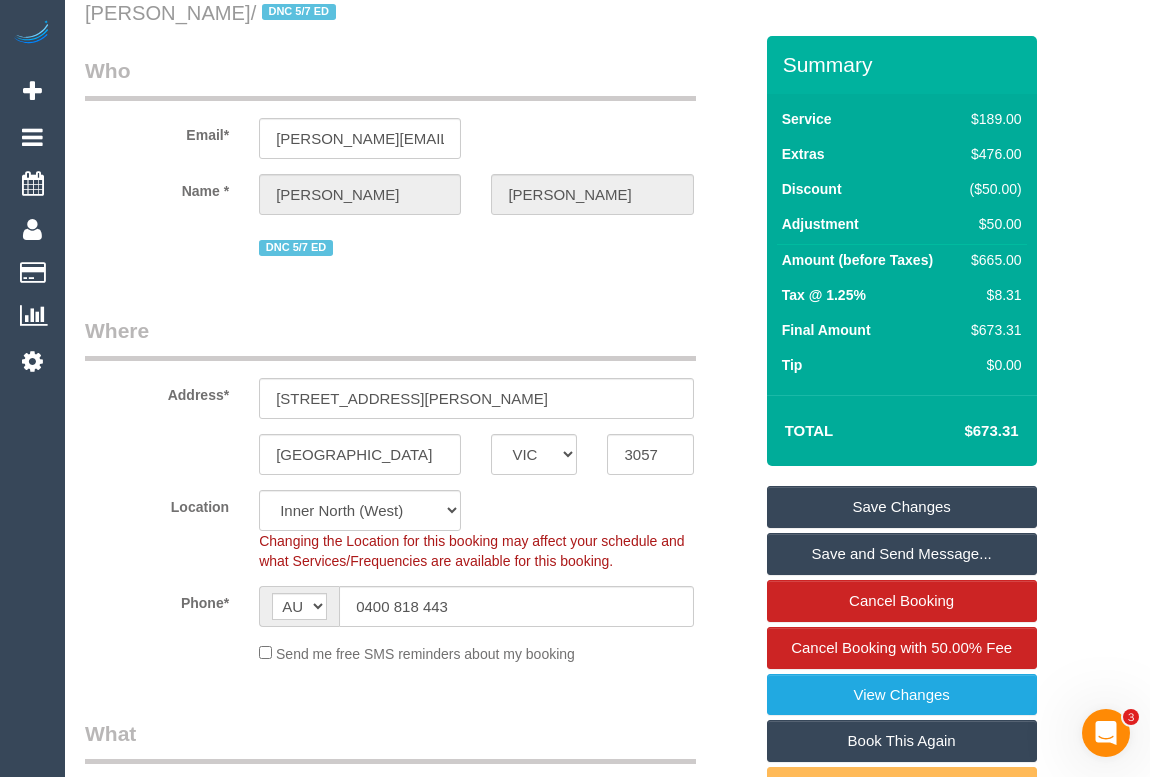 scroll, scrollTop: 0, scrollLeft: 0, axis: both 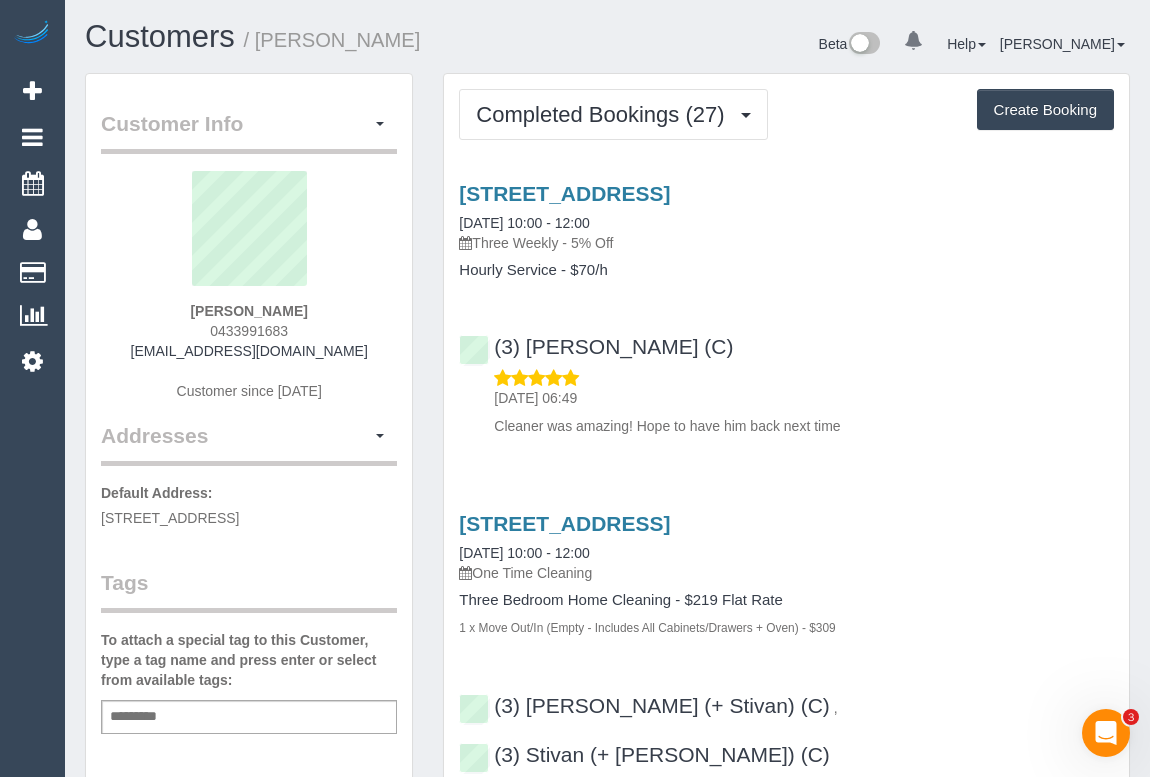 click on "06/07/2025 06:49" at bounding box center (804, 398) 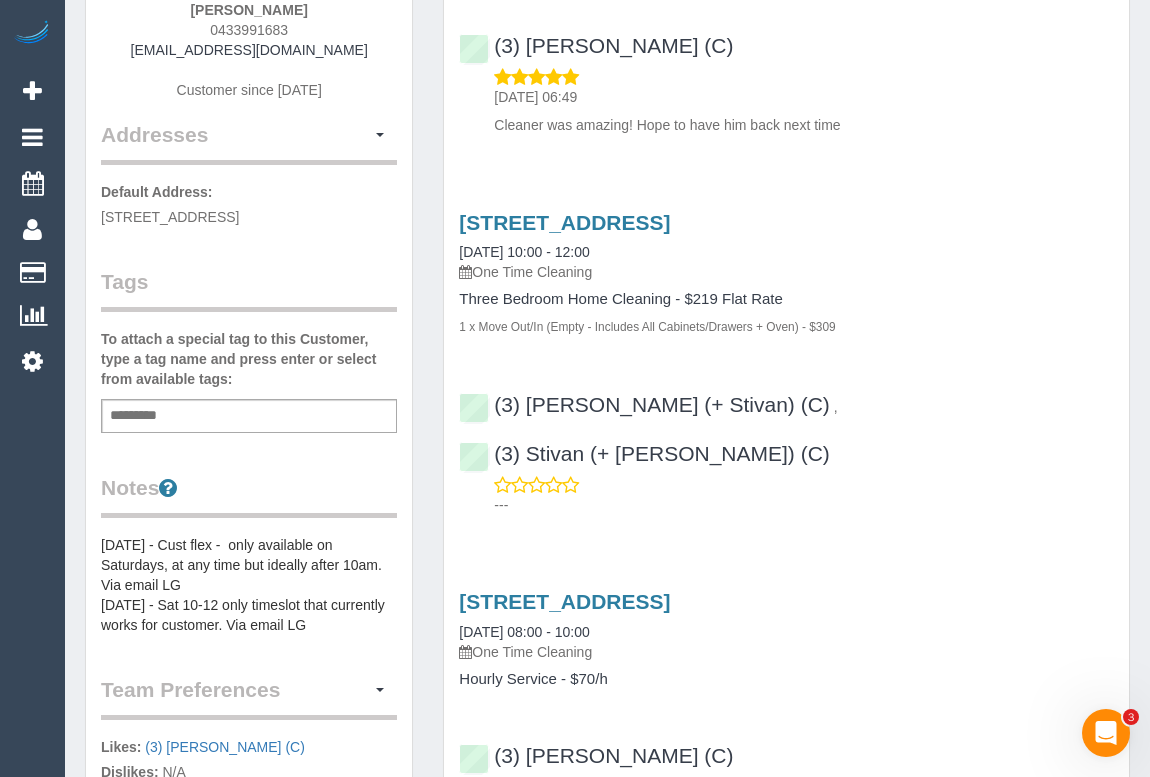 scroll, scrollTop: 0, scrollLeft: 0, axis: both 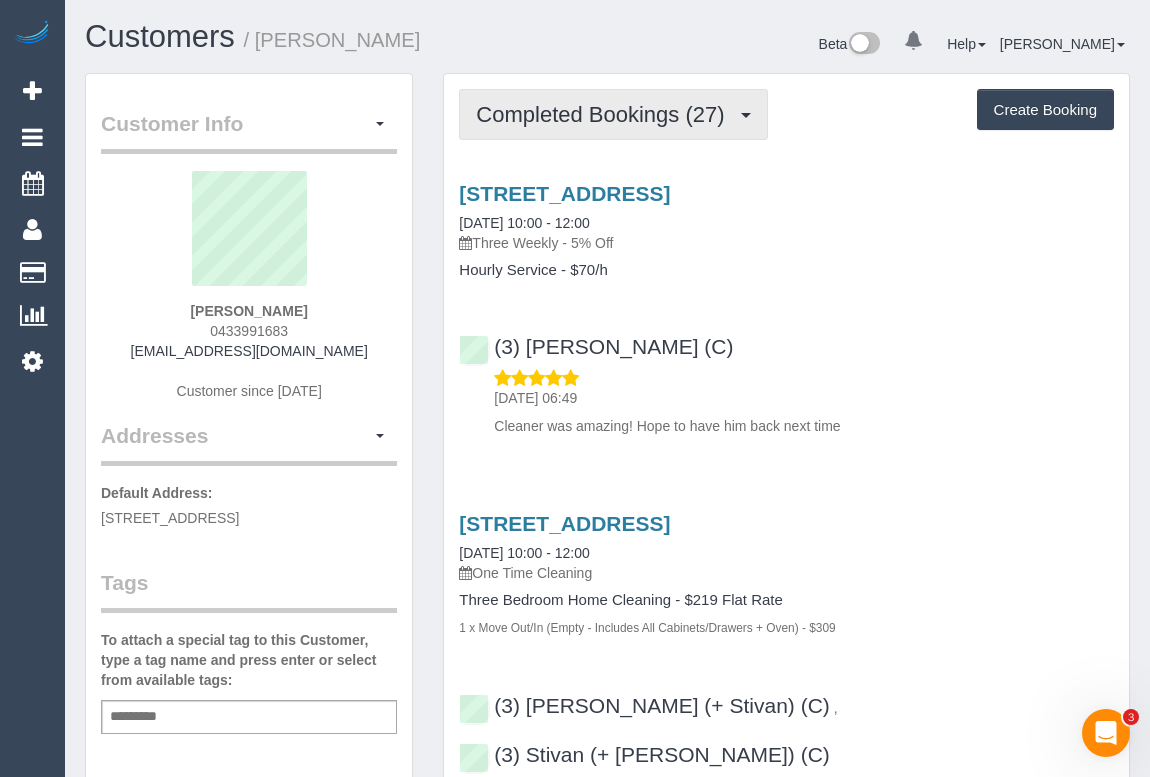 click on "Completed Bookings (27)" at bounding box center [605, 114] 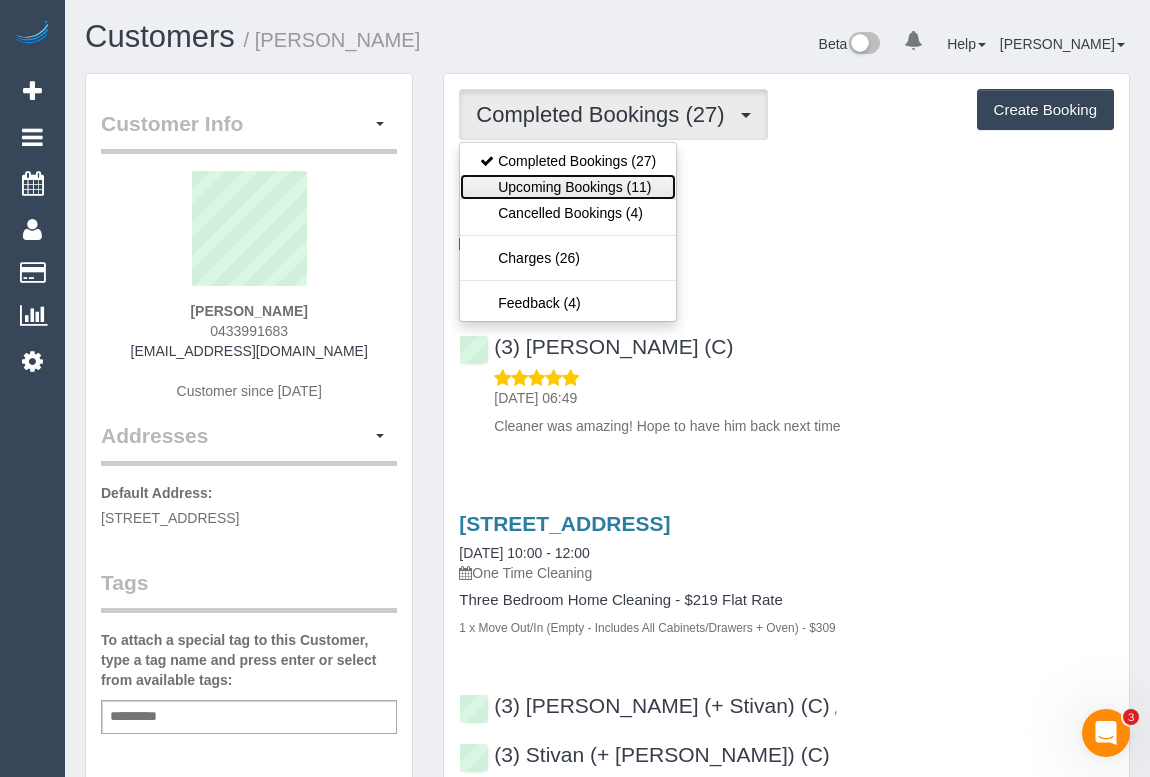 click on "Upcoming Bookings (11)" at bounding box center (568, 187) 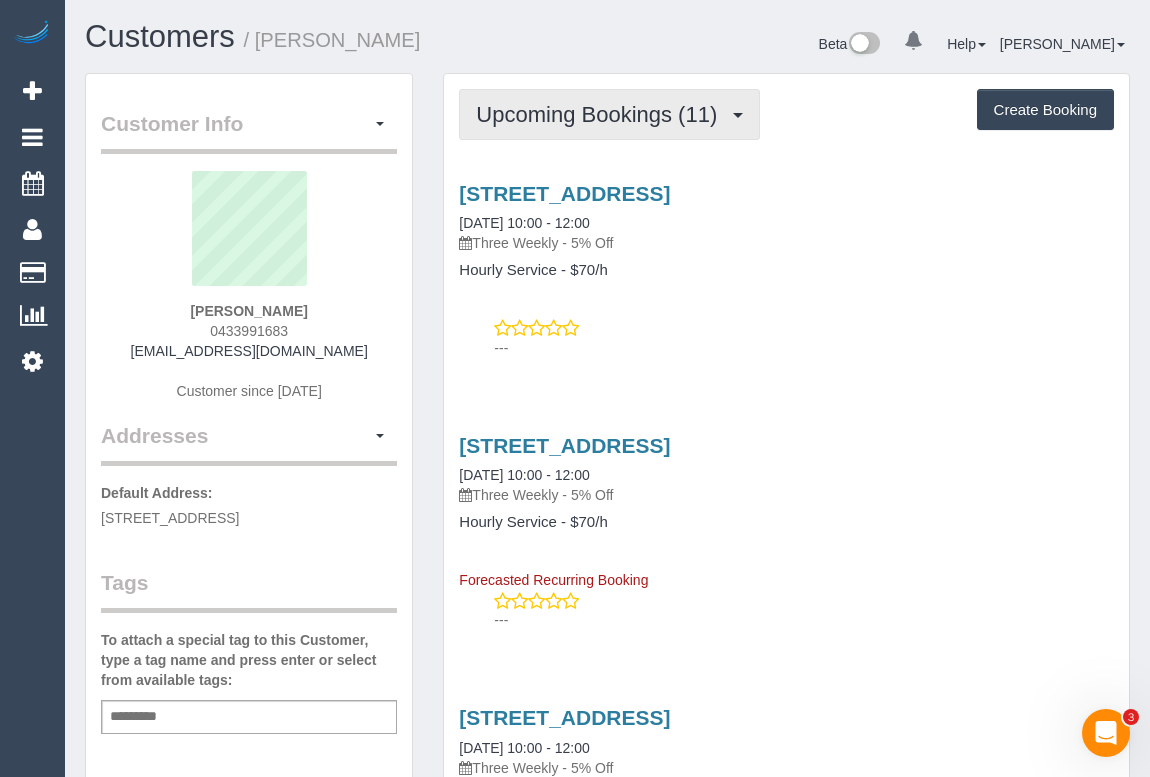 click on "Upcoming Bookings (11)" at bounding box center (601, 114) 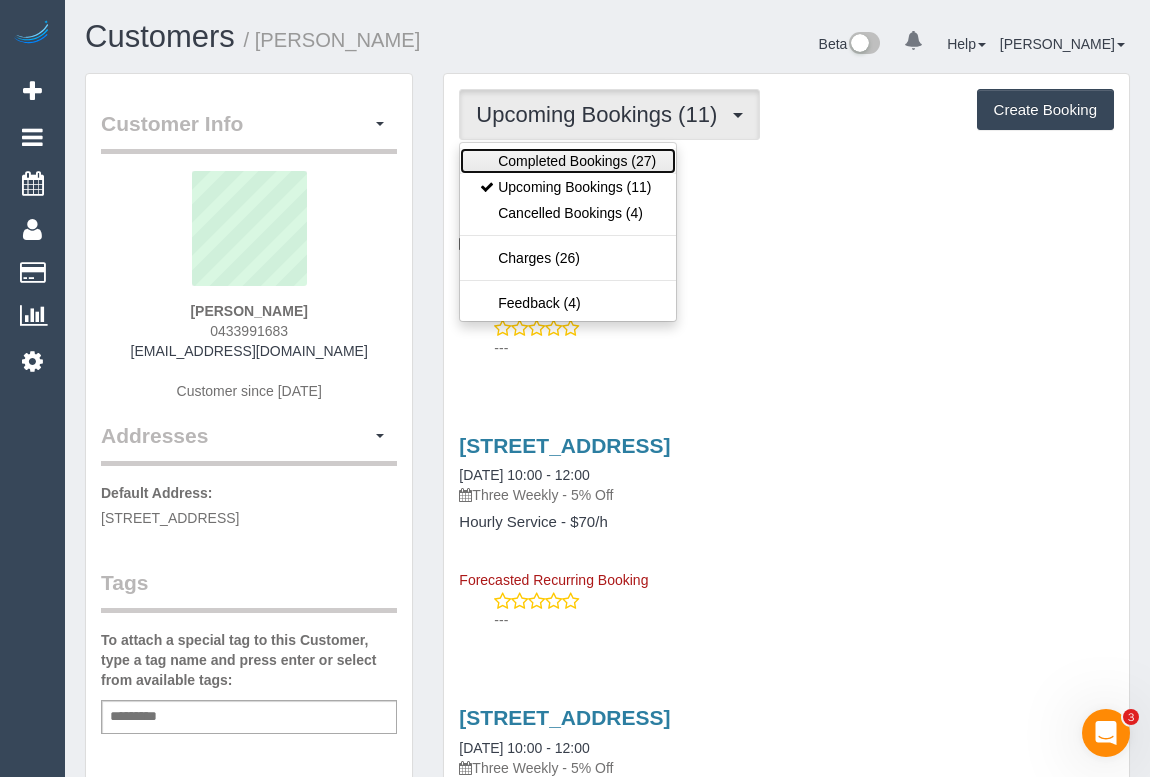 click on "Completed Bookings (27)" at bounding box center (568, 161) 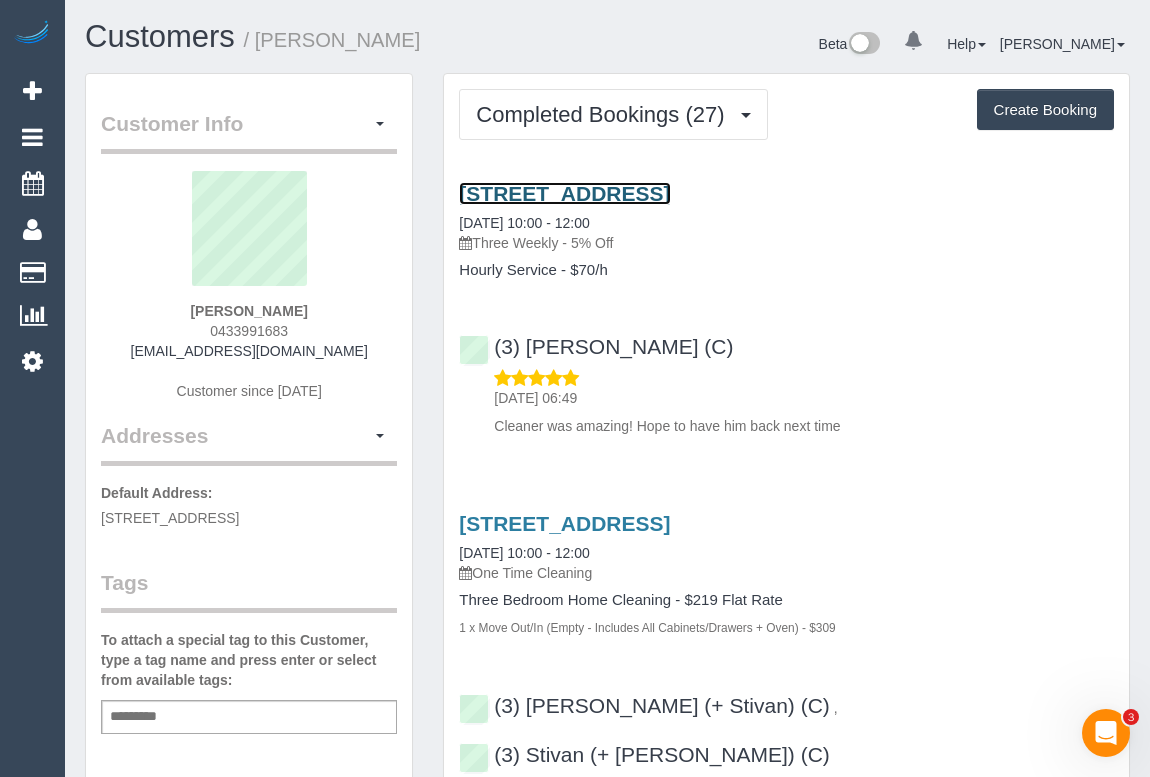 click on "16 Palermo St, South Yarra, VIC 3141" at bounding box center [564, 193] 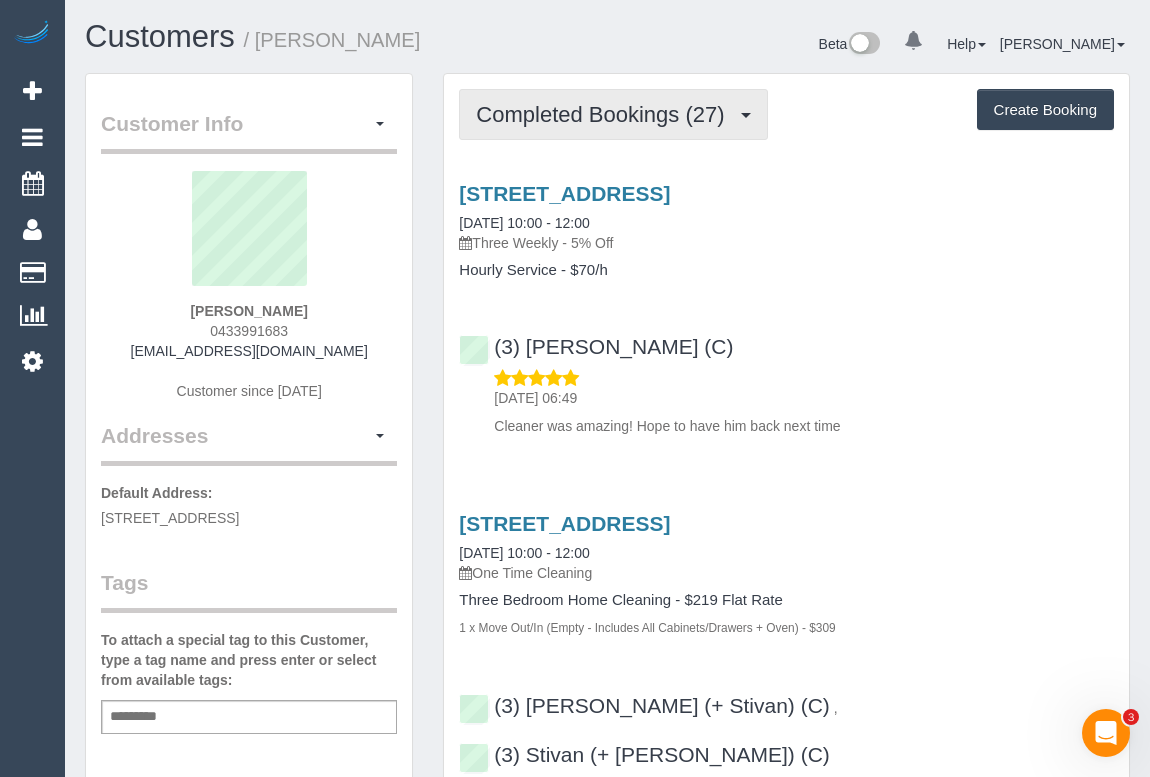 click on "Completed Bookings (27)" at bounding box center (605, 114) 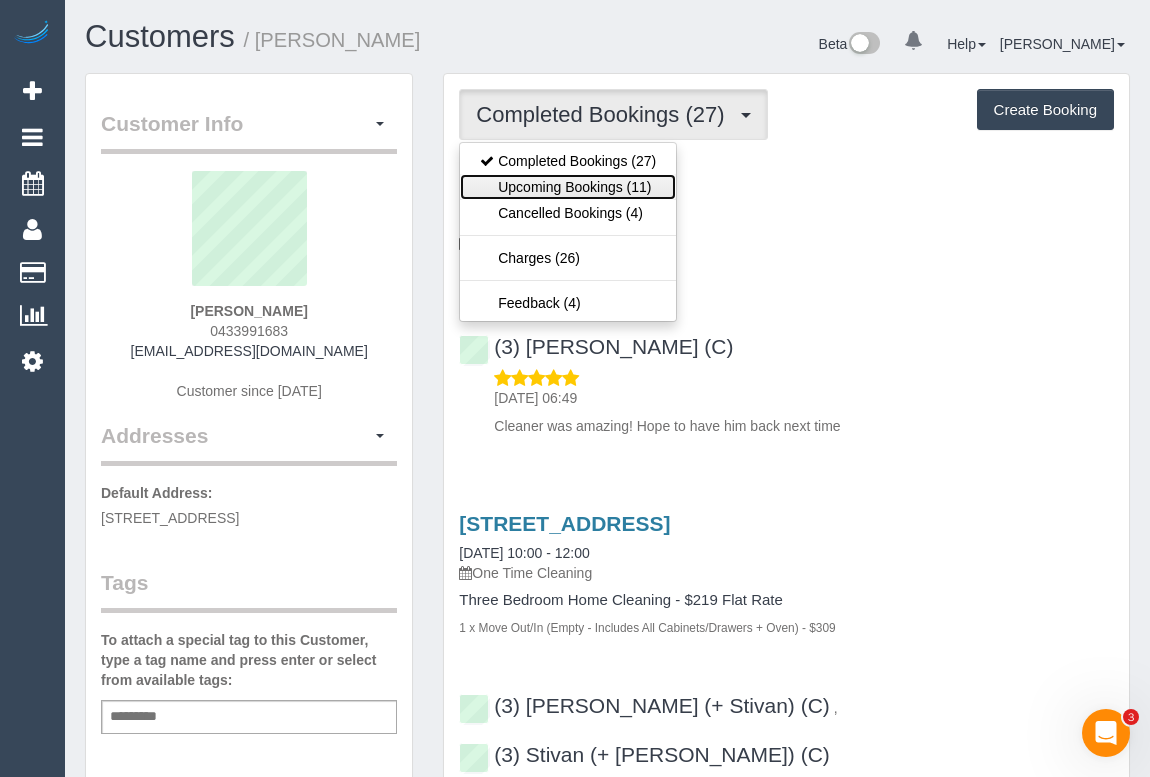 click on "Upcoming Bookings (11)" at bounding box center (568, 187) 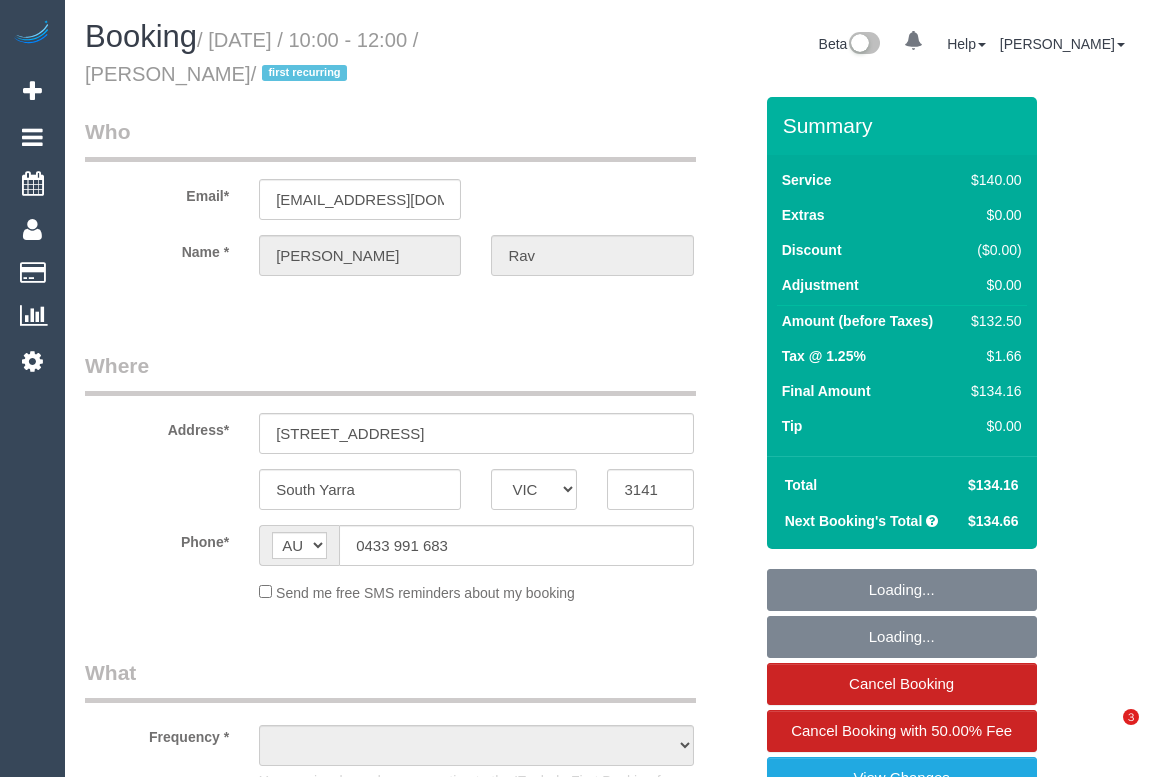 select on "VIC" 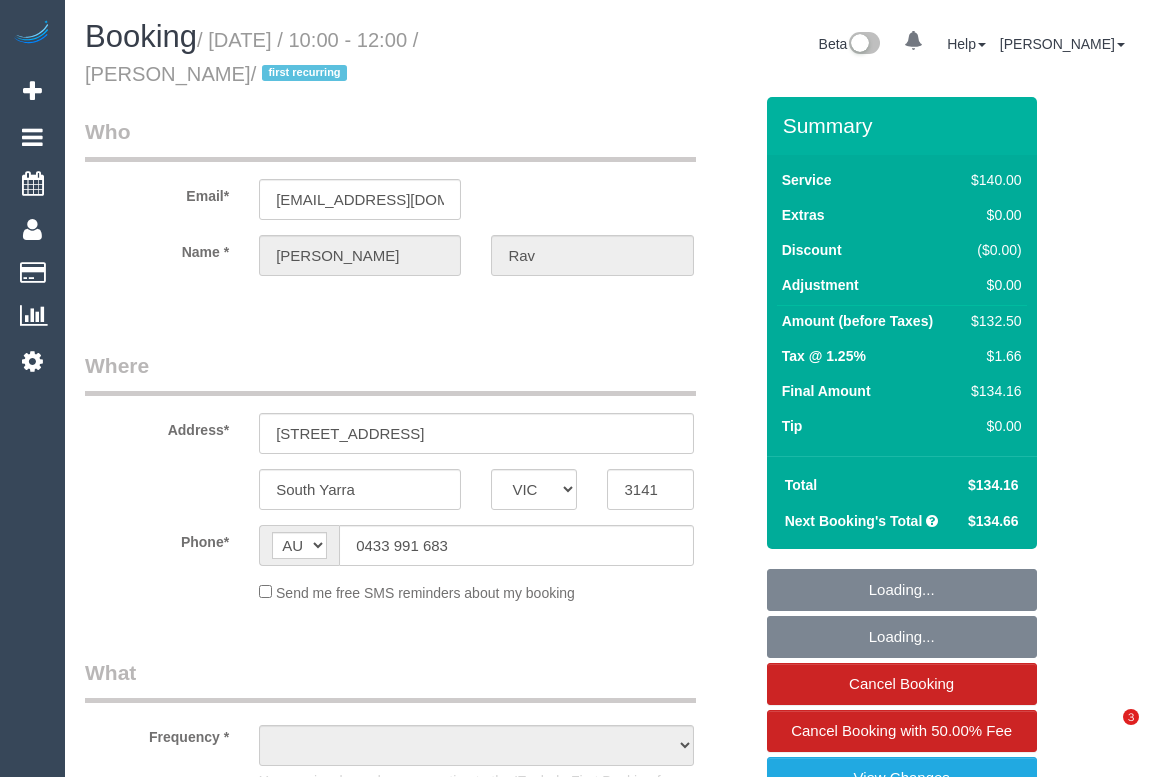 scroll, scrollTop: 0, scrollLeft: 0, axis: both 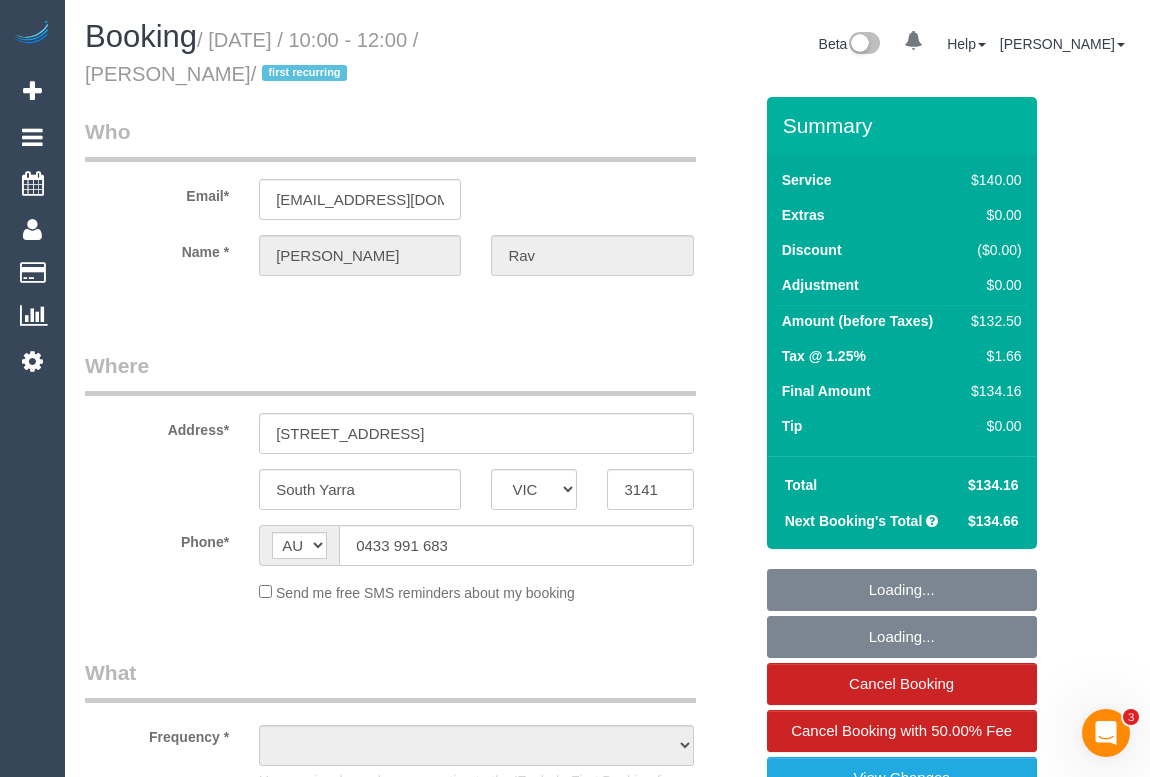 select on "number:28" 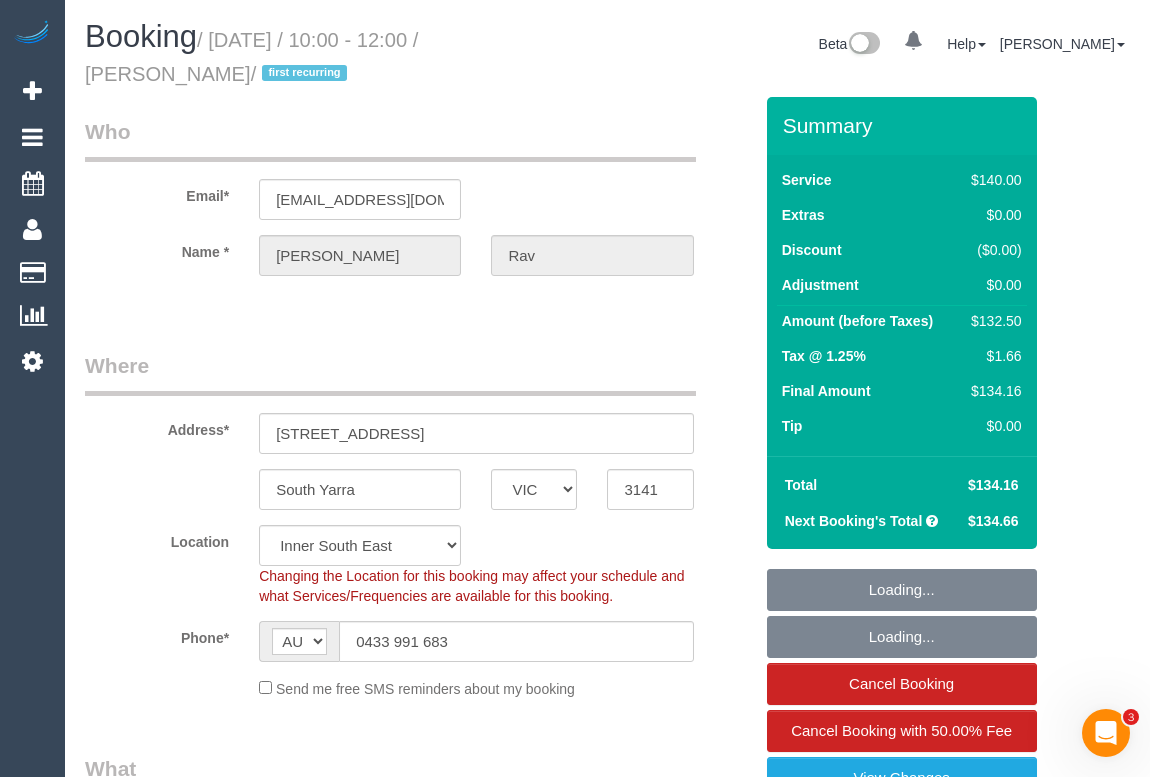 scroll, scrollTop: 818, scrollLeft: 0, axis: vertical 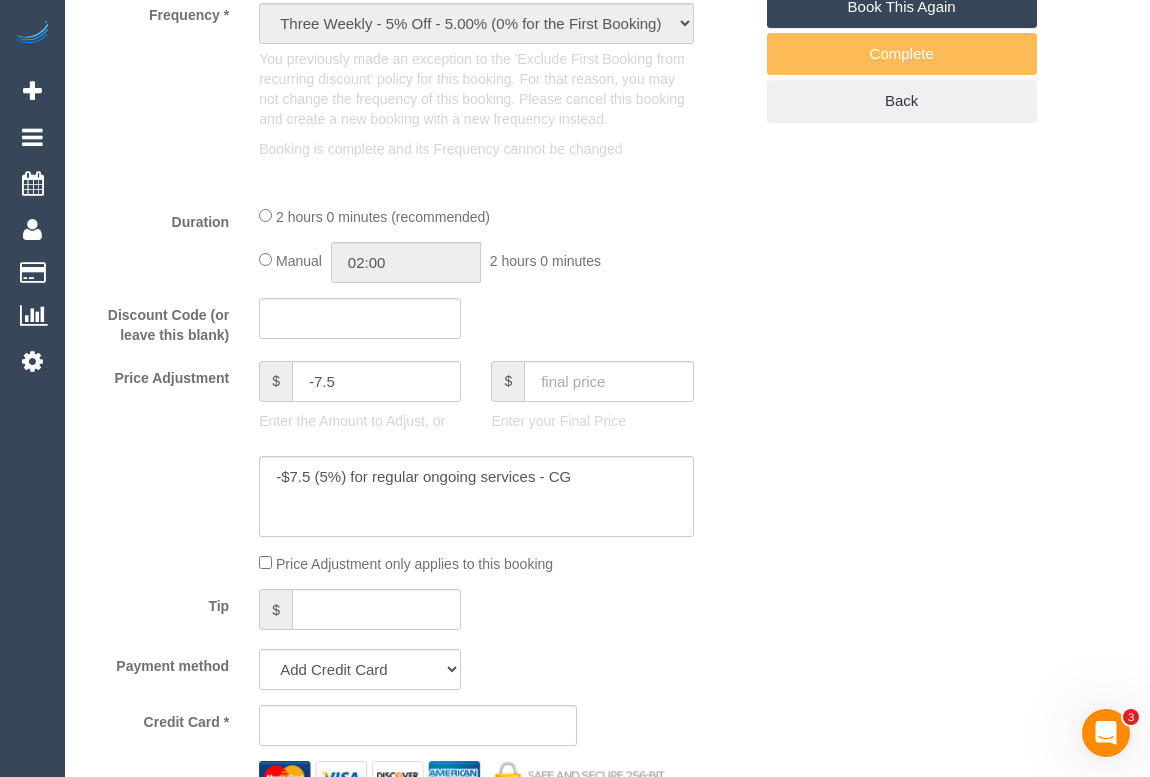 select on "object:1293" 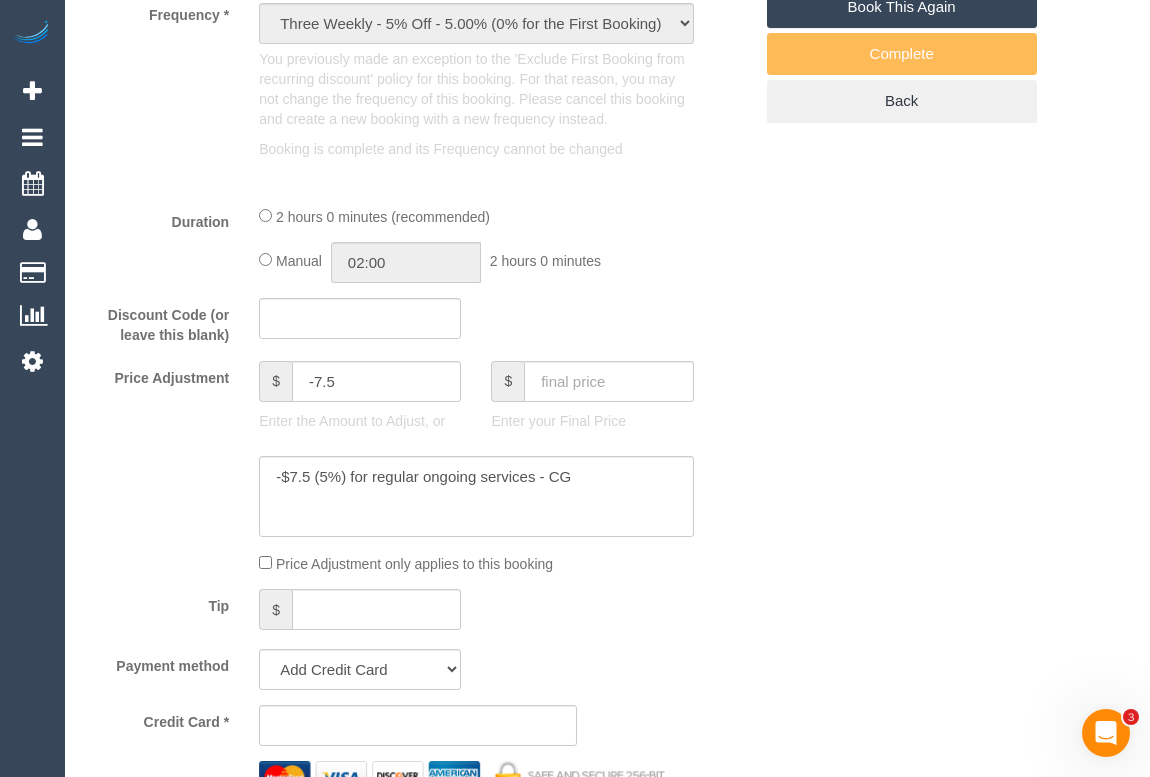select on "string:stripe-pm_1RSq6j2GScqysDRVUNLOtD5F" 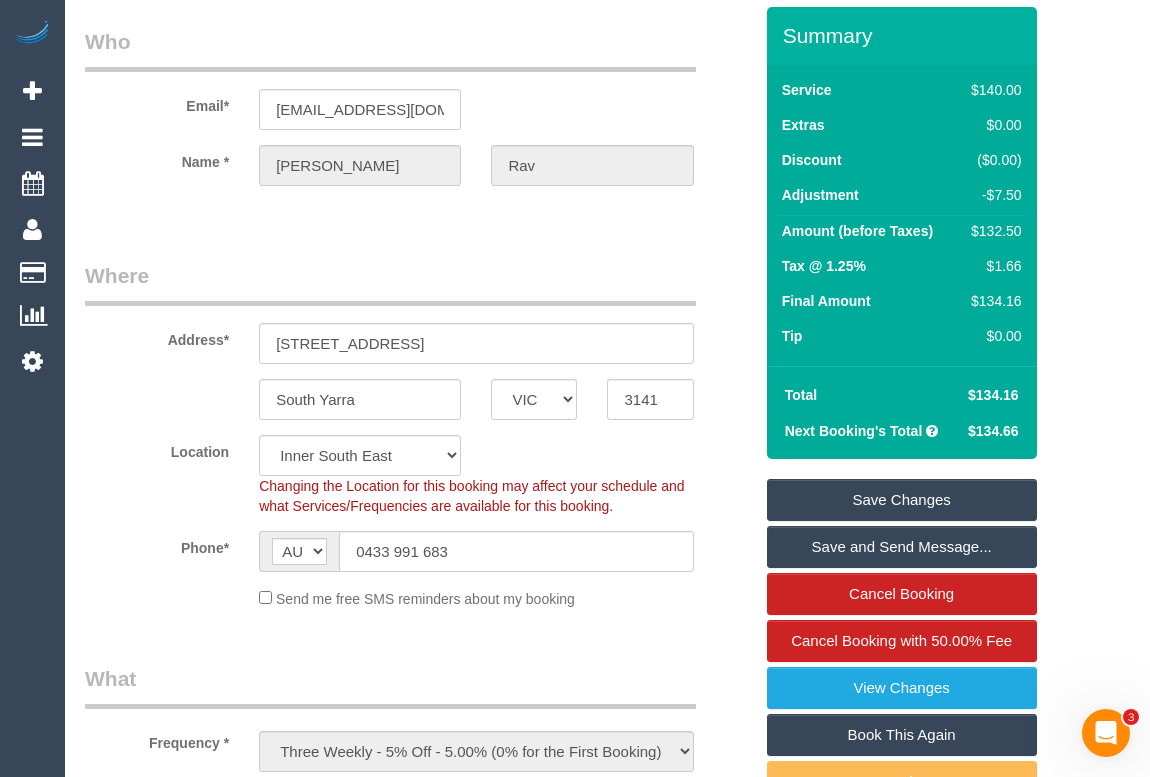 scroll, scrollTop: 0, scrollLeft: 0, axis: both 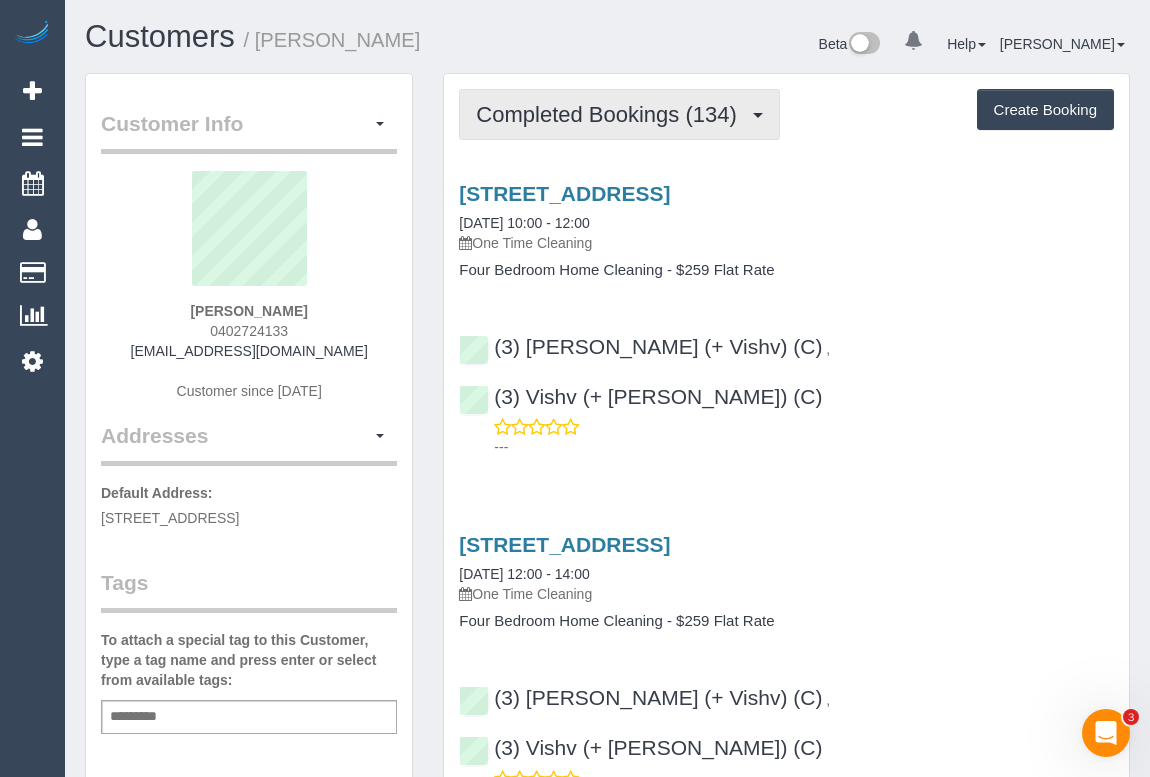 click on "Completed Bookings (134)" at bounding box center (611, 114) 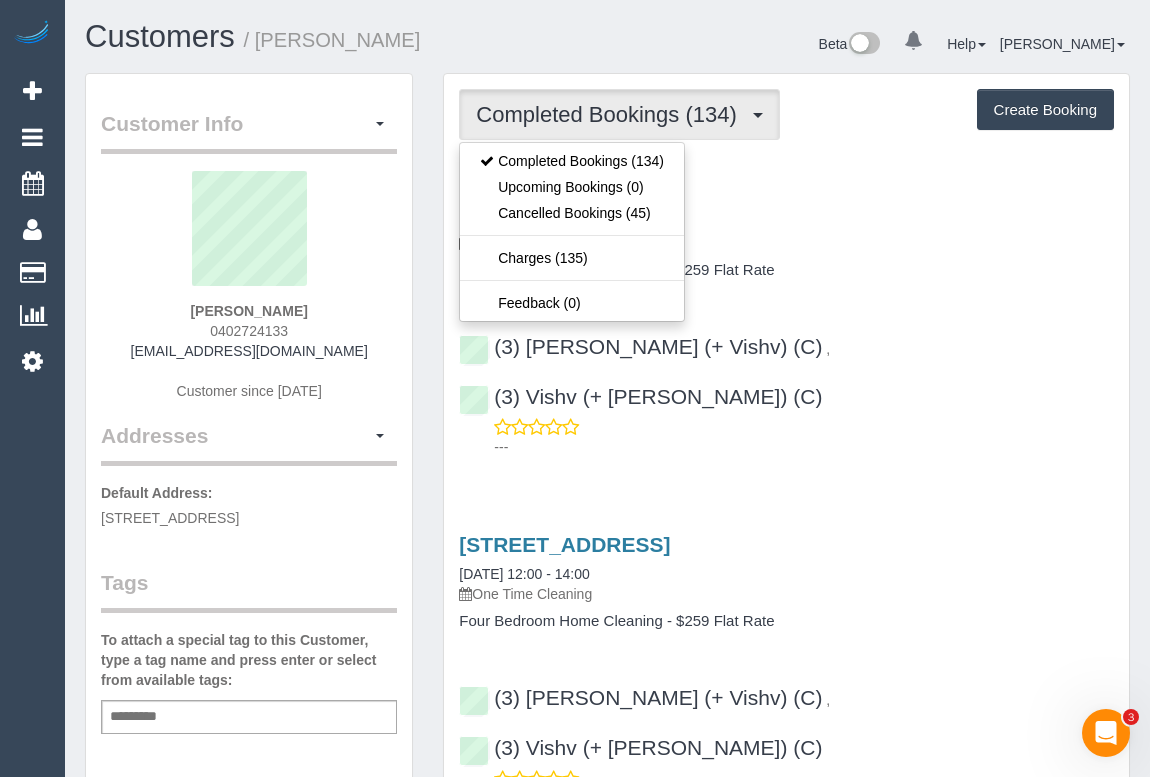 click on "10 Sugarloaf Close, Burwood East, VIC 3151
05/07/2025 10:00 - 12:00
One Time Cleaning
Four Bedroom Home Cleaning  - $259 Flat Rate
(3) Kelvin (+ Vishv) (C)
,
(3) Vishv (+ Kelvin) (C)
---" at bounding box center (786, 315) 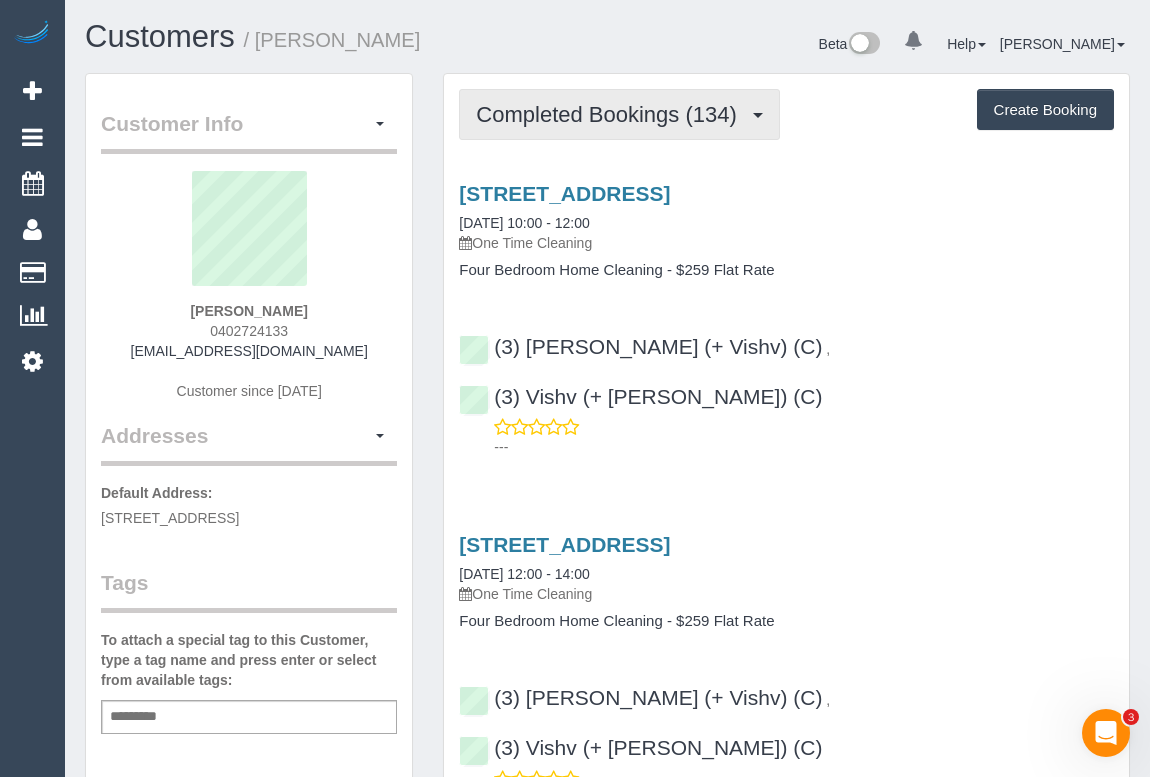 click on "Completed Bookings (134)" at bounding box center (611, 114) 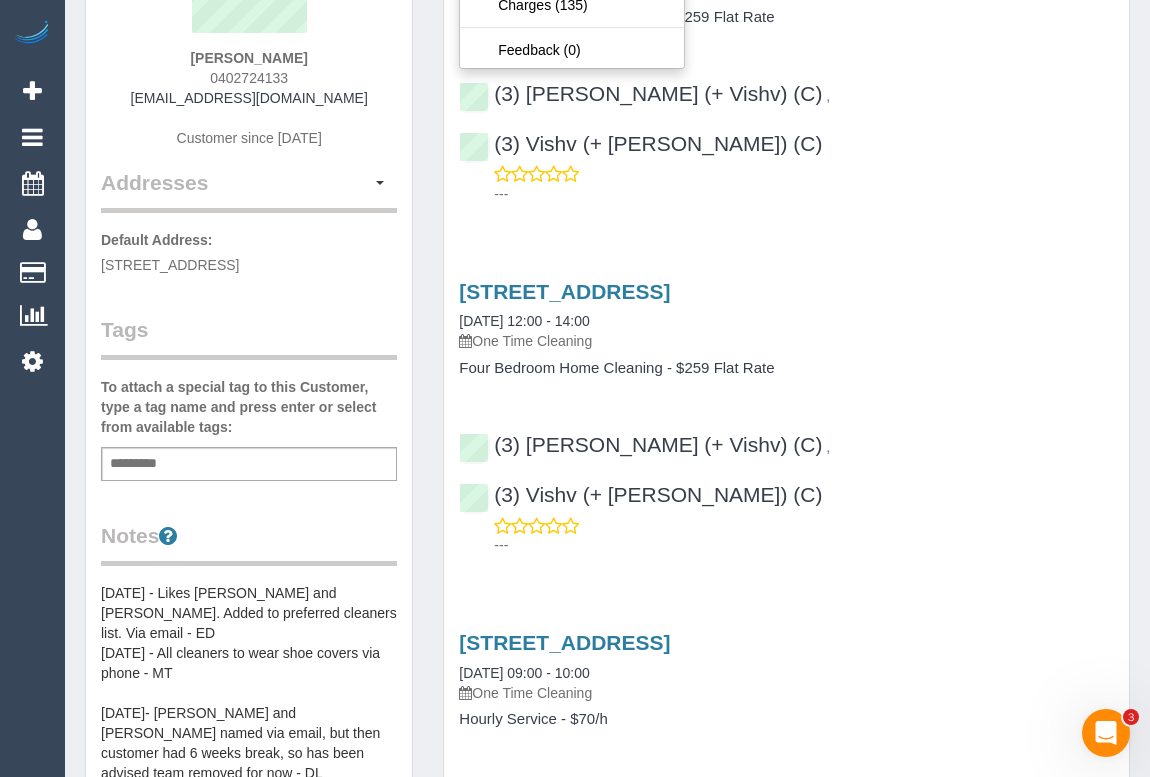 scroll, scrollTop: 0, scrollLeft: 0, axis: both 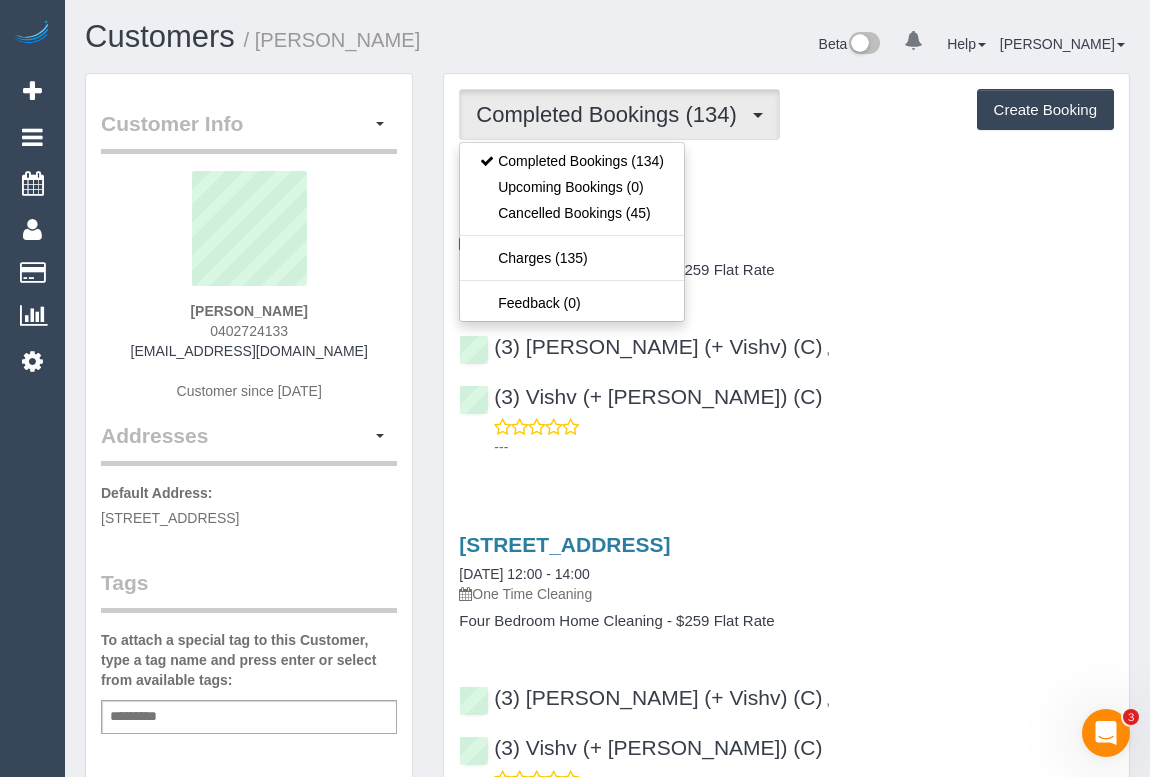 click on "---" at bounding box center (804, 447) 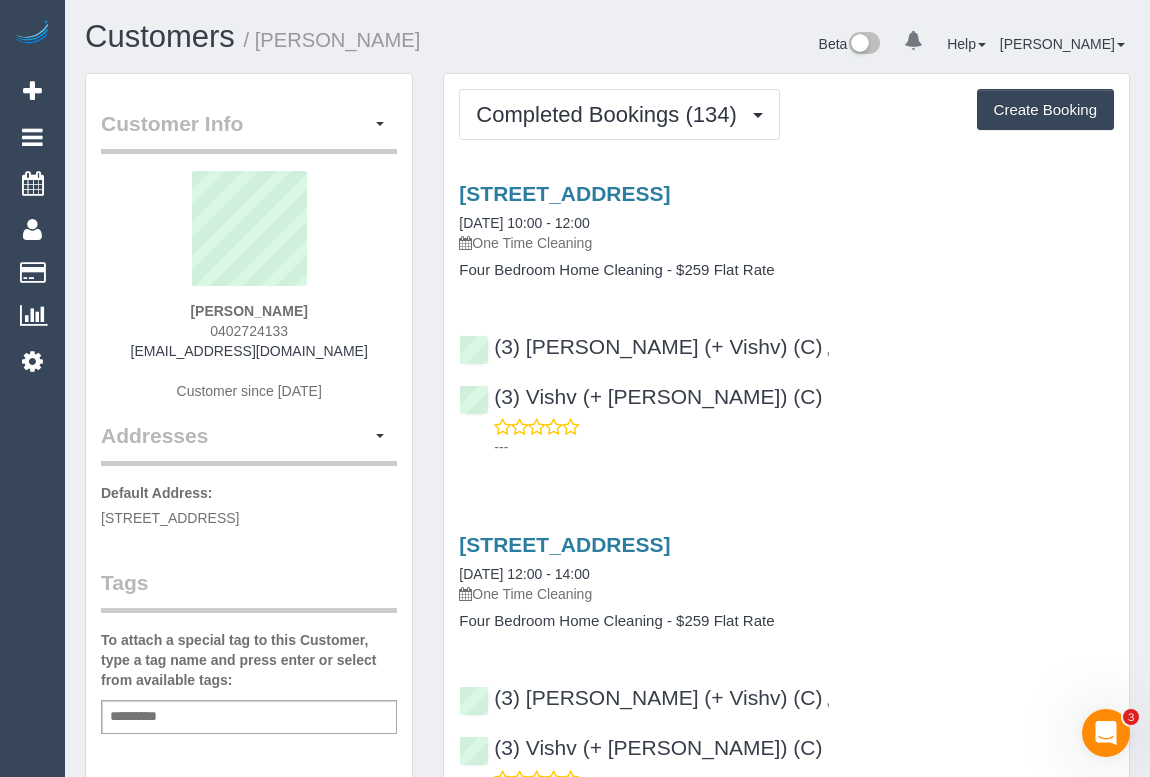 click on "10 Sugarloaf Close, Burwood East, VIC 3151
05/07/2025 10:00 - 12:00
One Time Cleaning
Four Bedroom Home Cleaning  - $259 Flat Rate
(3) Kelvin (+ Vishv) (C)
,
(3) Vishv (+ Kelvin) (C)
---" at bounding box center [786, 315] 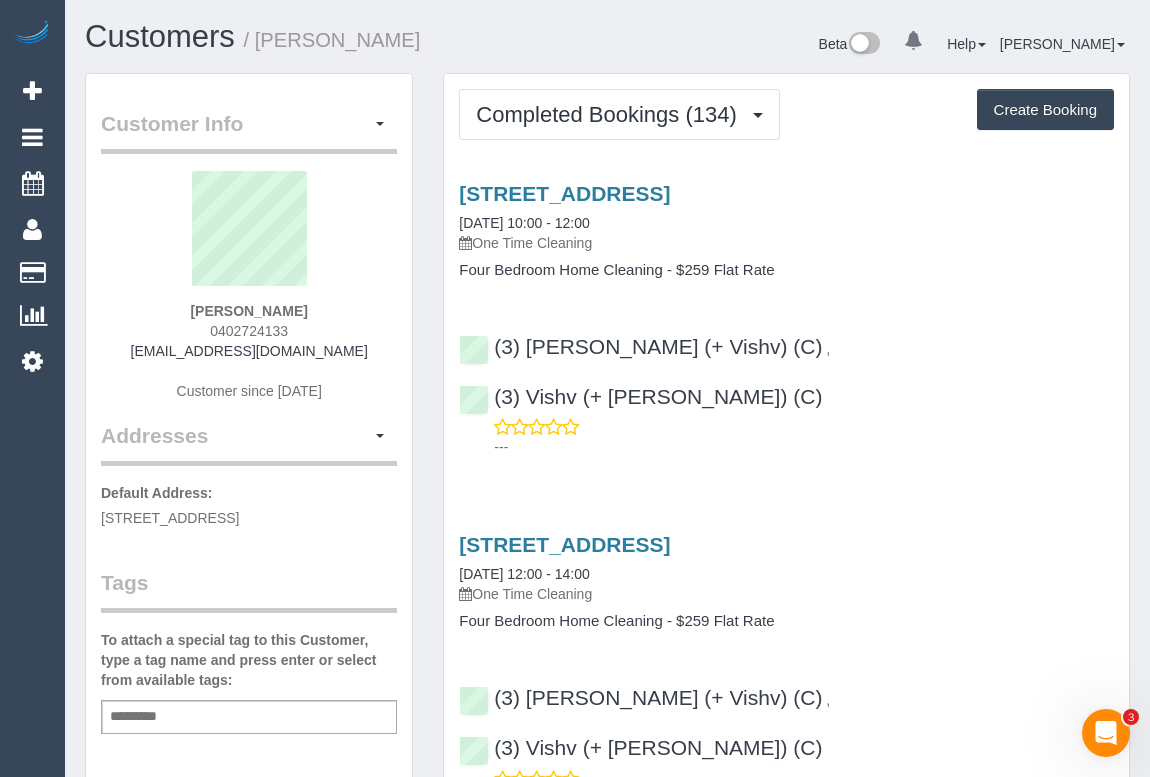 scroll, scrollTop: 0, scrollLeft: 0, axis: both 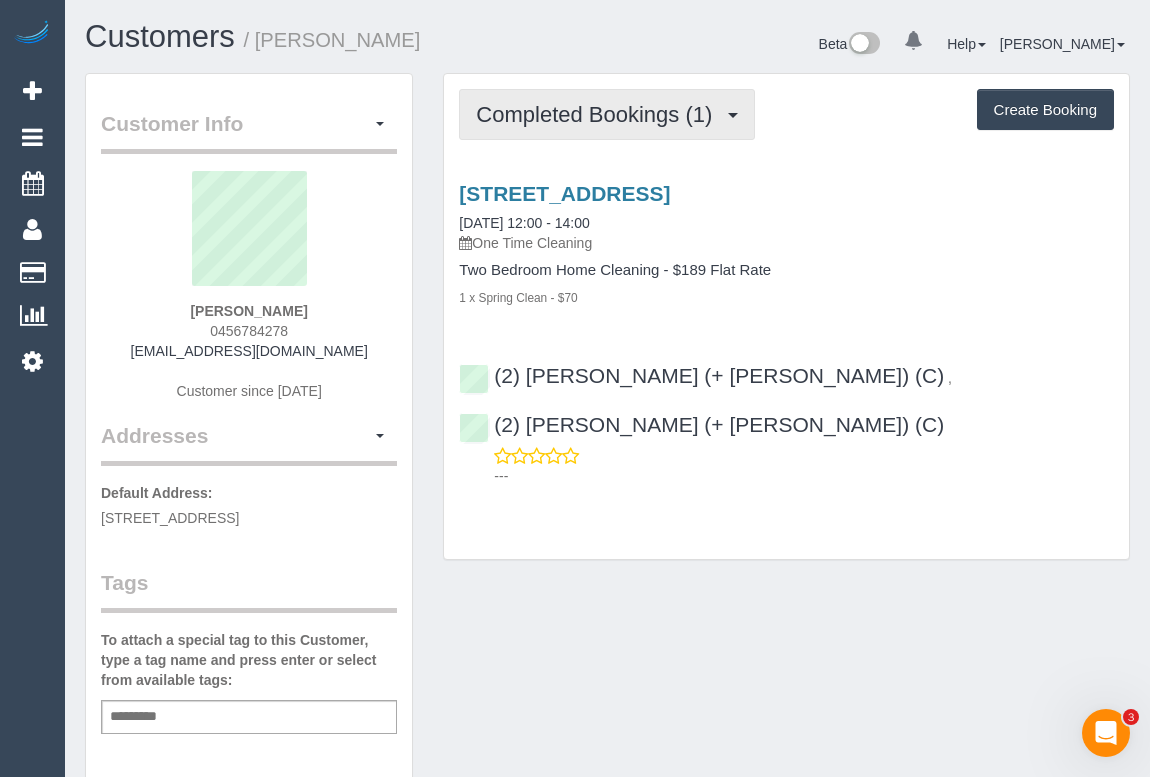 click on "Completed Bookings (1)" at bounding box center [599, 114] 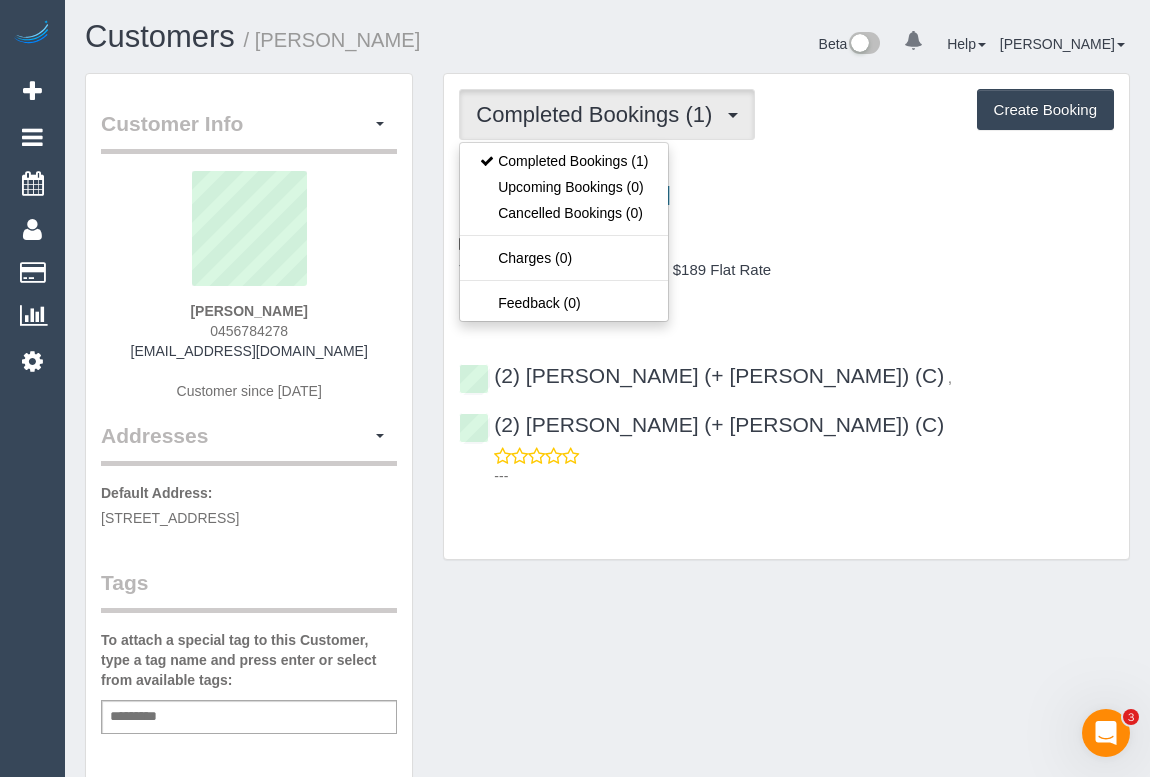 drag, startPoint x: 773, startPoint y: 550, endPoint x: 769, endPoint y: 540, distance: 10.770329 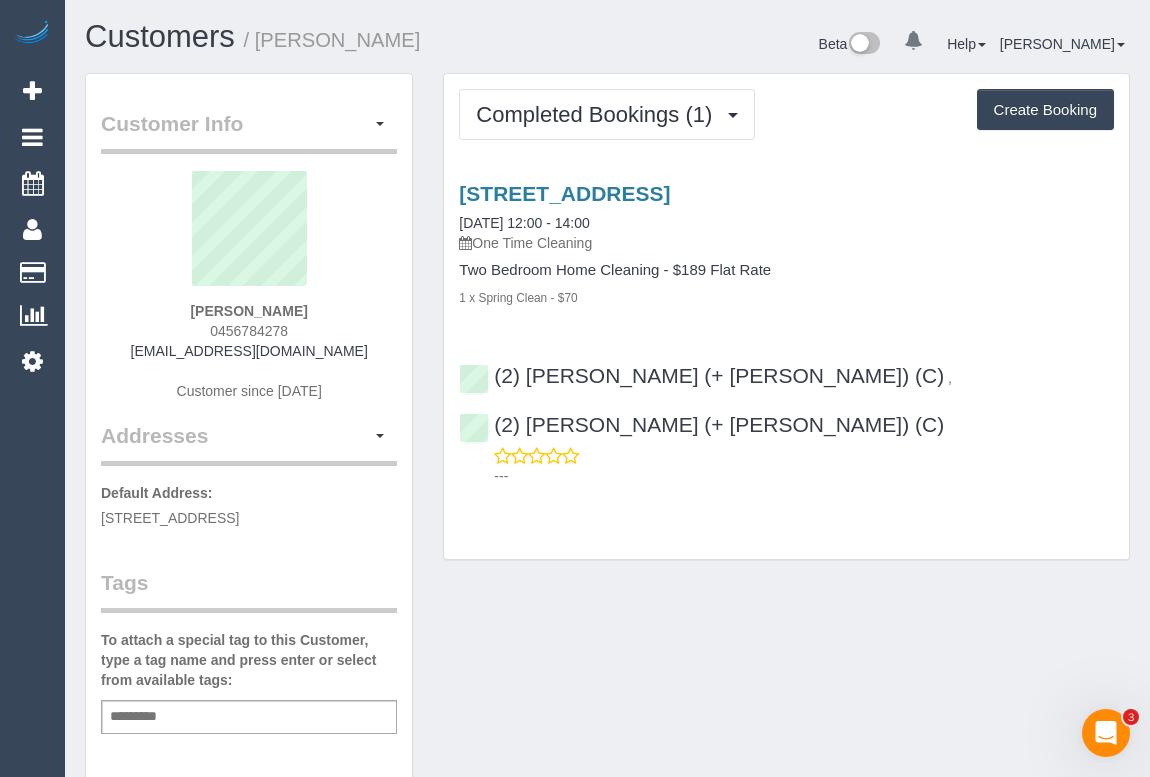 drag, startPoint x: 563, startPoint y: 483, endPoint x: 562, endPoint y: 462, distance: 21.023796 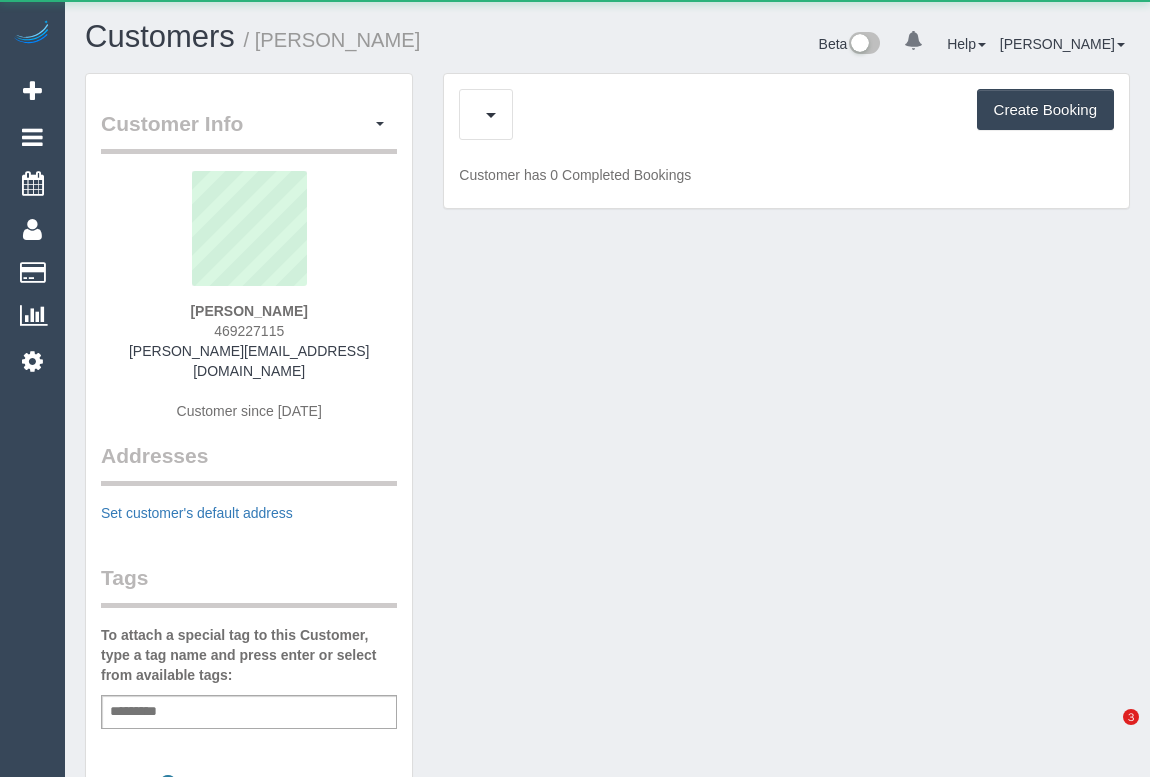 scroll, scrollTop: 0, scrollLeft: 0, axis: both 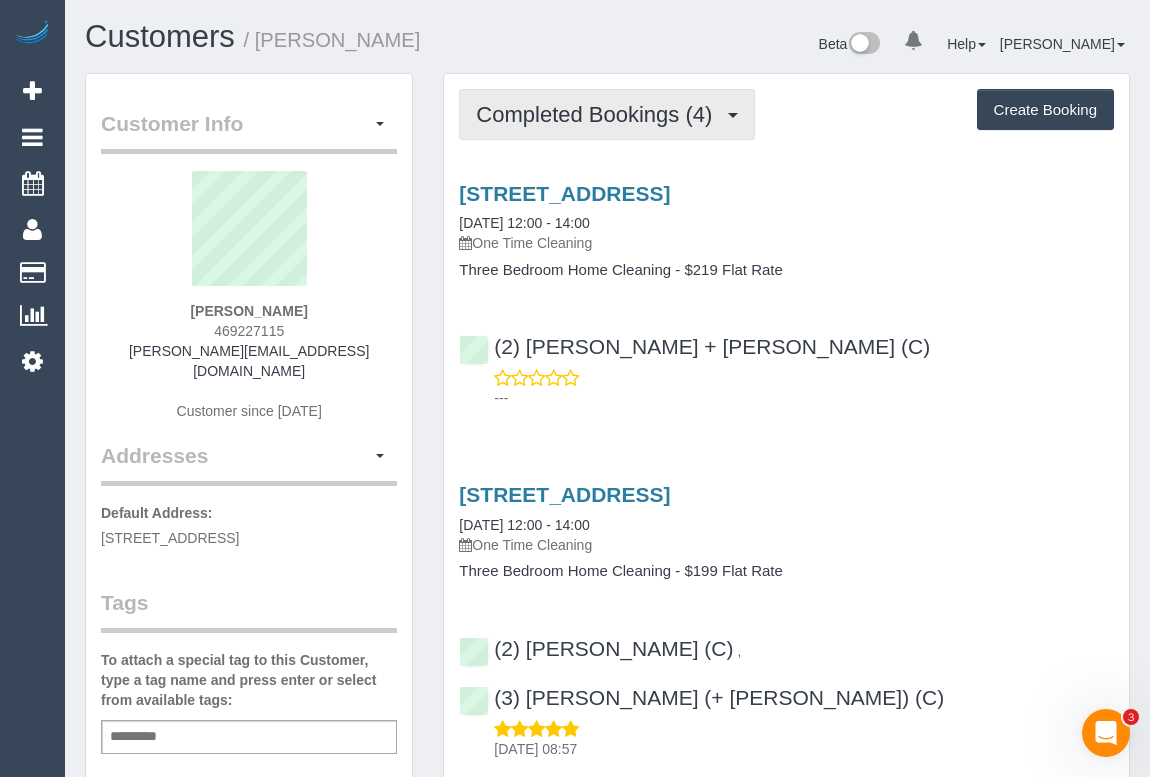 click on "Completed Bookings (4)" at bounding box center (607, 114) 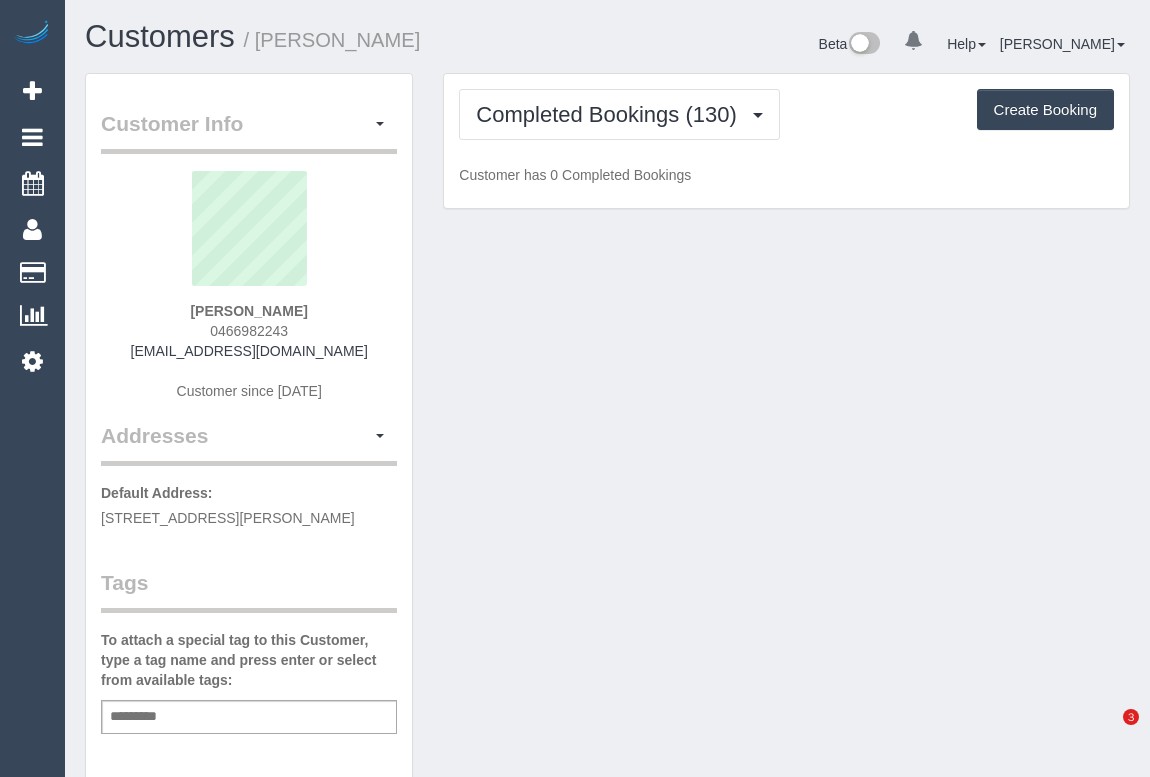 scroll, scrollTop: 0, scrollLeft: 0, axis: both 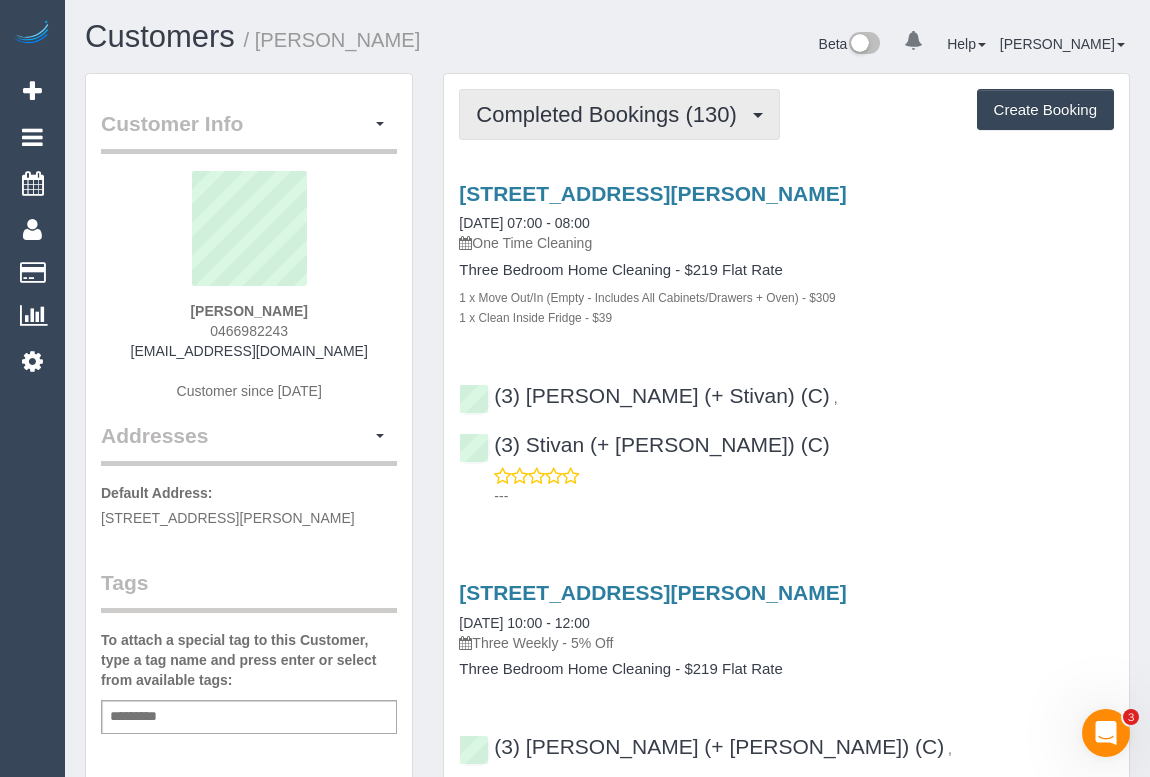 click on "Completed Bookings (130)" at bounding box center (611, 114) 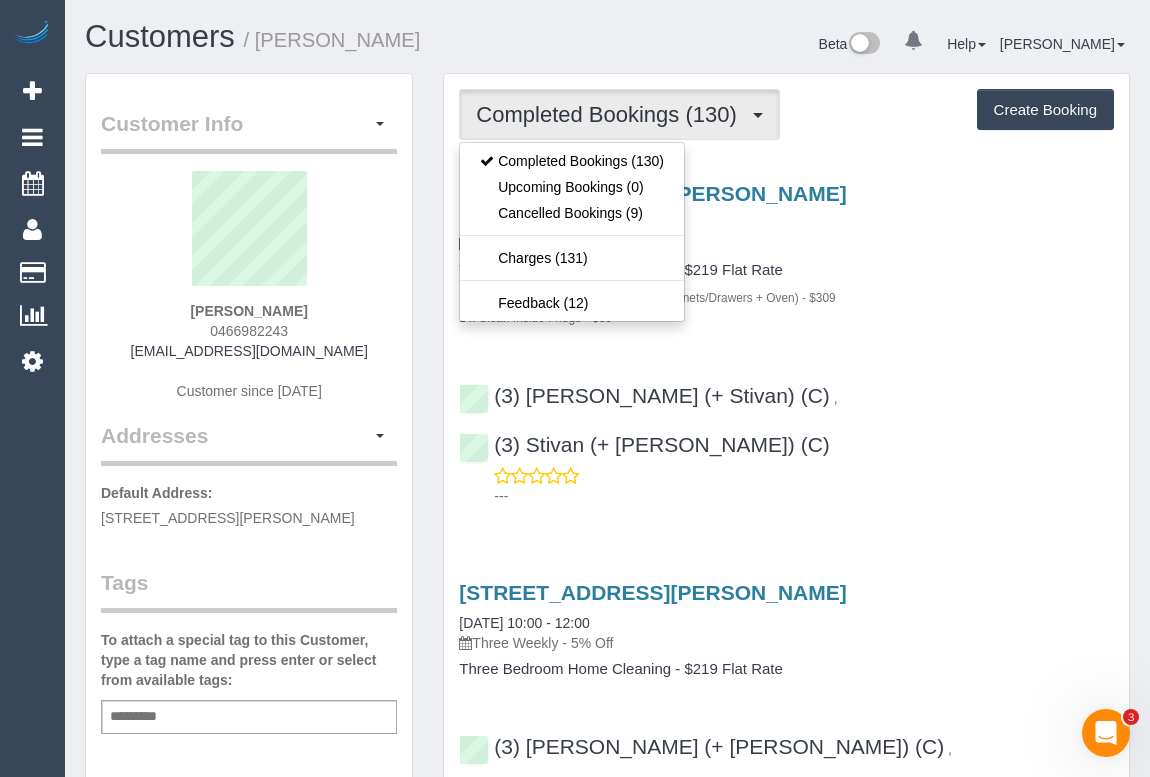 click on "1 x Move Out/In (Empty - Includes All Cabinets/Drawers + Oven) - $309" at bounding box center (786, 297) 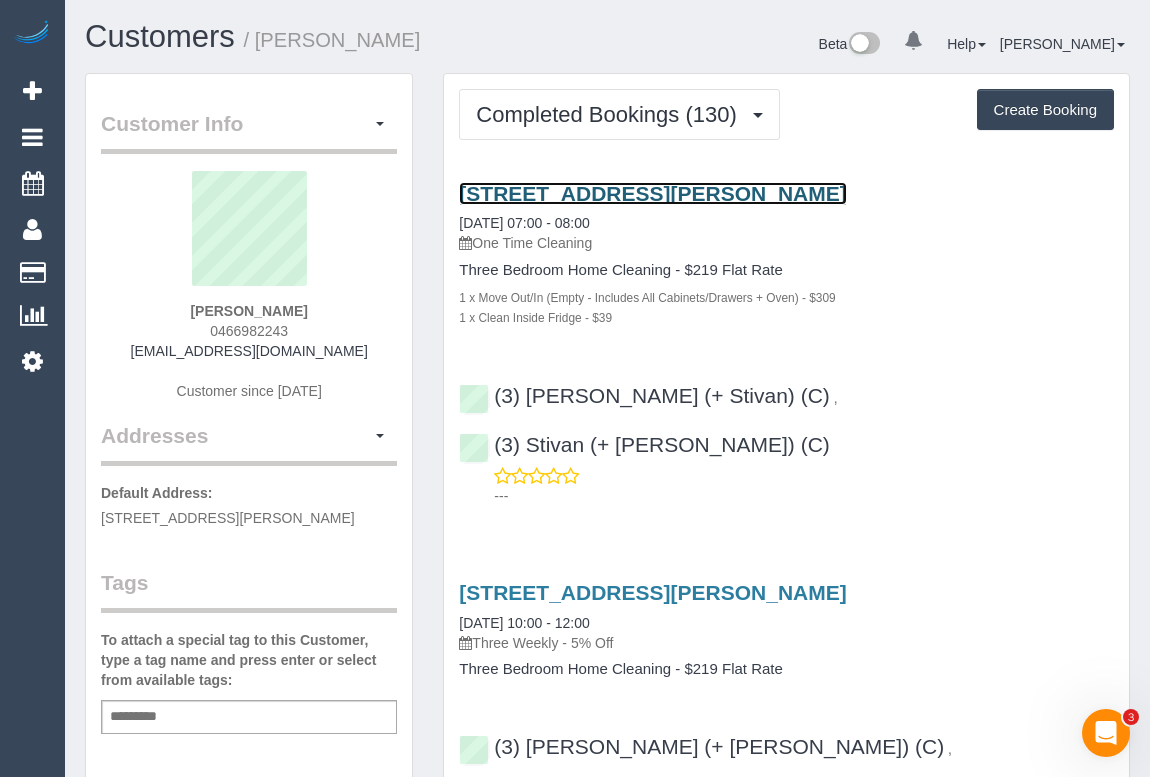 click on "144 Charles Street, Abbotsford, VIC 3067" at bounding box center (652, 193) 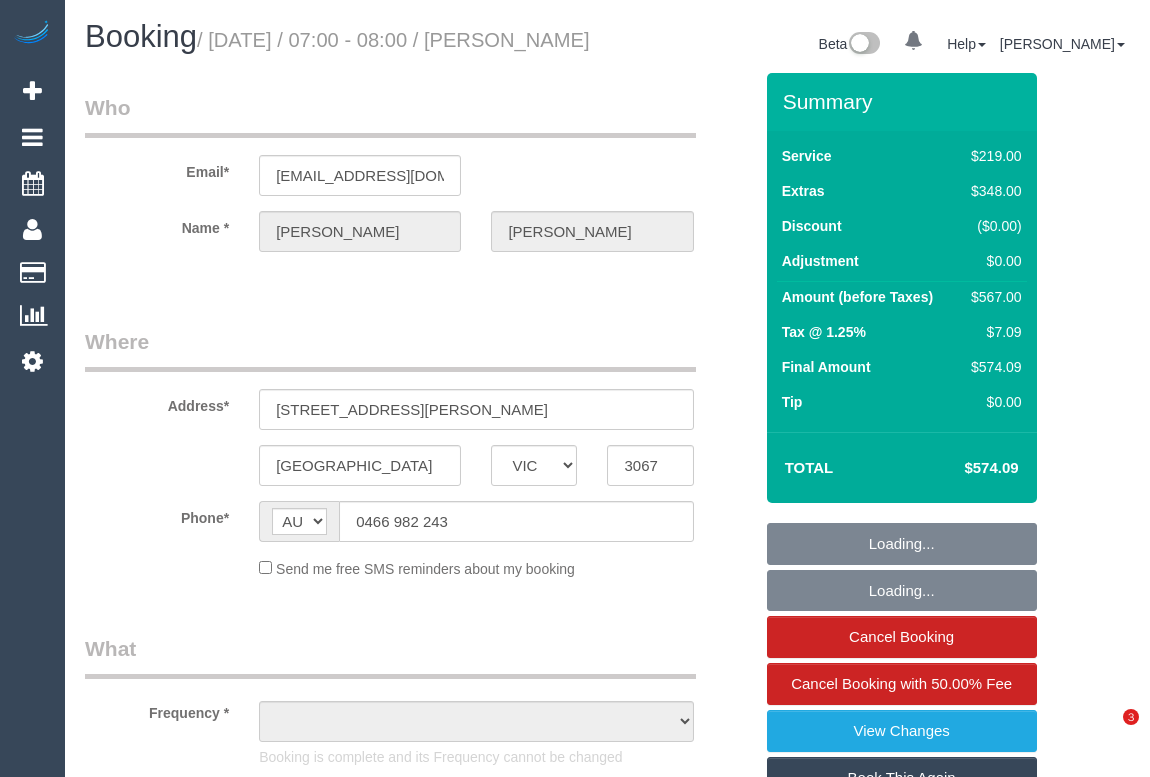 select on "VIC" 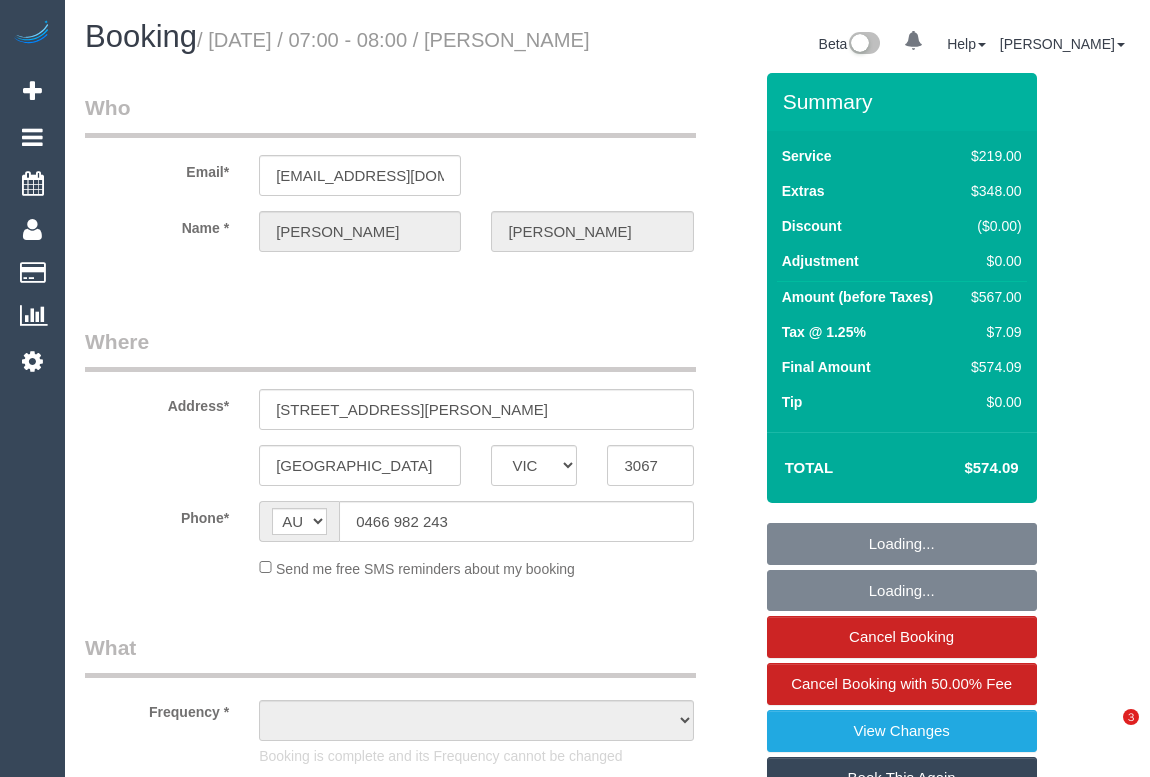 scroll, scrollTop: 0, scrollLeft: 0, axis: both 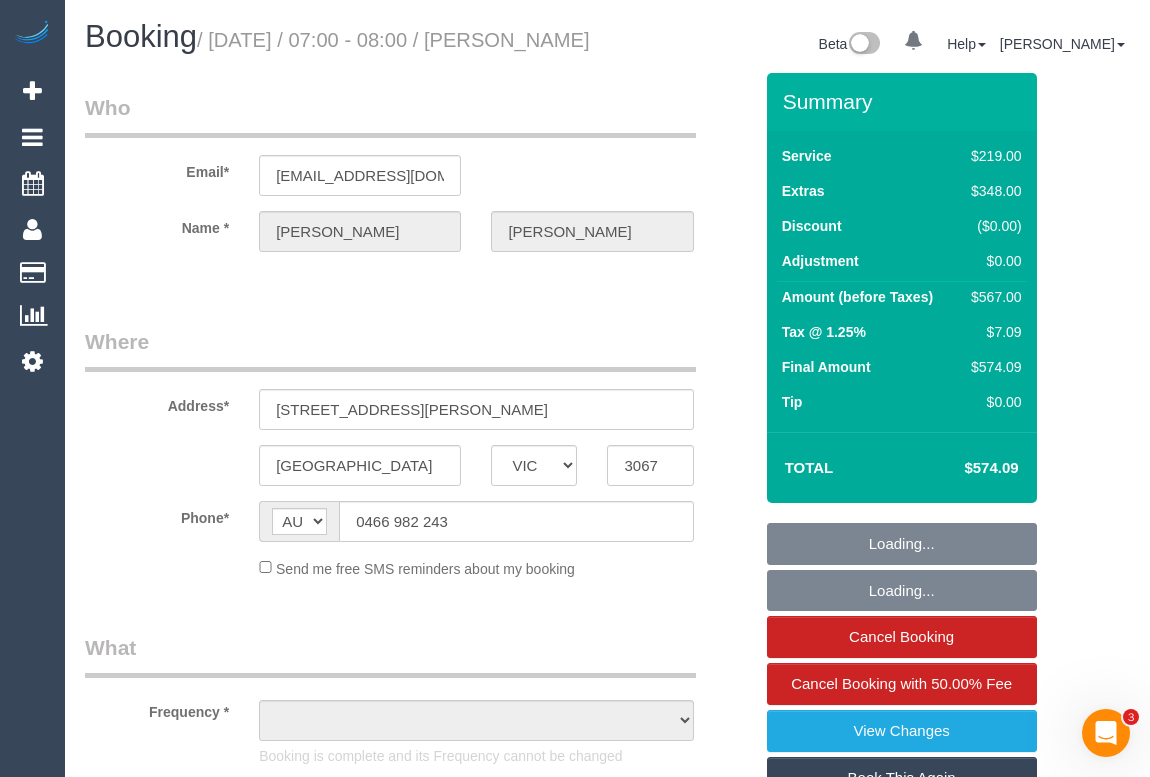 select on "number:28" 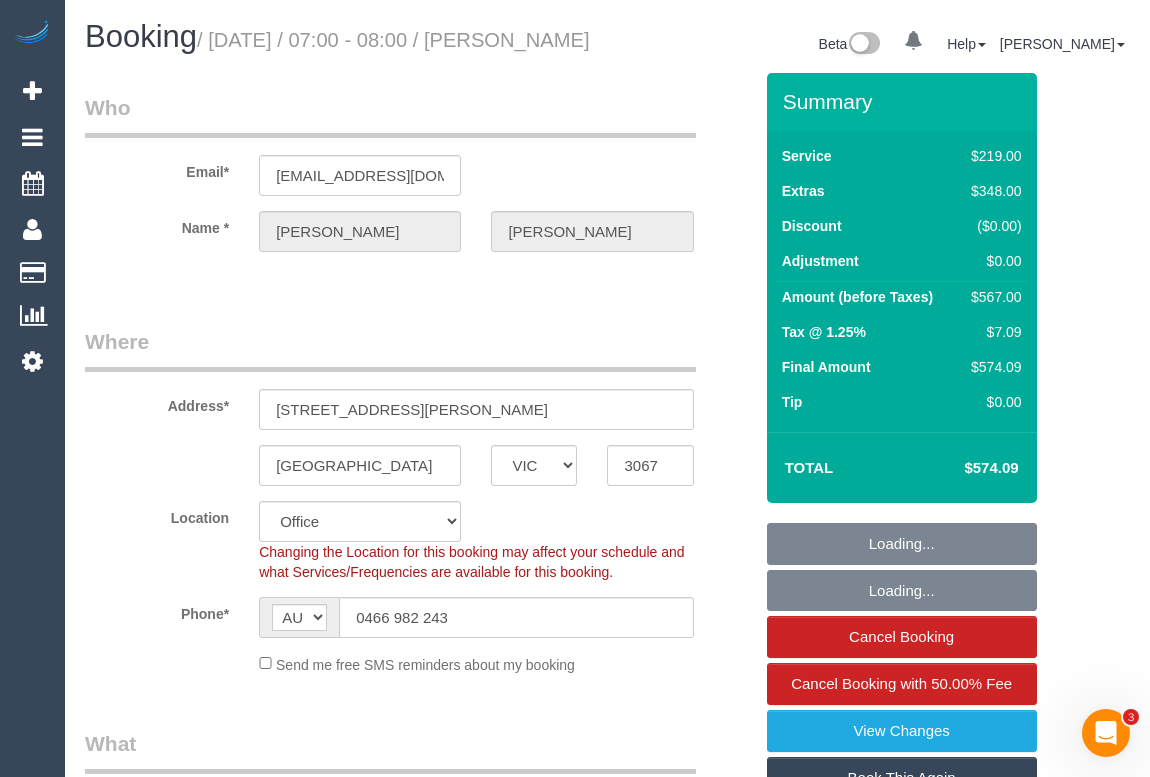 select on "object:2156" 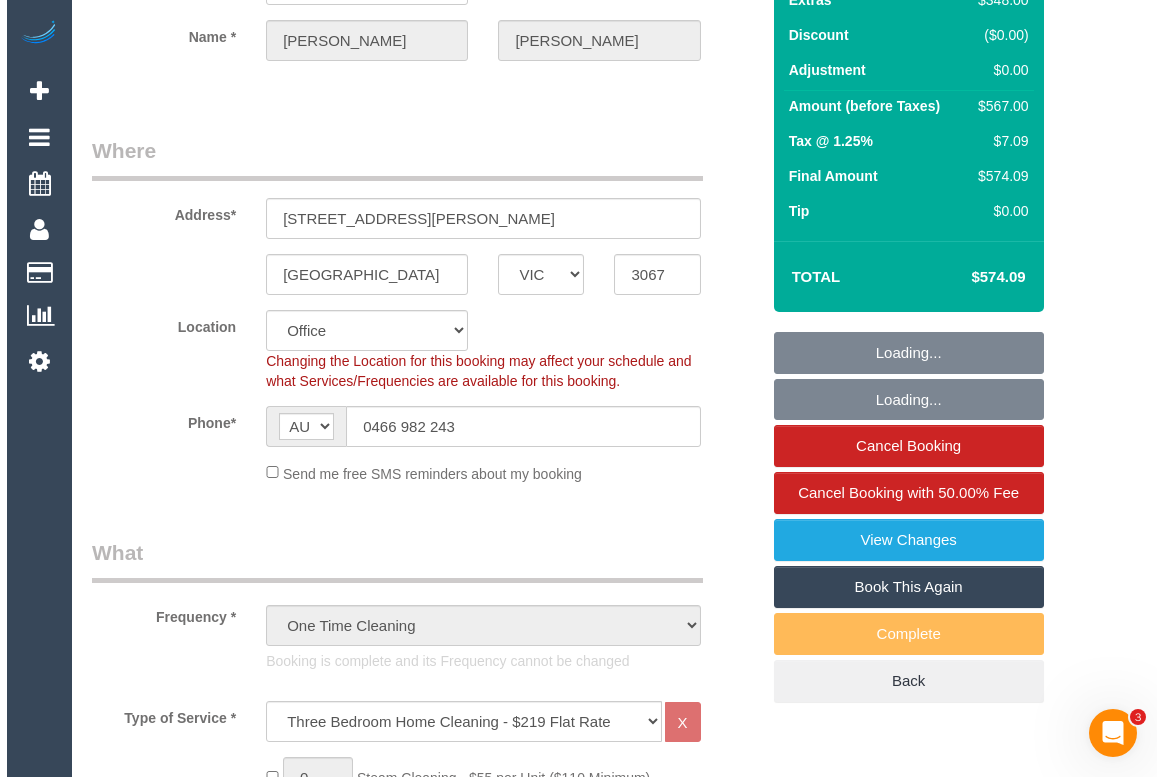 scroll, scrollTop: 454, scrollLeft: 0, axis: vertical 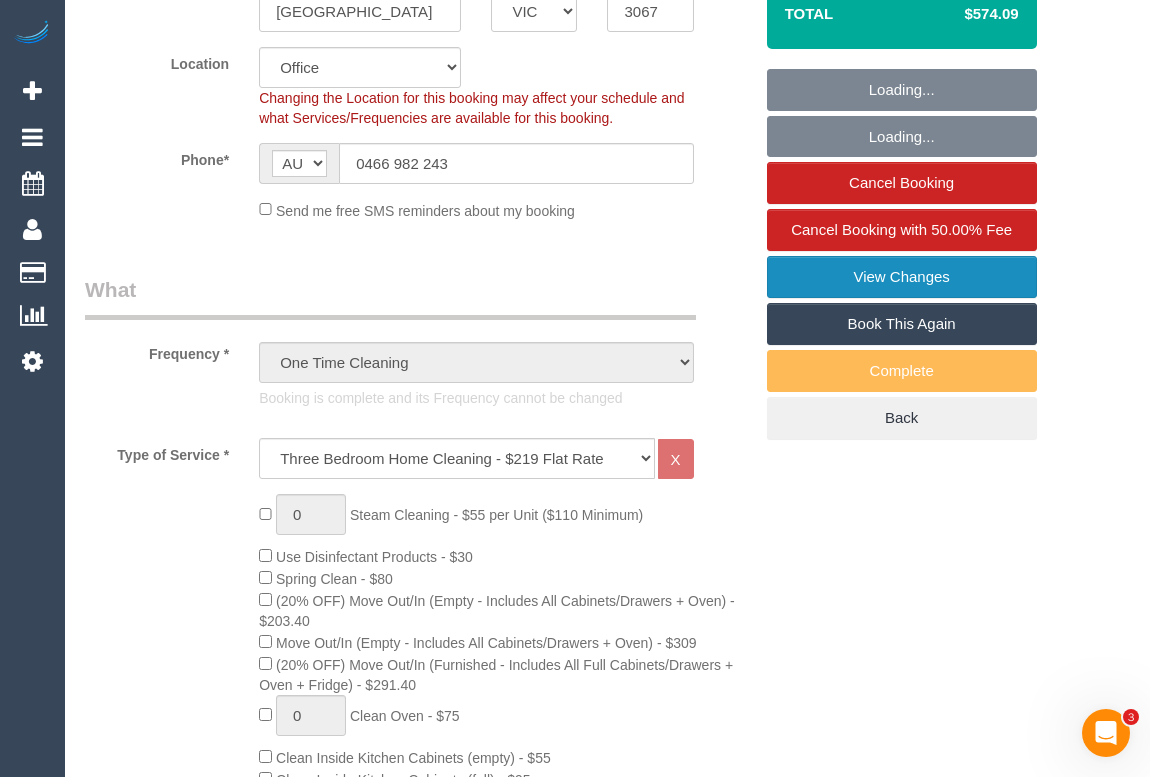 click on "View Changes" at bounding box center [902, 277] 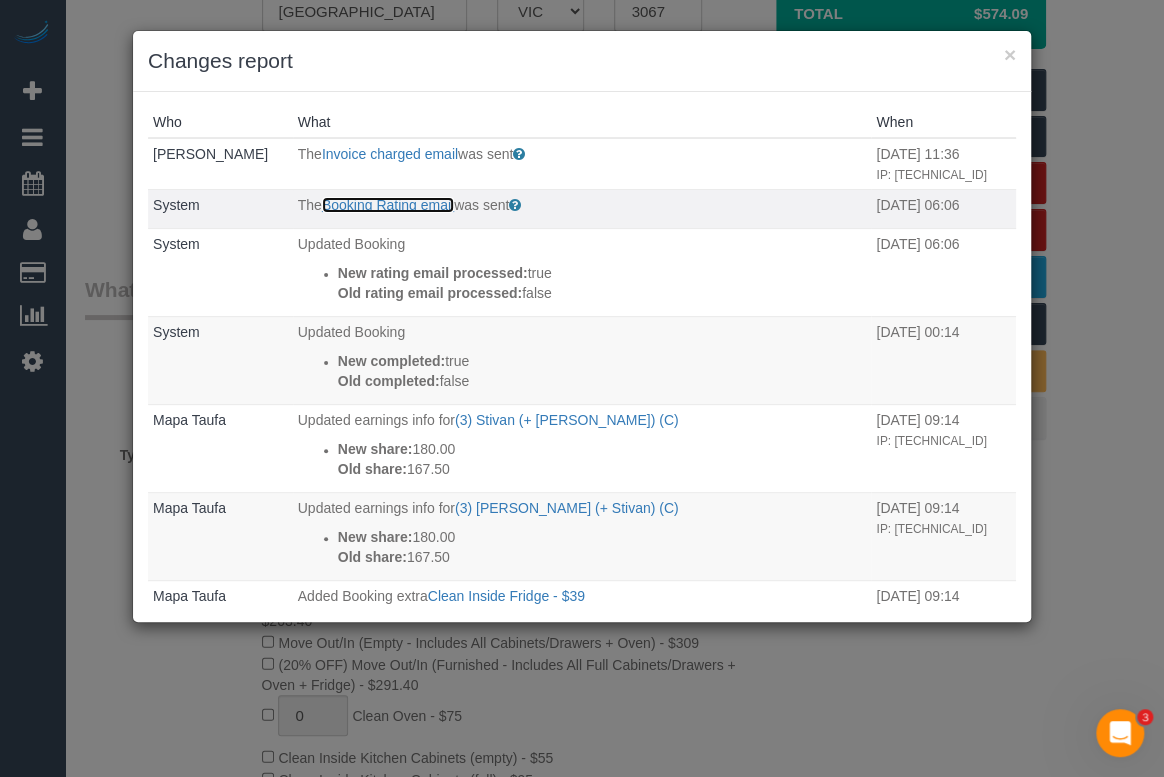 click on "Booking Rating email" at bounding box center (388, 205) 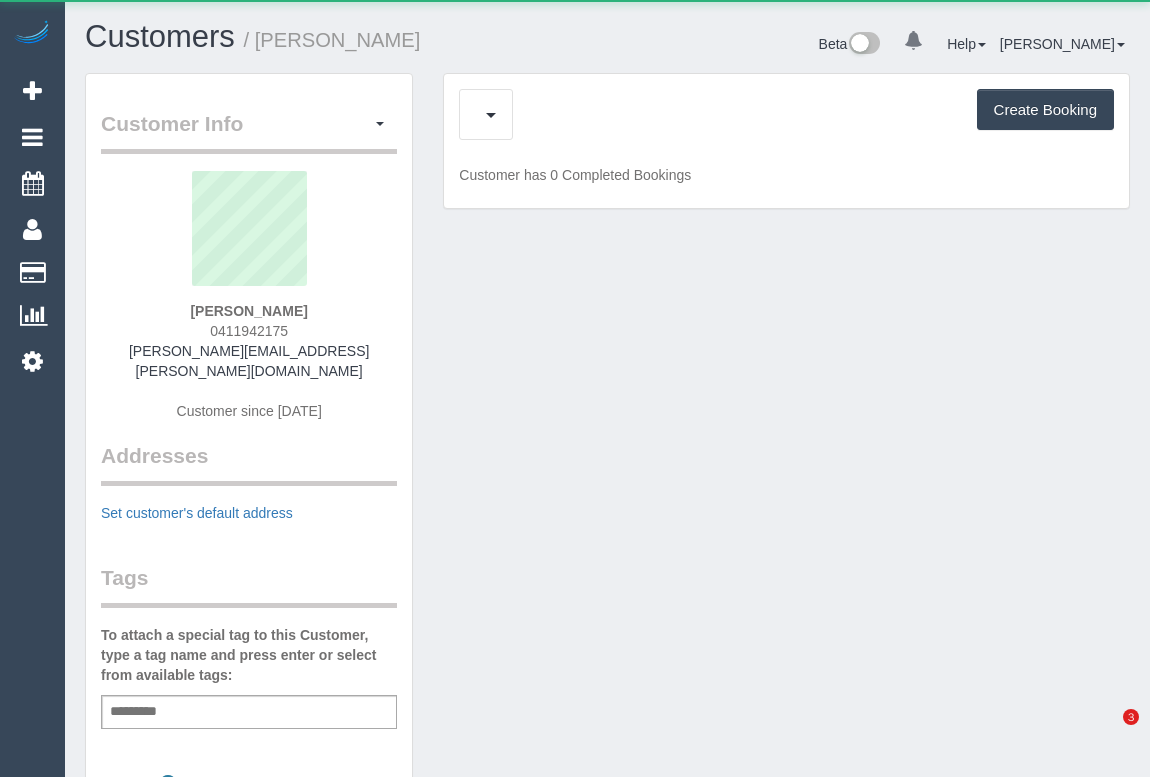 scroll, scrollTop: 0, scrollLeft: 0, axis: both 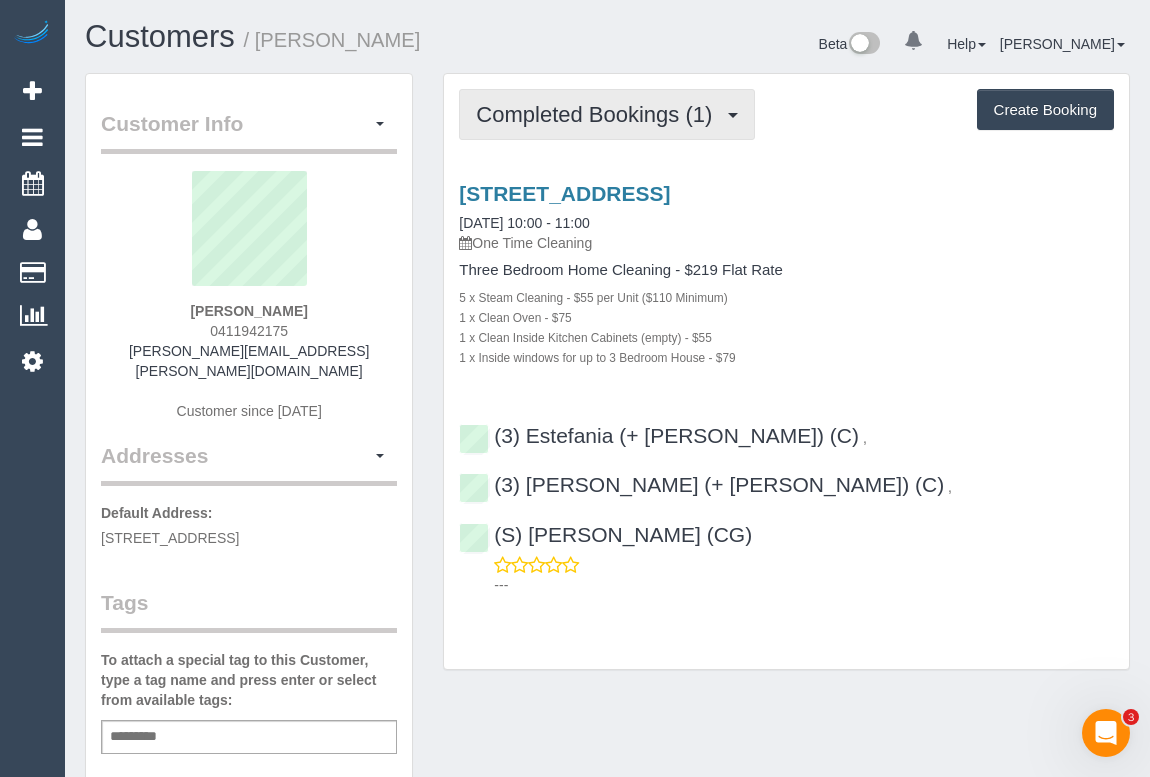 click on "Completed Bookings (1)" at bounding box center [599, 114] 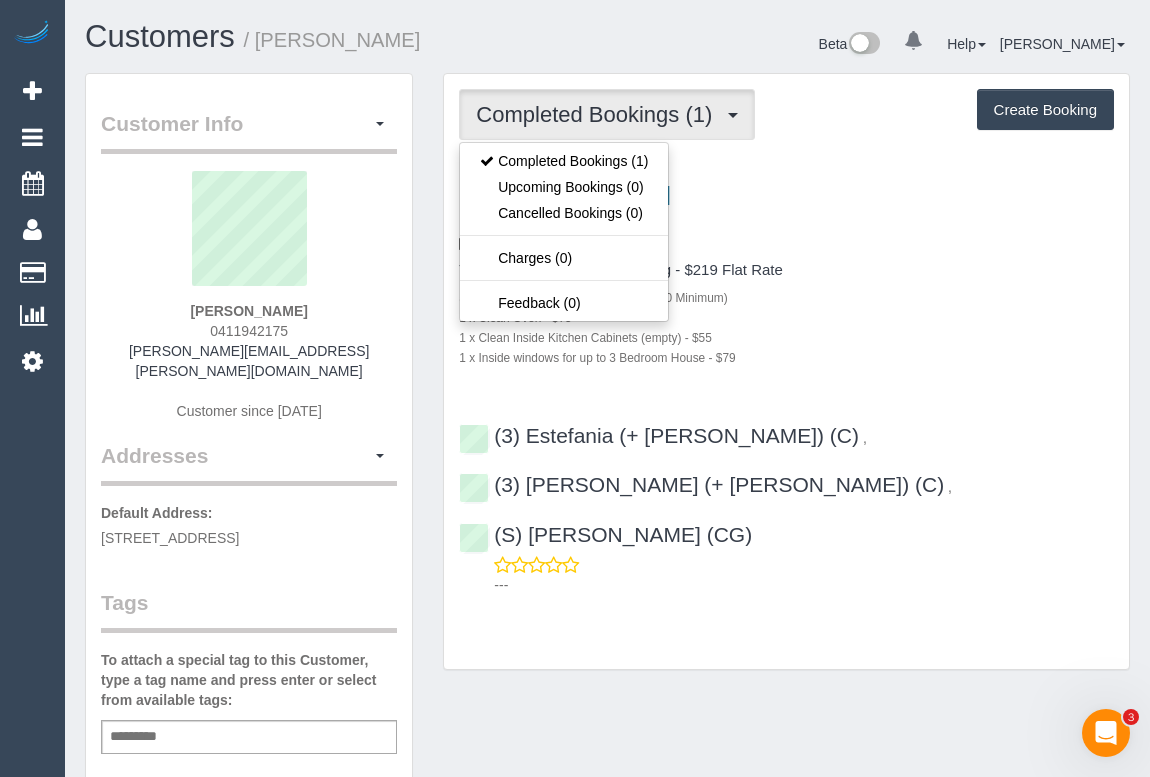 click on "1 x Clean Oven  - $75" at bounding box center (786, 317) 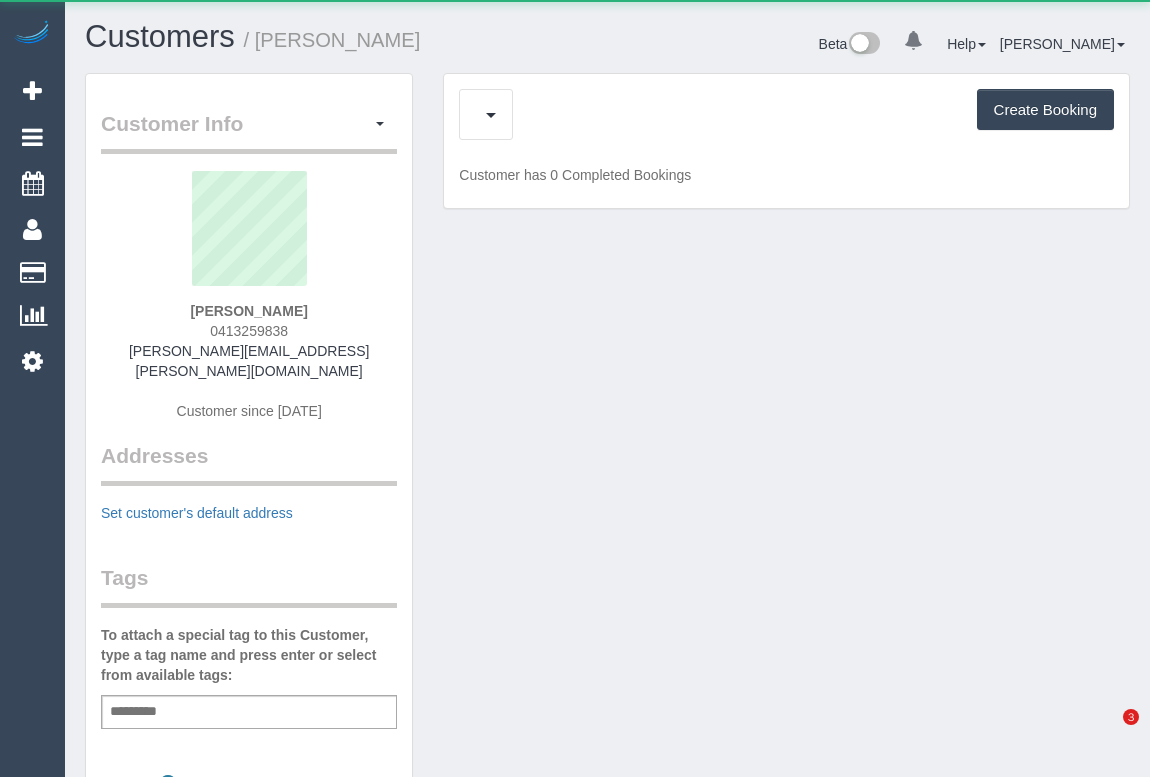 scroll, scrollTop: 0, scrollLeft: 0, axis: both 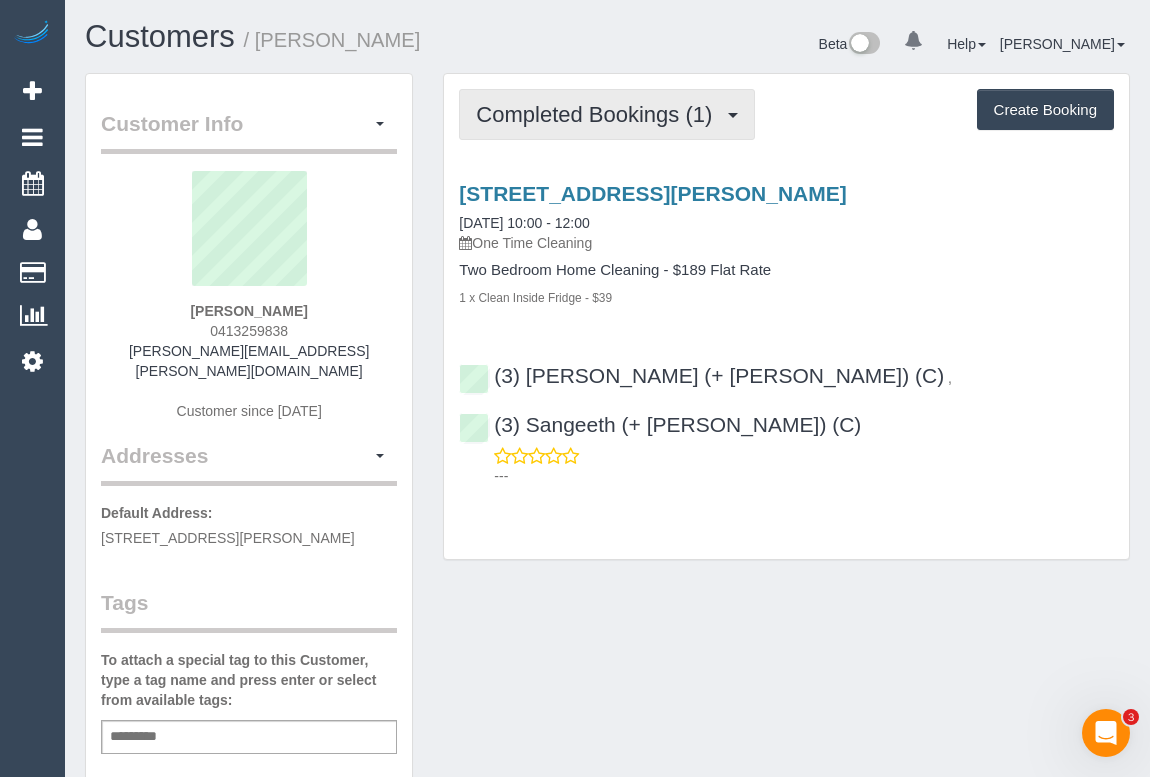 click on "Completed Bookings (1)" at bounding box center (607, 114) 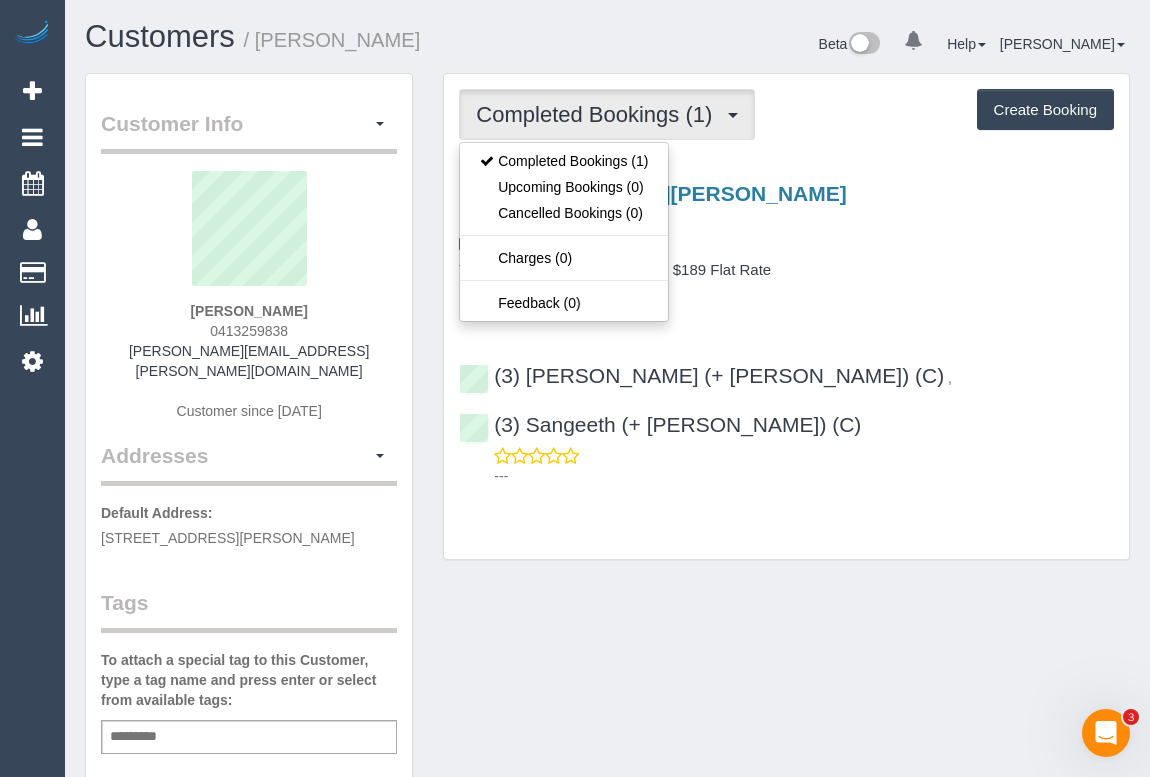 click on "Unit 2 1 Clark St, Reservoir, VIC 3073
07/07/2025 10:00 - 12:00
One Time Cleaning" at bounding box center (786, 218) 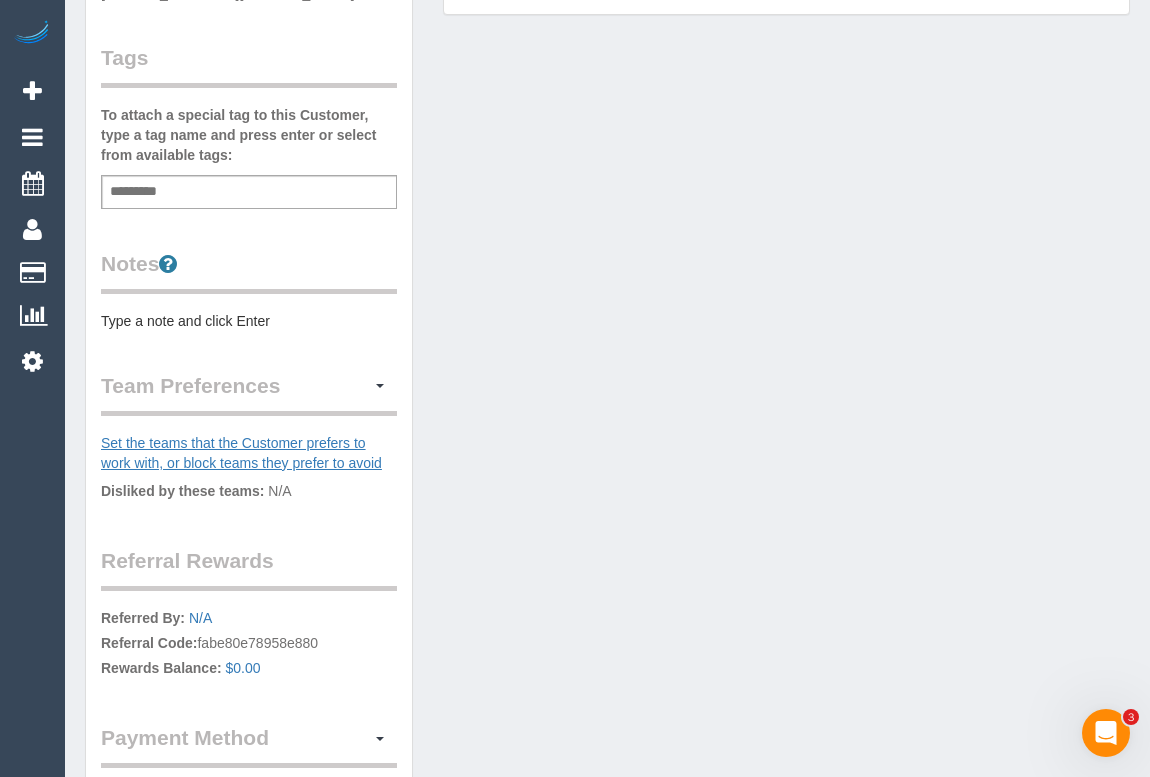 scroll, scrollTop: 0, scrollLeft: 0, axis: both 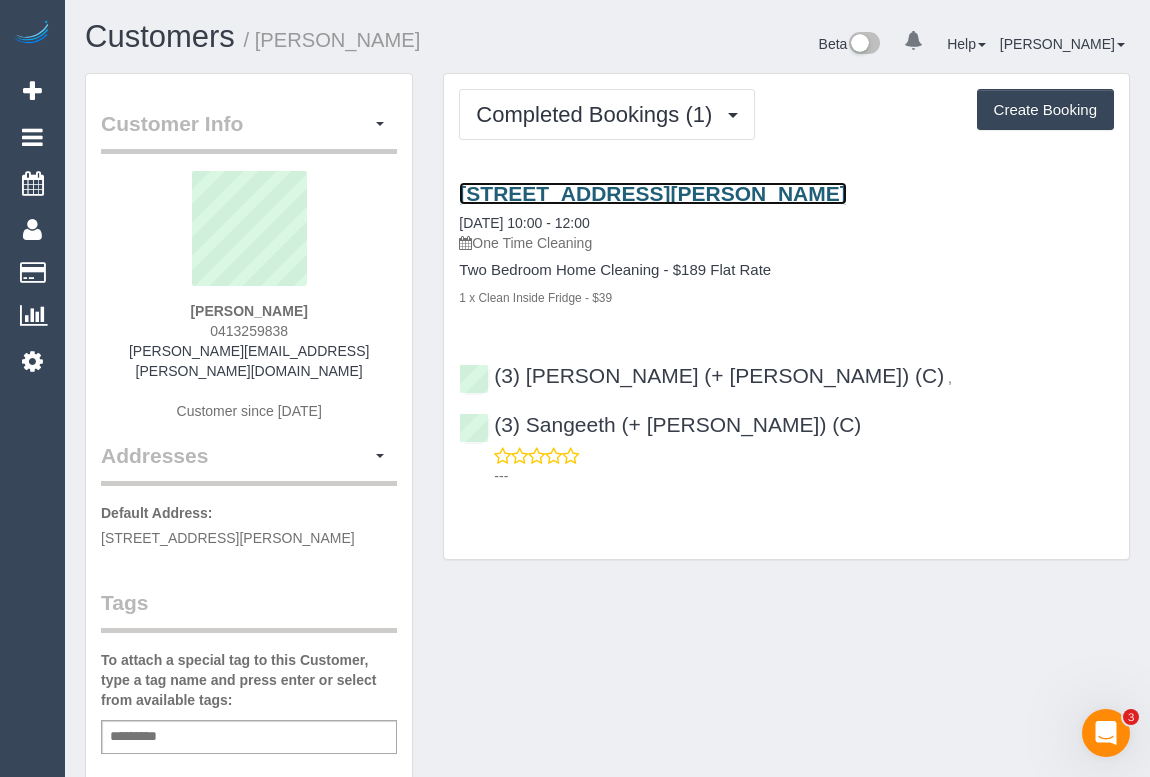 click on "Unit 2 1 Clark St, Reservoir, VIC 3073" at bounding box center (652, 193) 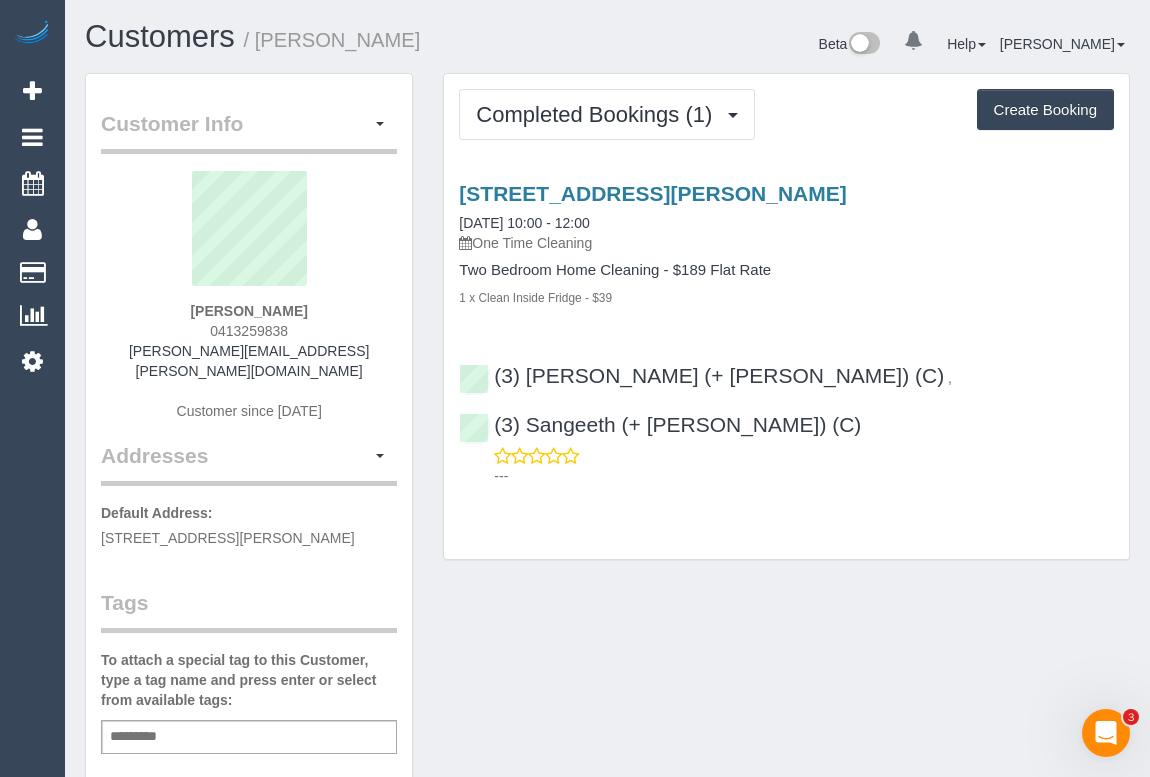 click on "Customer Info
Edit Contact Info
Send Message
Email Preferences
Special Sales Tax
View Changes
Mark as Unconfirmed
Block this Customer
Archive Account
Delete Account
Kathryn OHalloran
0413259838" at bounding box center [607, 753] 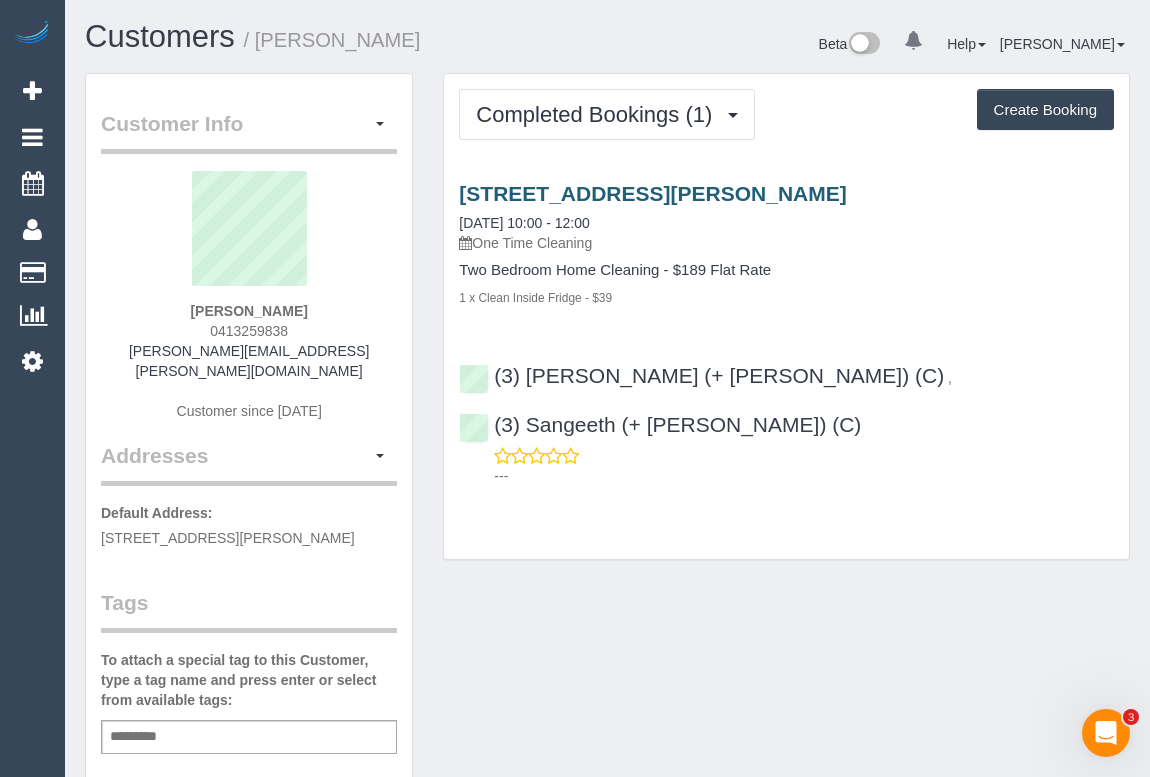 click on "Unit 2 1 Clark St, Reservoir, VIC 3073
07/07/2025 10:00 - 12:00
One Time Cleaning" at bounding box center [786, 218] 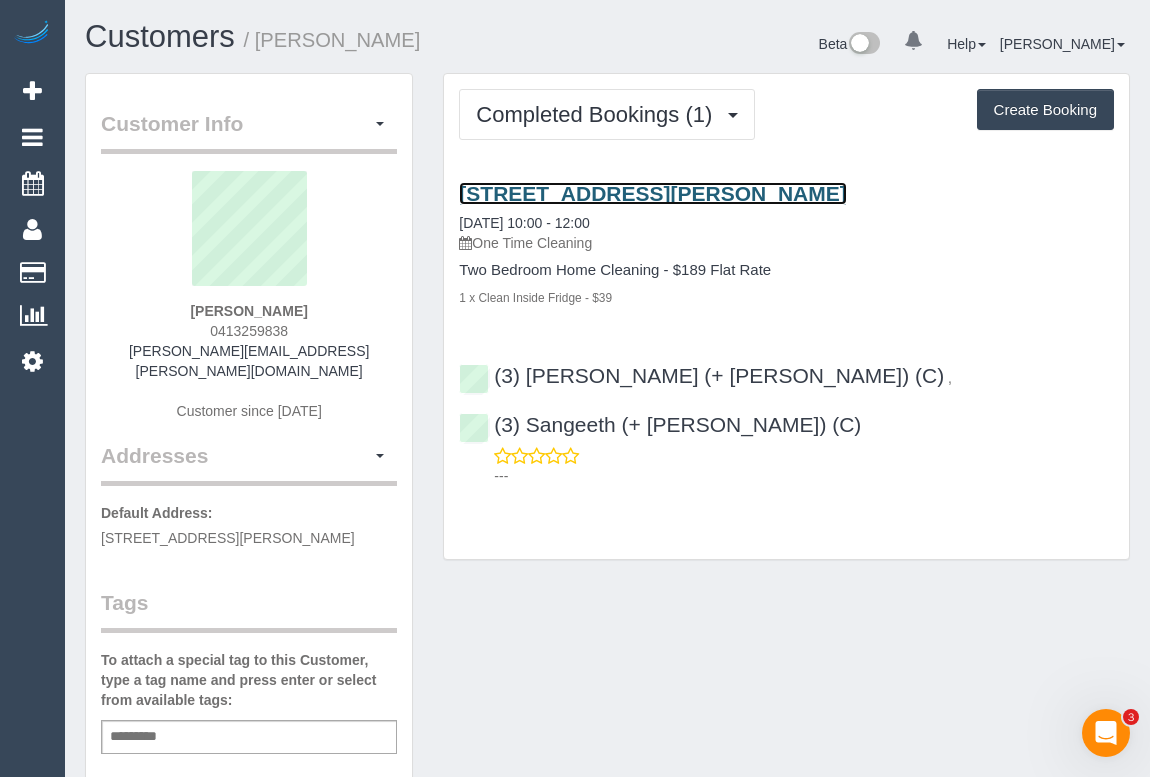 click on "Unit 2 1 Clark St, Reservoir, VIC 3073" at bounding box center (652, 193) 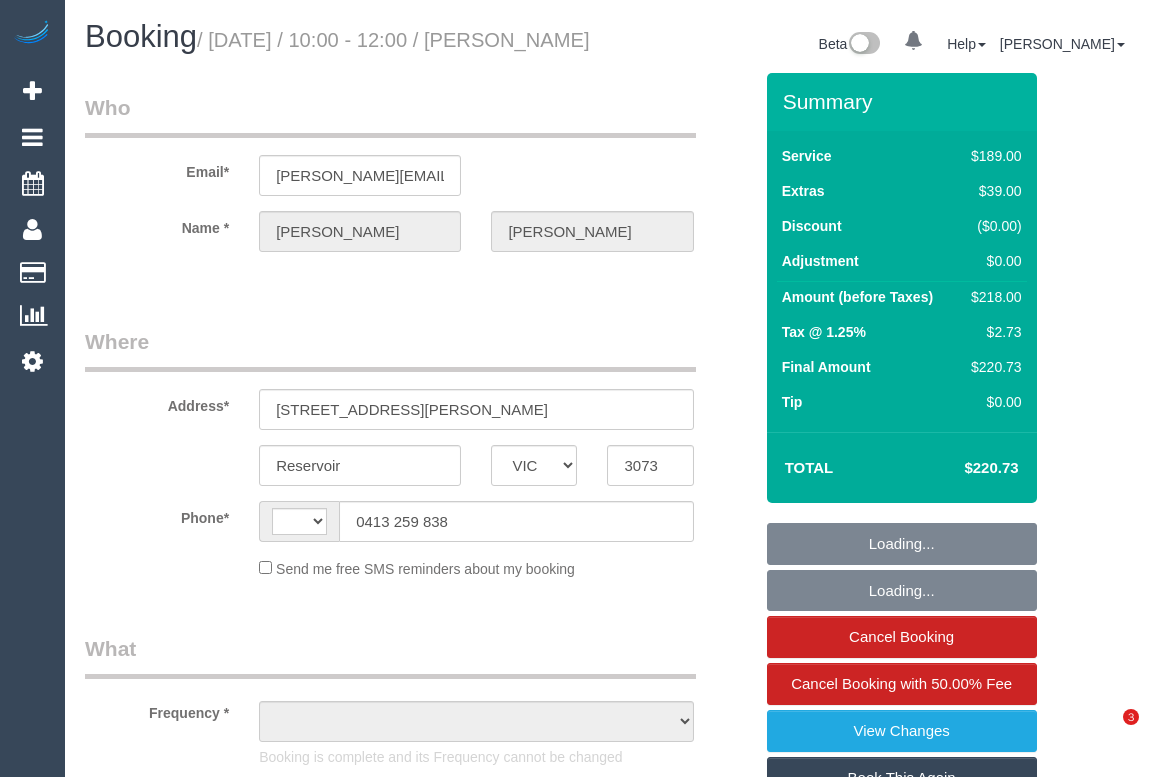 select on "VIC" 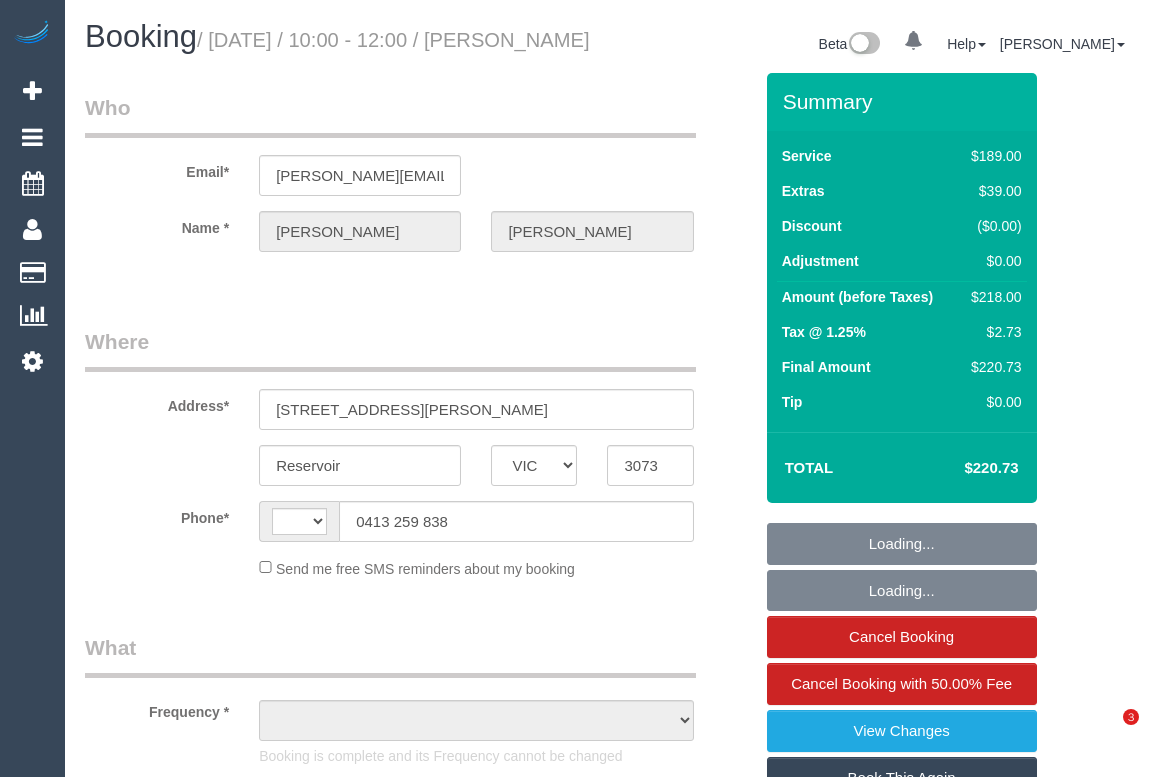 scroll, scrollTop: 0, scrollLeft: 0, axis: both 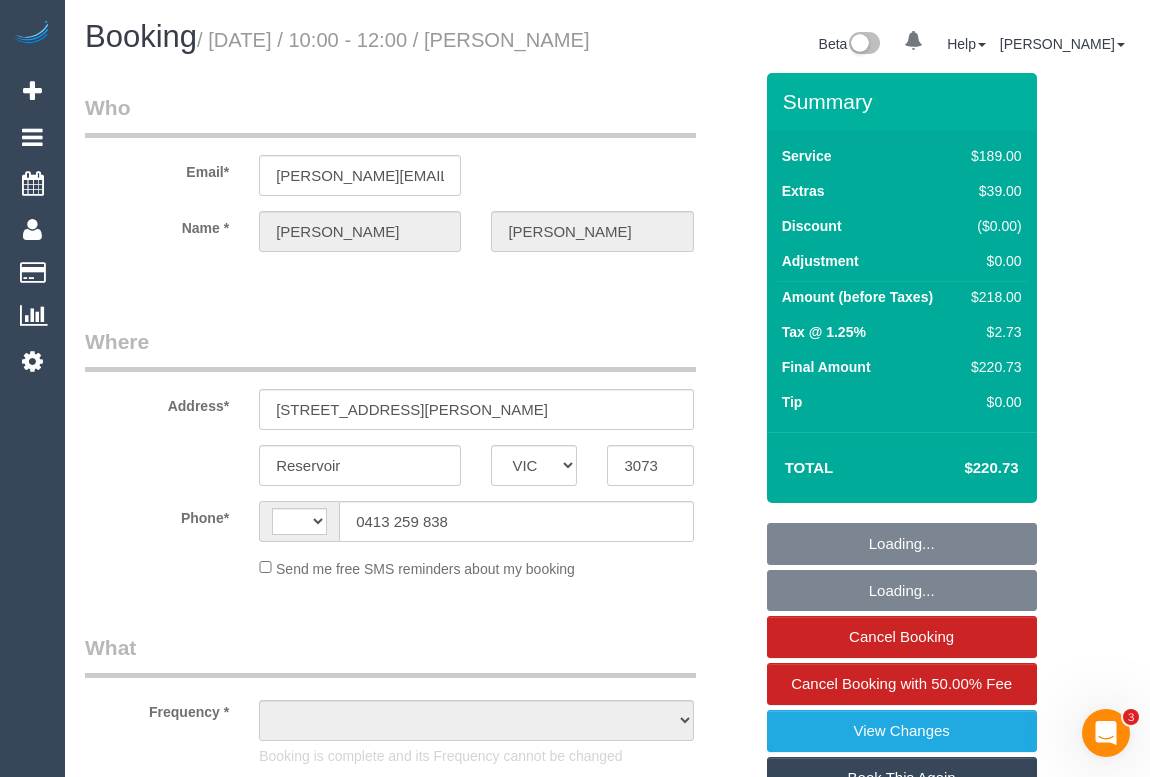 select on "number:27" 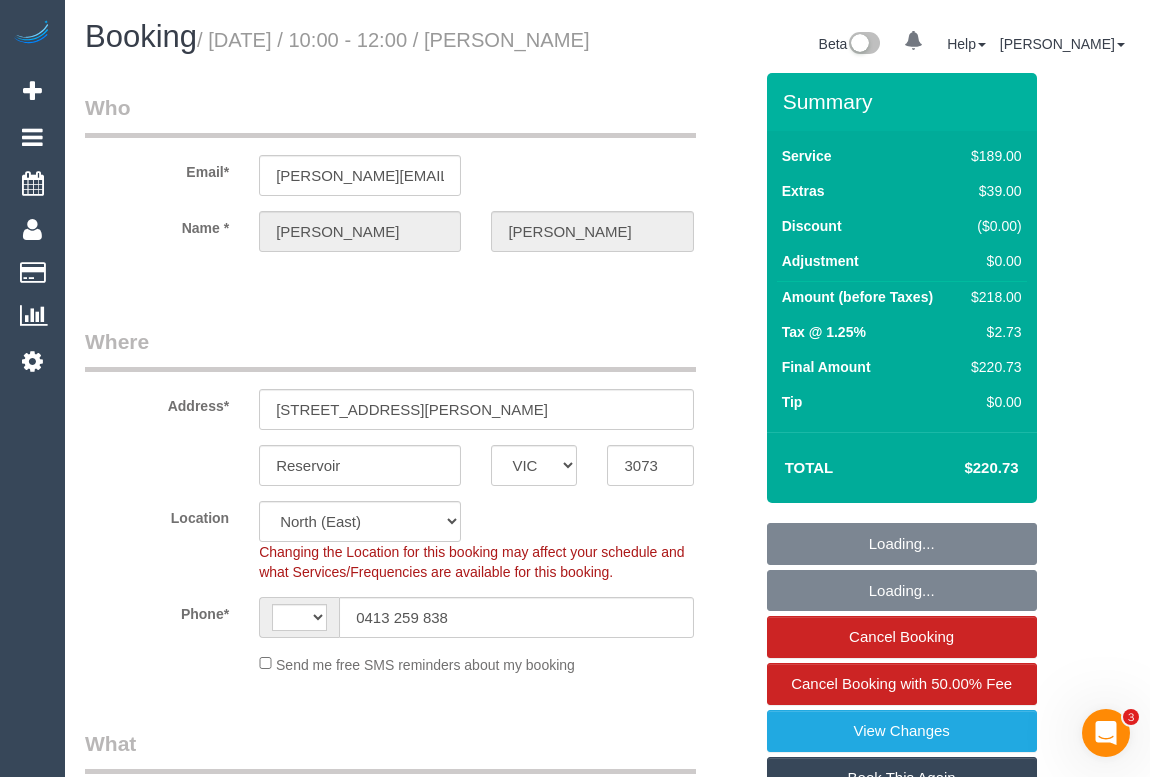 select on "string:AU" 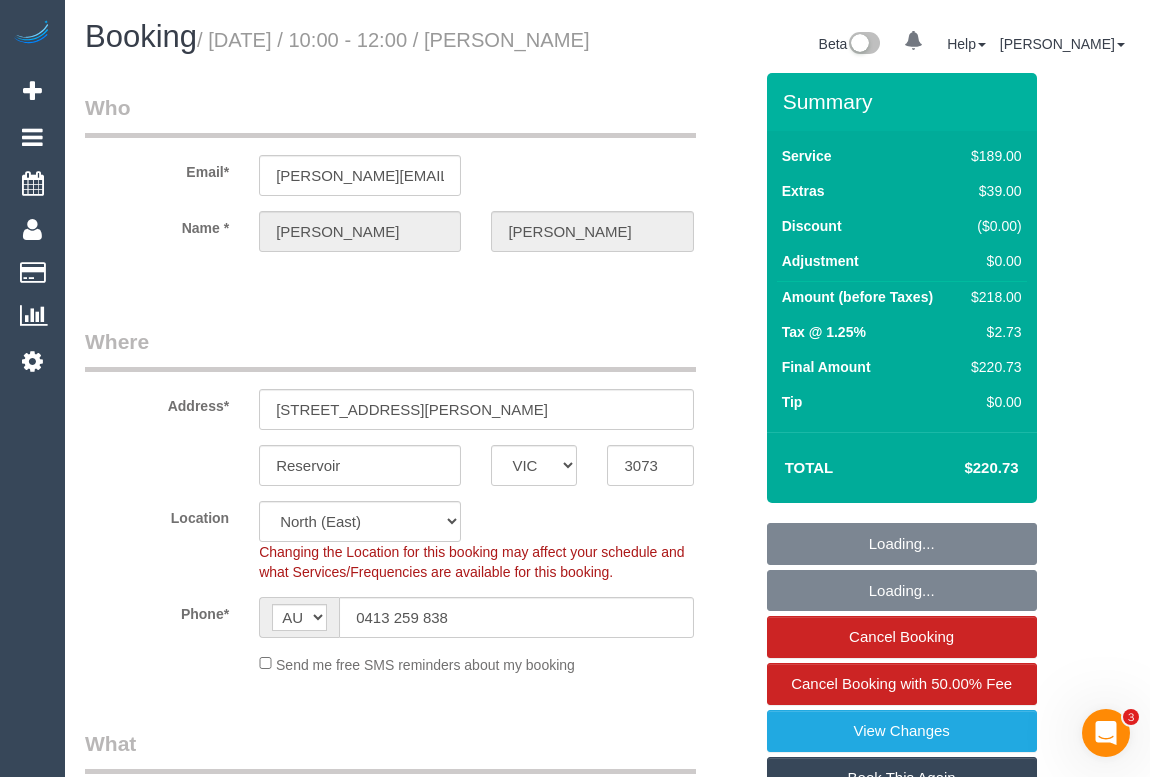 select on "object:1459" 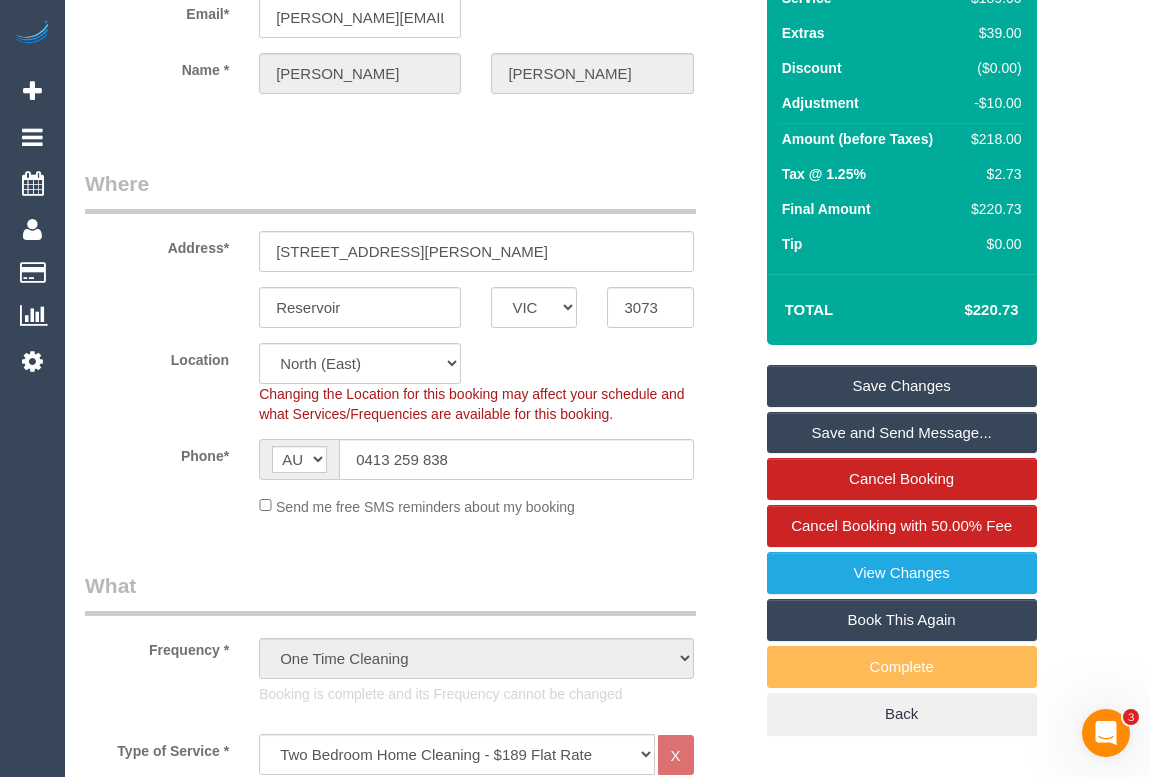 scroll, scrollTop: 0, scrollLeft: 0, axis: both 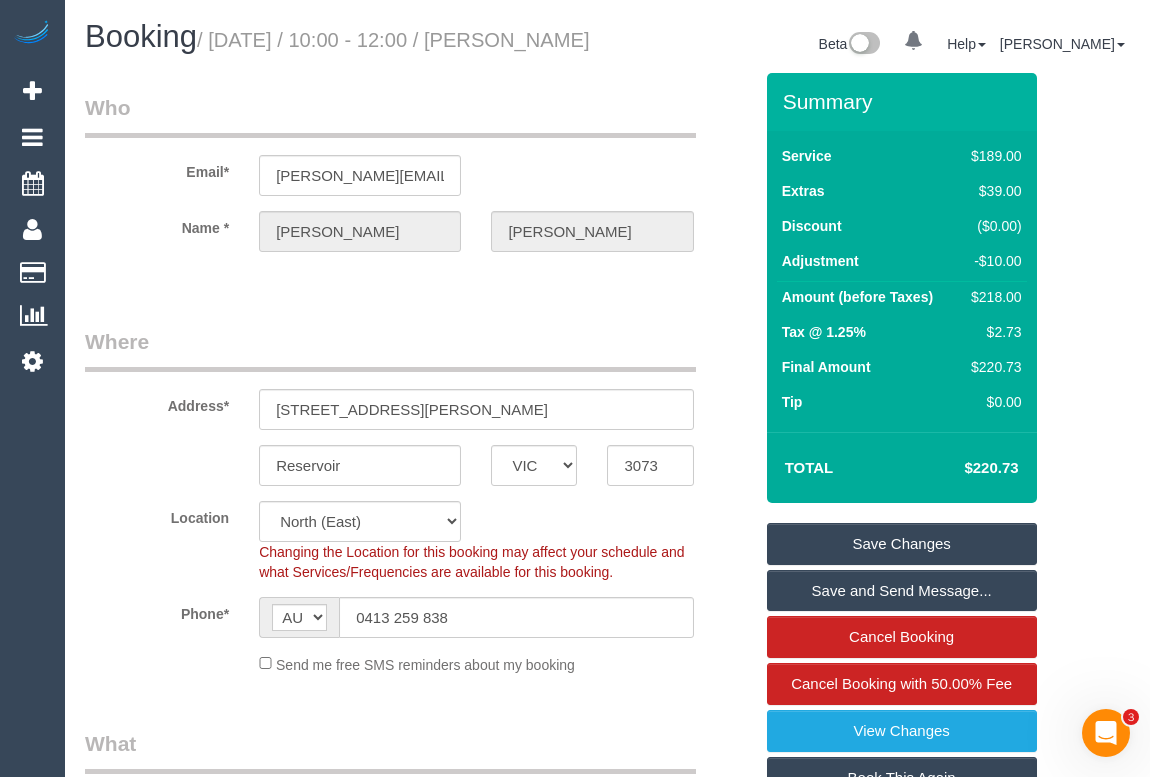 drag, startPoint x: 562, startPoint y: 330, endPoint x: 562, endPoint y: 344, distance: 14 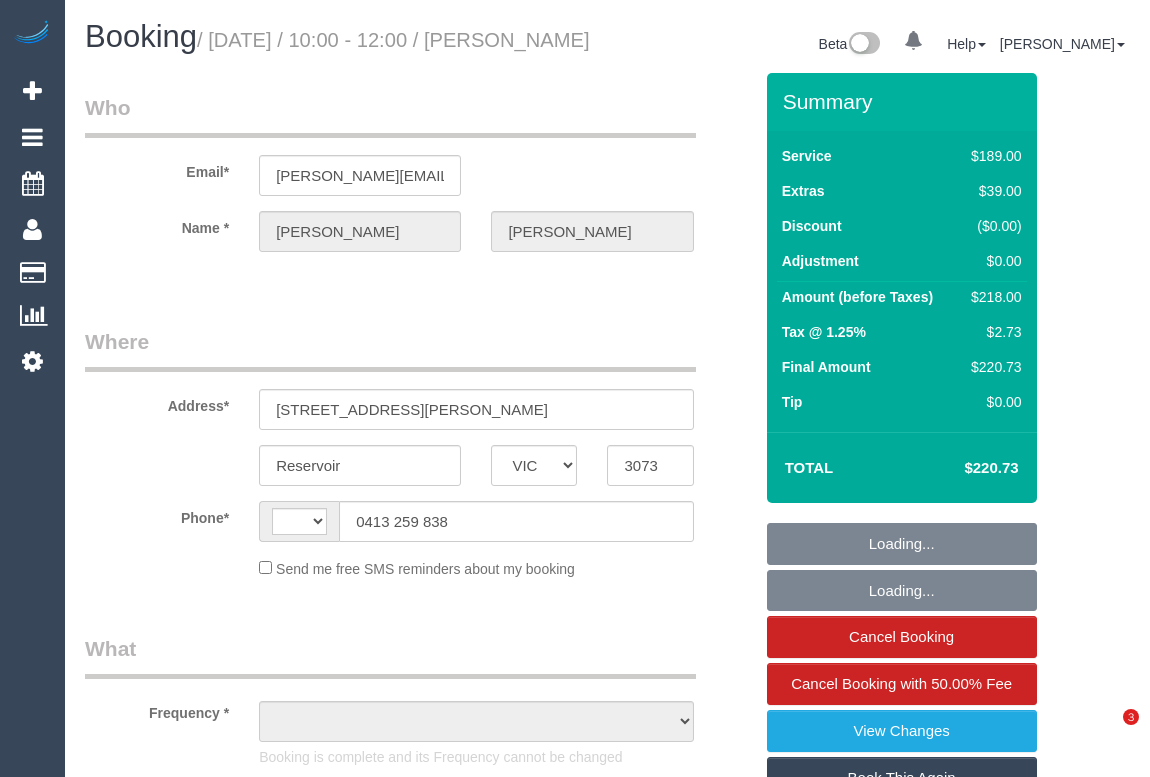 select on "VIC" 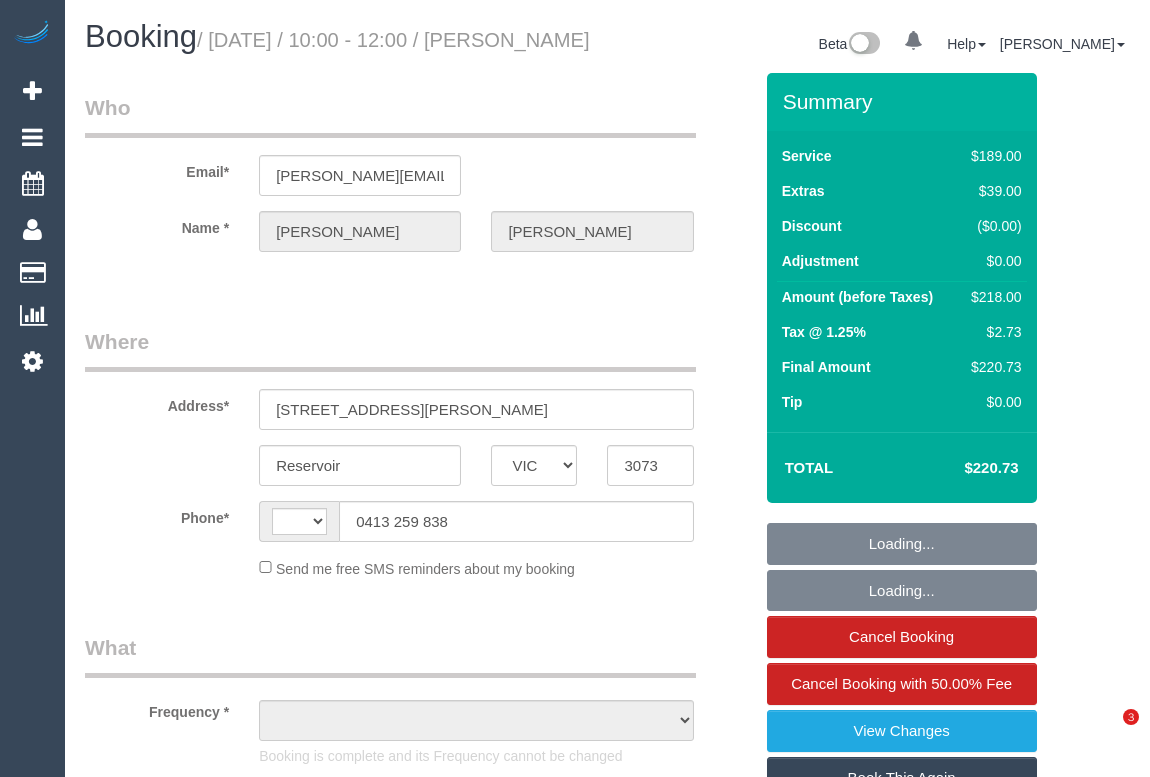 scroll, scrollTop: 0, scrollLeft: 0, axis: both 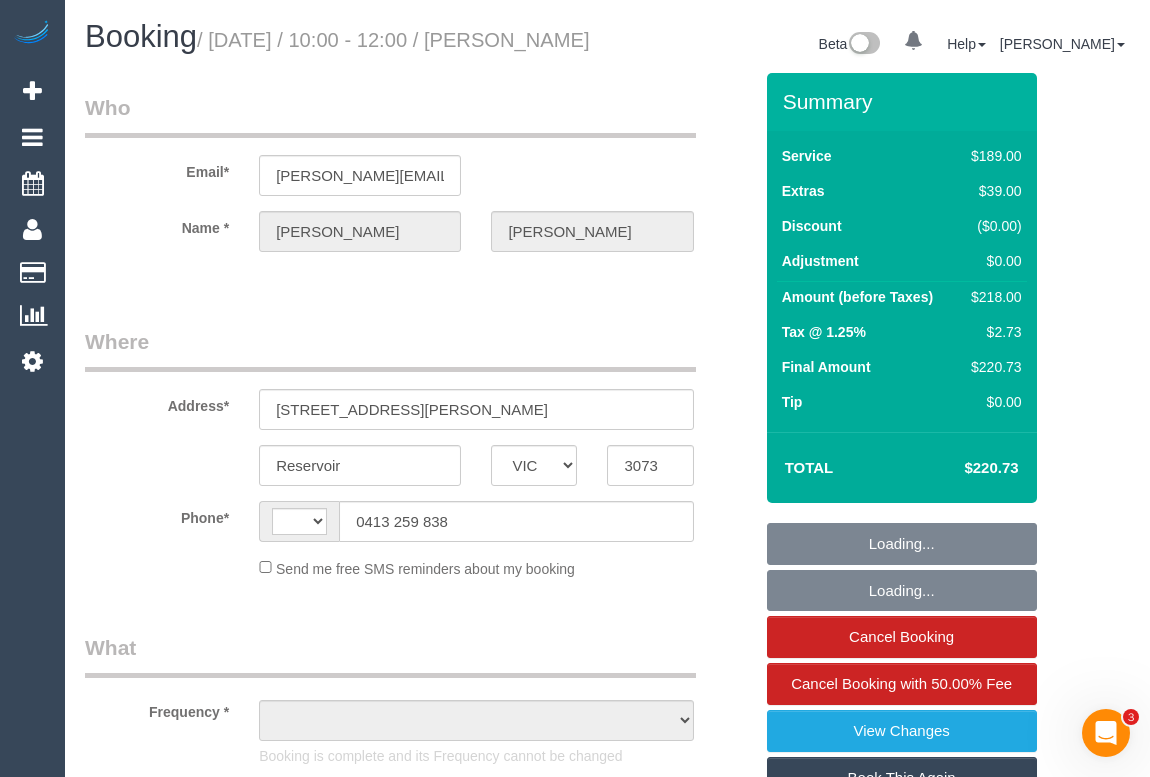 select on "object:335" 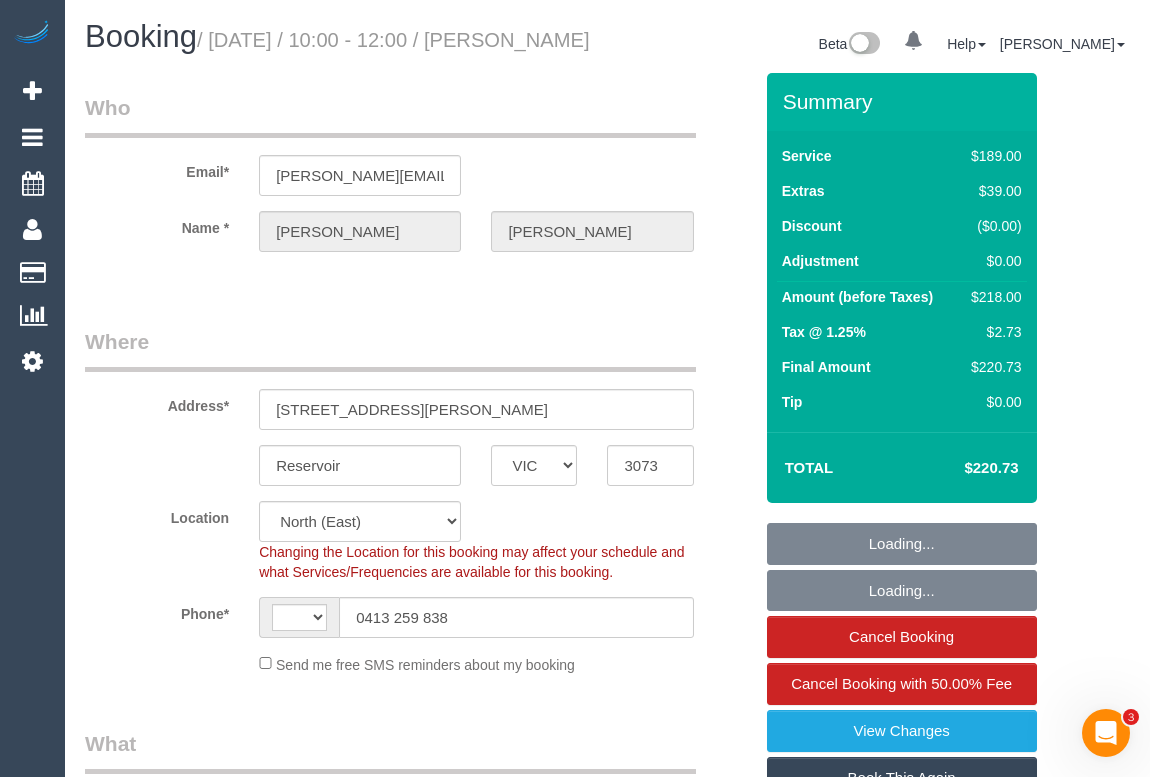 select on "object:486" 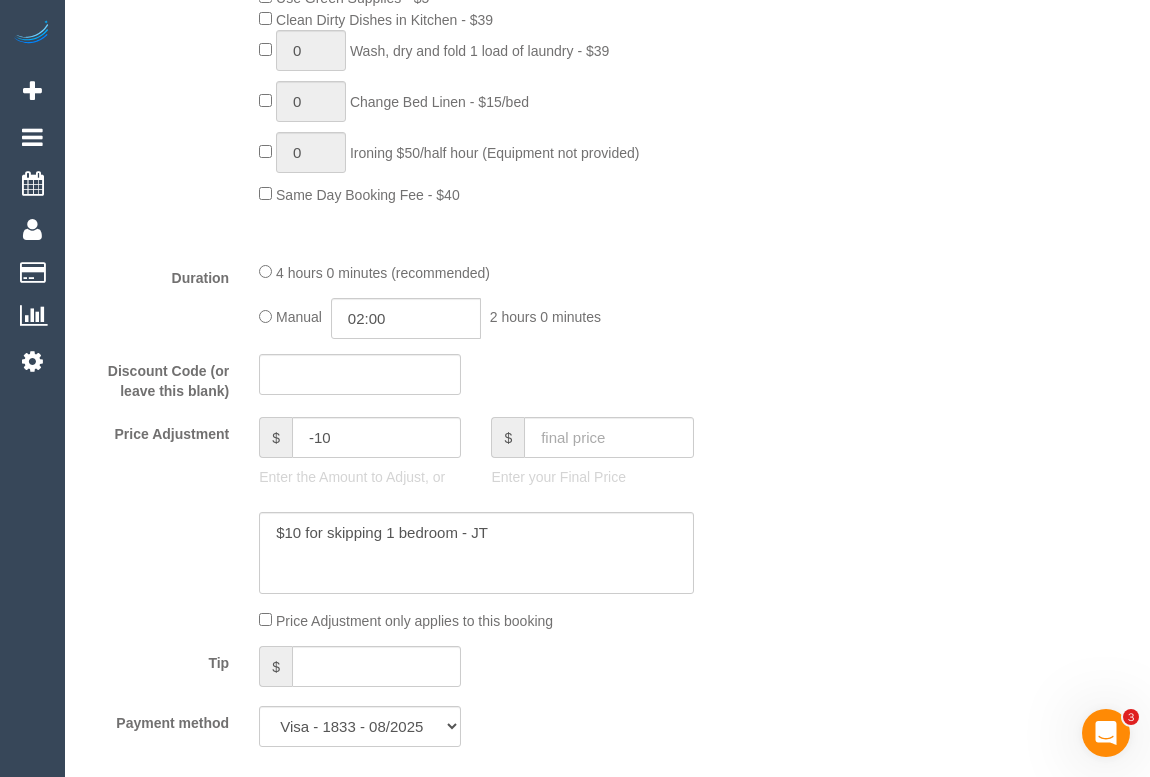 scroll, scrollTop: 1727, scrollLeft: 0, axis: vertical 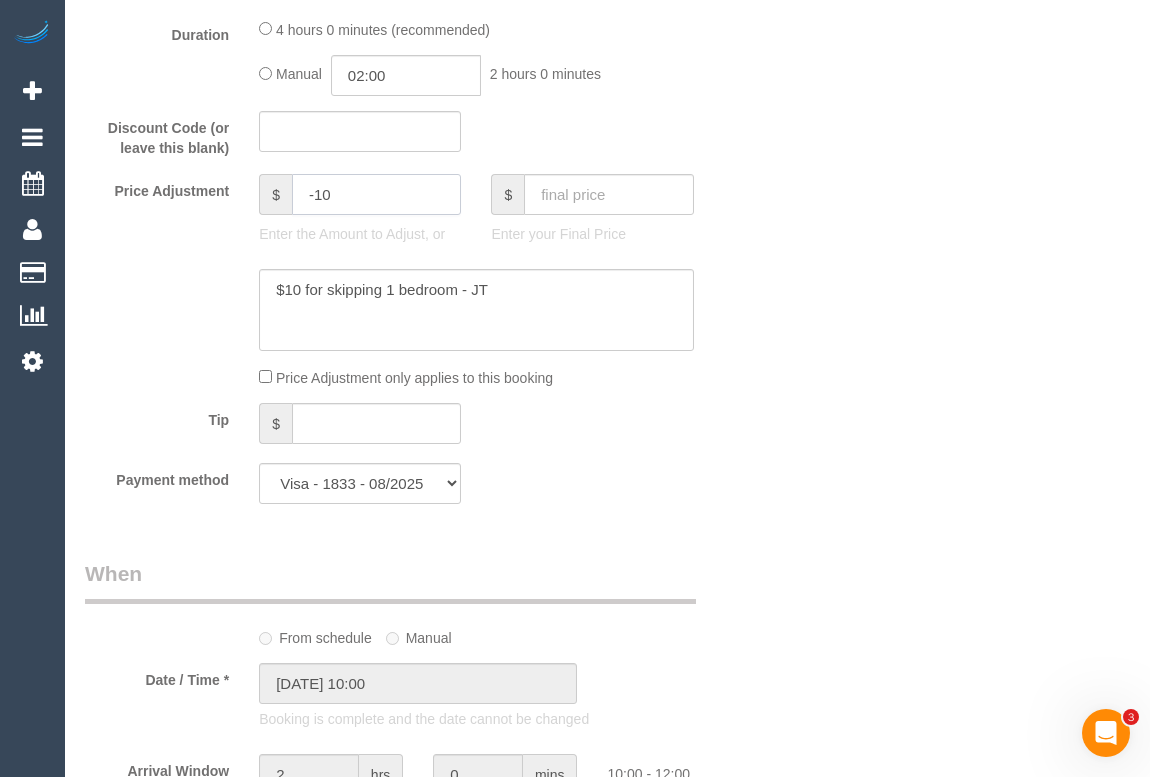 drag, startPoint x: 359, startPoint y: 227, endPoint x: 316, endPoint y: 222, distance: 43.289722 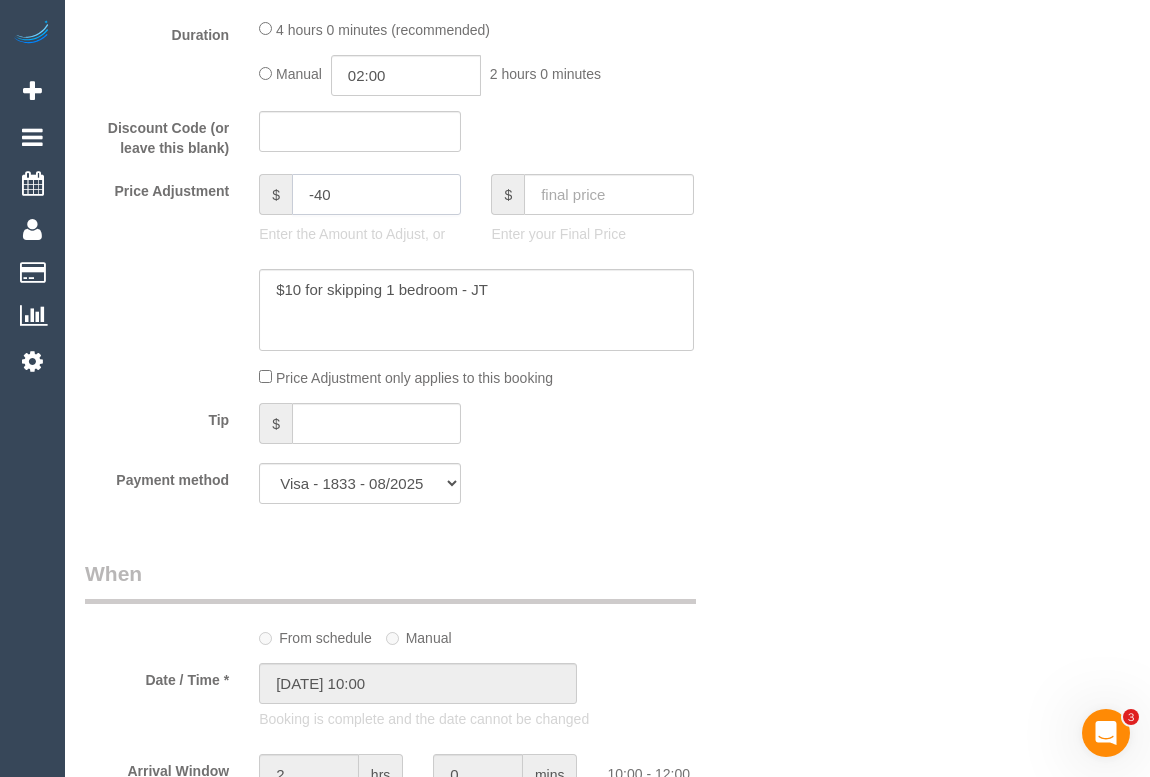 type on "-40" 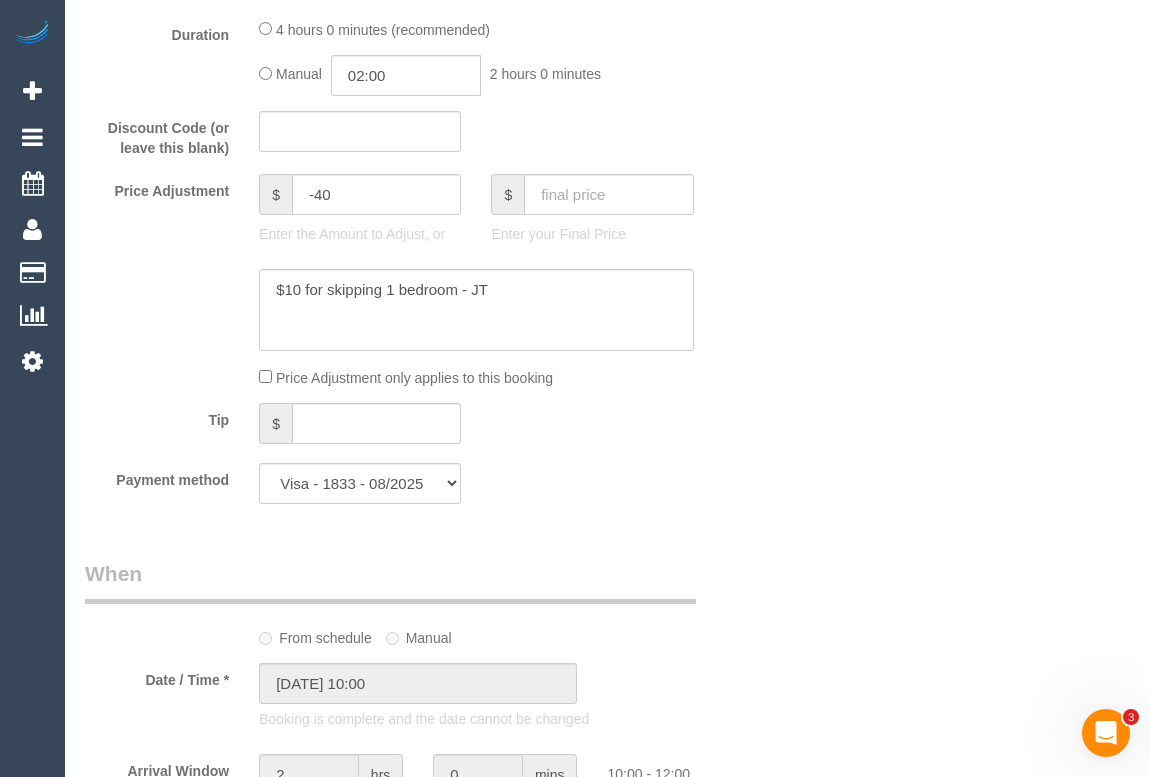 click on "Who
Email*
kathryn.a.ohalloran@gmail.com
Name *
Kathryn
OHalloran
Where
Address*
Unit 2 1 Clark St
Reservoir
ACT
NSW
NT
QLD
SA
TAS
VIC
WA
3073
Location
Office City East (North) East (South) Inner East Inner North (East) Inner North (West) Inner South East Inner West North (East) North (West) Outer East Outer North (East) Outer North (West) Outer South East Outer West South East (East) South East (West) West (North) West (South) ZG - Central ZG - East ZG - North ZG - South" at bounding box center (607, 604) 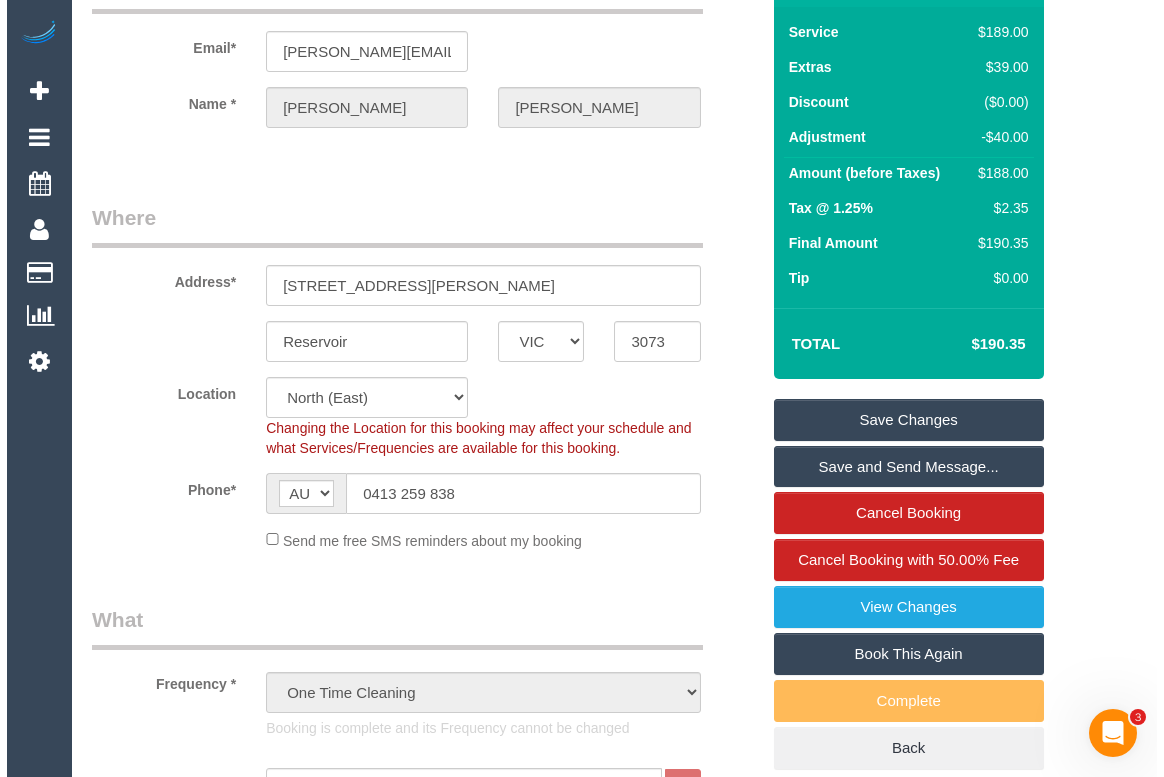 scroll, scrollTop: 0, scrollLeft: 0, axis: both 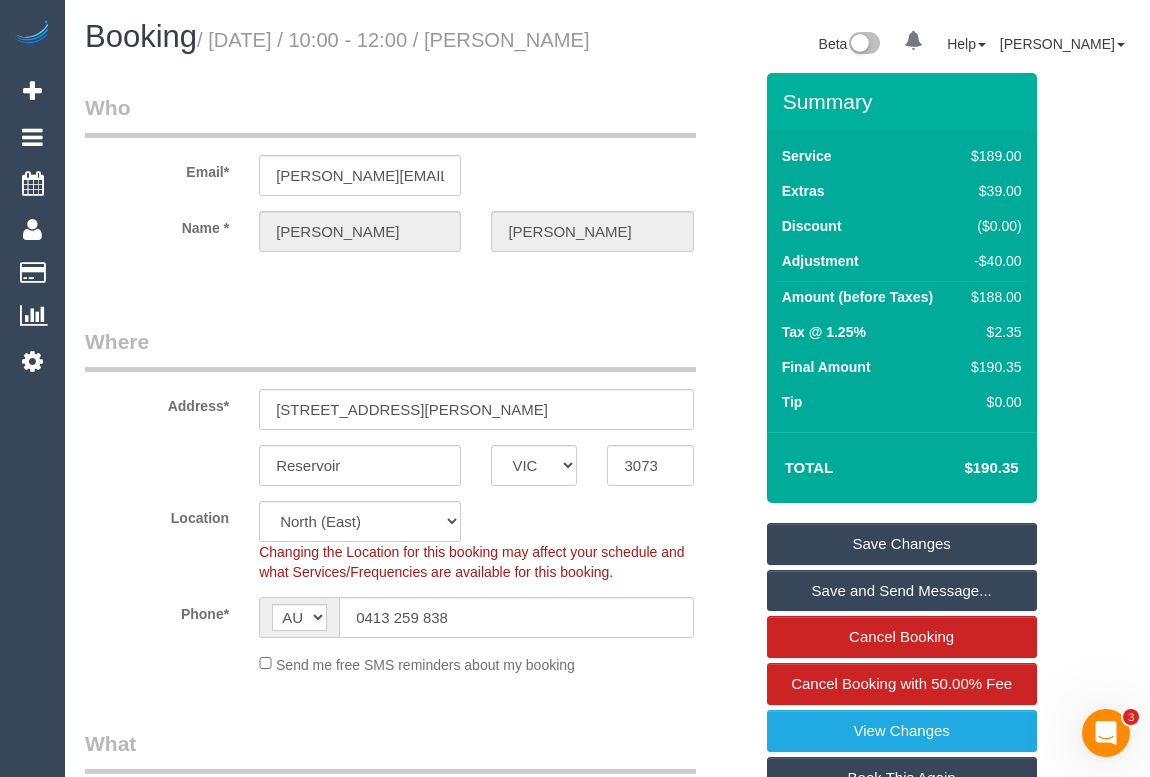 click on "Save Changes" at bounding box center [902, 544] 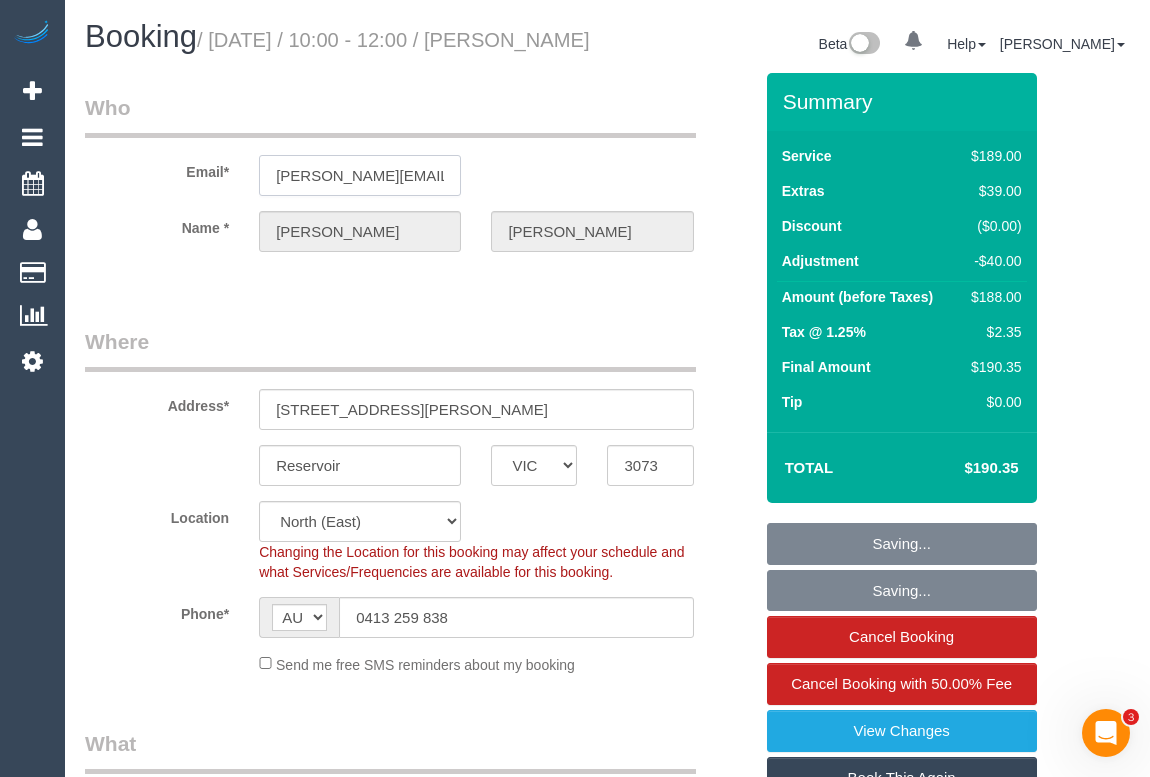 drag, startPoint x: 396, startPoint y: 210, endPoint x: 112, endPoint y: 7, distance: 349.09167 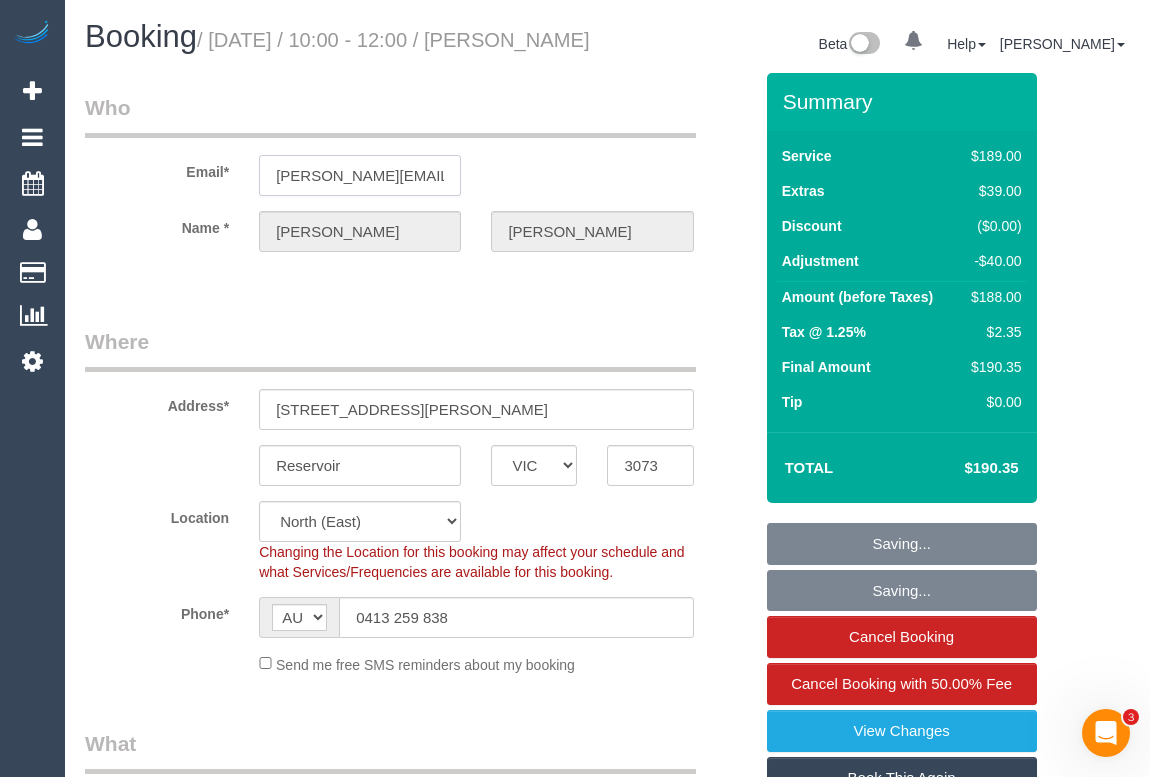 click on "Booking
/ July 07, 2025 / 10:00 - 12:00 / Kathryn OHalloran
Beta
0
Your Notifications
You have 0 alerts
Help
Help Docs
Take a Tour
Contact Support
Odelle Marie
My Account
Change Password
Email Preferences
Community
Log Out" at bounding box center (607, 2329) 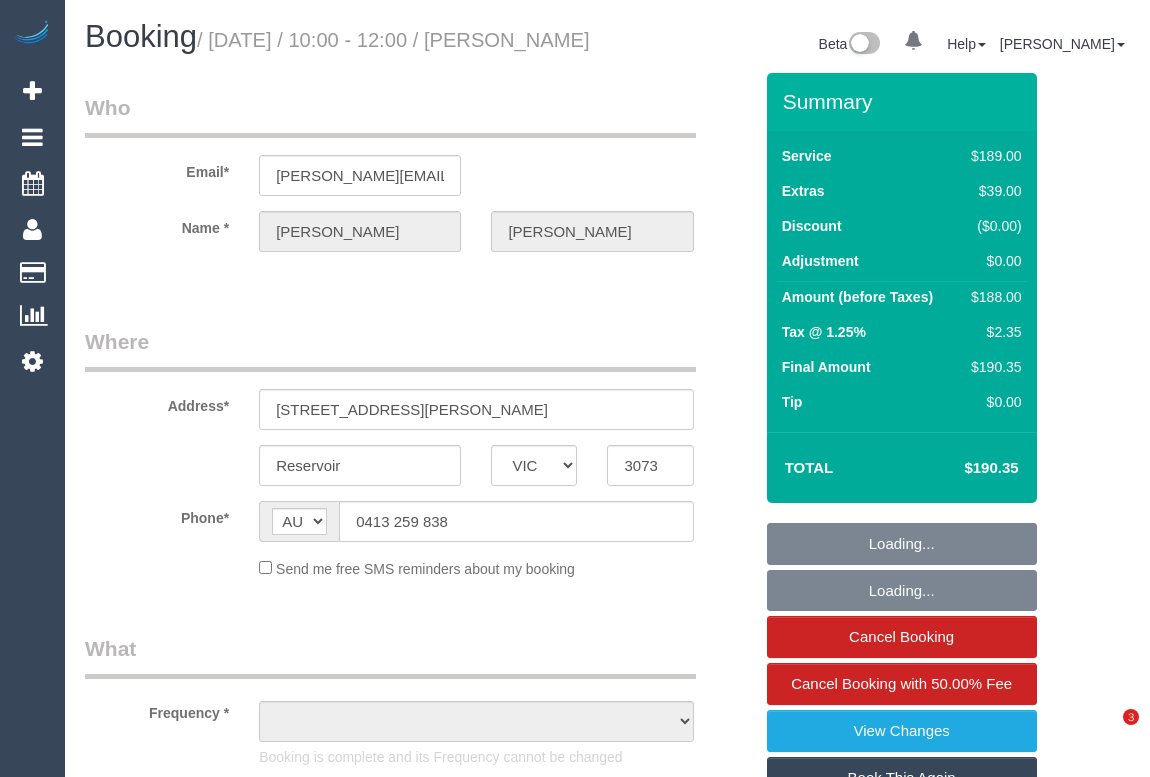 select on "VIC" 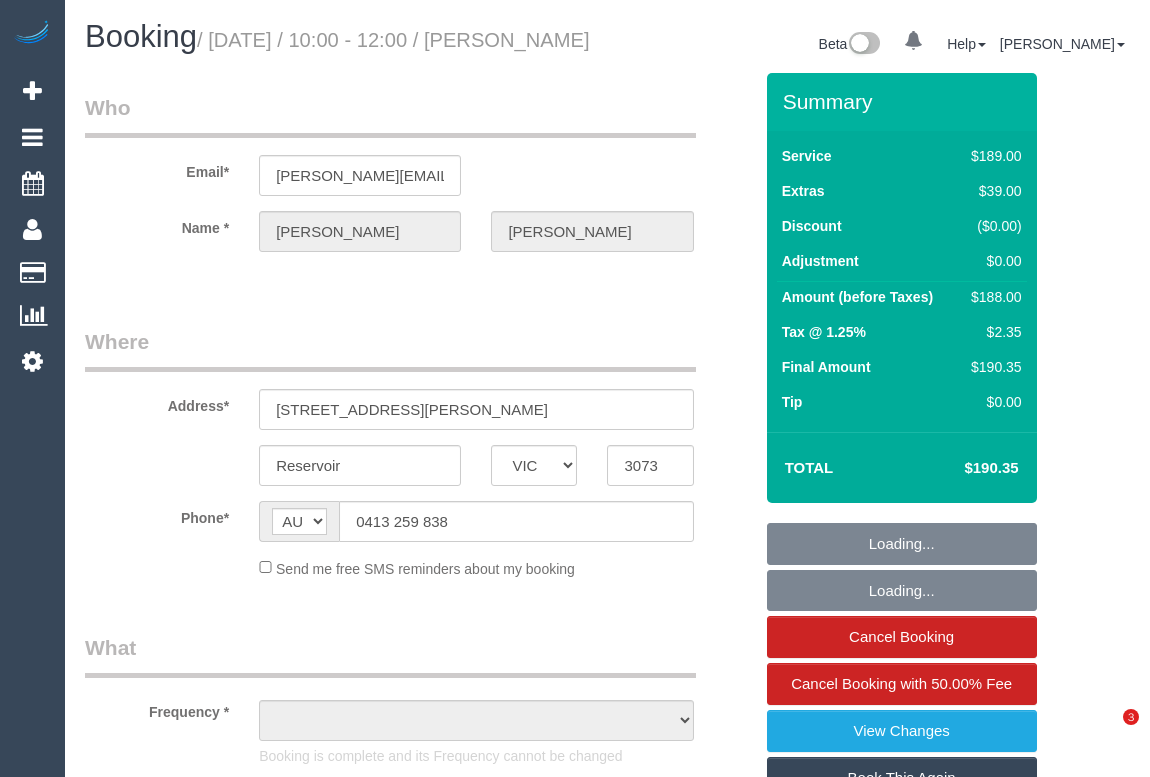scroll, scrollTop: 0, scrollLeft: 0, axis: both 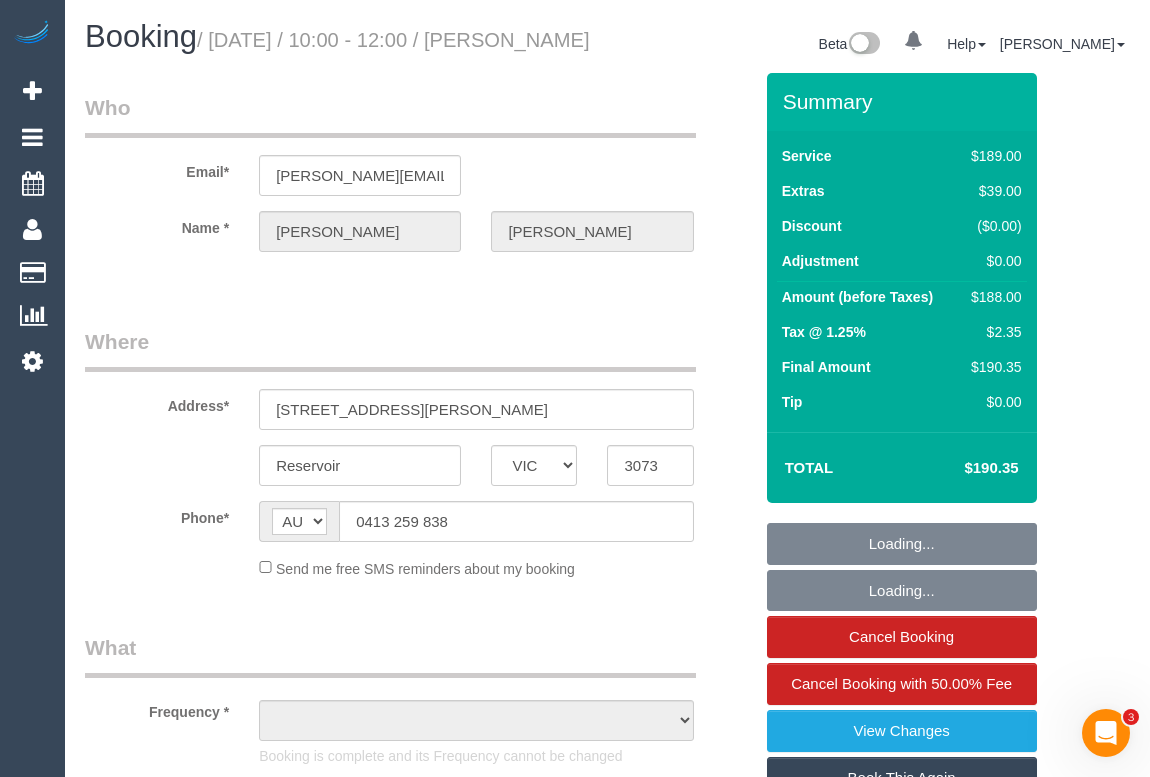 select on "object:580" 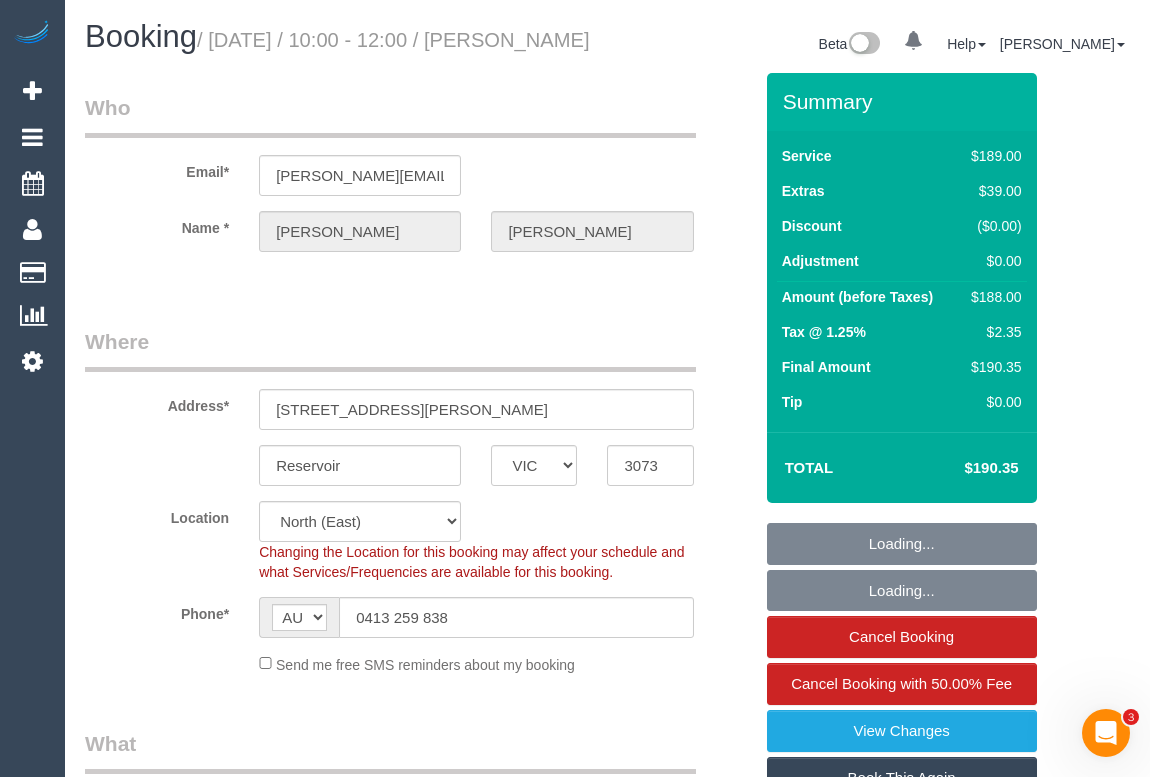 select on "object:733" 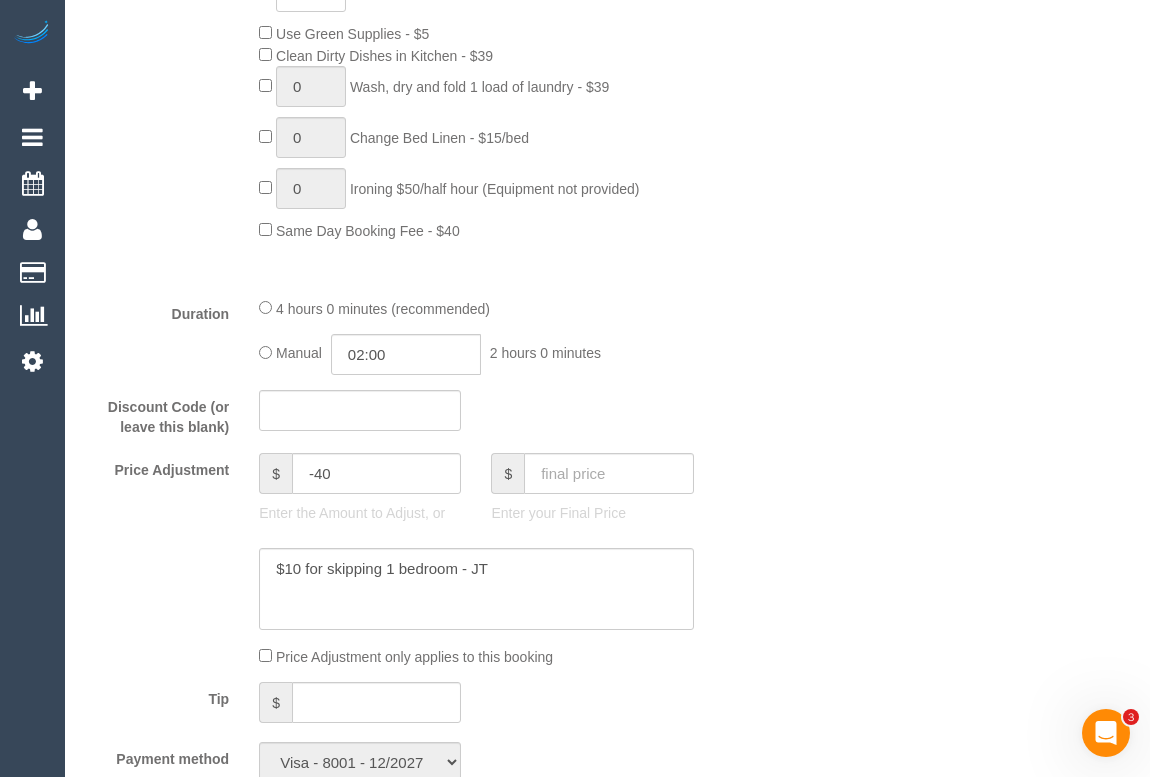scroll, scrollTop: 1727, scrollLeft: 0, axis: vertical 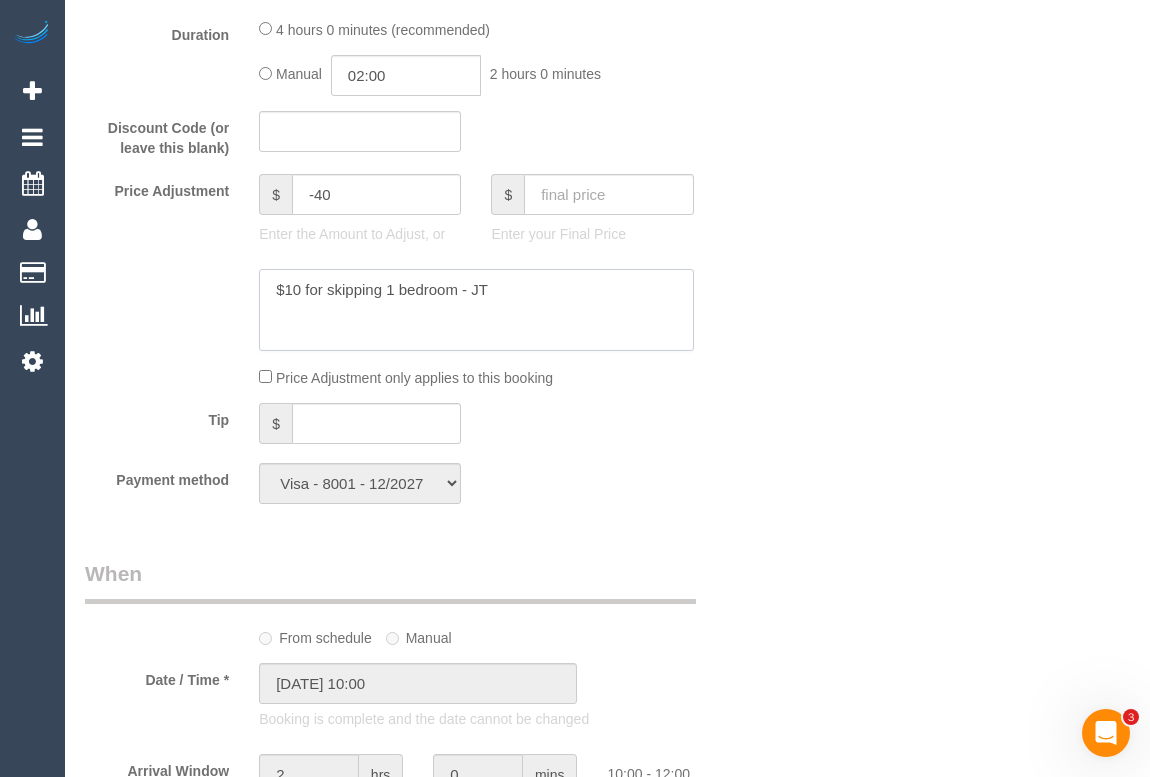 click 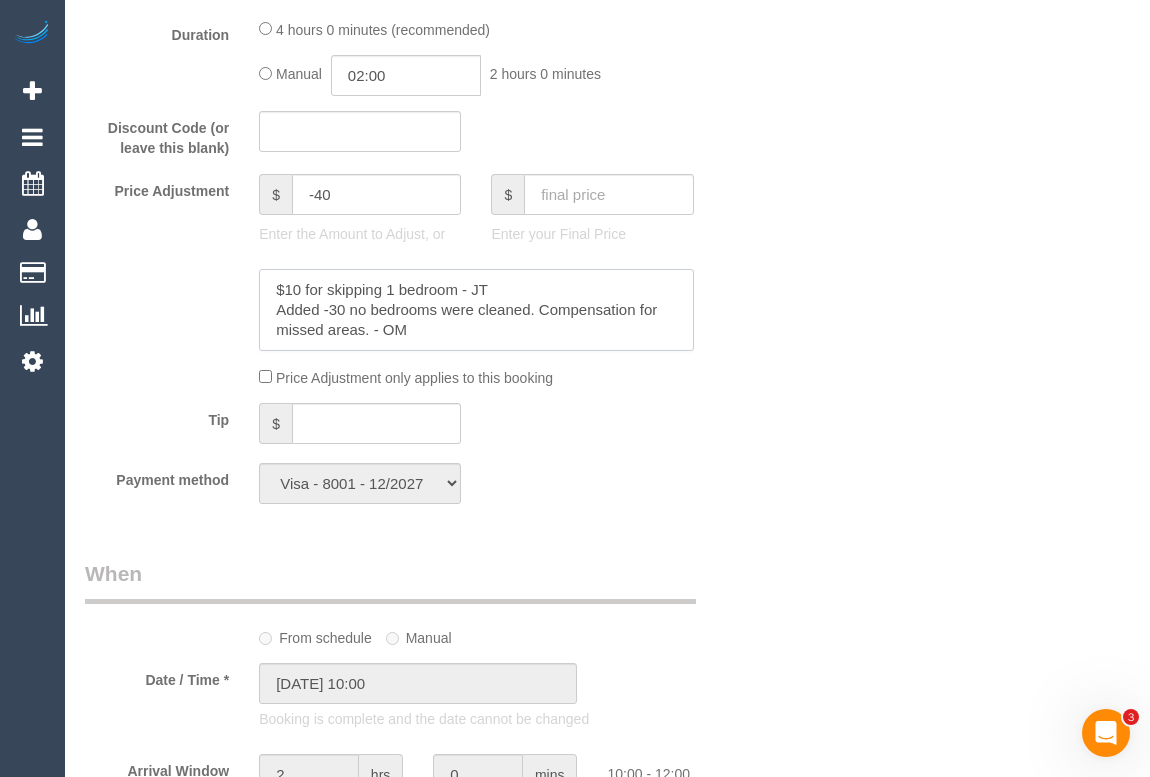 type on "$10 for skipping 1 bedroom - JT
Added -30 no bedrooms were cleaned. Compensation for missed areas. - OM" 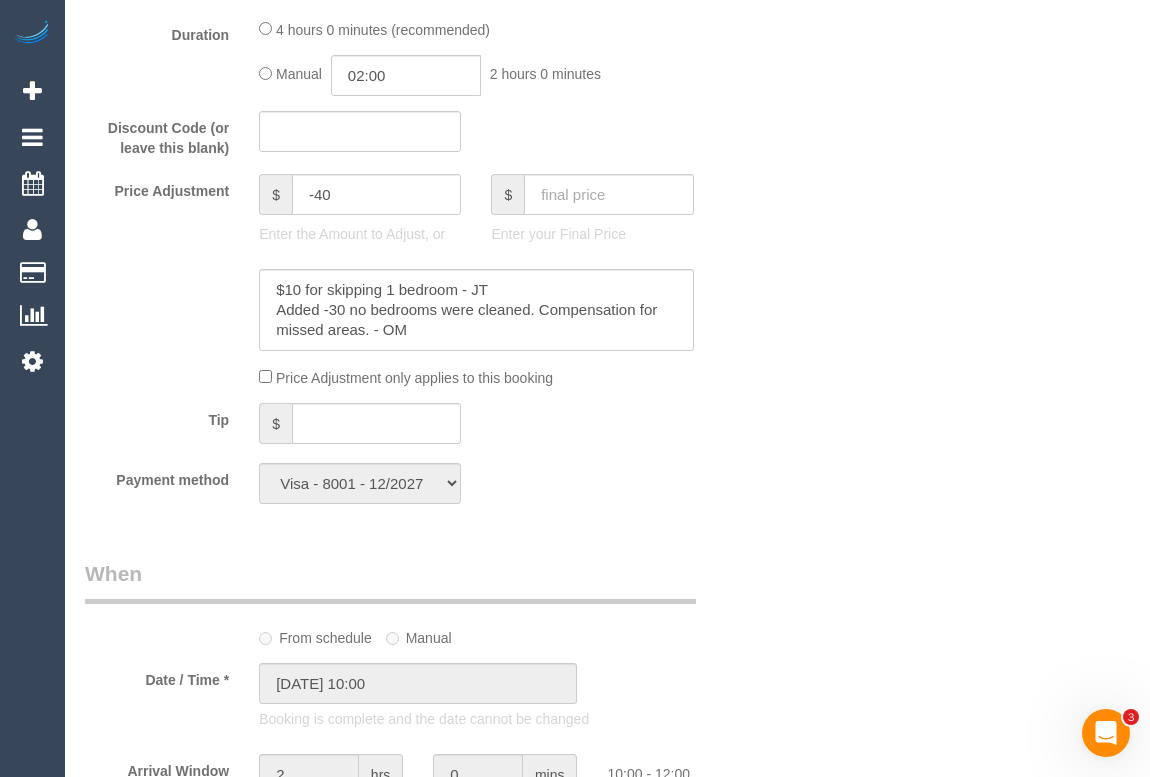 click on "Who
Email*
[PERSON_NAME][EMAIL_ADDRESS][PERSON_NAME][DOMAIN_NAME]
Name *
[PERSON_NAME][GEOGRAPHIC_DATA]
Where
Address*
[STREET_ADDRESS][PERSON_NAME]
Reservoir
ACT
[GEOGRAPHIC_DATA]
NT
[GEOGRAPHIC_DATA]
SA
TAS
[GEOGRAPHIC_DATA]
[GEOGRAPHIC_DATA]
3073
Location
[GEOGRAPHIC_DATA] (North) East (South) [GEOGRAPHIC_DATA] (East) [GEOGRAPHIC_DATA] (West) [GEOGRAPHIC_DATA] (East) North (West) [GEOGRAPHIC_DATA] (East) [GEOGRAPHIC_DATA] (West) [GEOGRAPHIC_DATA] (East) [GEOGRAPHIC_DATA] (West) West (North) West (South) ZG - Central ZG - East ZG - [GEOGRAPHIC_DATA]" at bounding box center [607, 604] 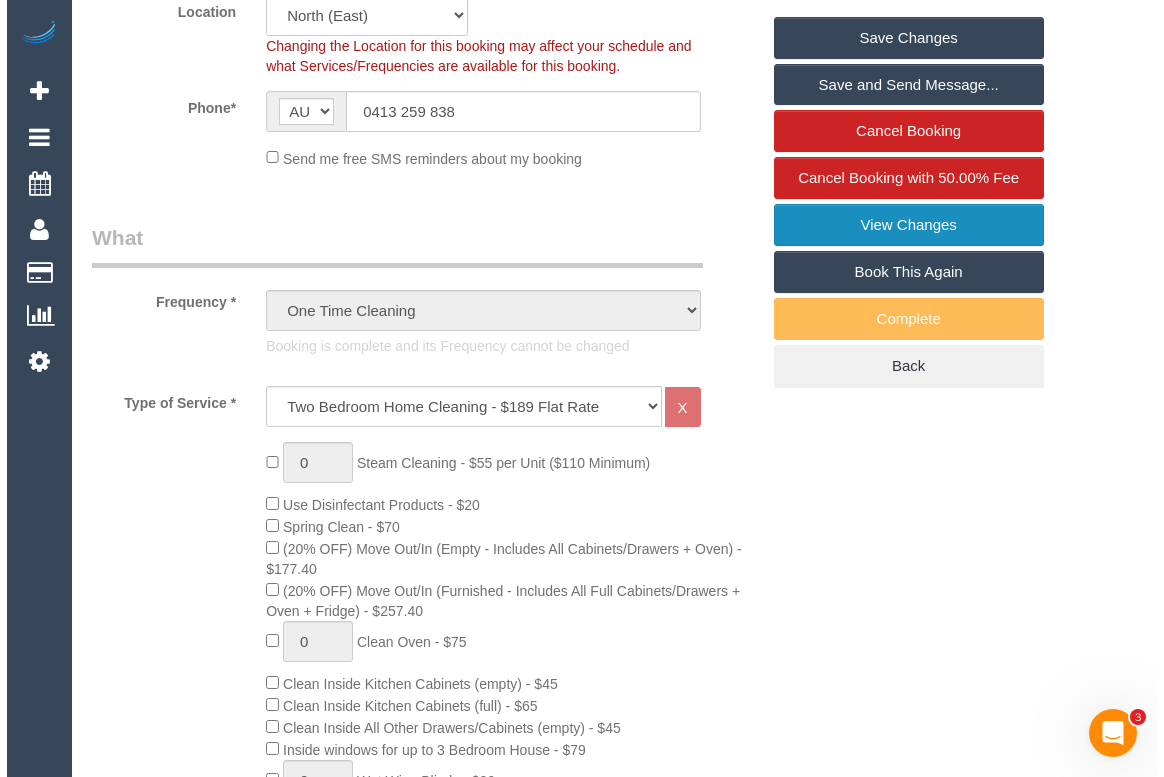 scroll, scrollTop: 454, scrollLeft: 0, axis: vertical 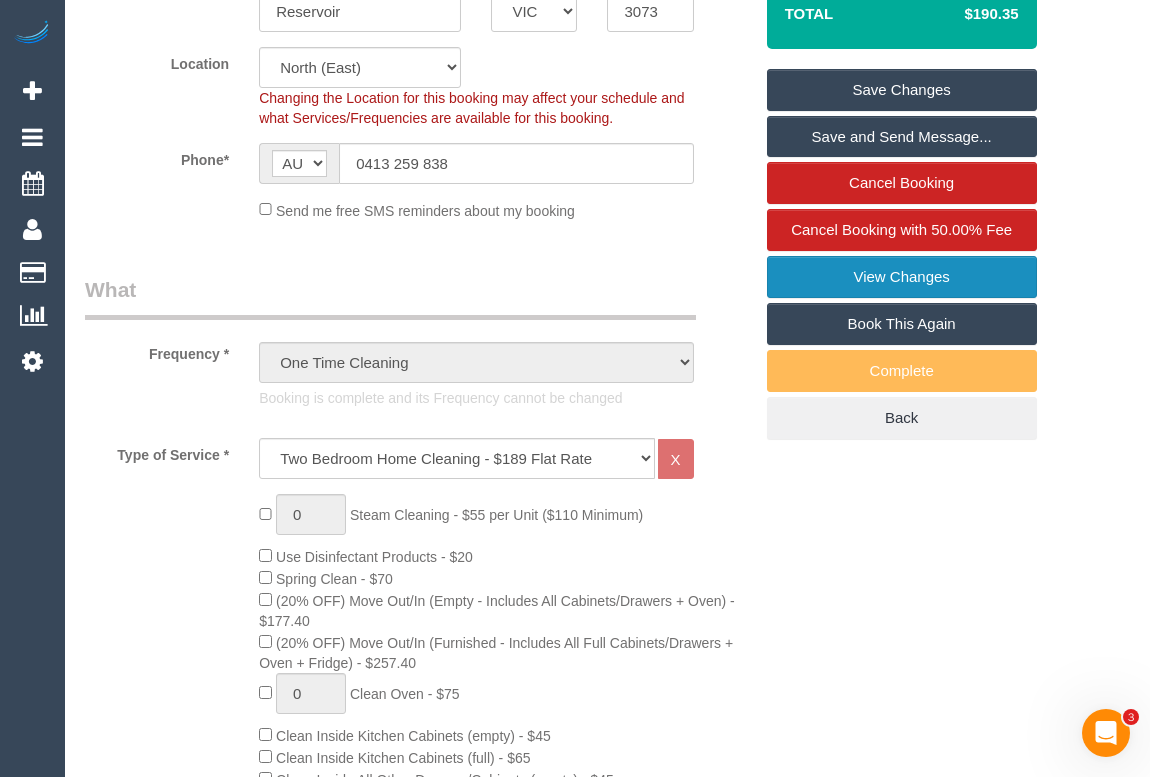 click on "View Changes" at bounding box center (902, 277) 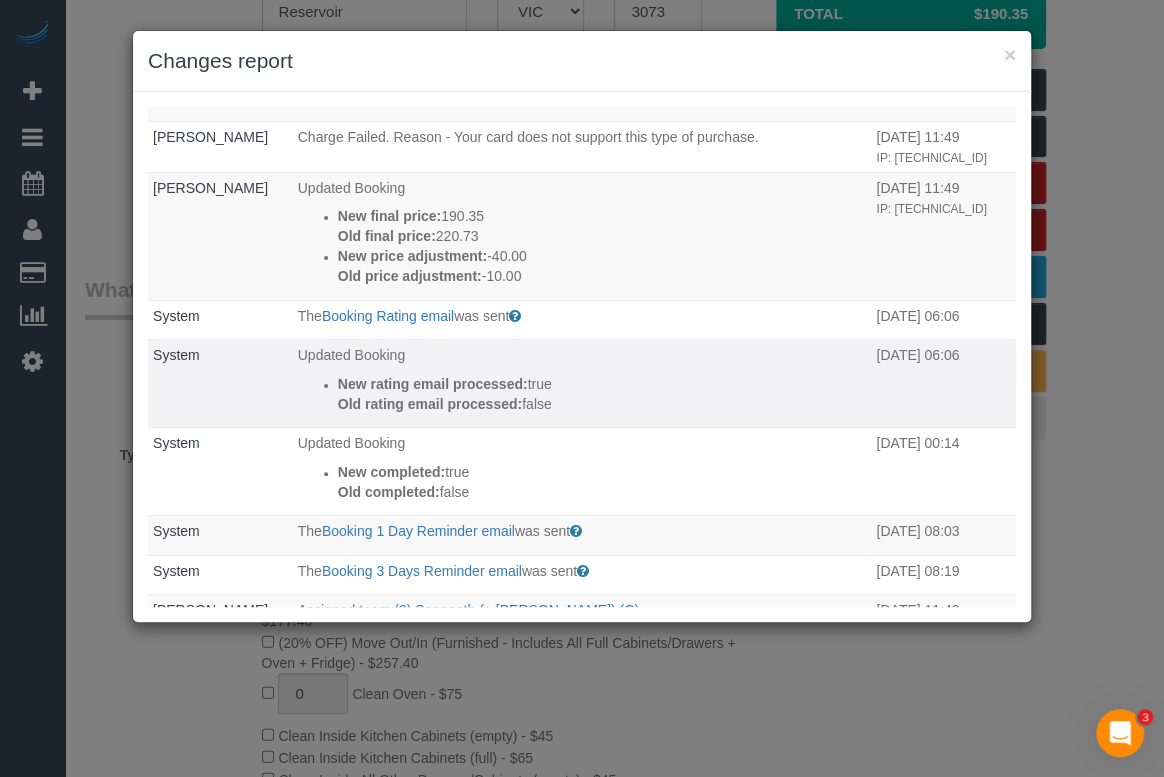 scroll, scrollTop: 272, scrollLeft: 0, axis: vertical 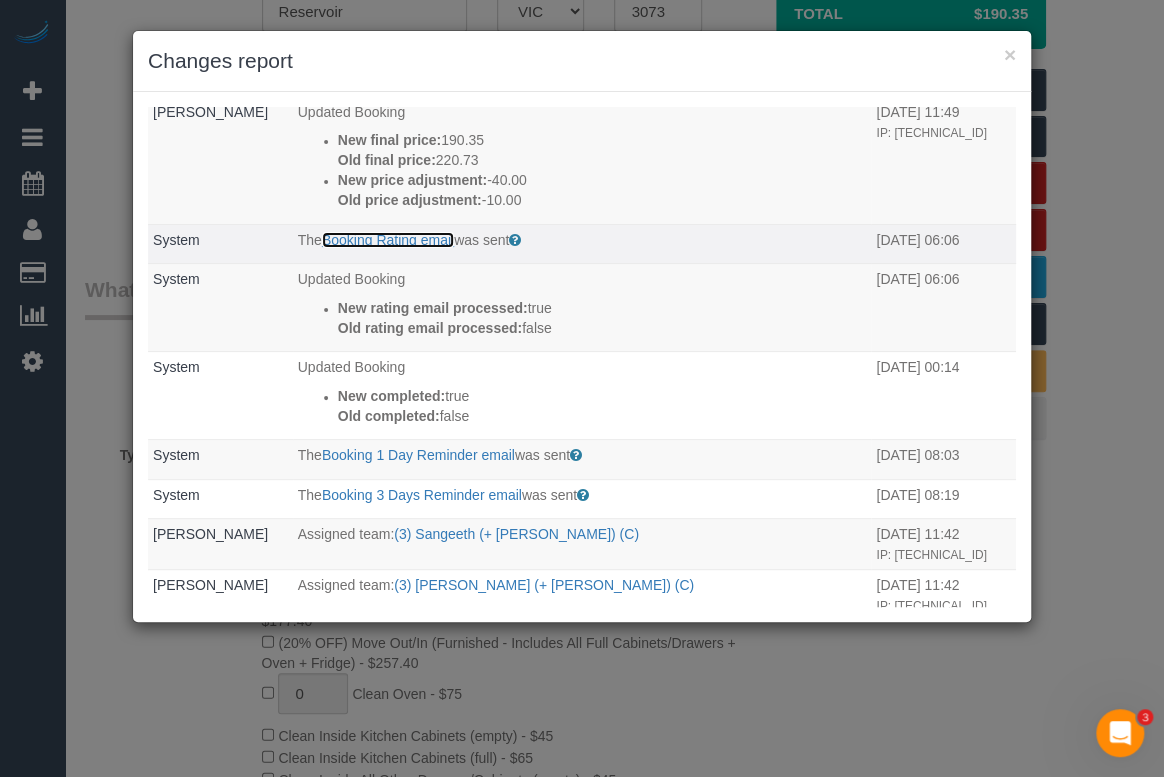 click on "Booking Rating email" at bounding box center [388, 240] 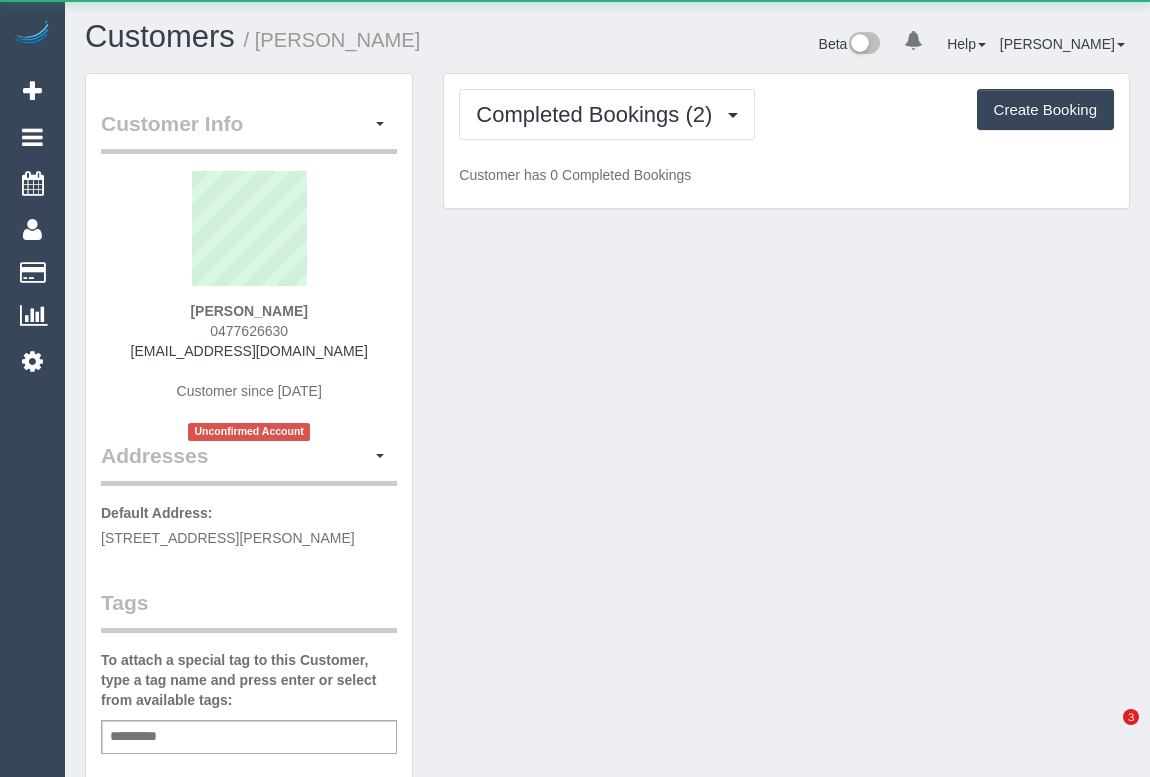 scroll, scrollTop: 0, scrollLeft: 0, axis: both 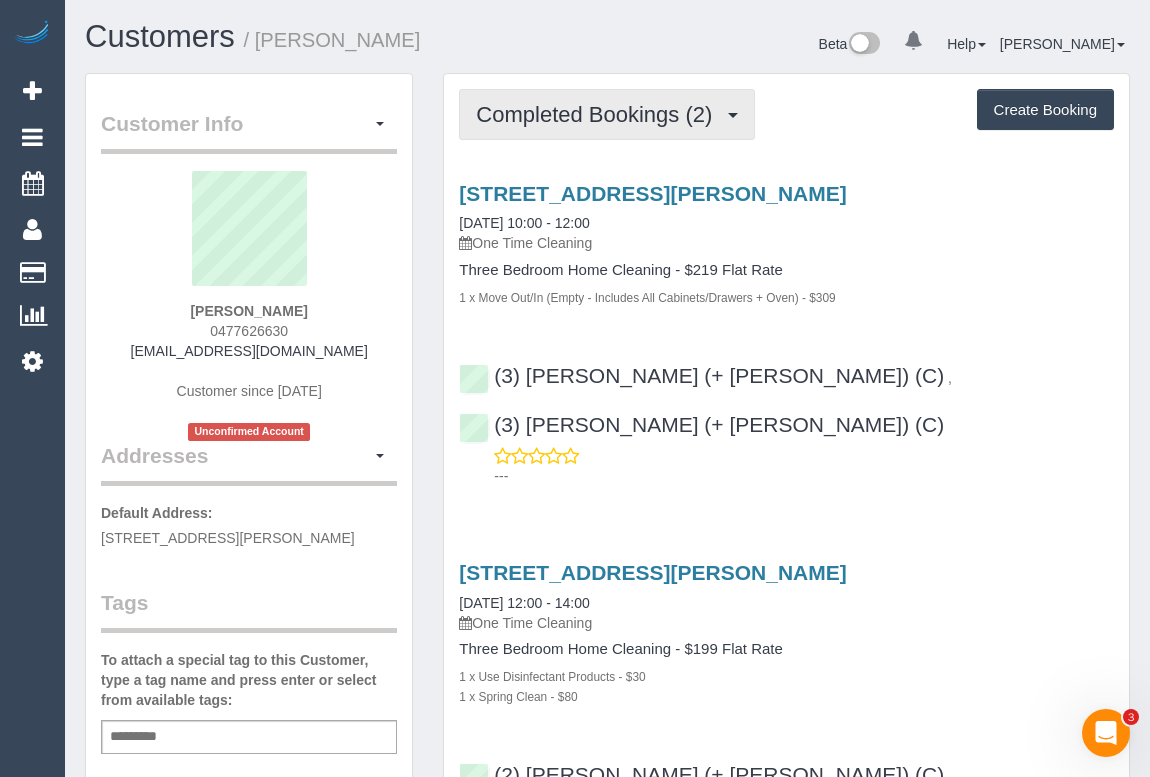click on "Completed Bookings (2)" at bounding box center [599, 114] 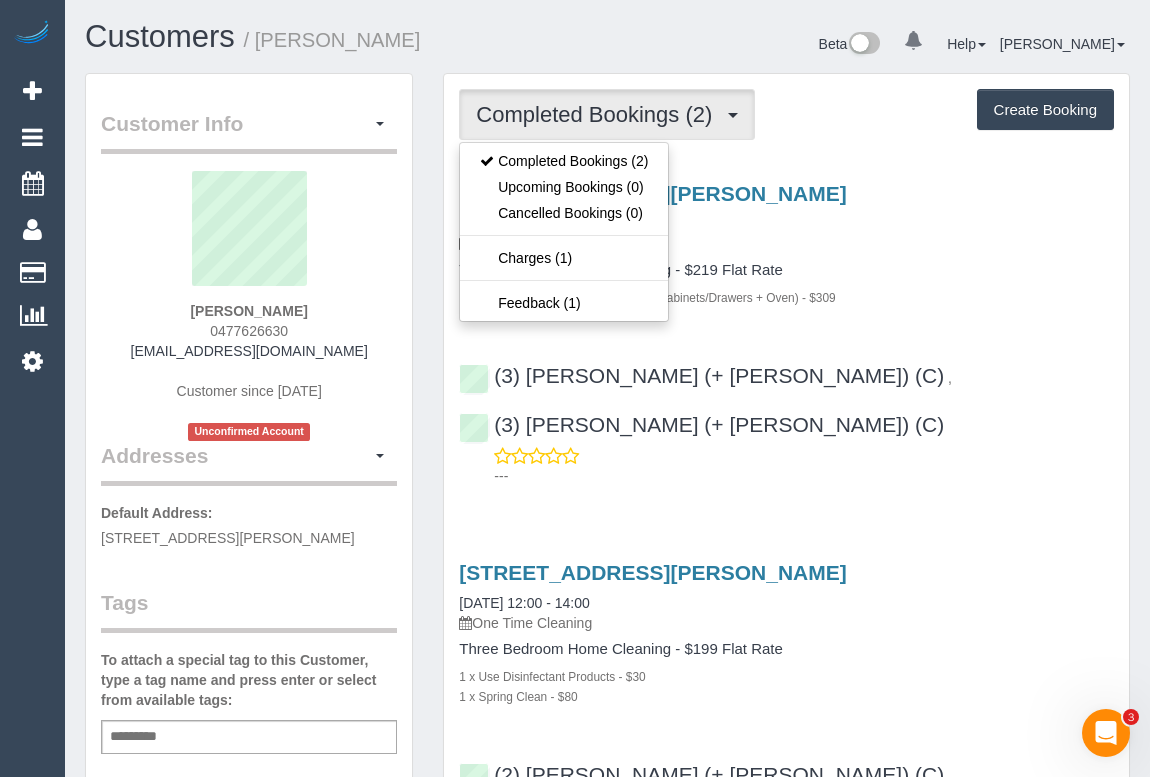 drag, startPoint x: 821, startPoint y: 466, endPoint x: 494, endPoint y: 316, distance: 359.76242 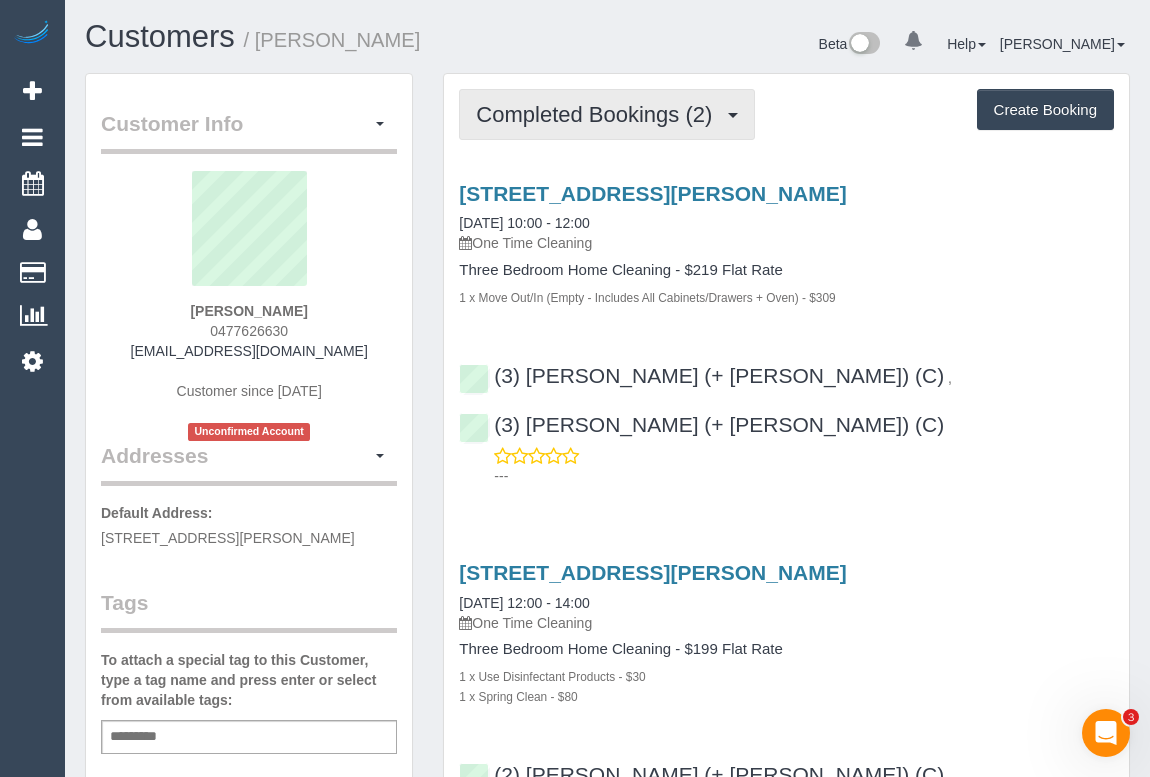 click on "Completed Bookings (2)" at bounding box center (607, 114) 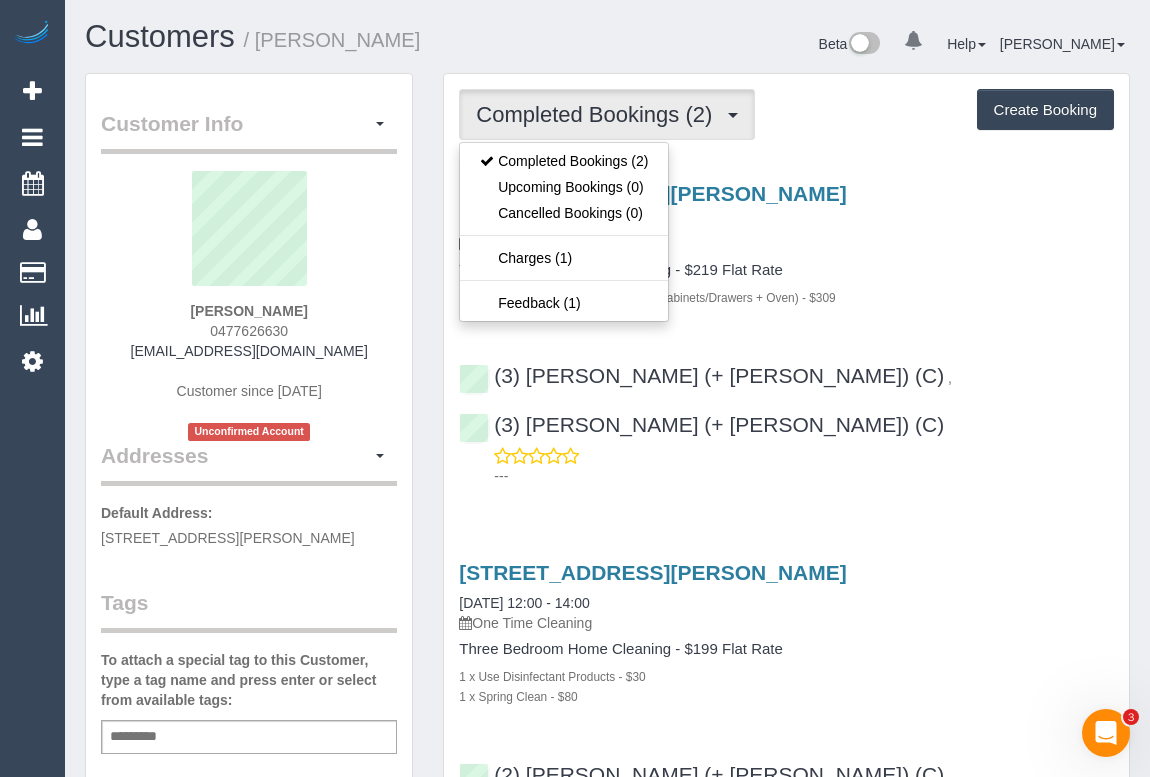 drag, startPoint x: 1003, startPoint y: 209, endPoint x: 937, endPoint y: 210, distance: 66.007576 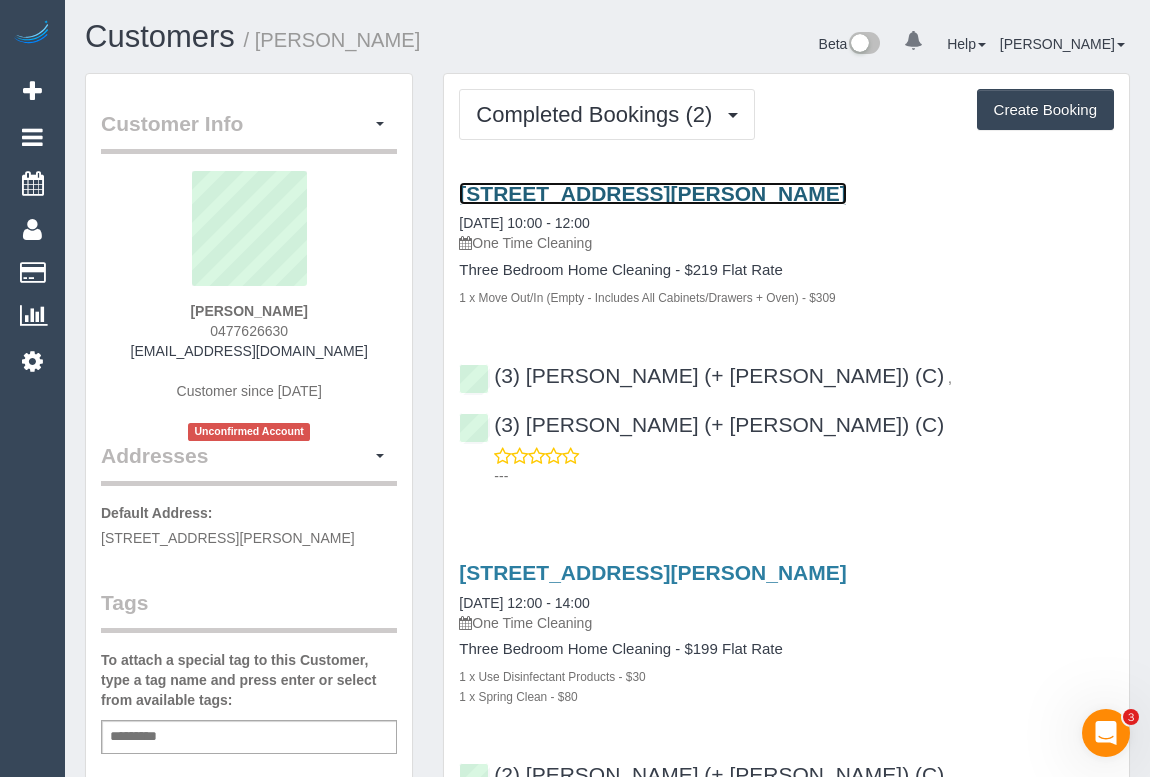 click on "14 Rowe Street, Maribyrnong, VIC 3032" at bounding box center [652, 193] 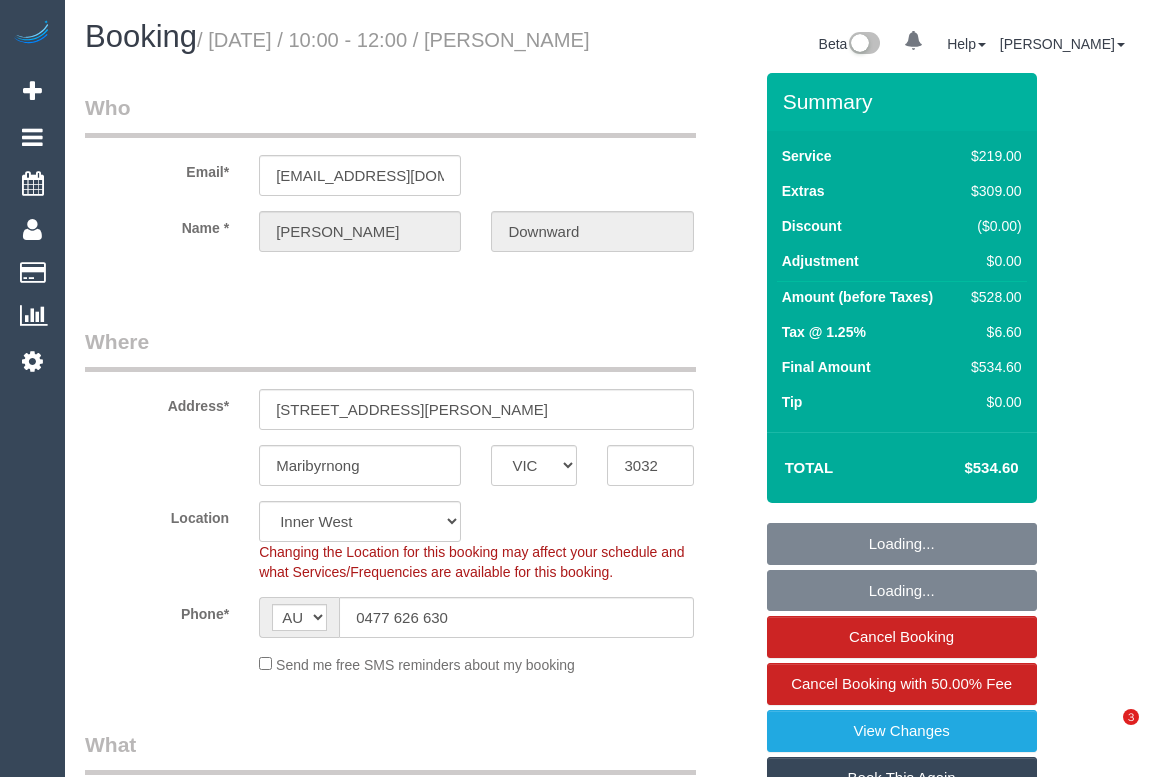 select on "VIC" 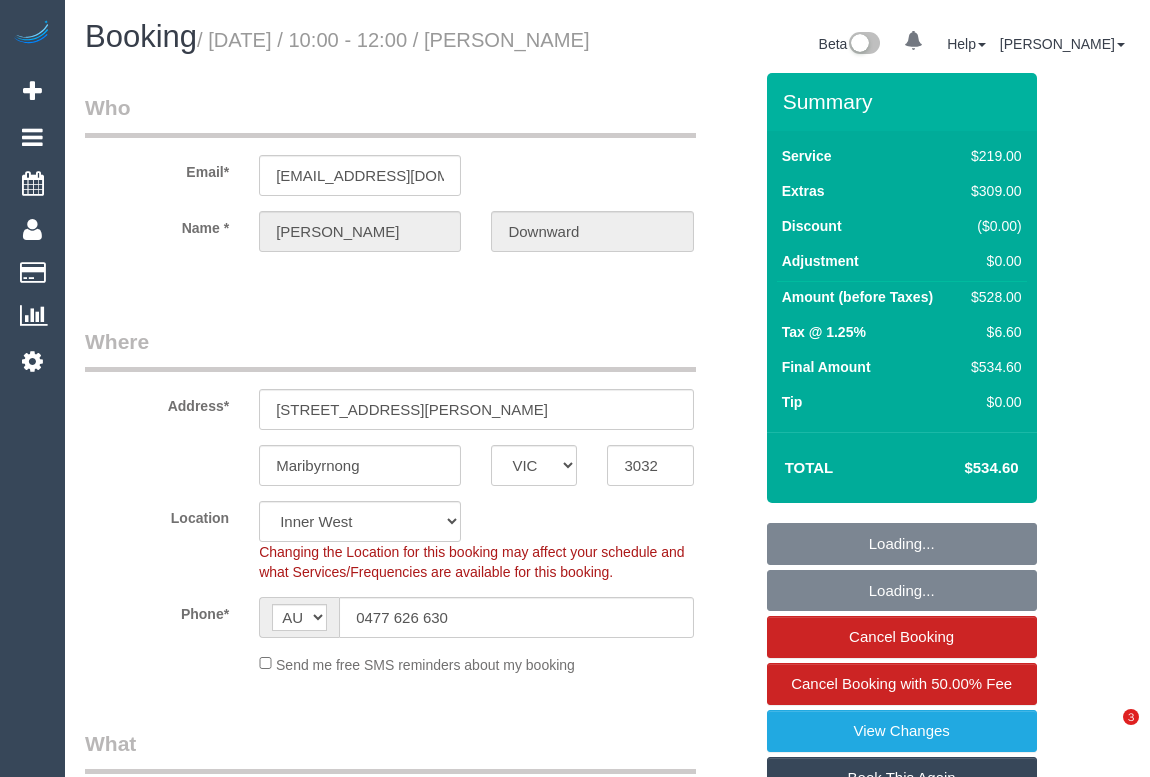 scroll, scrollTop: 0, scrollLeft: 0, axis: both 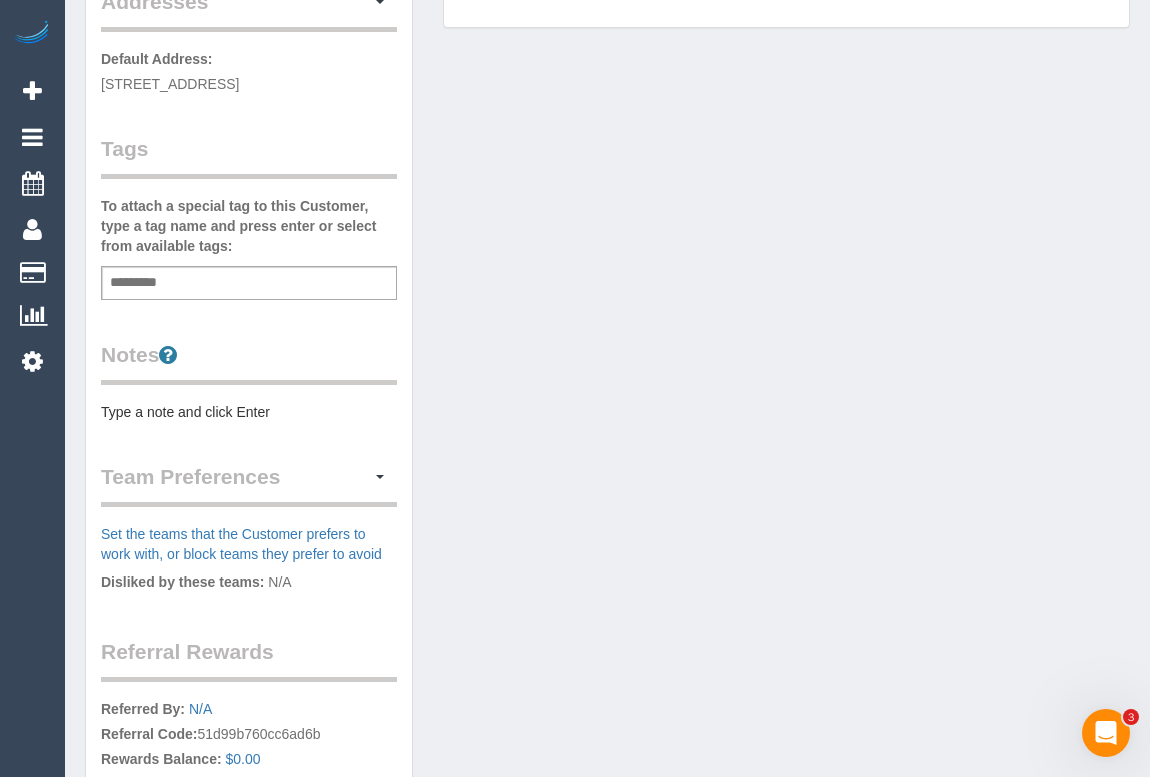 click on "Type a note and click Enter" at bounding box center (249, 412) 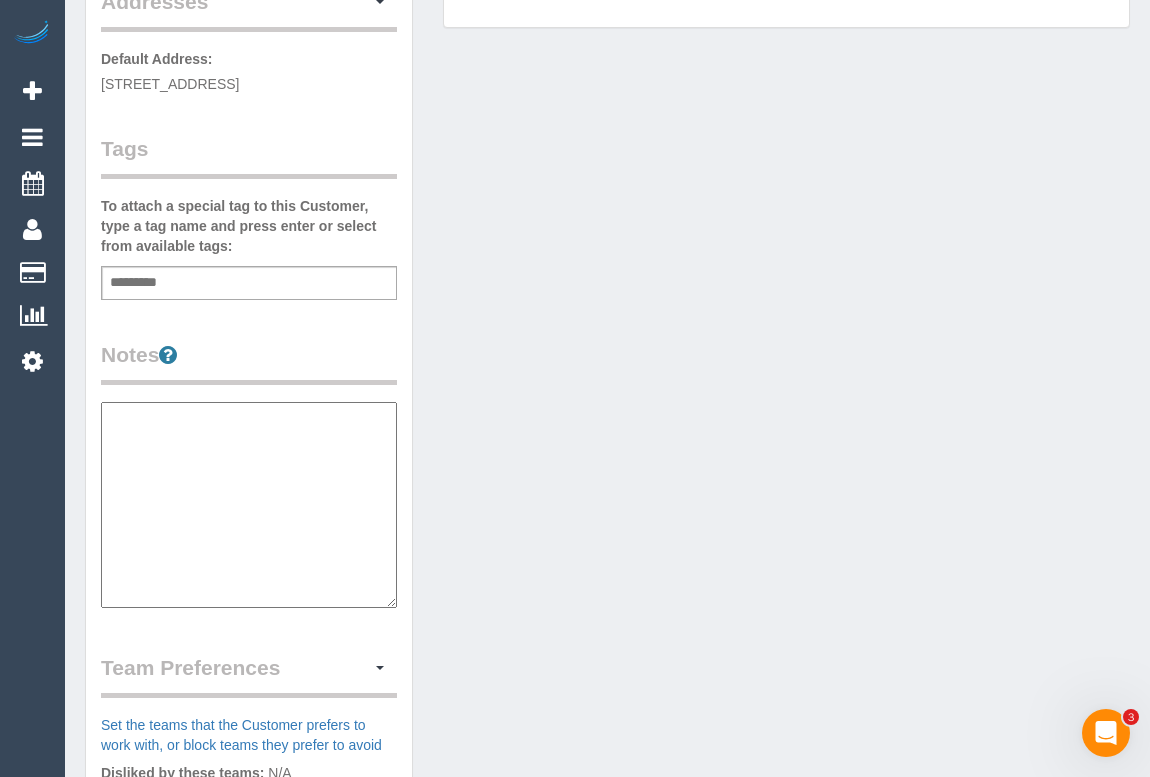 click at bounding box center (249, 505) 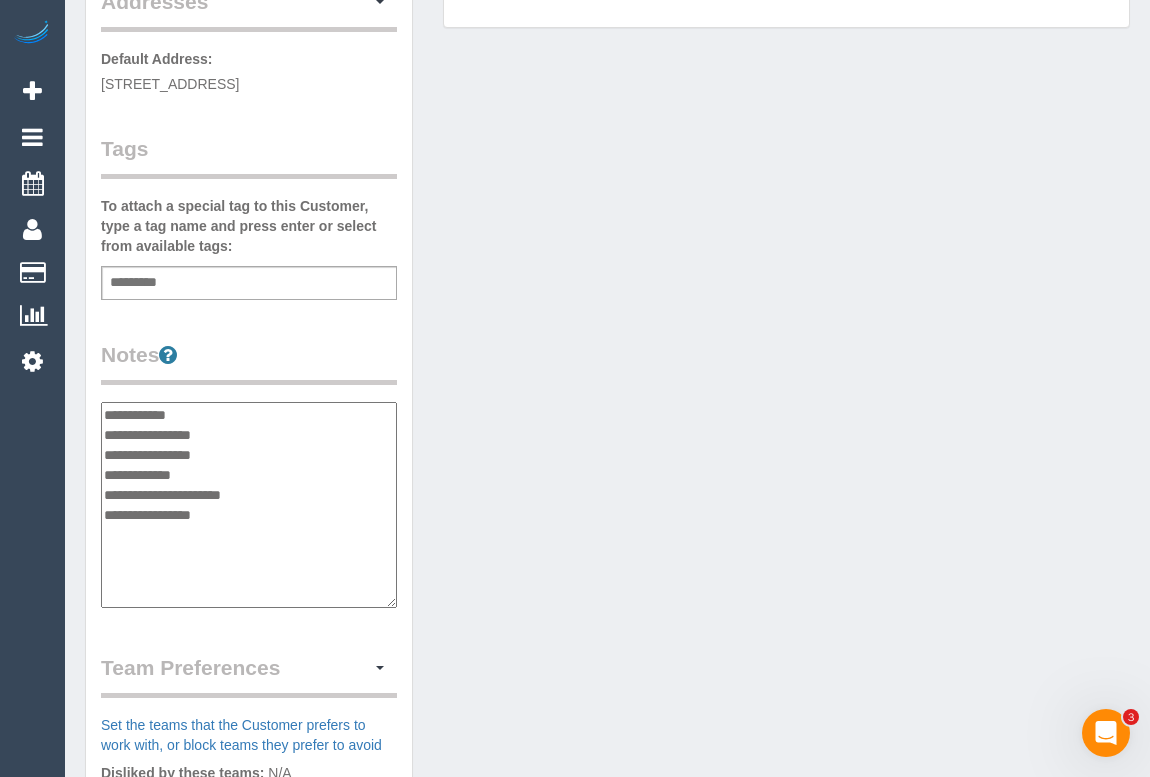click on "**********" at bounding box center (249, 505) 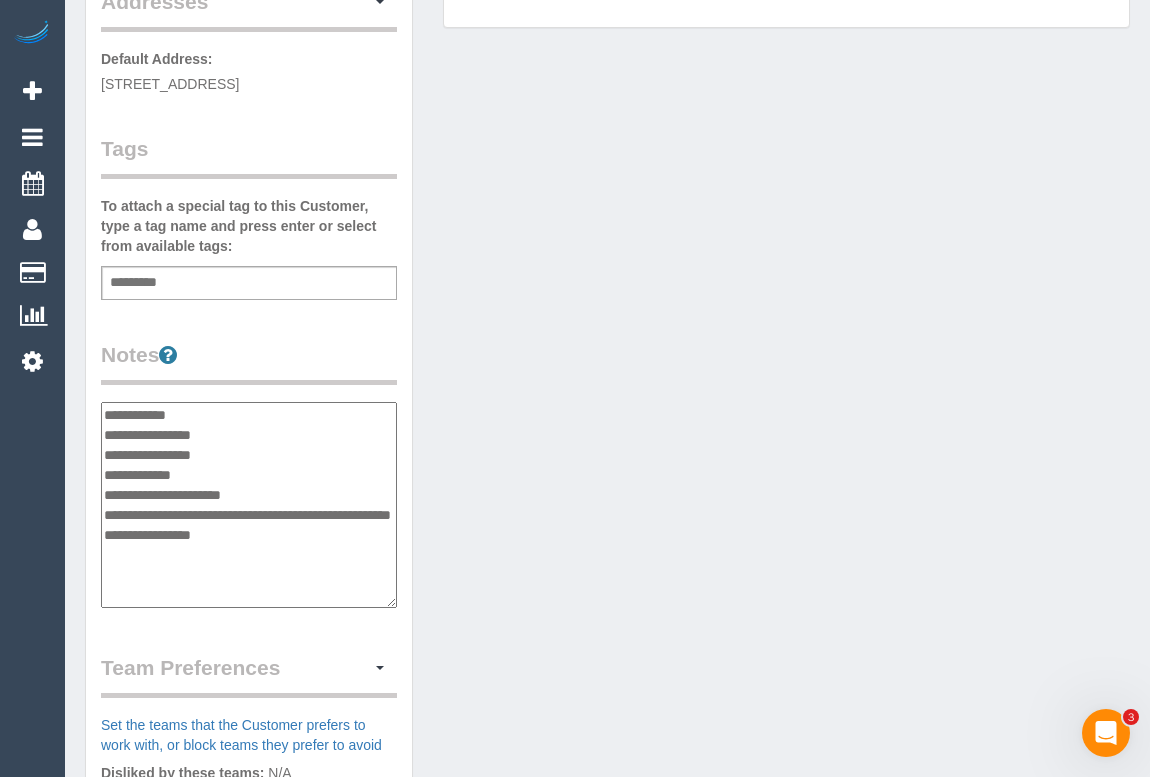 type on "**********" 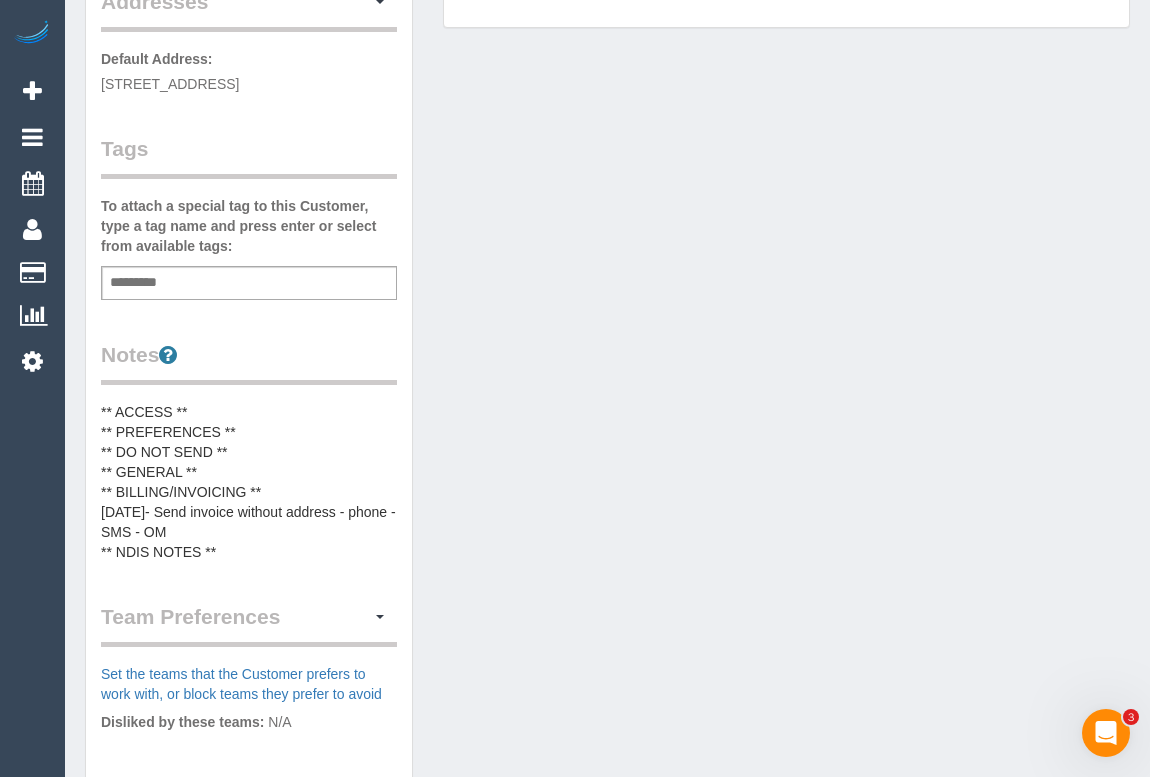 click at bounding box center (139, 283) 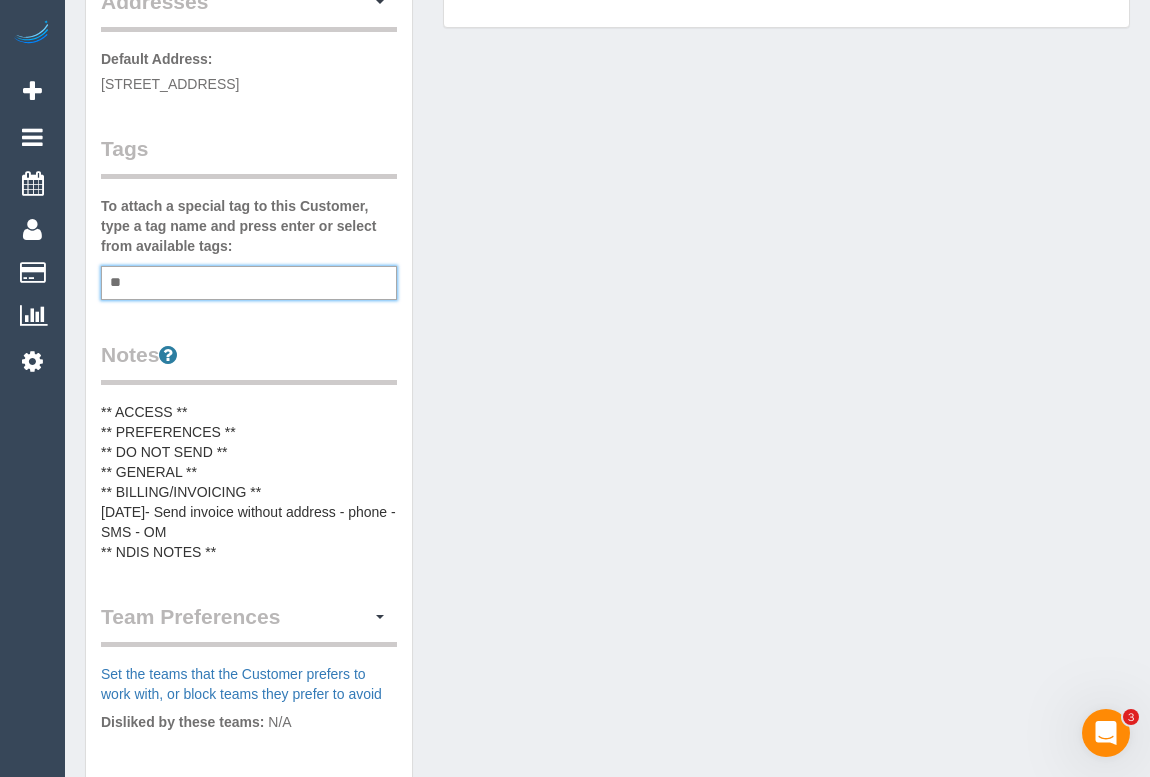 type on "*" 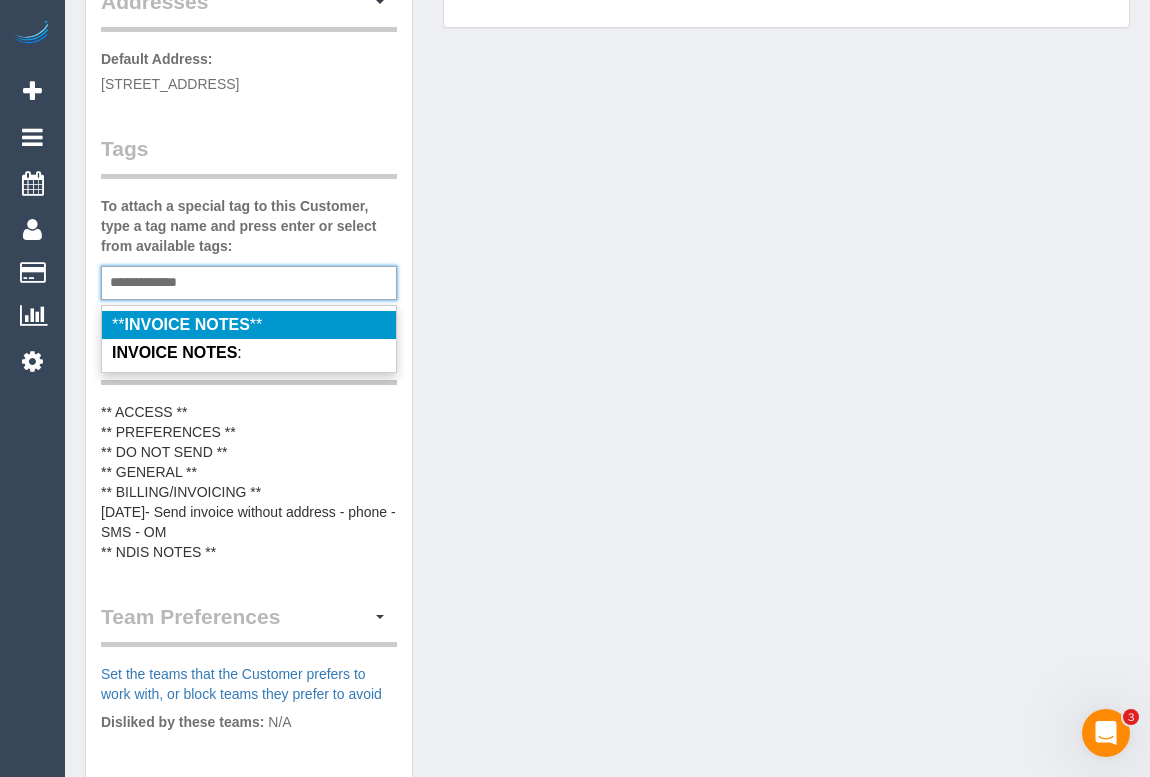 type on "**********" 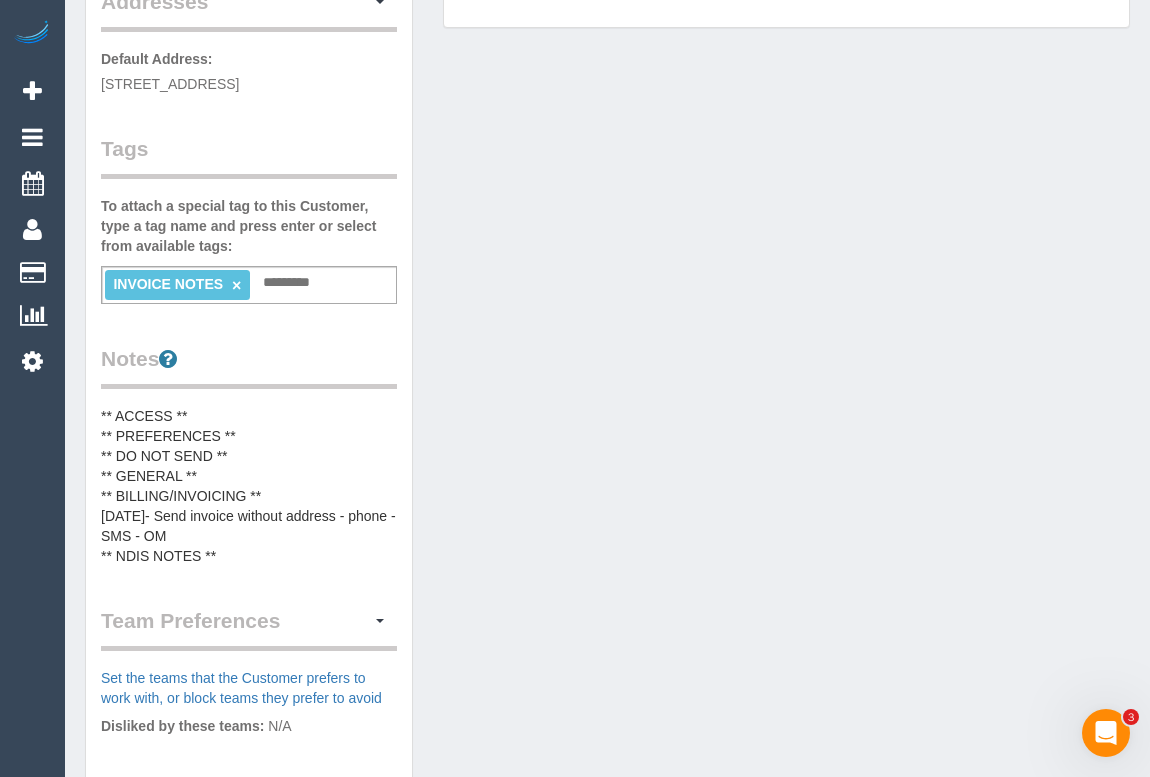 click on "Customer Info
Edit Contact Info
Send Message
Email Preferences
Special Sales Tax
View Changes
Send Confirm Account email
Block this Customer
Archive Account
Delete Account
Jim Koroneos" at bounding box center (607, 371) 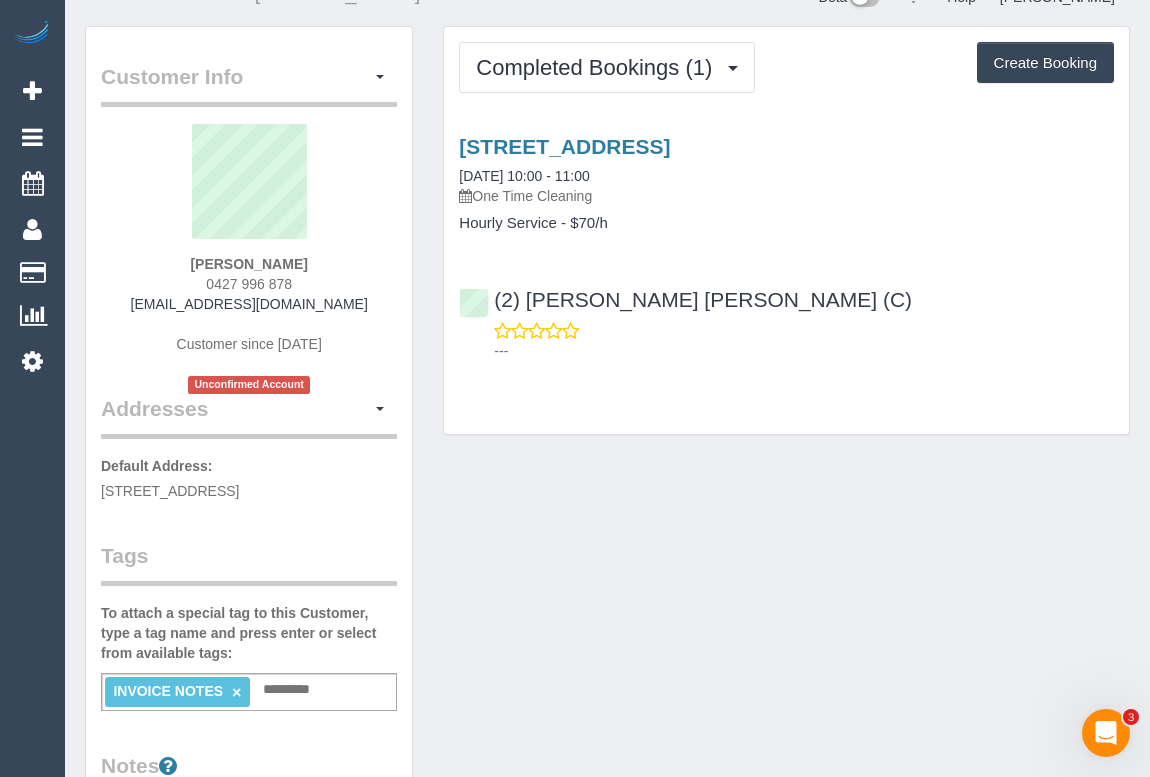 scroll, scrollTop: 0, scrollLeft: 0, axis: both 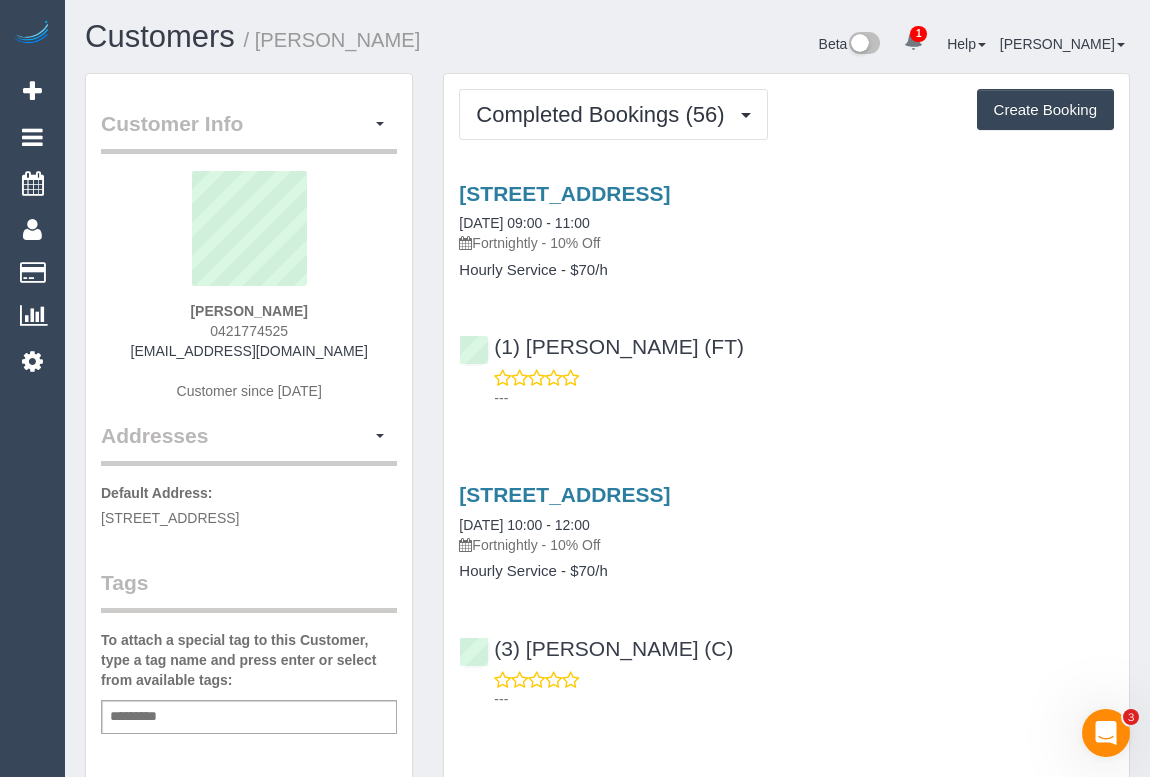 drag, startPoint x: 206, startPoint y: 327, endPoint x: 311, endPoint y: 320, distance: 105.23308 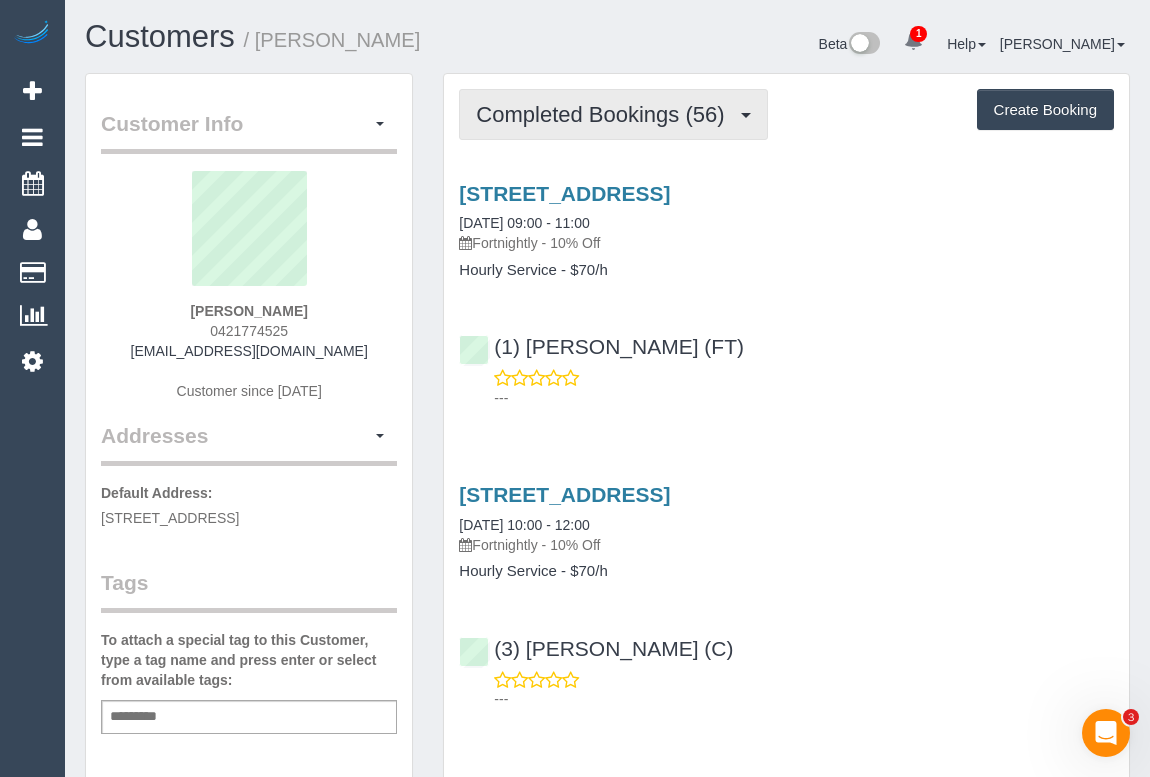 click on "Completed Bookings (56)" at bounding box center (605, 114) 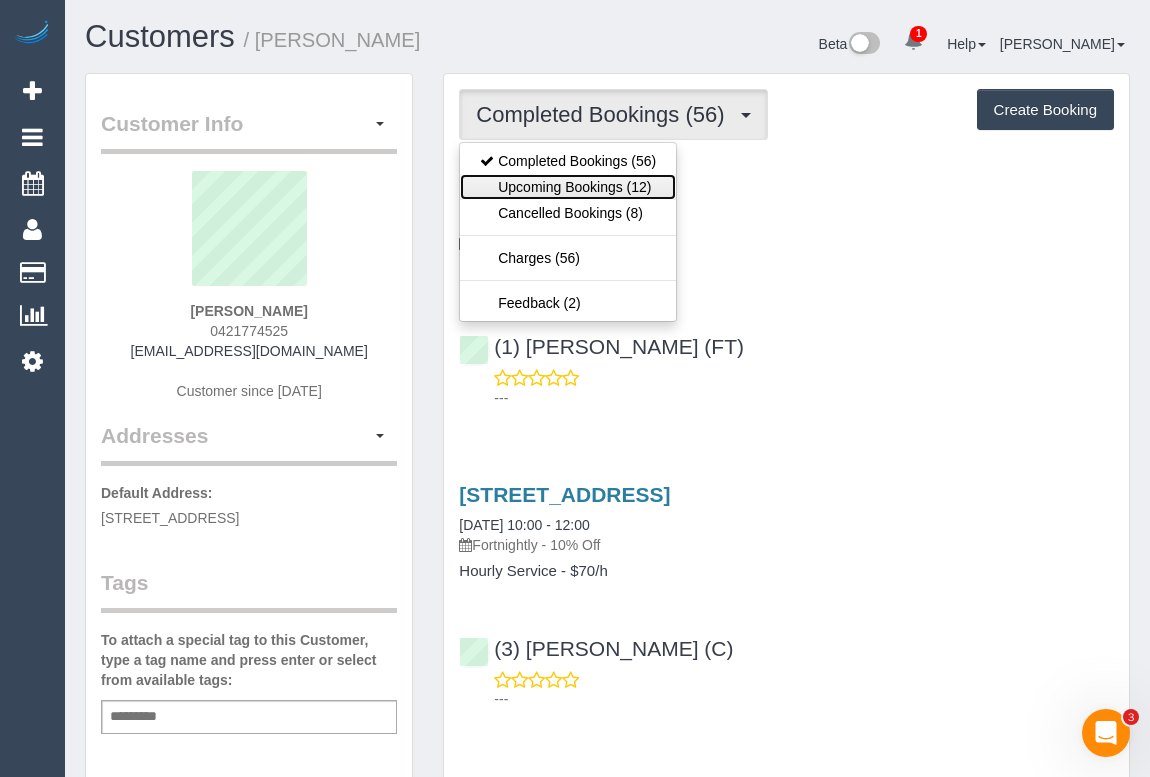 click on "Upcoming Bookings (12)" at bounding box center (568, 187) 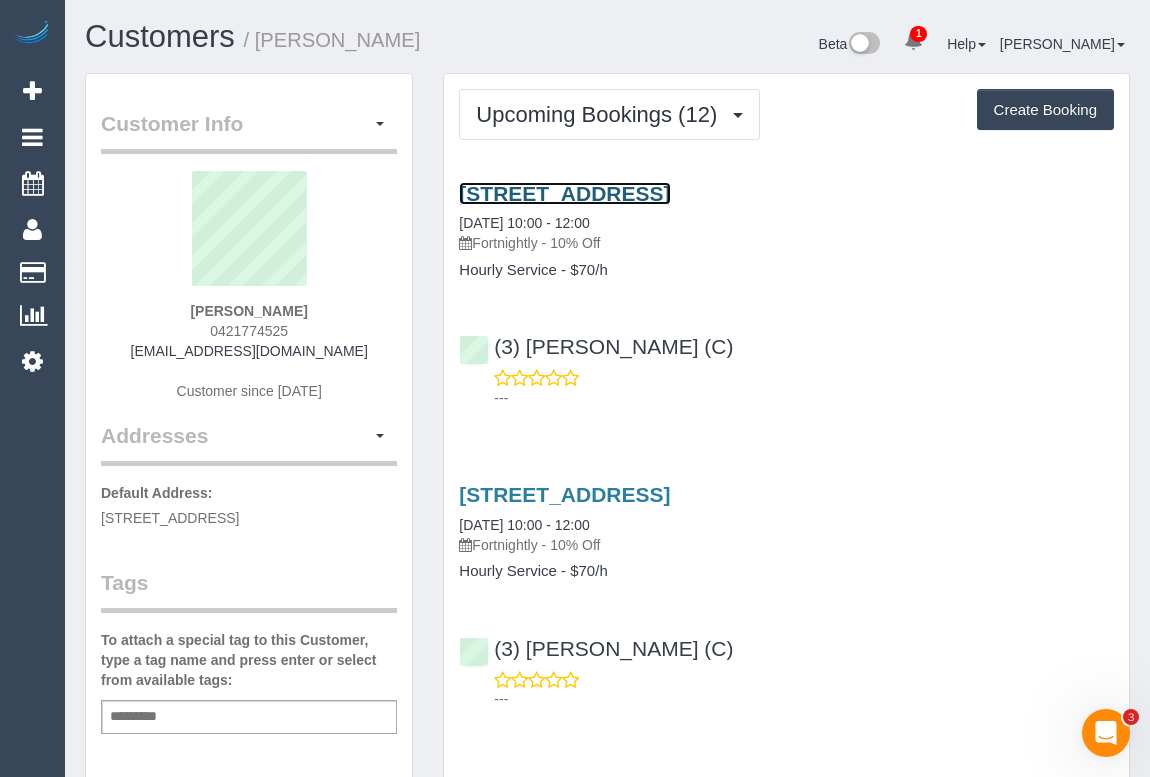 click on "48 Bolwarra Street, Chadstone, VIC 3148" at bounding box center (564, 193) 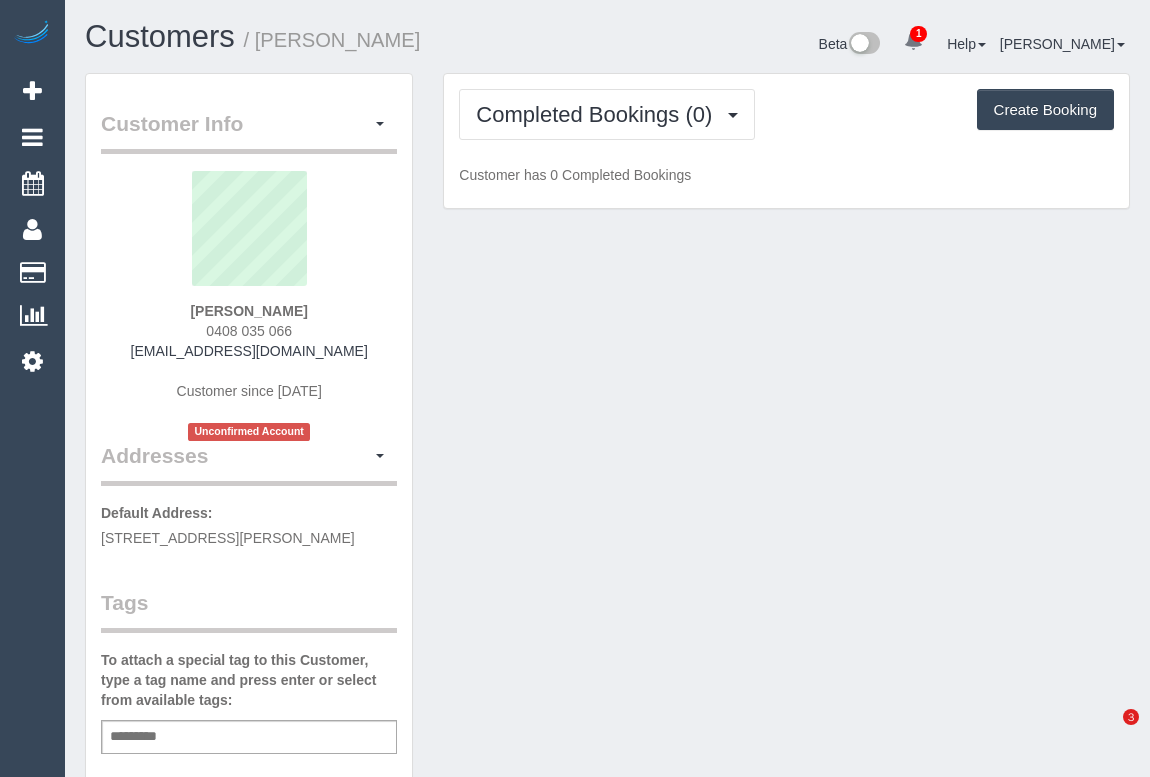 scroll, scrollTop: 0, scrollLeft: 0, axis: both 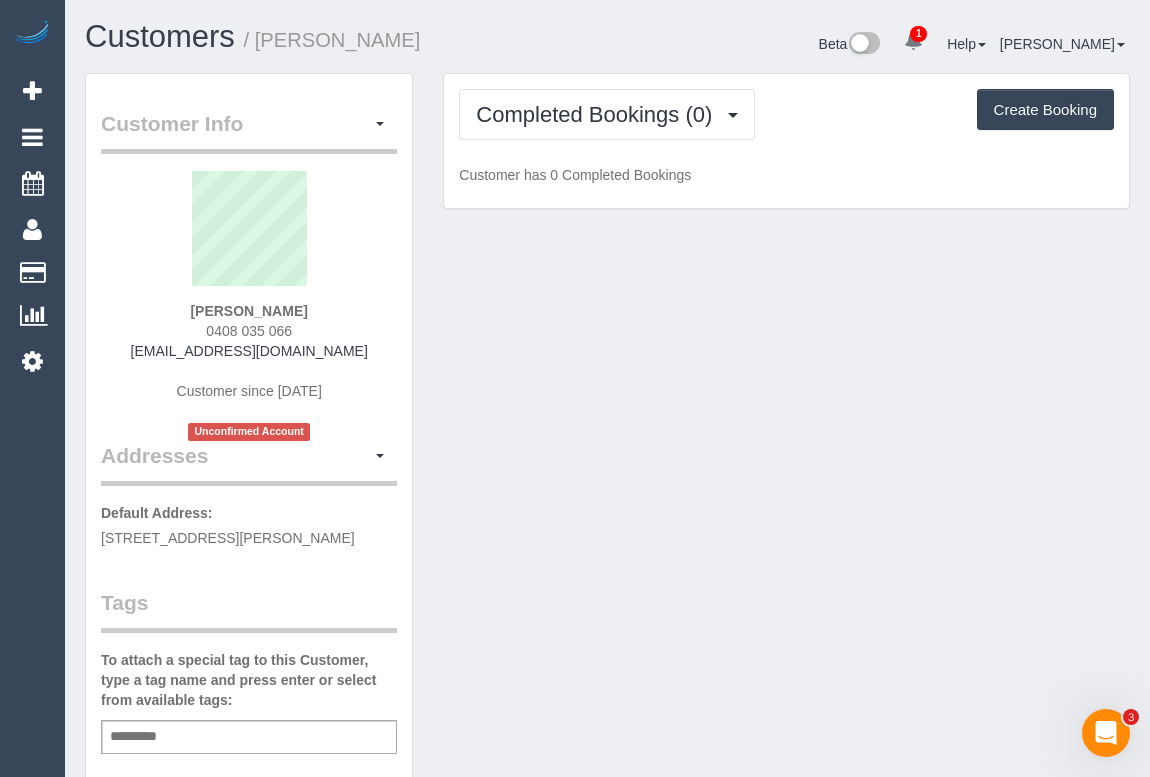 drag, startPoint x: 199, startPoint y: 322, endPoint x: 360, endPoint y: 321, distance: 161.00311 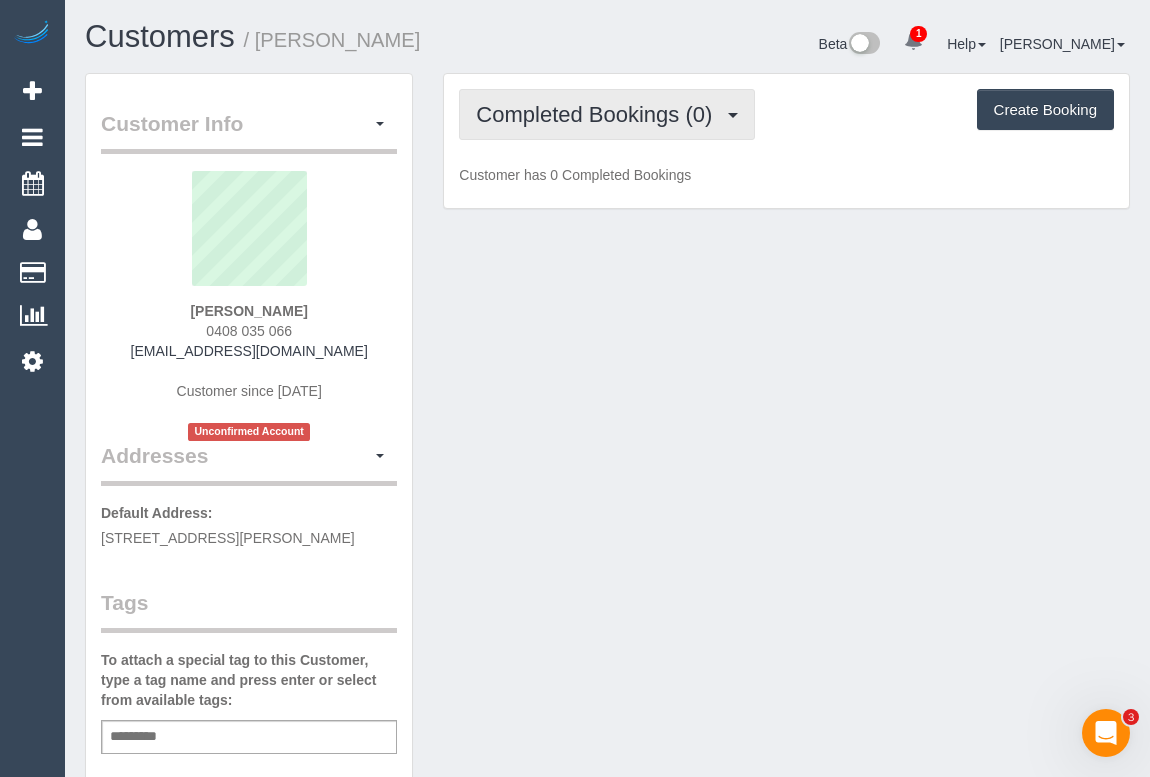 drag, startPoint x: 599, startPoint y: 115, endPoint x: 600, endPoint y: 158, distance: 43.011627 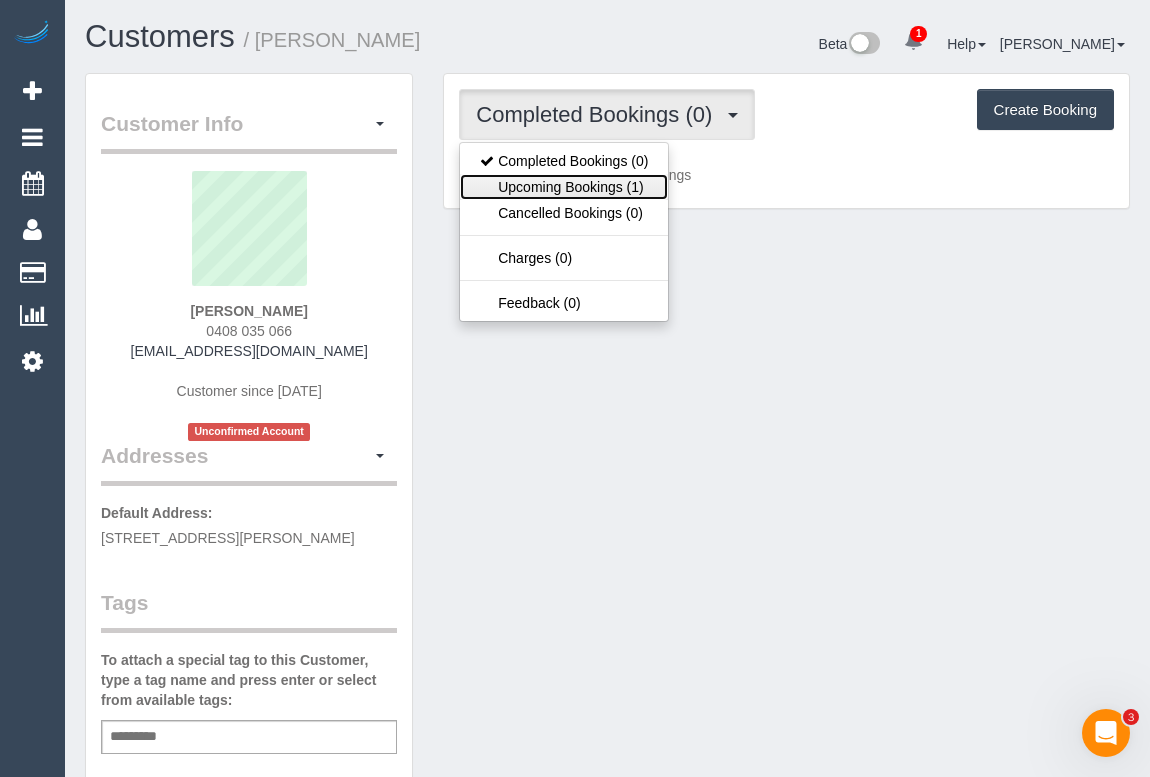 click on "Upcoming Bookings (1)" at bounding box center [564, 187] 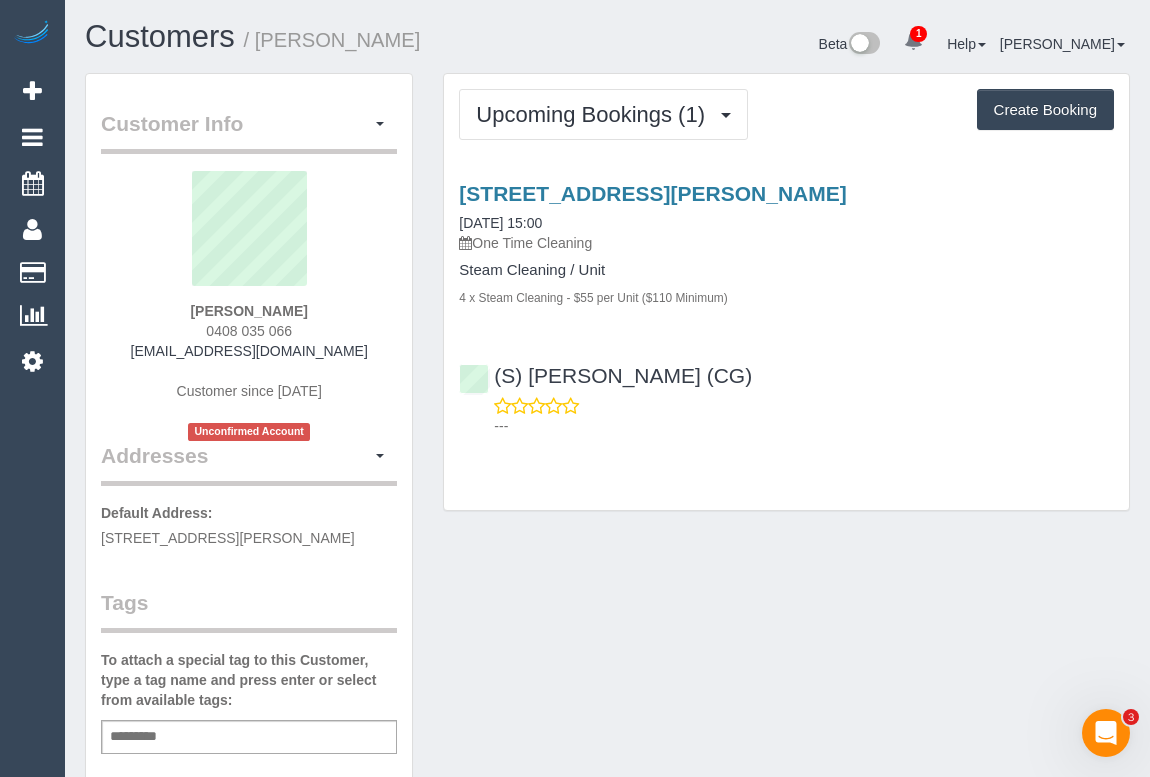 drag, startPoint x: 803, startPoint y: 595, endPoint x: 761, endPoint y: 625, distance: 51.613953 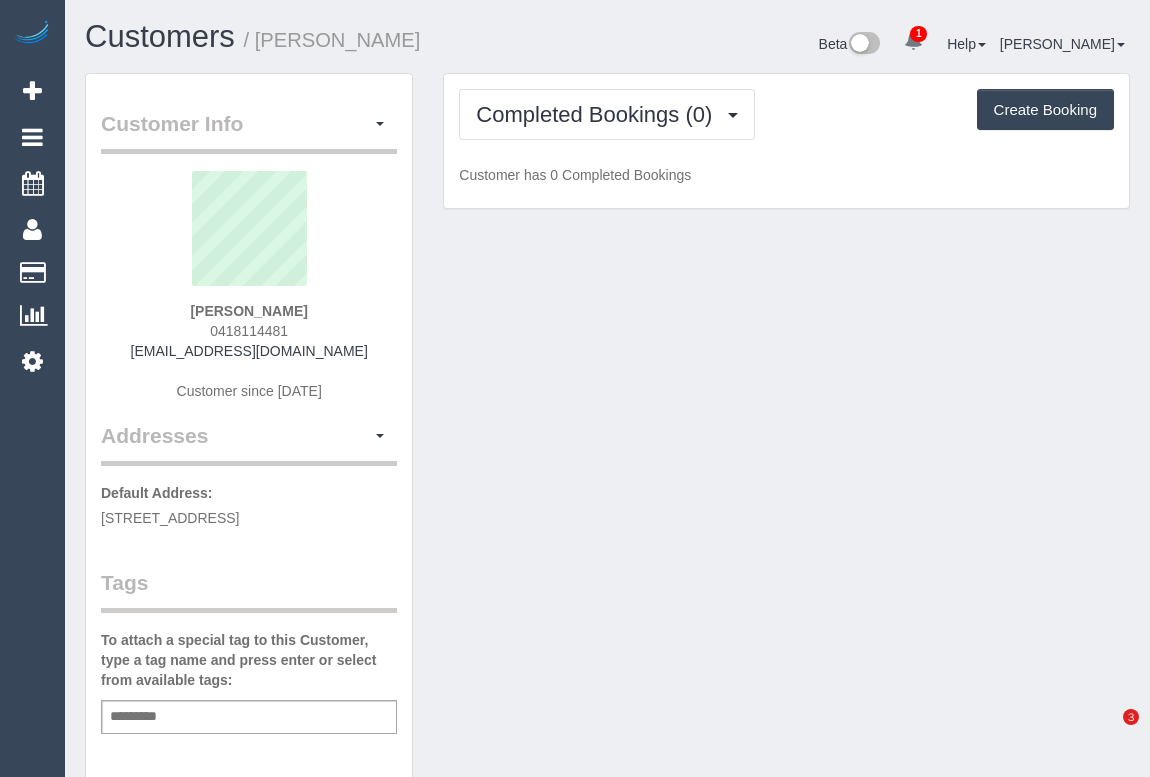 scroll, scrollTop: 0, scrollLeft: 0, axis: both 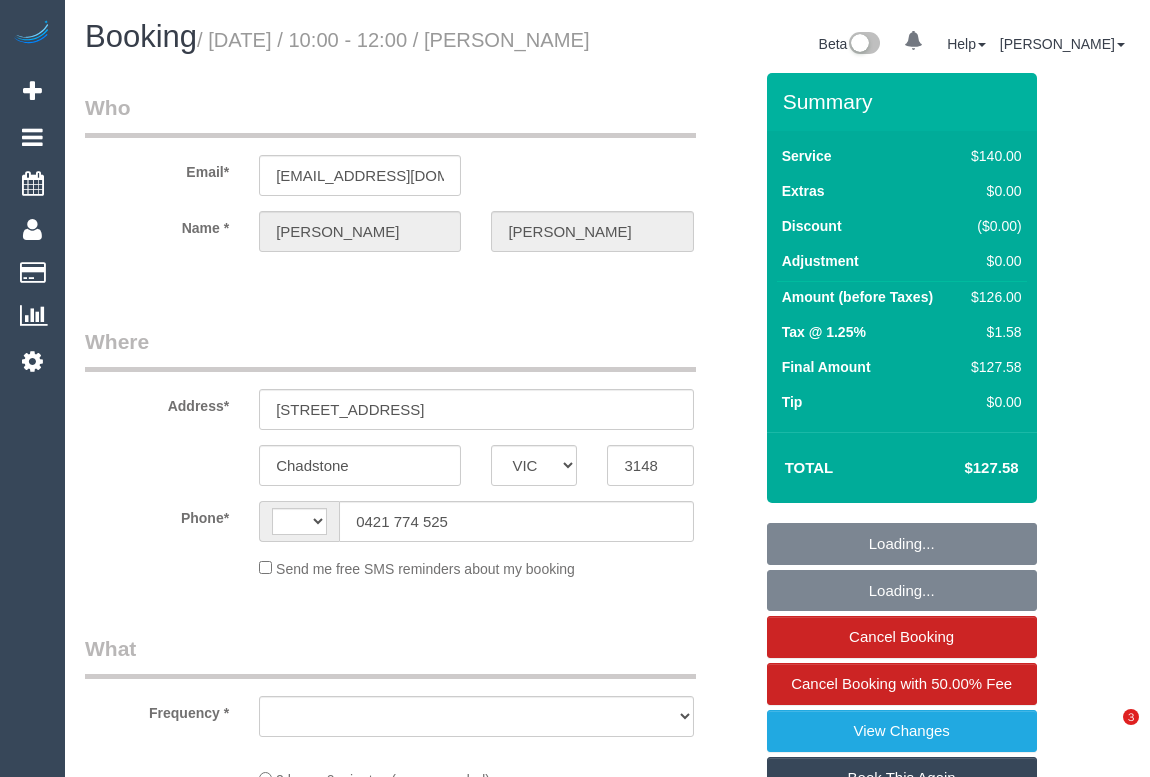 select on "VIC" 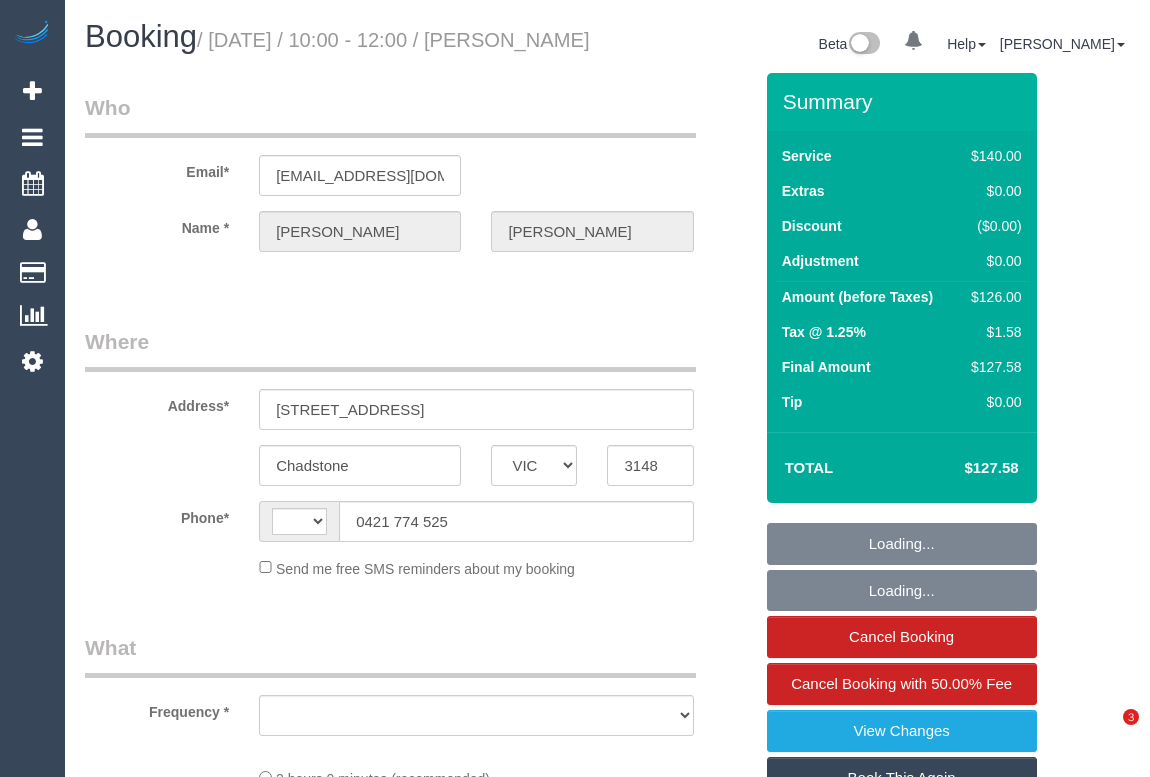 scroll, scrollTop: 0, scrollLeft: 0, axis: both 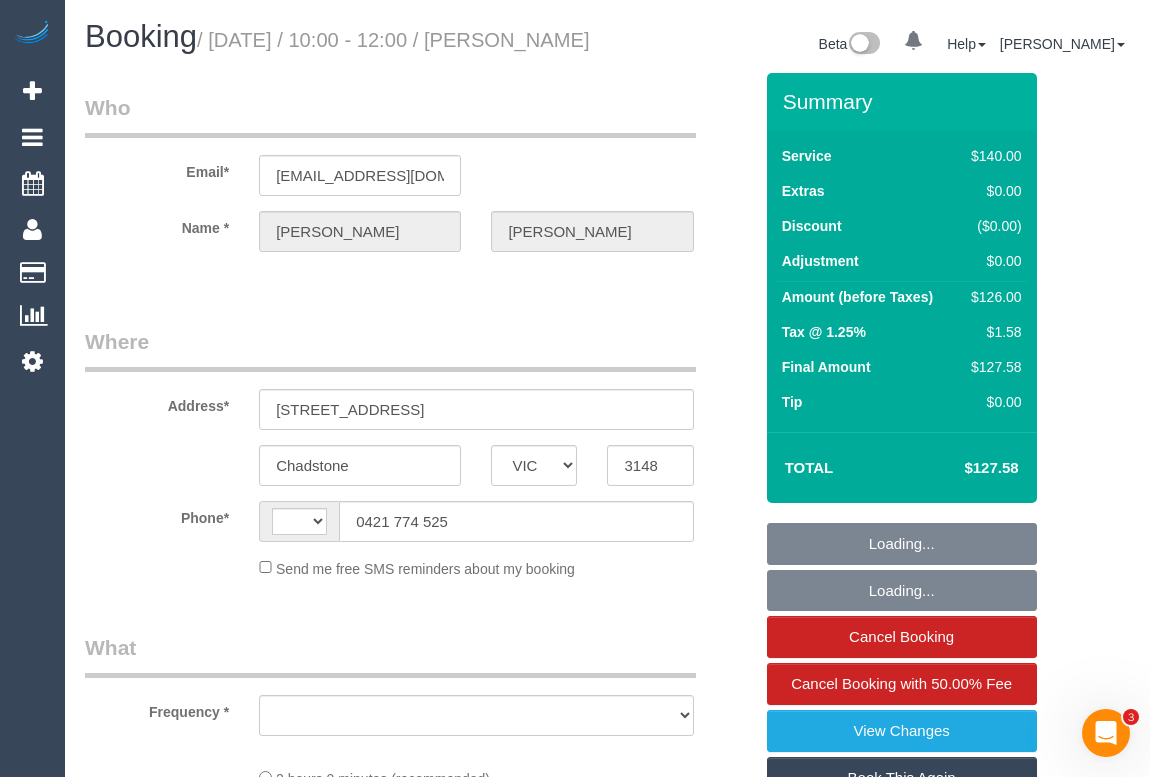 select on "string:stripe-pm_1MOcOM2GScqysDRVVBJYoU61" 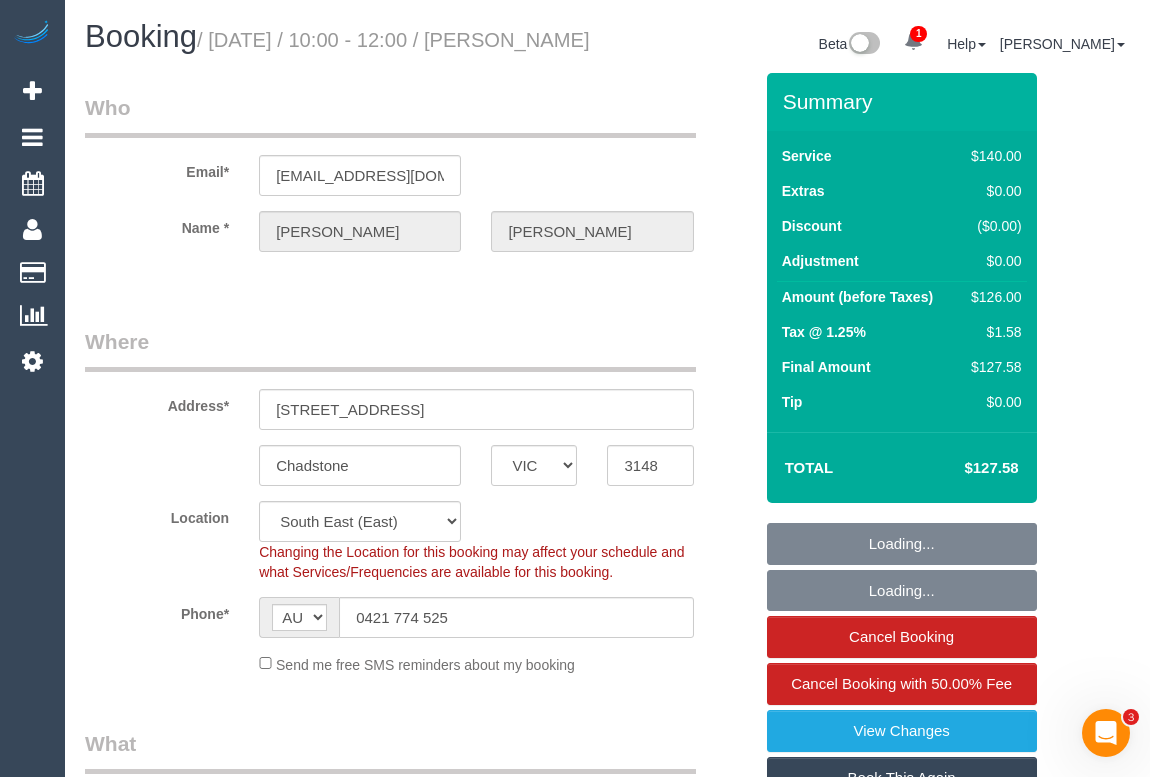 select on "number:27" 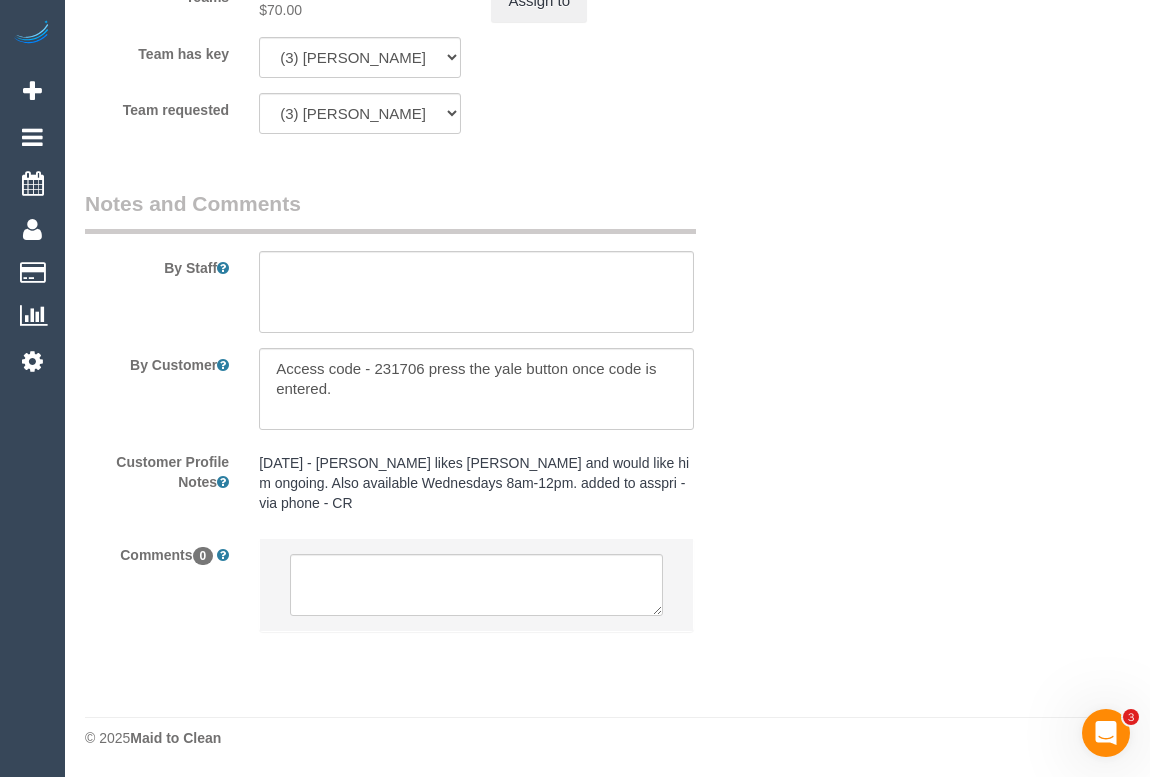 scroll, scrollTop: 3268, scrollLeft: 0, axis: vertical 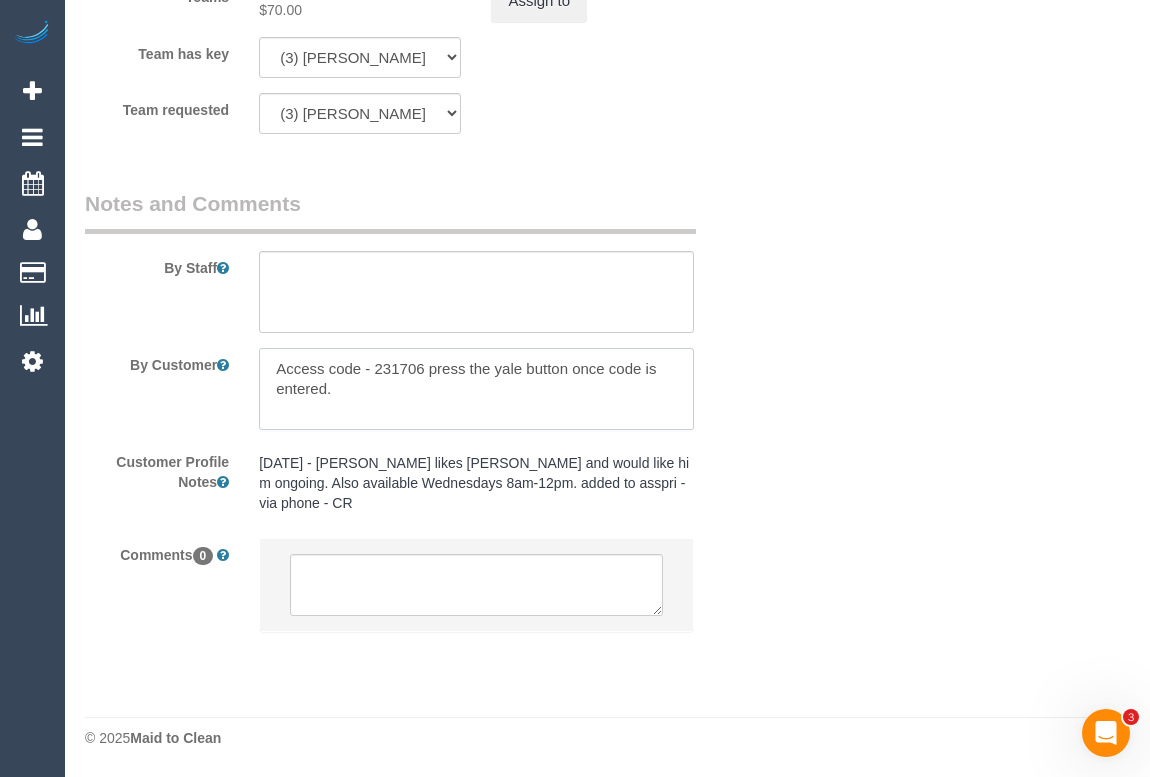 drag, startPoint x: 376, startPoint y: 418, endPoint x: 218, endPoint y: 356, distance: 169.7292 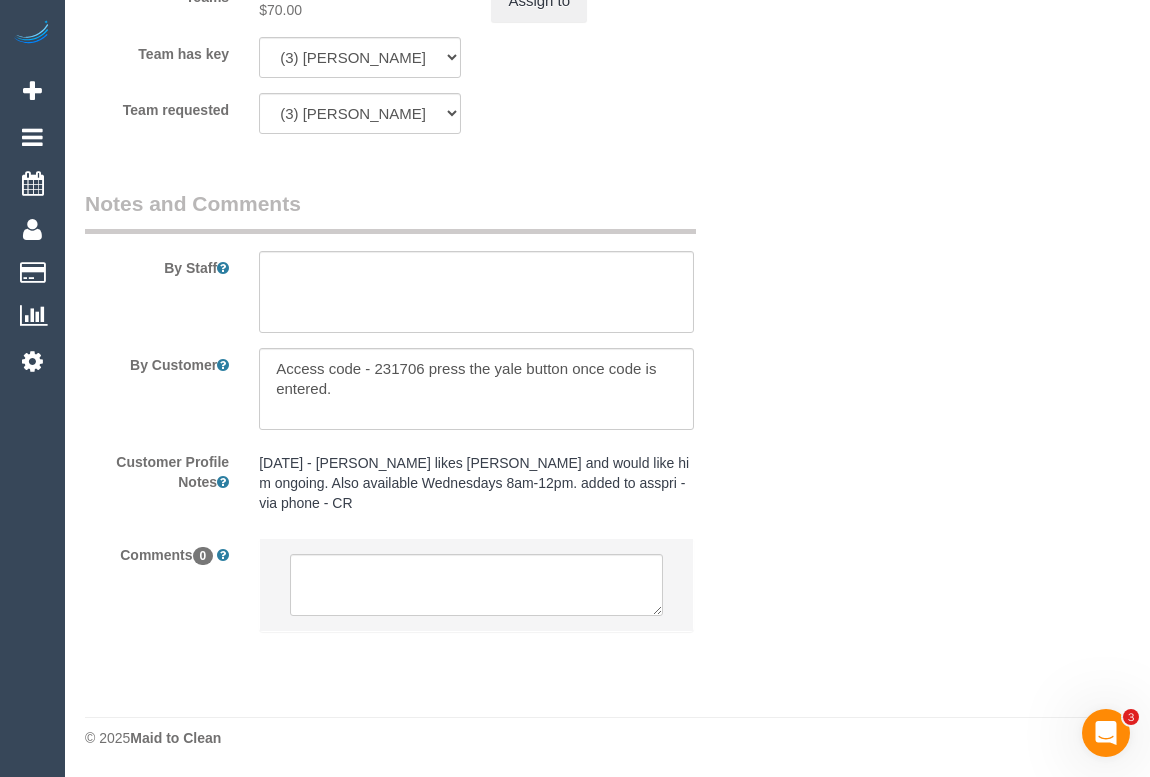click on "Who
Email*
jillianborg8@hotmail.com
Name *
Jillian
Robson
Where
Address*
48 Bolwarra Street
Chadstone
ACT
NSW
NT
QLD
SA
TAS
VIC
WA
3148
Location
Office City East (North) East (South) Inner East Inner North (East) Inner North (West) Inner South East Inner West North (East) North (West) Outer East Outer North (East) Outer North (West) Outer South East Outer West South East (East) South East (West) West (North) West (South) ZG - Central ZG - East ZG - North ZG - South" at bounding box center (607, -1243) 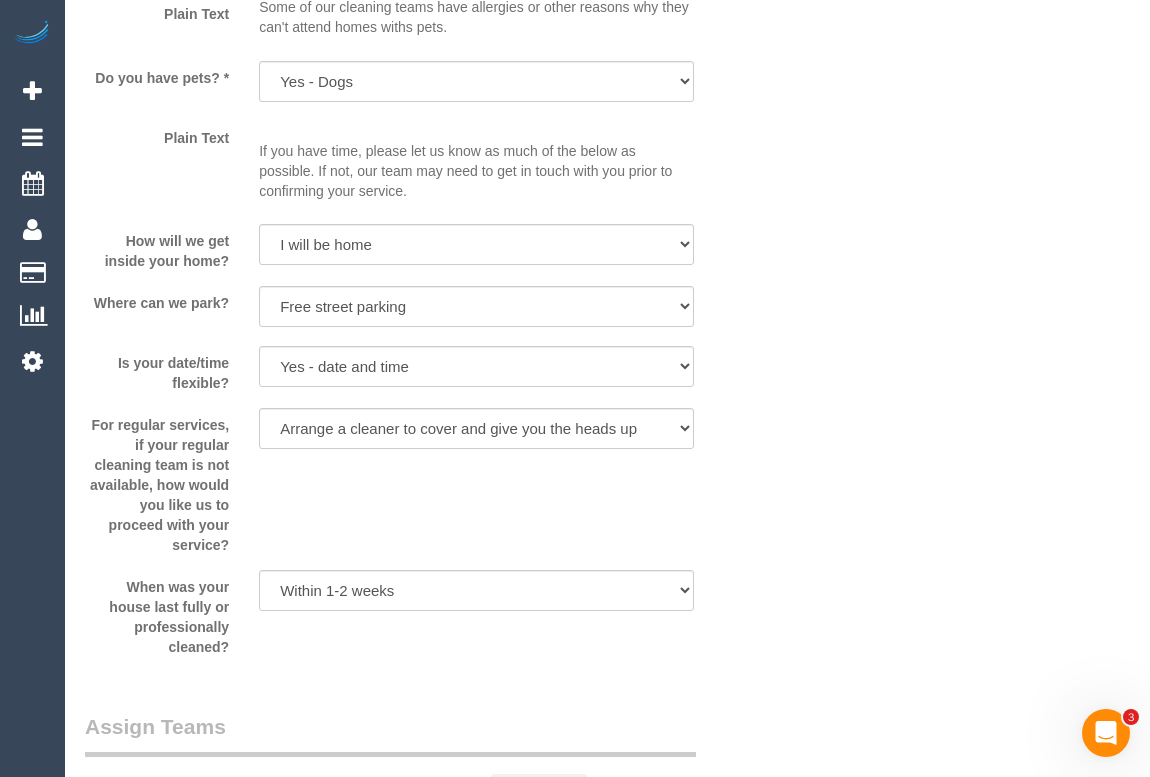 scroll, scrollTop: 2268, scrollLeft: 0, axis: vertical 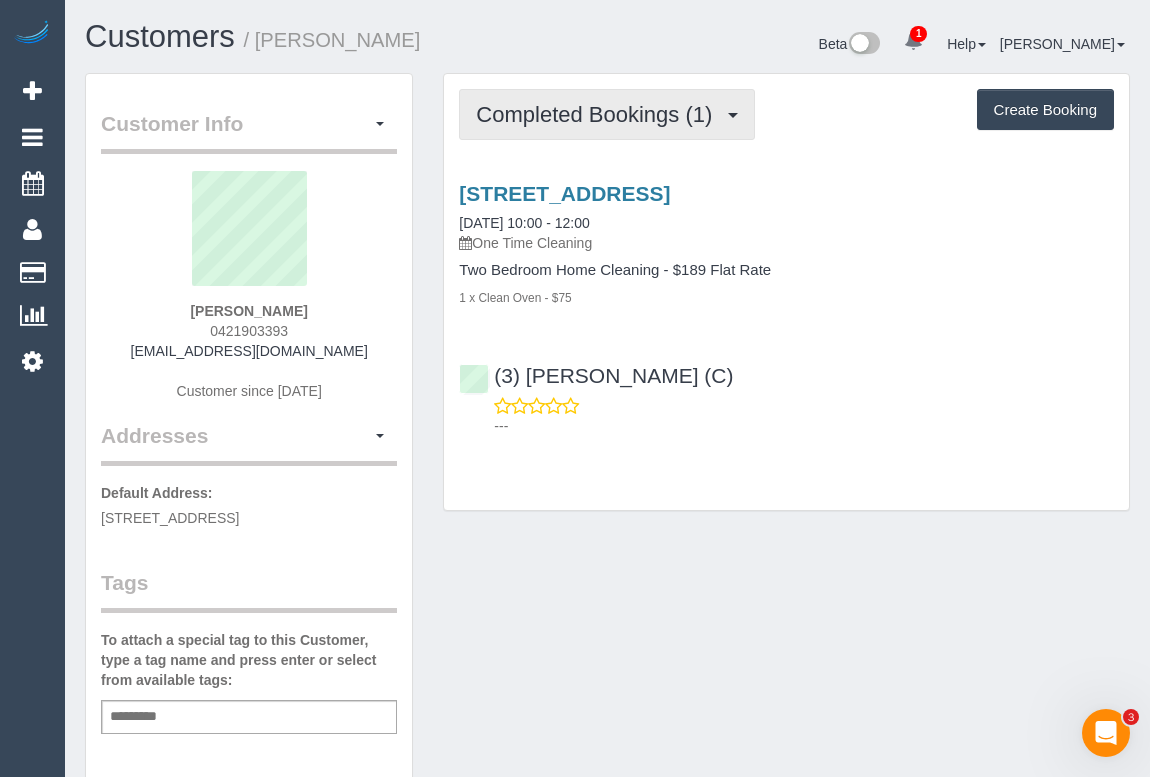 click on "Completed Bookings (1)" at bounding box center [607, 114] 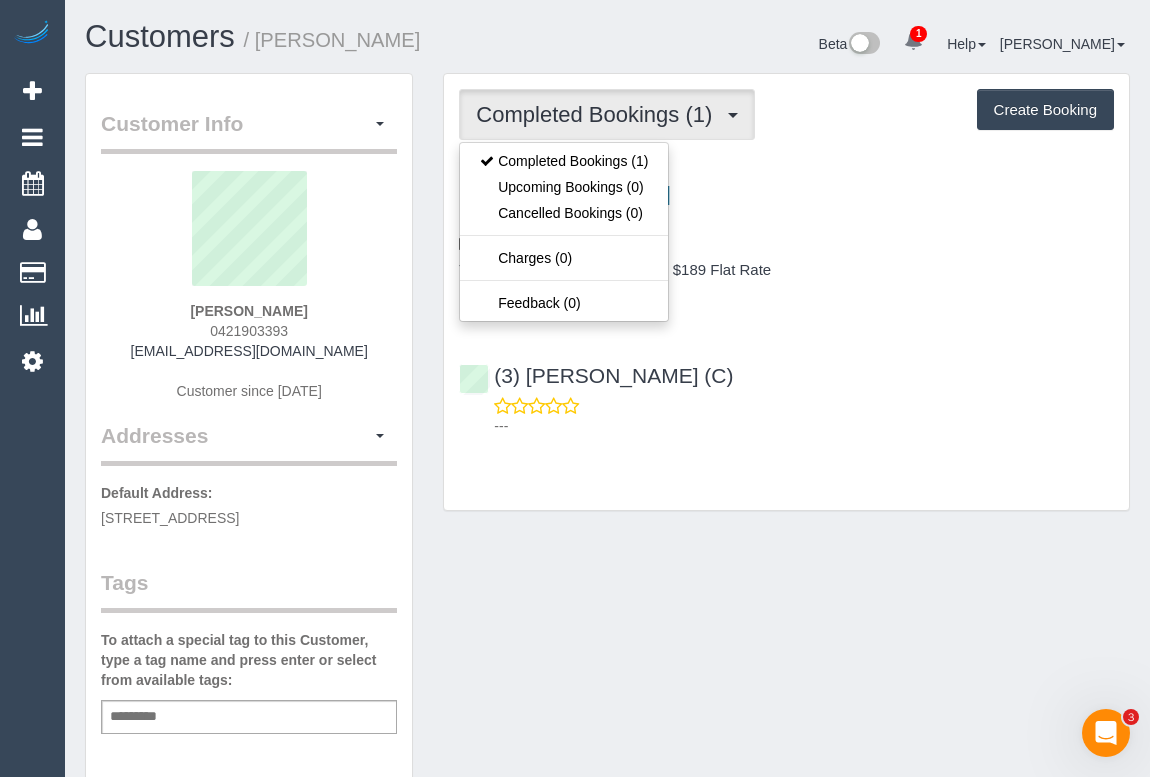 click on "Completed Bookings (1)
Completed Bookings (1)
Upcoming Bookings (0)
Cancelled Bookings (0)
Charges (0)
Feedback (0)
Create Booking
Service
Feedback" at bounding box center [786, 292] 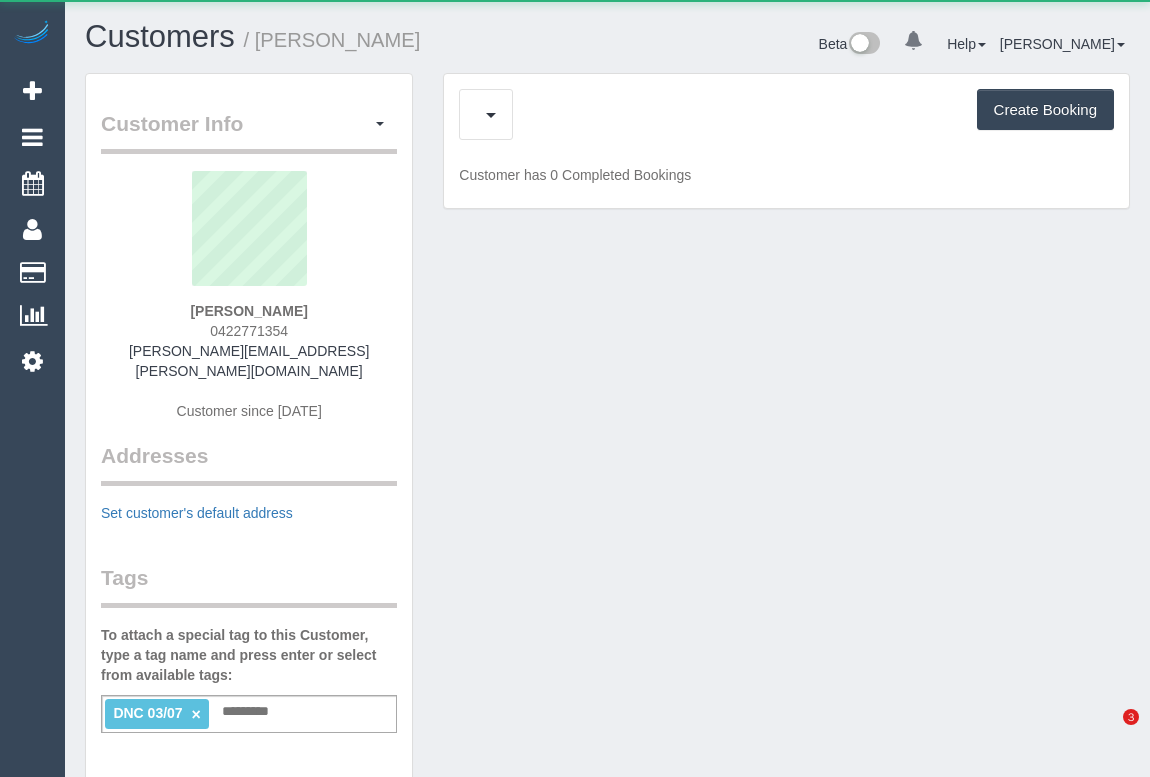 scroll, scrollTop: 0, scrollLeft: 0, axis: both 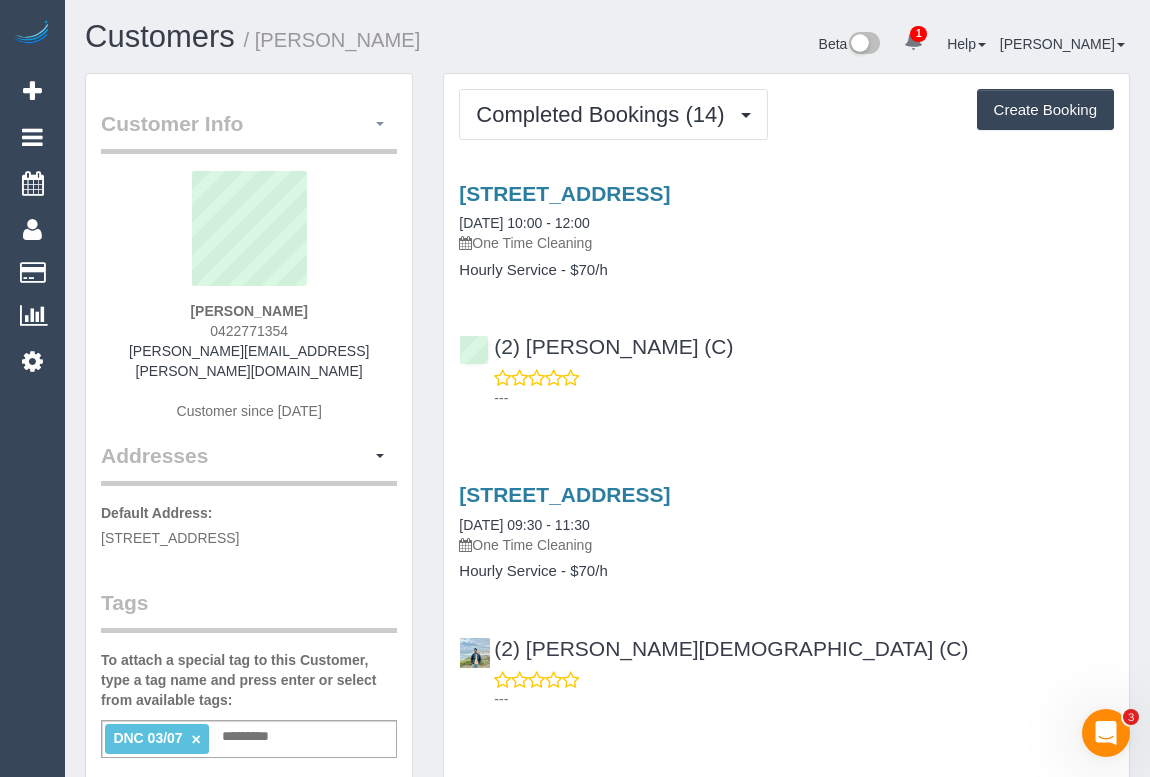click at bounding box center [380, 124] 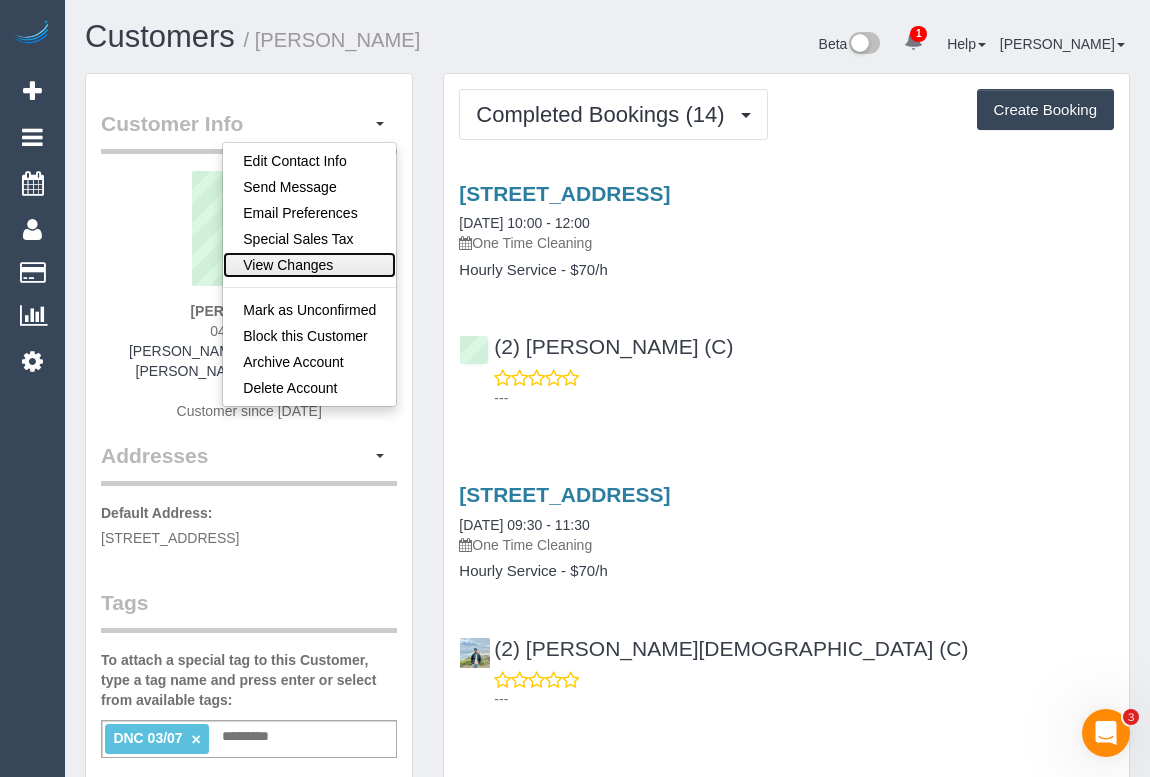 click on "View Changes" at bounding box center [309, 265] 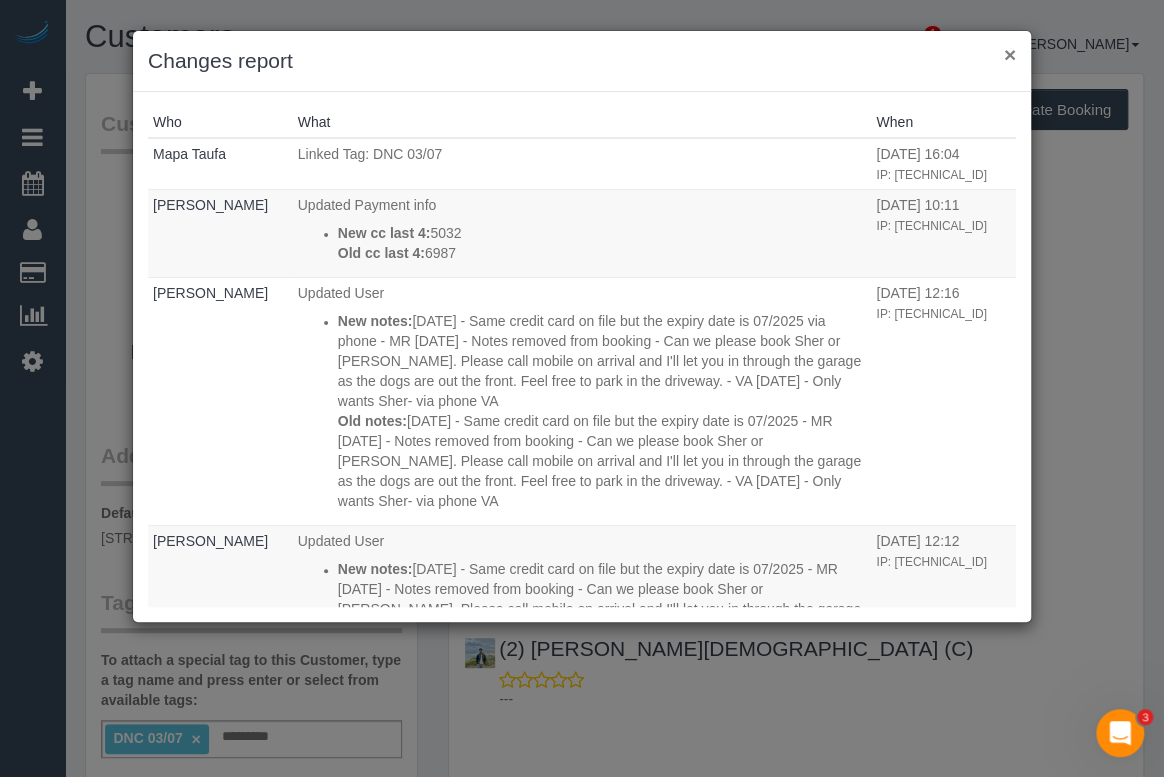 click on "×" at bounding box center [1010, 54] 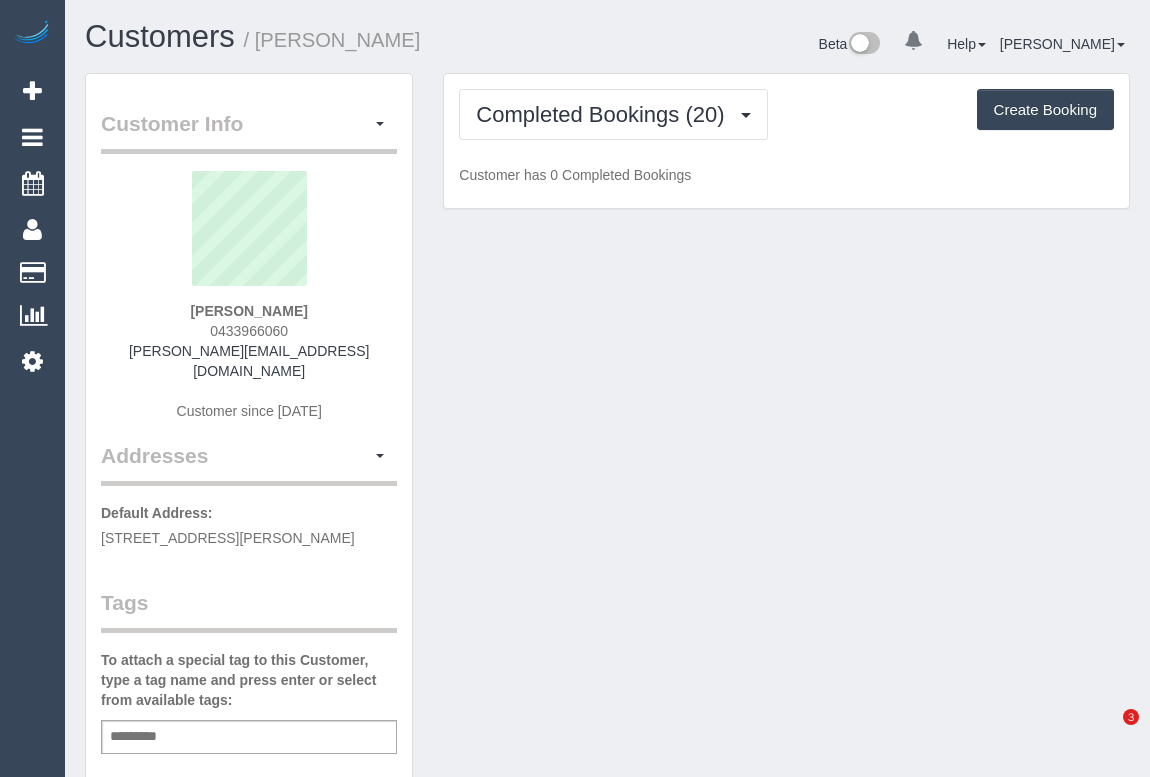 scroll, scrollTop: 0, scrollLeft: 0, axis: both 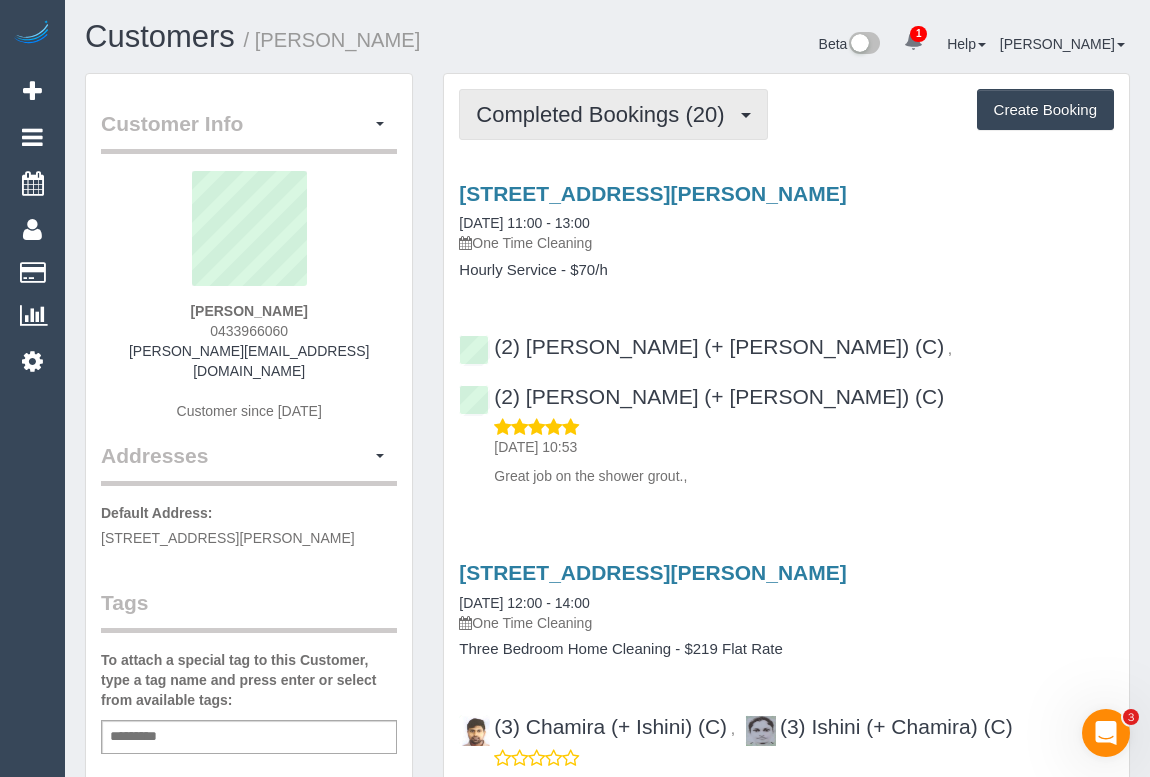 click on "Completed Bookings (20)" at bounding box center (613, 114) 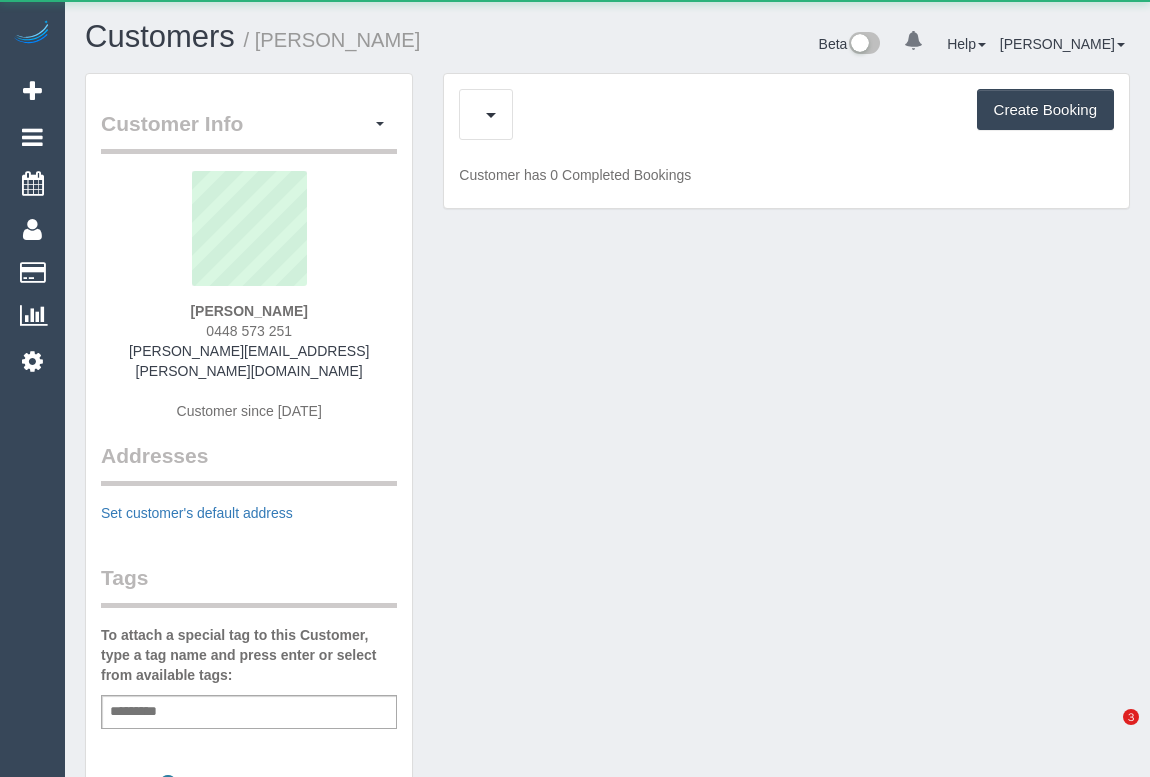 scroll, scrollTop: 0, scrollLeft: 0, axis: both 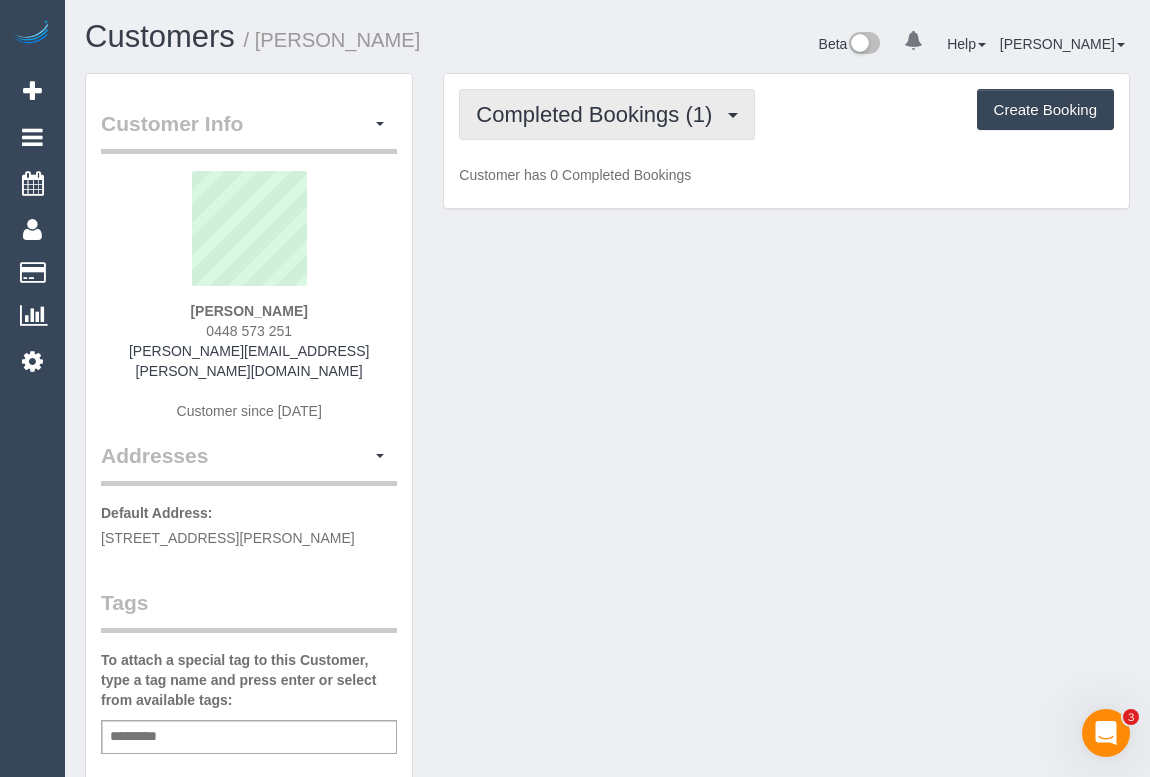 click on "Completed Bookings (1)" at bounding box center [599, 114] 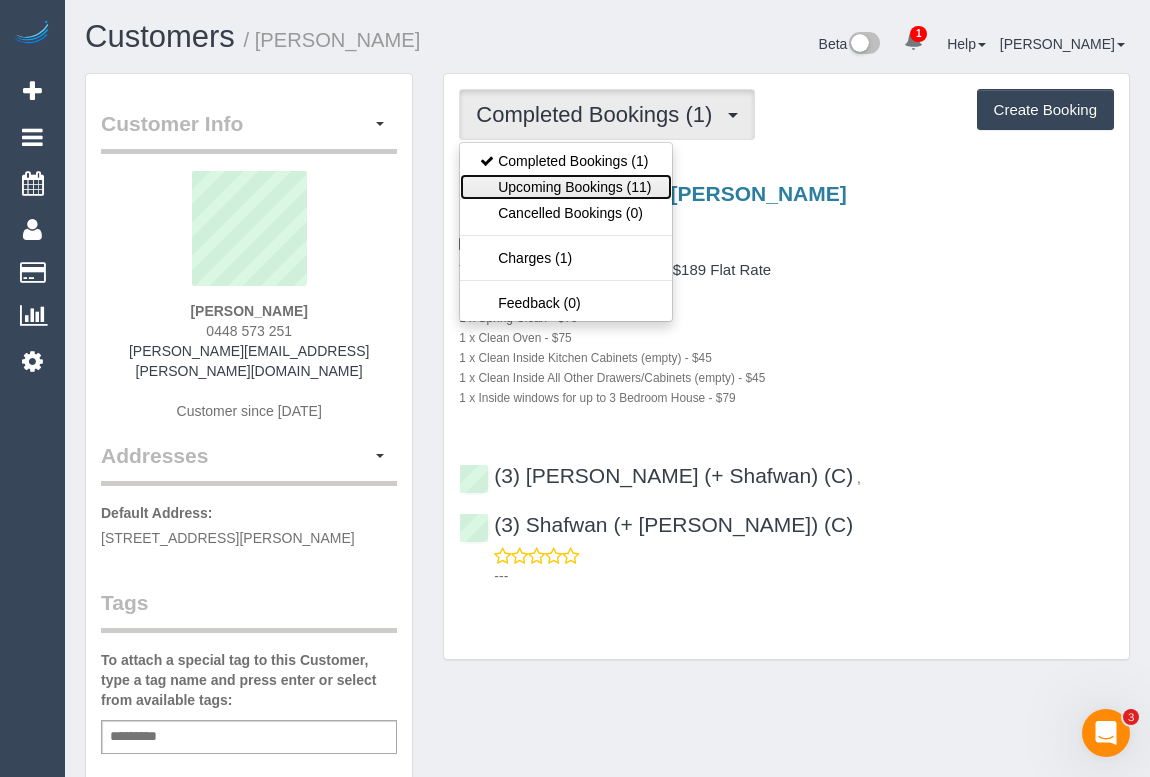 click on "Upcoming Bookings (11)" at bounding box center (565, 187) 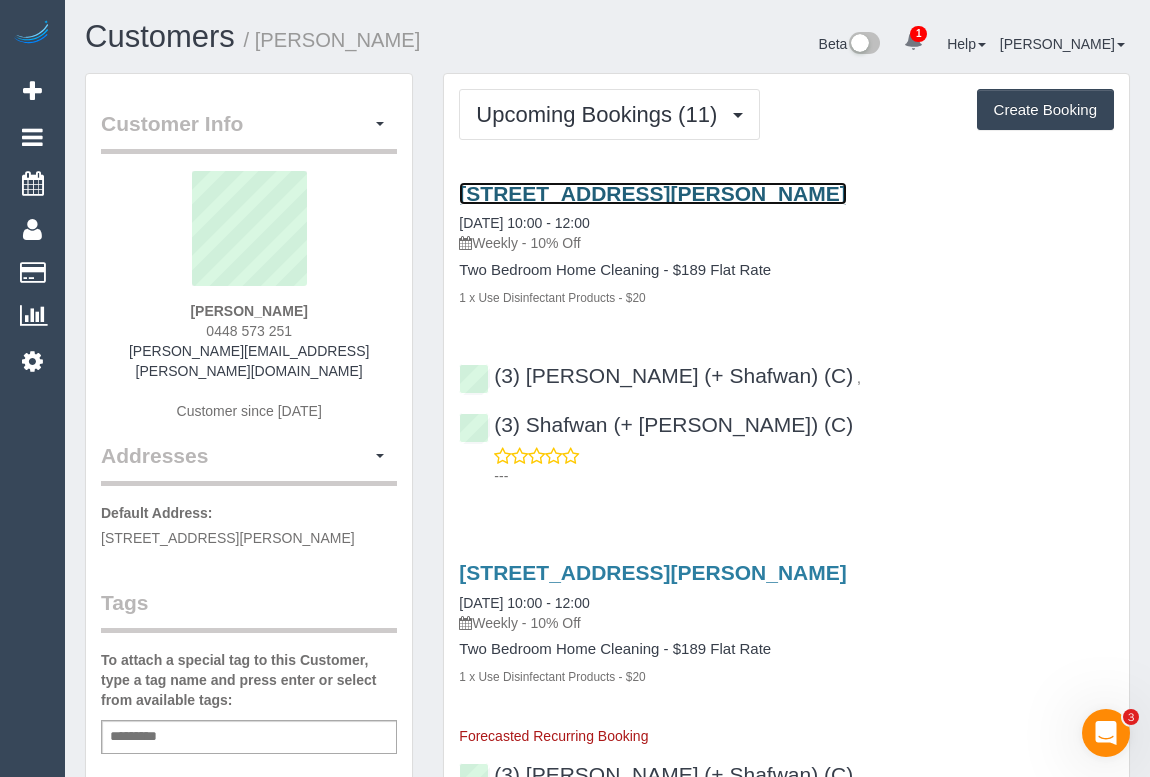 click on "159 Arthurton Road, 4, Northcote, VIC 3070" at bounding box center (652, 193) 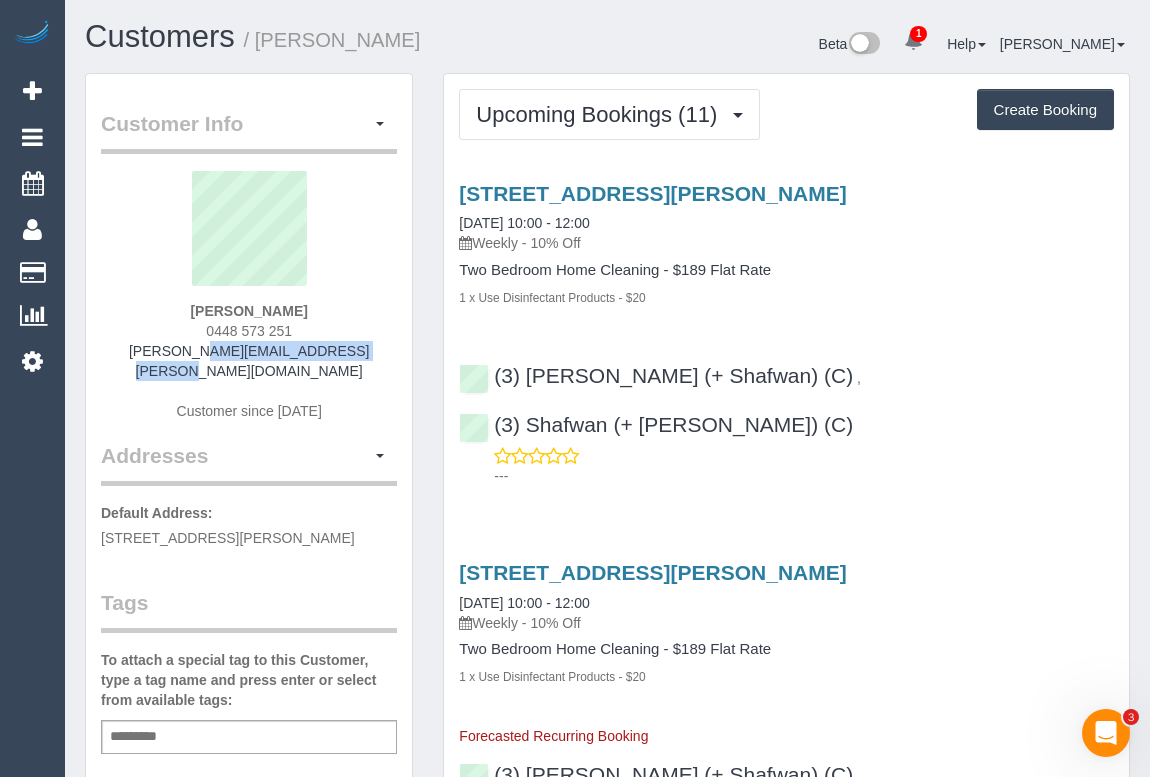drag, startPoint x: 161, startPoint y: 352, endPoint x: 368, endPoint y: 352, distance: 207 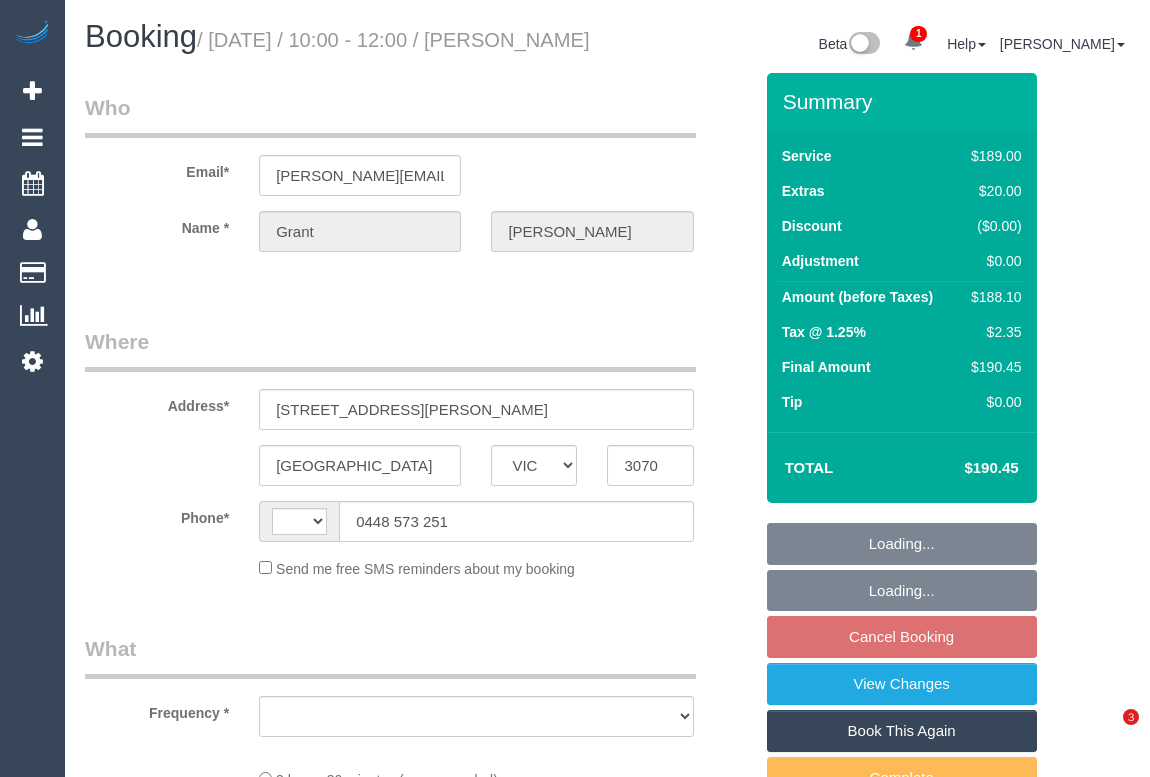 select on "VIC" 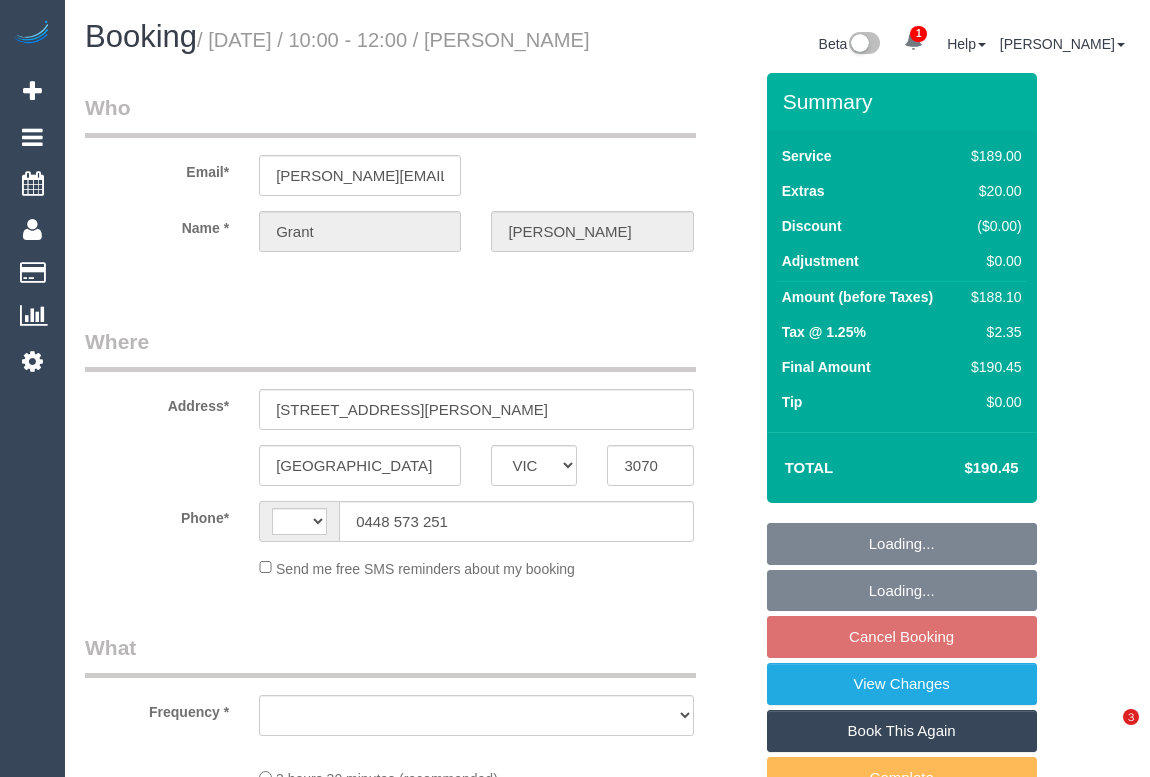 scroll, scrollTop: 0, scrollLeft: 0, axis: both 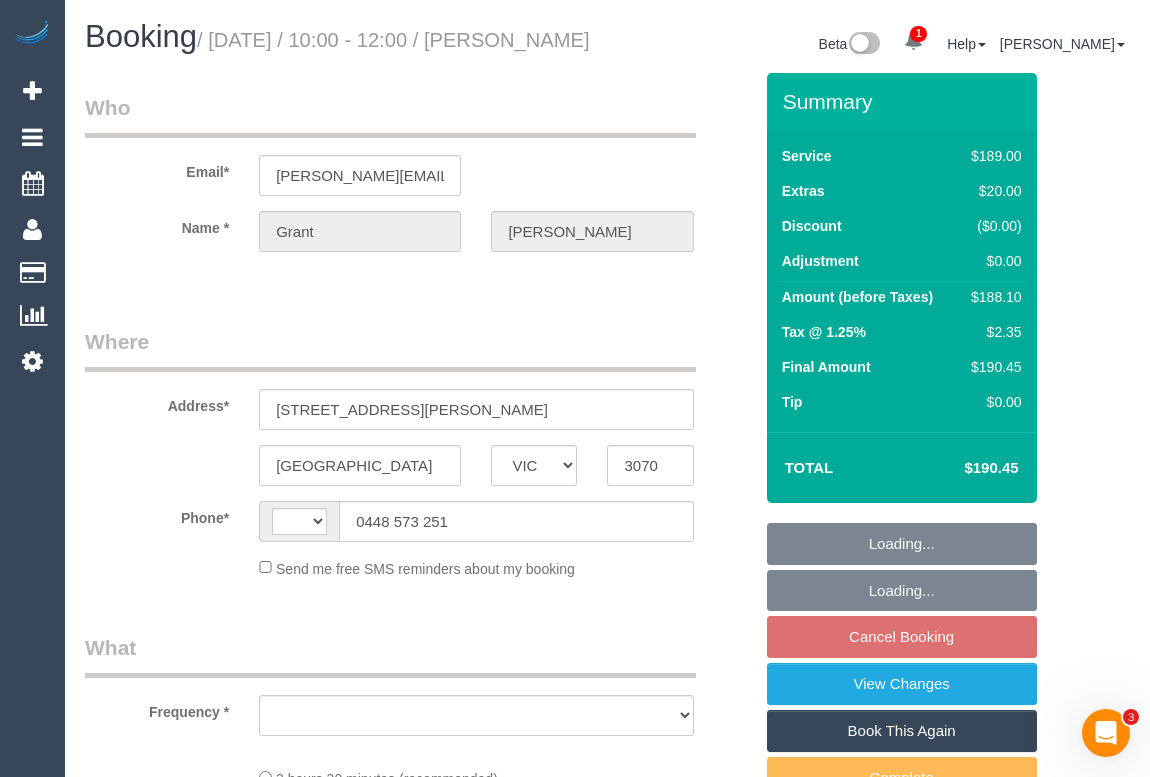 select on "number:27" 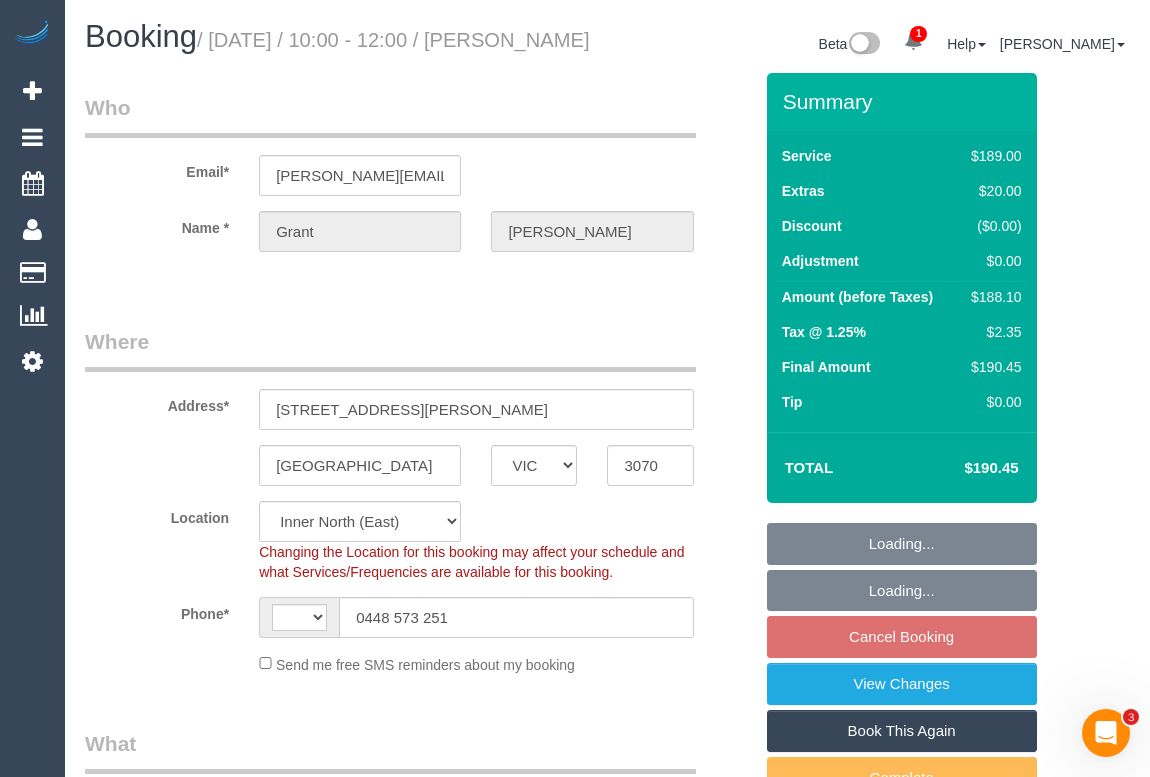 select on "string:AU" 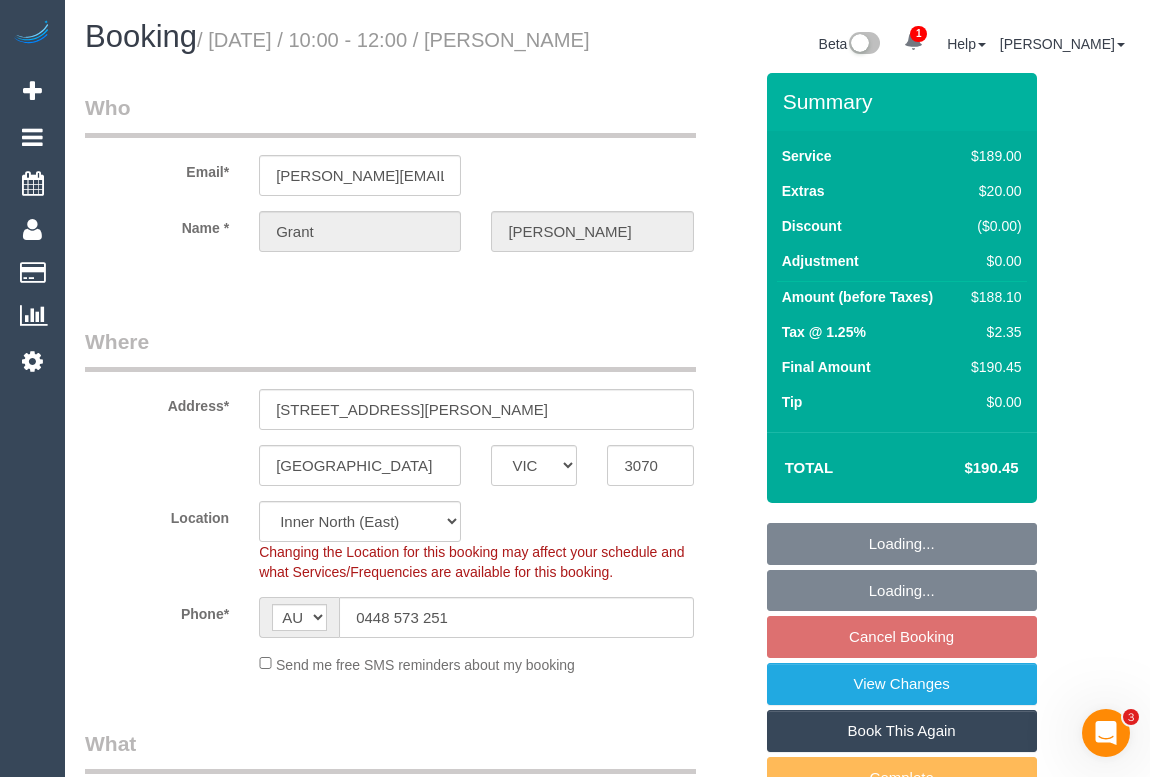 select on "object:792" 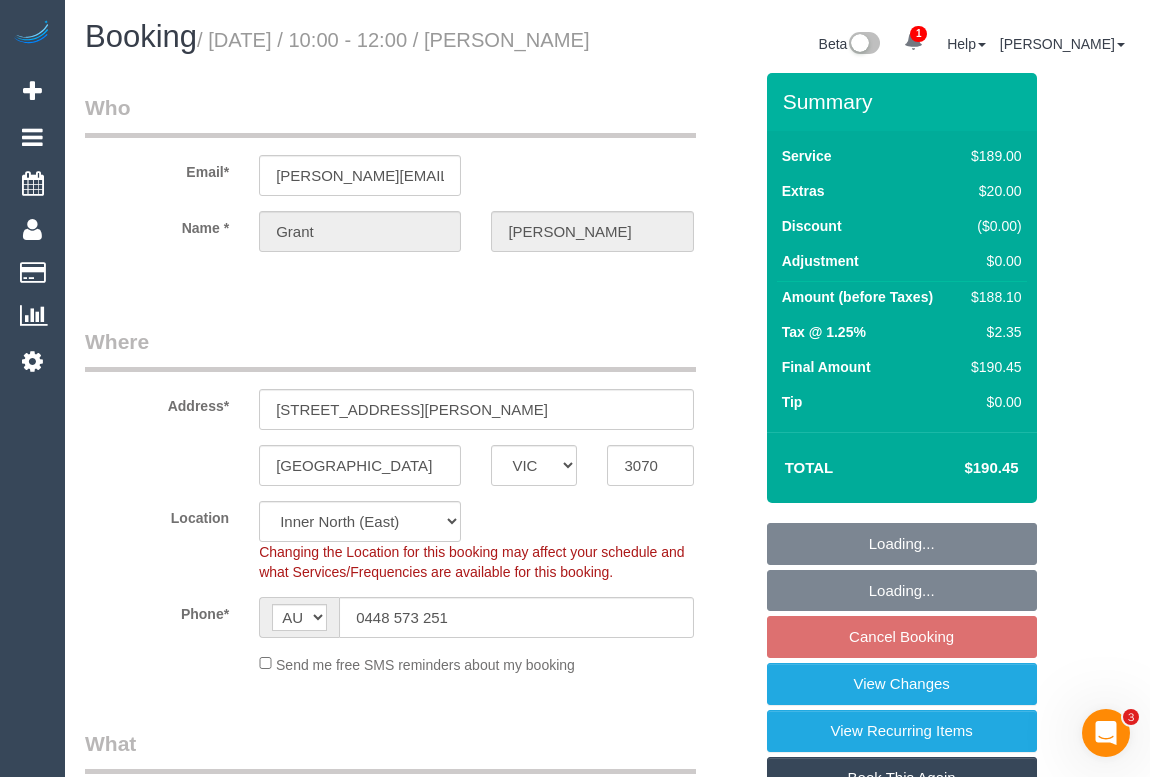 select on "spot3" 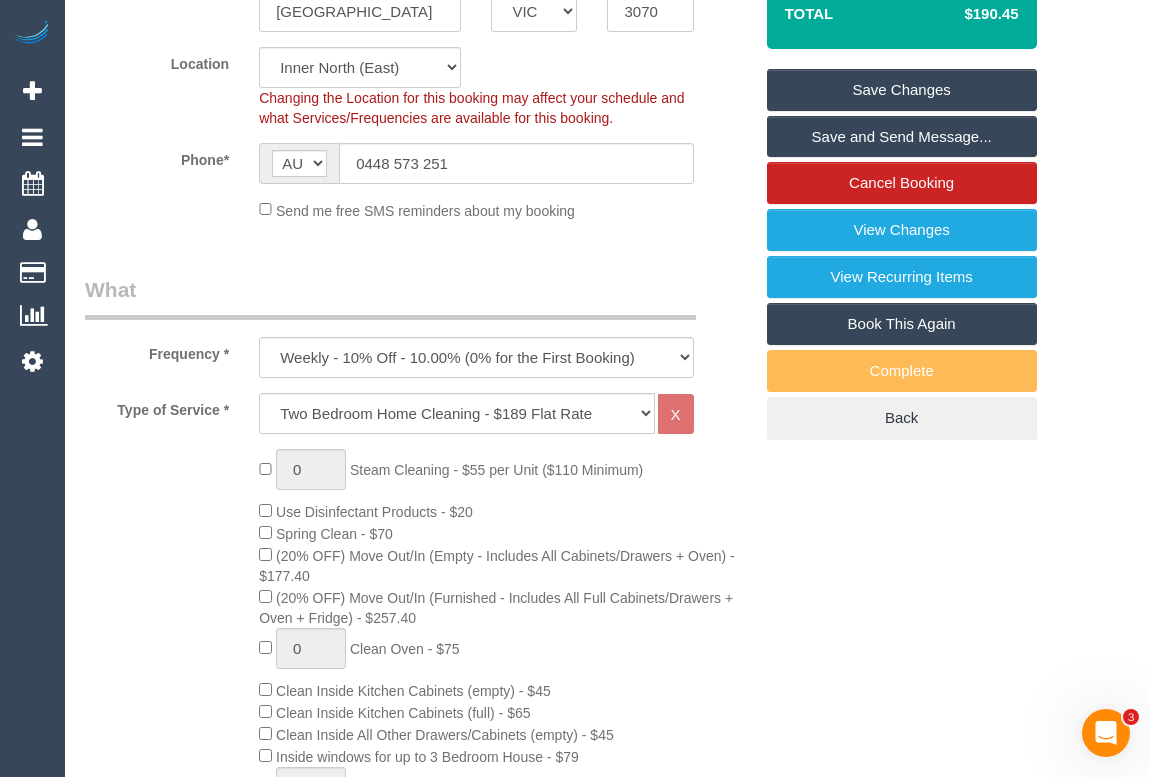 scroll, scrollTop: 909, scrollLeft: 0, axis: vertical 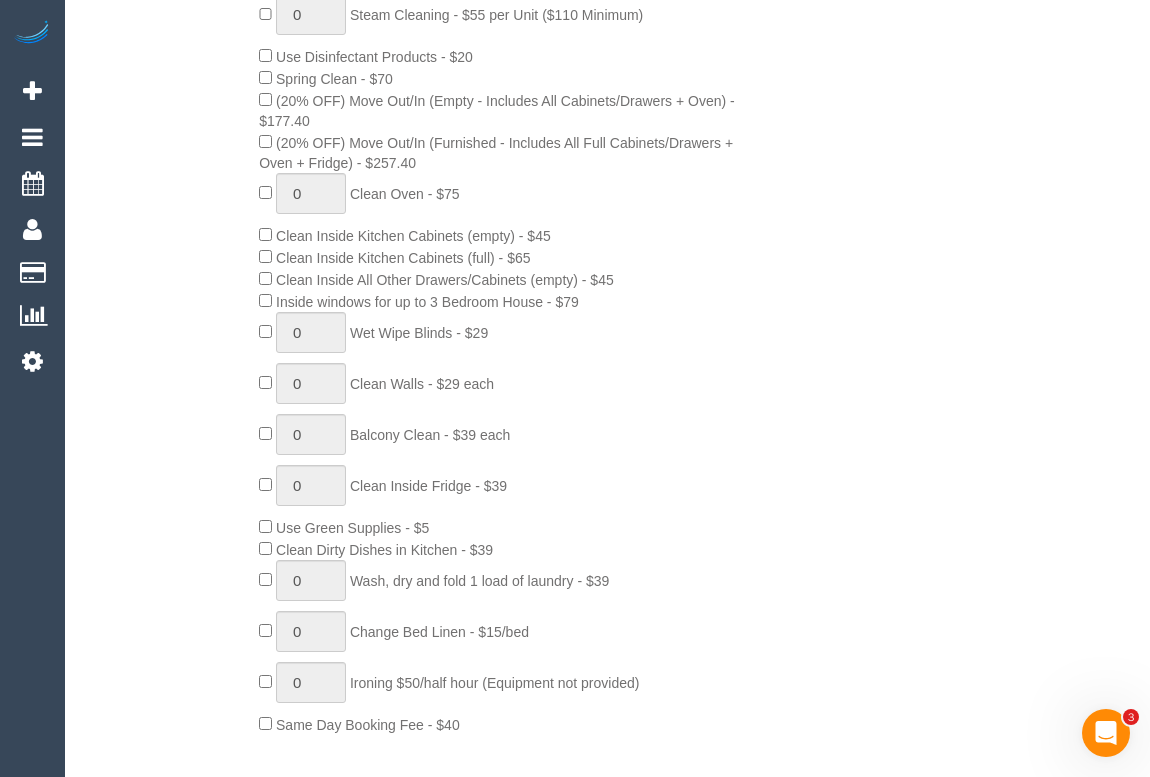 click on "Who
Email*
j.grant.richards@gmail.com
Name *
Grant
Richards
Where
Address*
159 Arthurton road, 4
Northcote
ACT
NSW
NT
QLD
SA
TAS
VIC
WA
3070
Location
Office City East (North) East (South) Inner East Inner North (East) Inner North (West) Inner South East Inner West North (East) North (West) Outer East Outer North (East) Outer North (West) Outer South East Outer West South East (East) South East (West) West (North) West (South) ZG - Central ZG - East ZG - North ZG - South" at bounding box center (607, 1136) 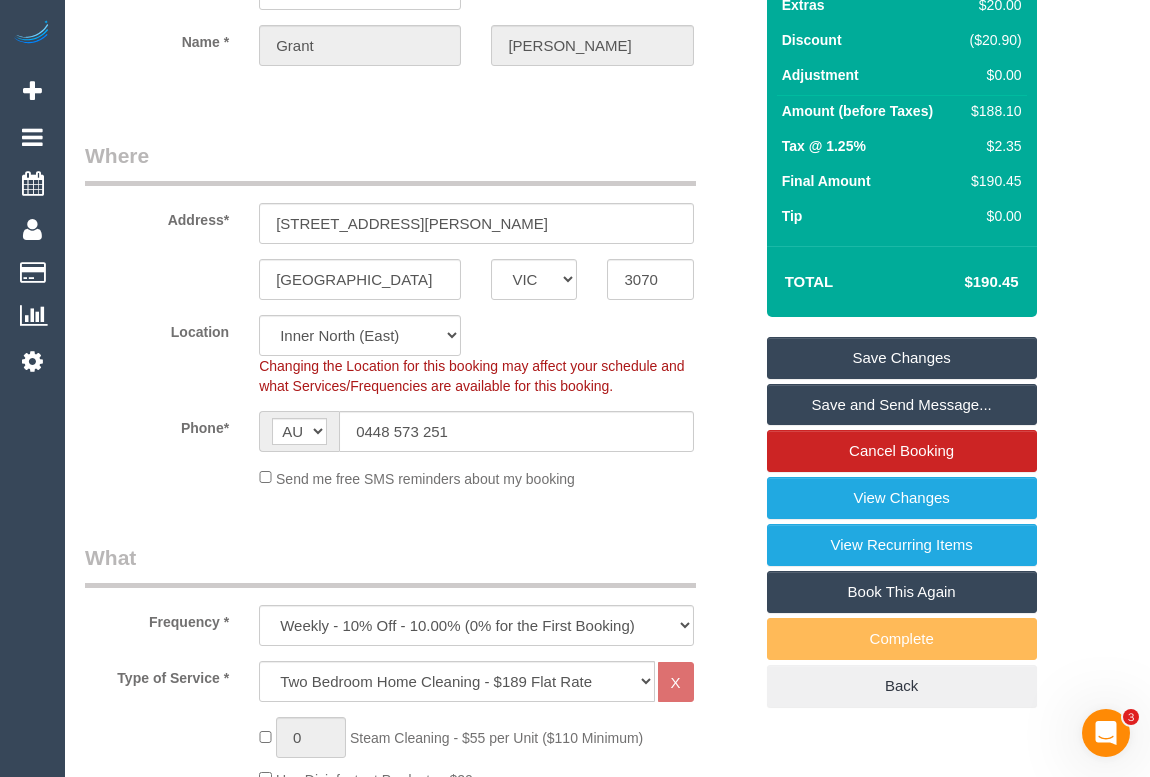 scroll, scrollTop: 0, scrollLeft: 0, axis: both 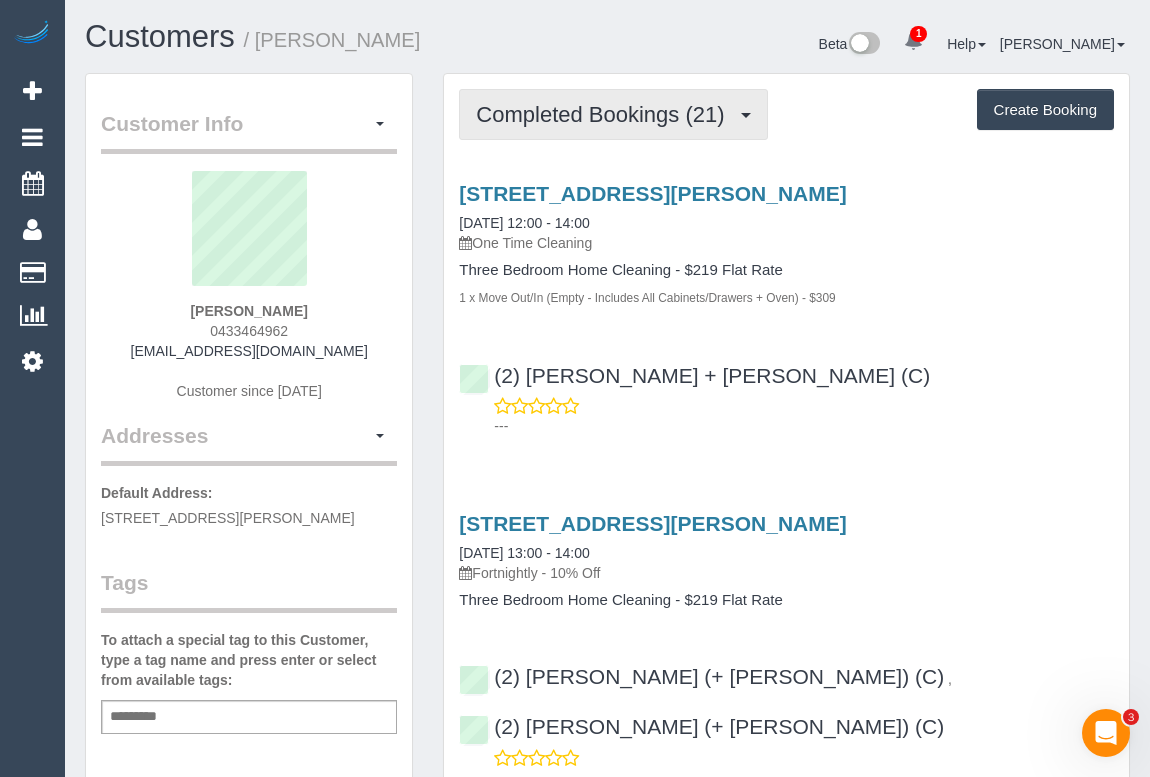 click on "Completed Bookings (21)" at bounding box center (613, 114) 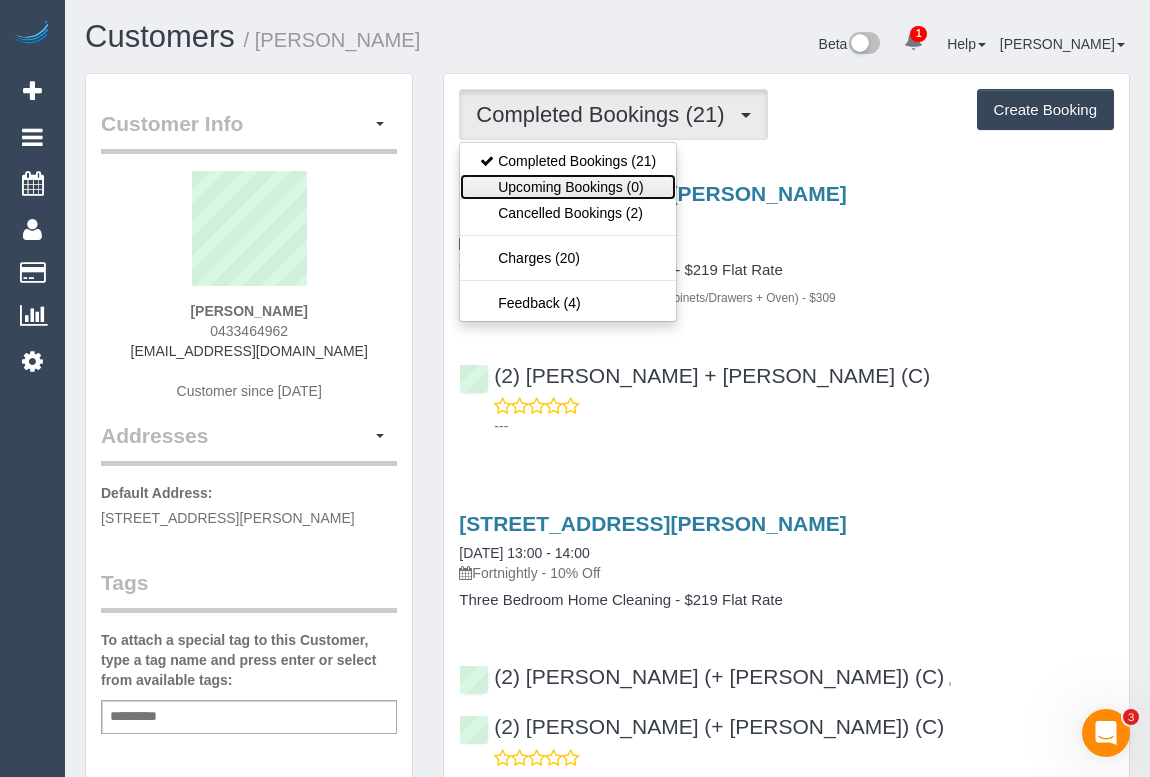 click on "Upcoming Bookings (0)" at bounding box center (568, 187) 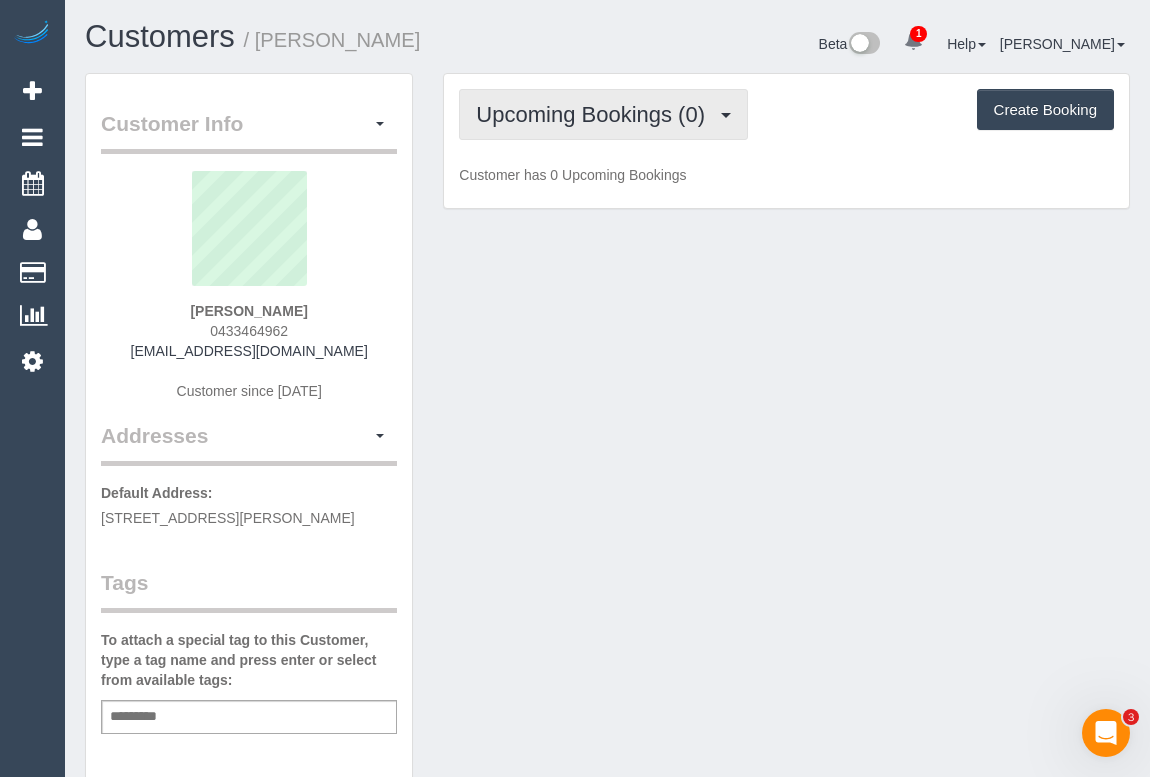 click on "Upcoming Bookings (0)" at bounding box center [595, 114] 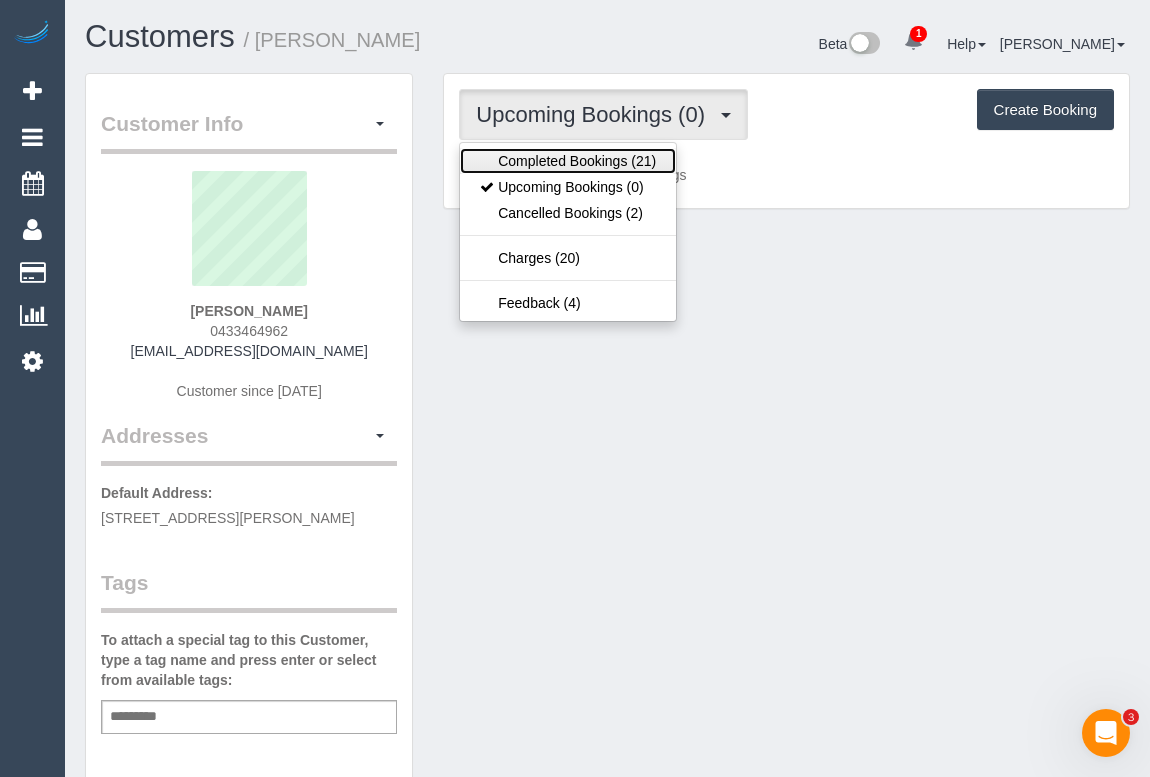 click on "Completed Bookings (21)" at bounding box center [568, 161] 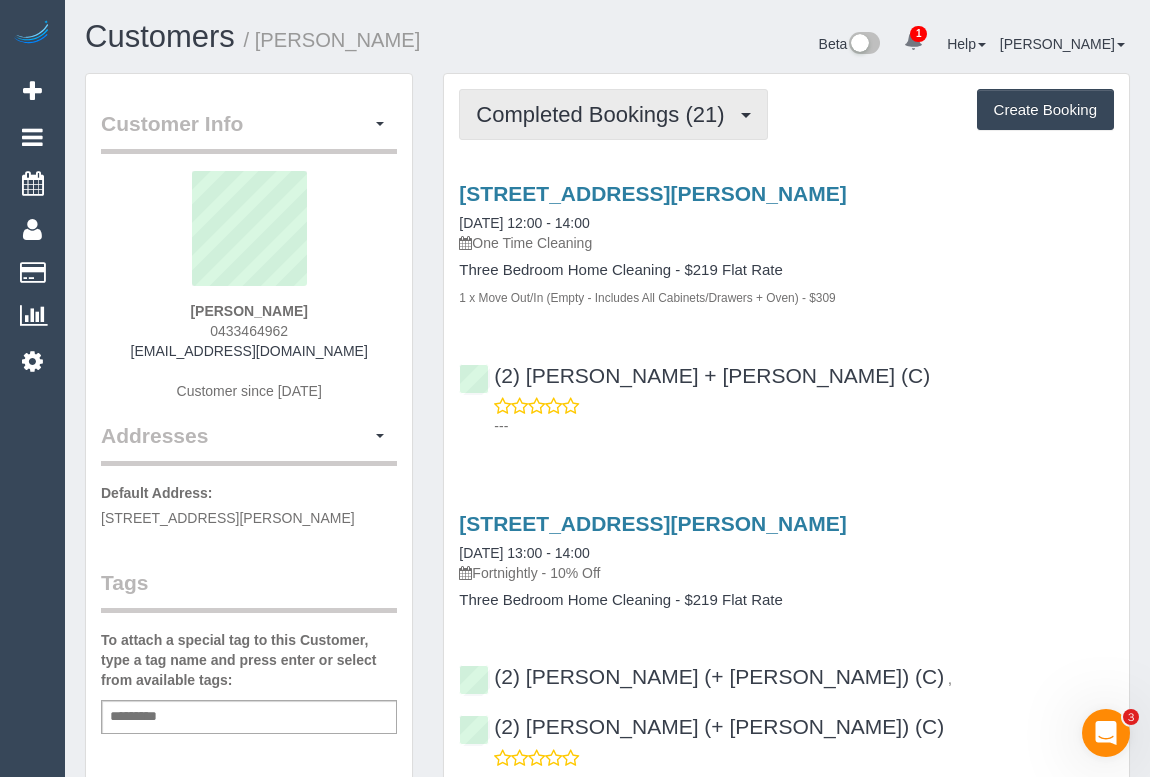 click on "Completed Bookings (21)" at bounding box center [605, 114] 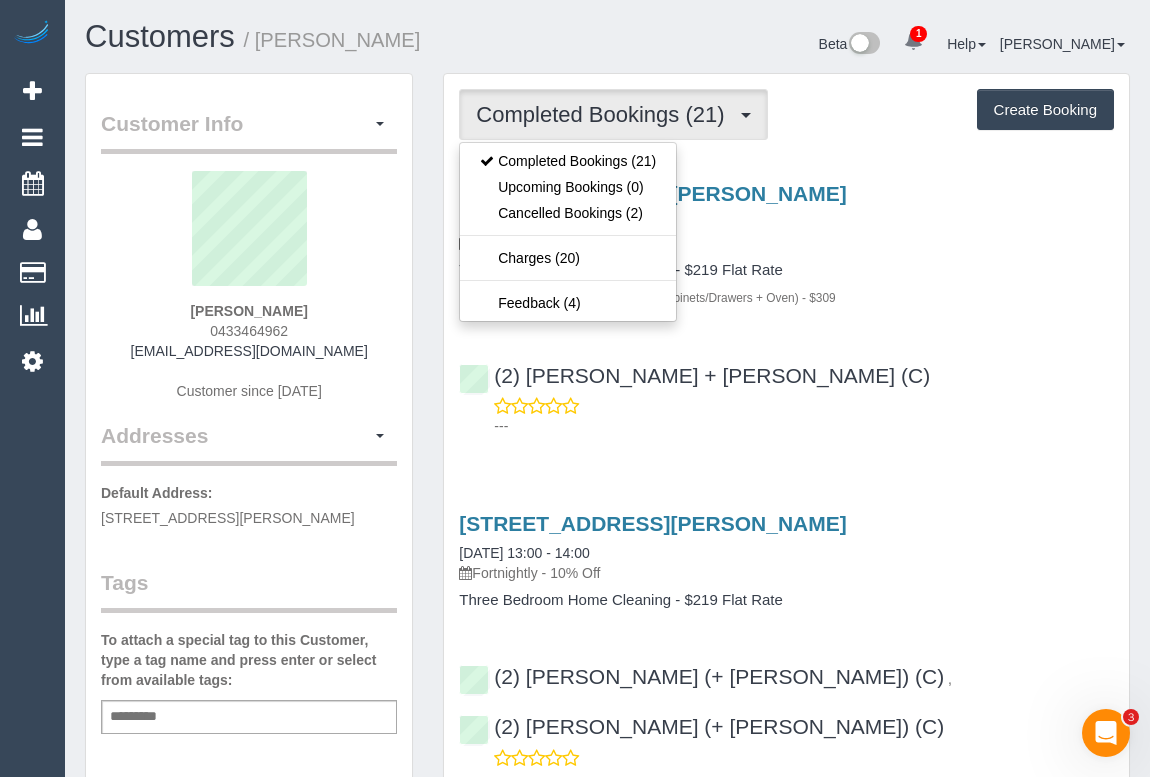 click on "---" at bounding box center (786, 416) 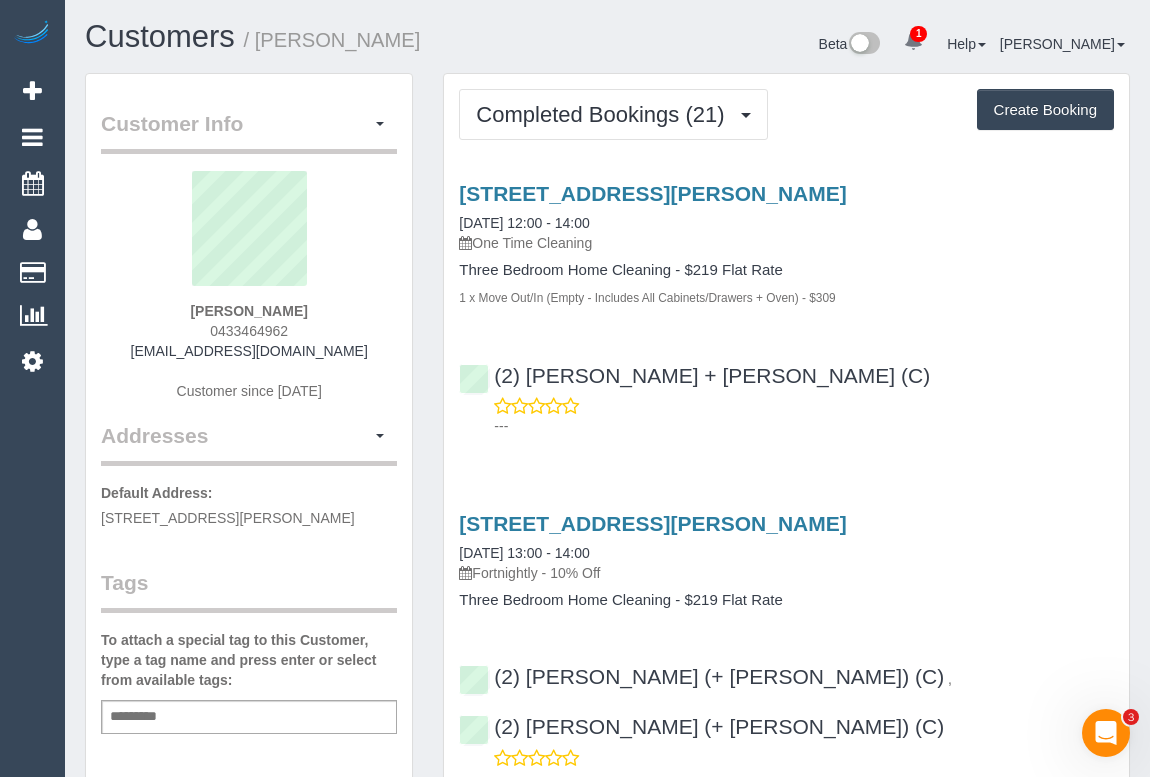 drag, startPoint x: 183, startPoint y: 333, endPoint x: 314, endPoint y: 333, distance: 131 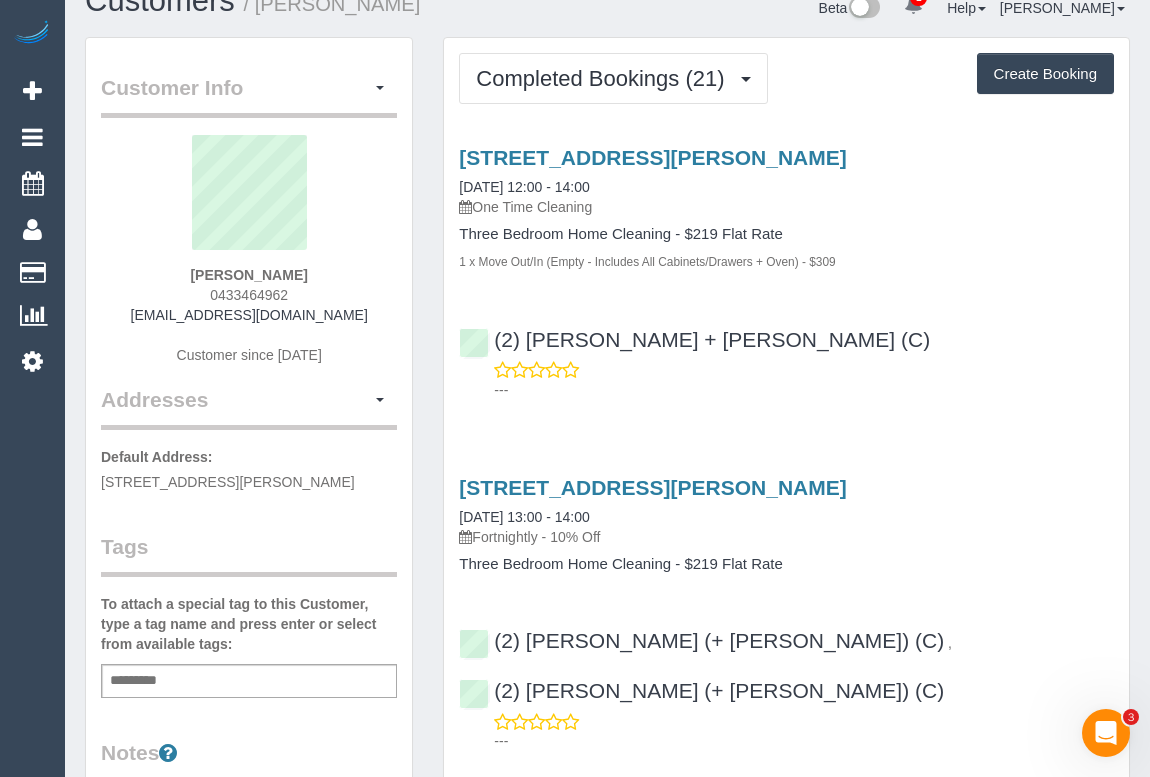 scroll, scrollTop: 0, scrollLeft: 0, axis: both 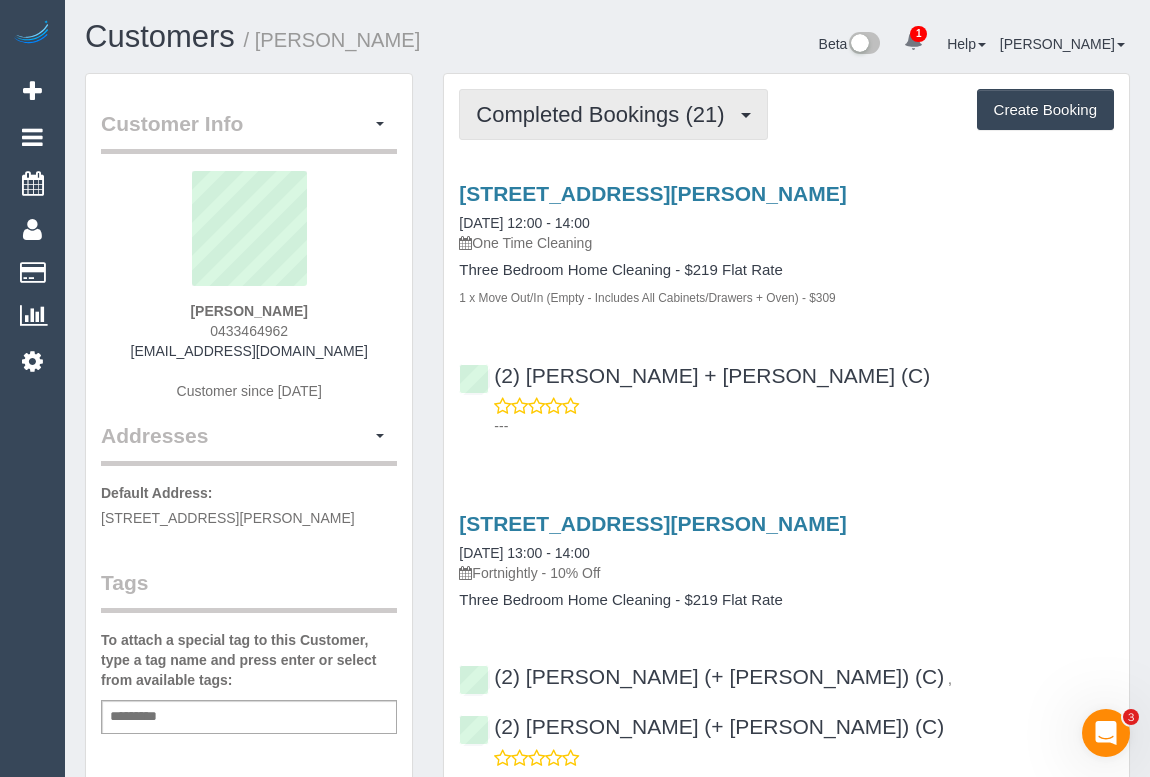 click on "Completed Bookings (21)" at bounding box center [605, 114] 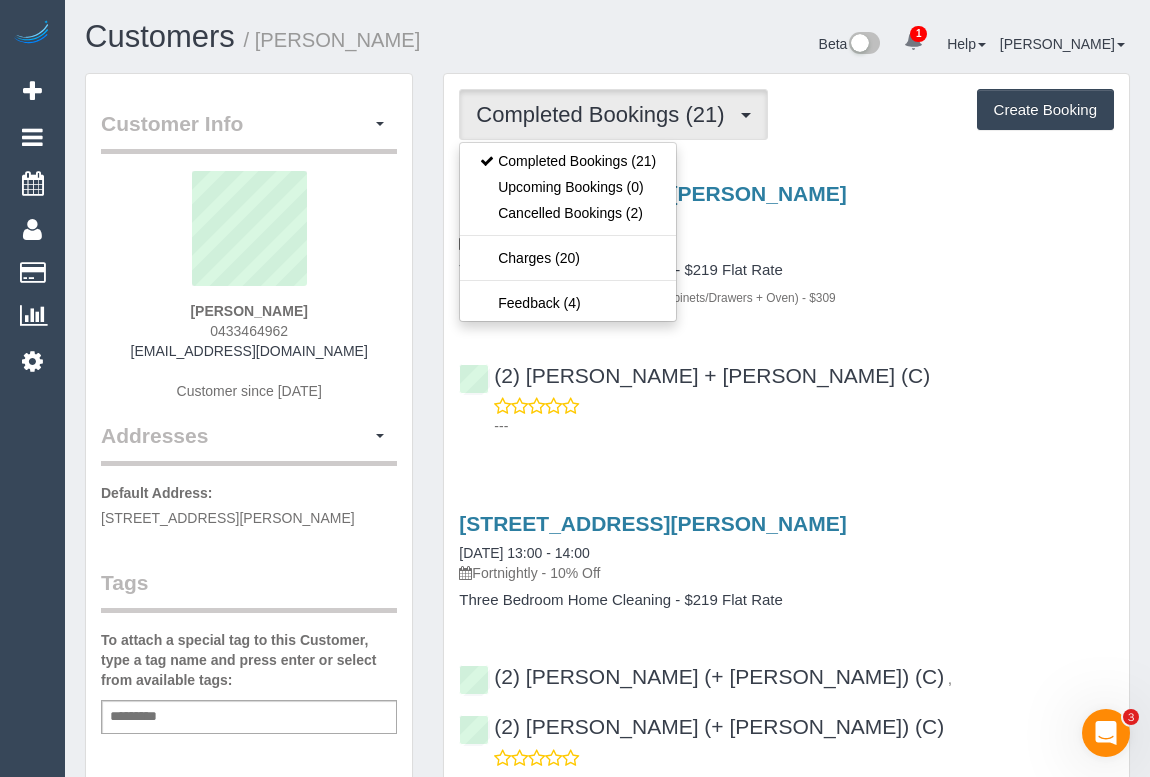 click on "(2) Shachi + Chirag (C)
---" at bounding box center (786, 392) 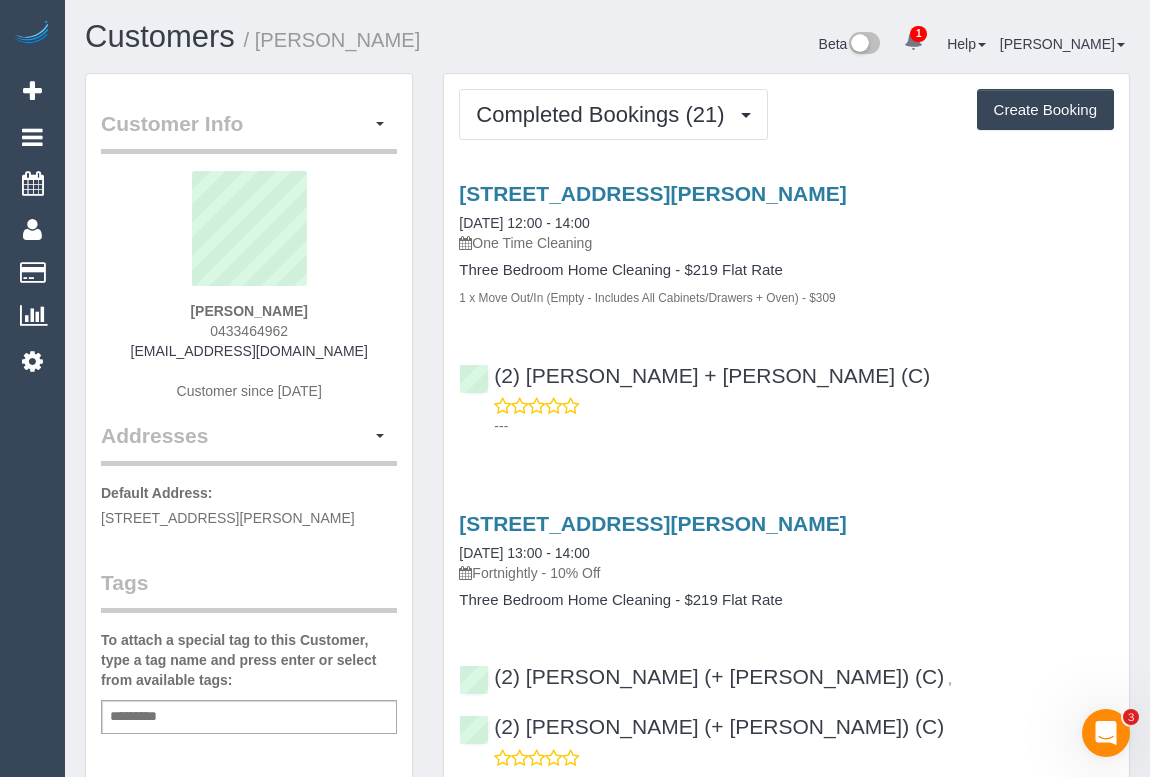 click on "11 David Street, Carlton, Melbourne, VIC 3053
07/07/2025 12:00 - 14:00
One Time Cleaning
Three Bedroom Home Cleaning - $219 Flat Rate
1 x Move Out/In (Empty - Includes All Cabinets/Drawers + Oven) - $309
(2) Shachi + Chirag (C)
---" at bounding box center (786, 305) 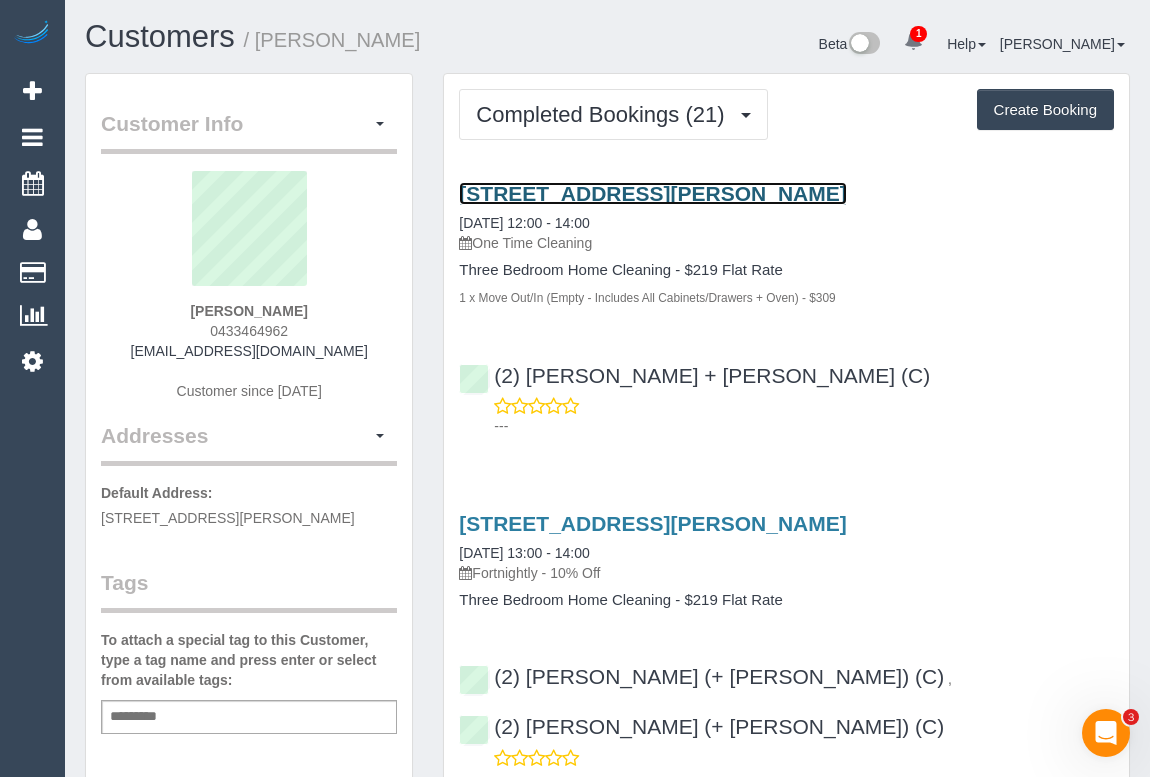 click on "11 David Street, Carlton, Melbourne, VIC 3053" at bounding box center (652, 193) 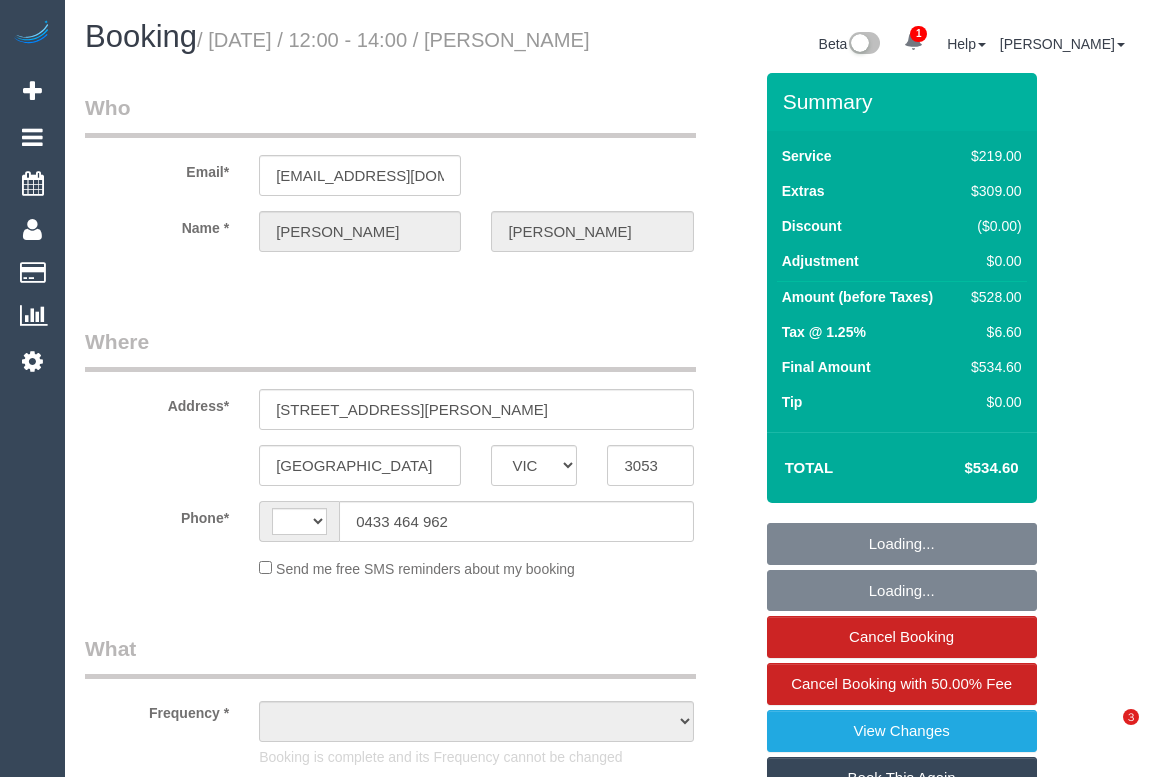 select on "VIC" 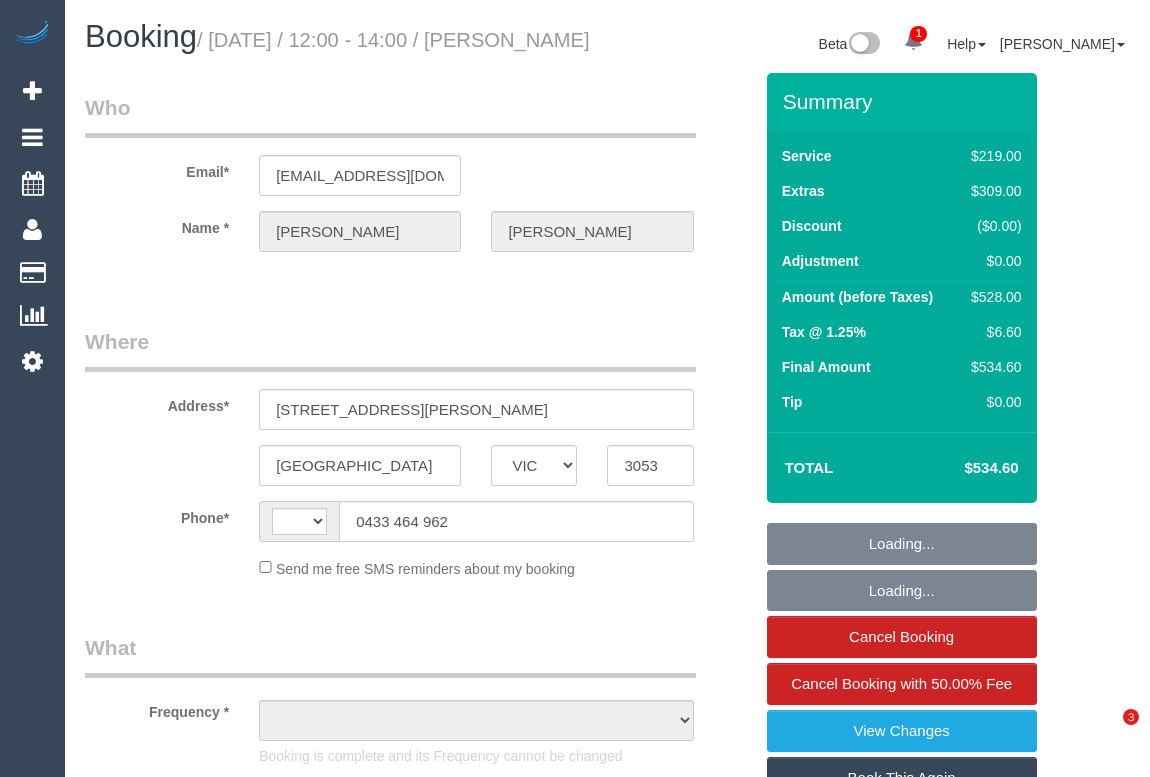 scroll, scrollTop: 0, scrollLeft: 0, axis: both 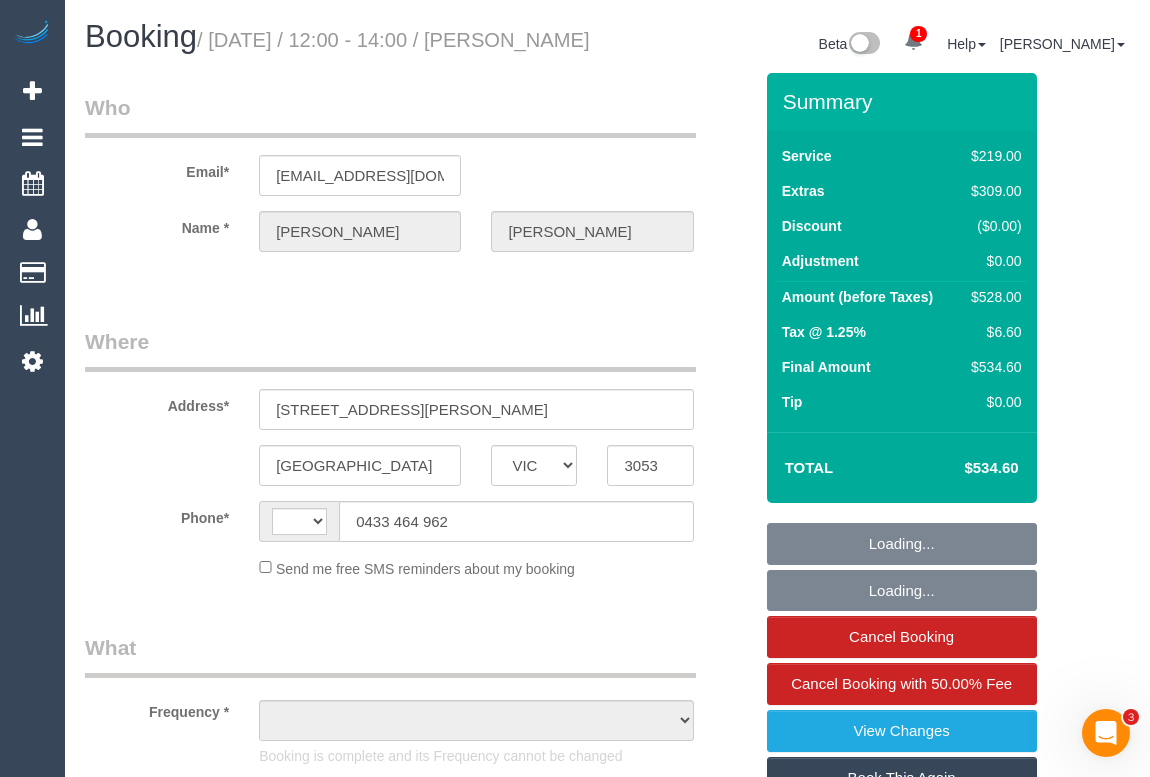select on "string:stripe-pm_1RO5hO2GScqysDRVf6jVmql4" 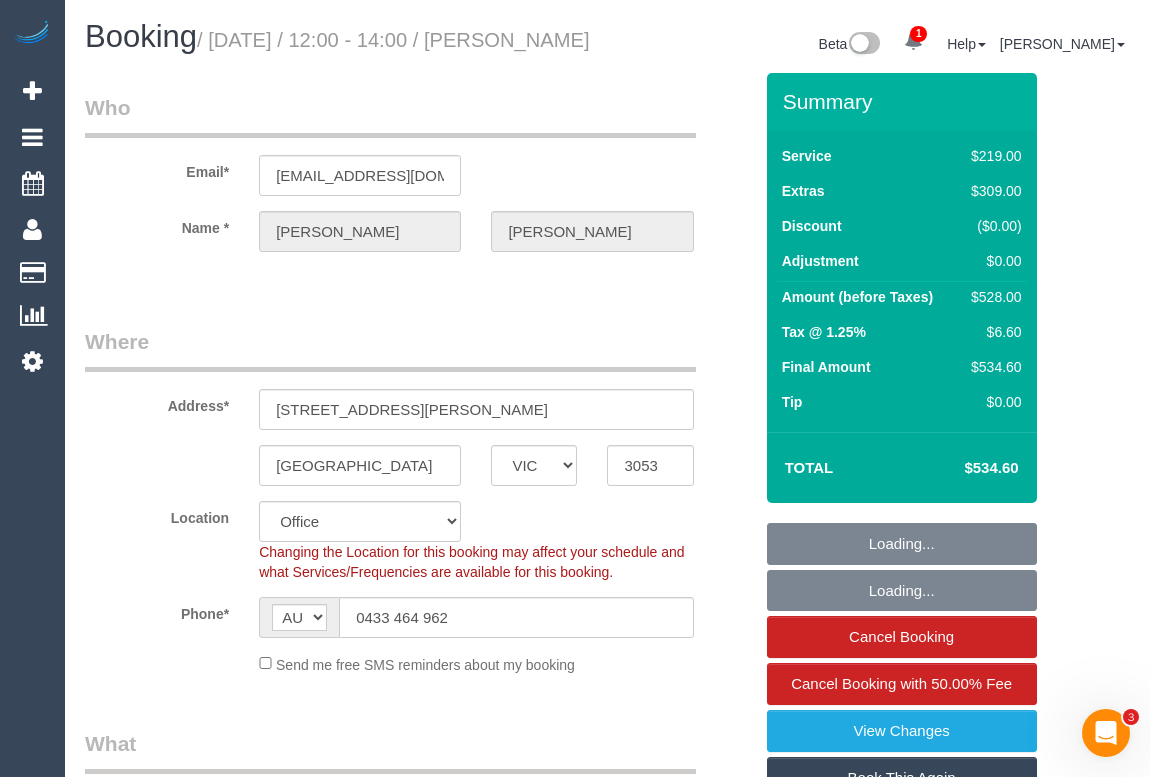 select on "number:28" 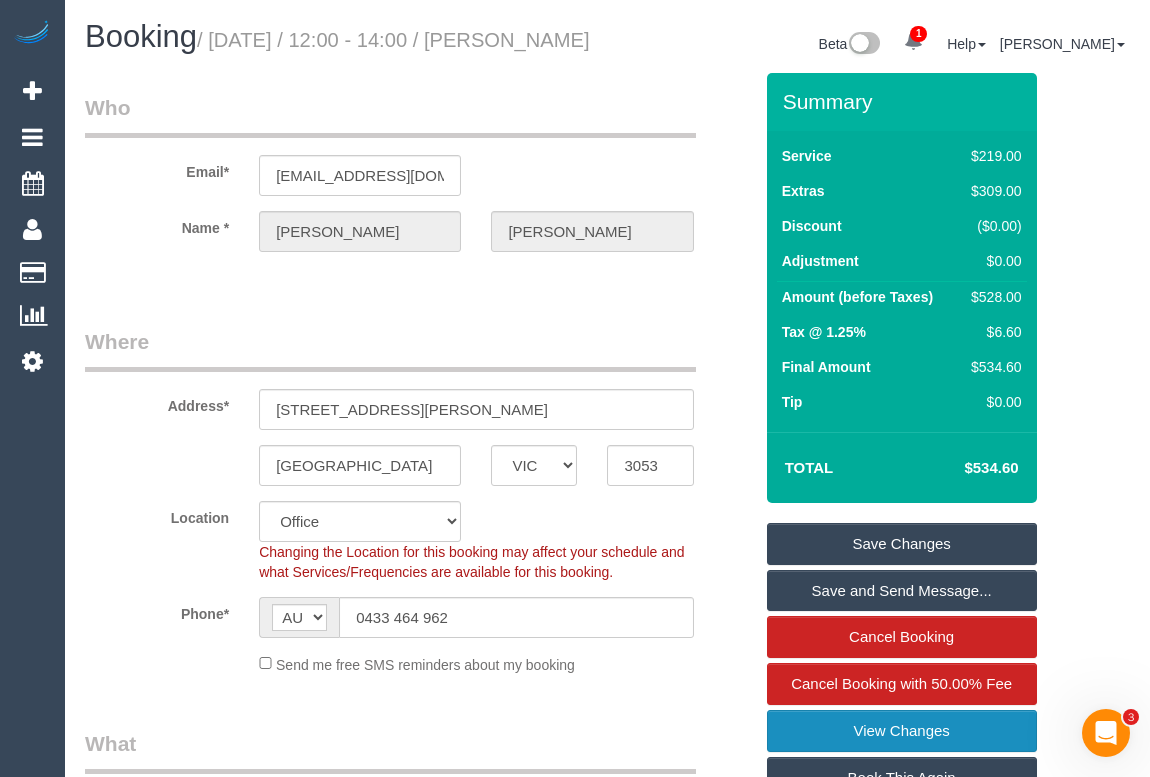 click on "View Changes" at bounding box center (902, 731) 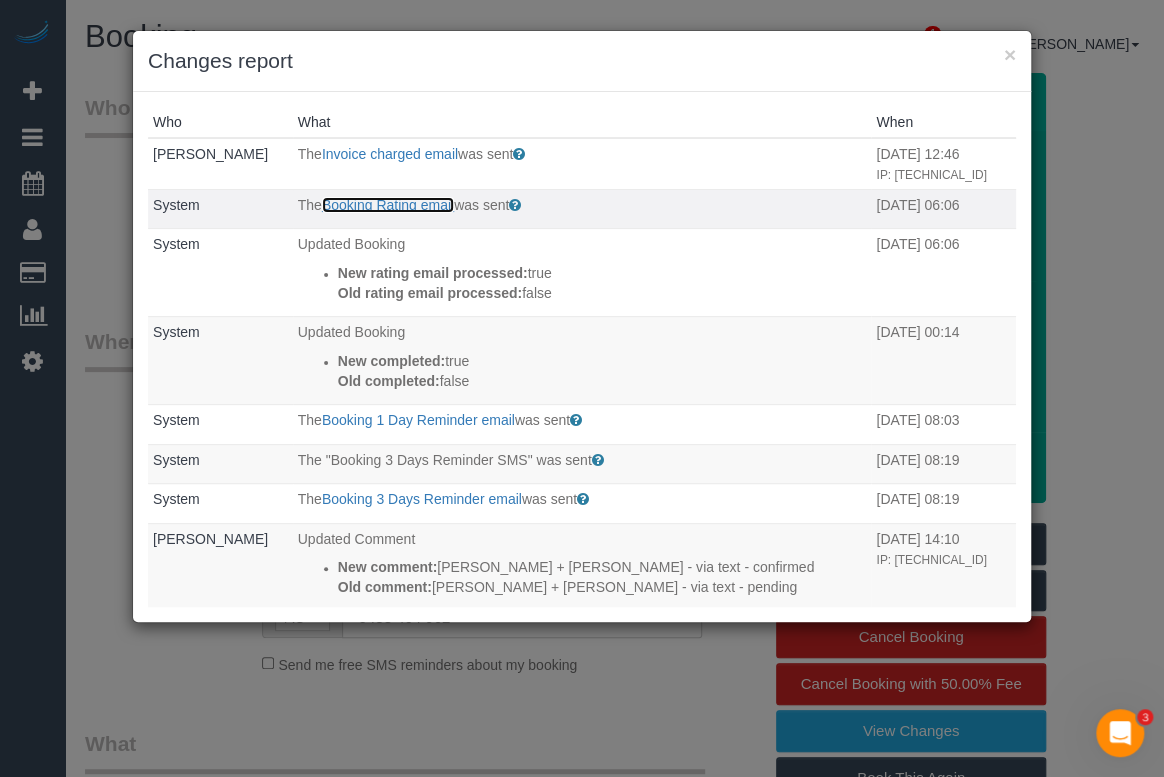 click on "Booking Rating email" at bounding box center (388, 205) 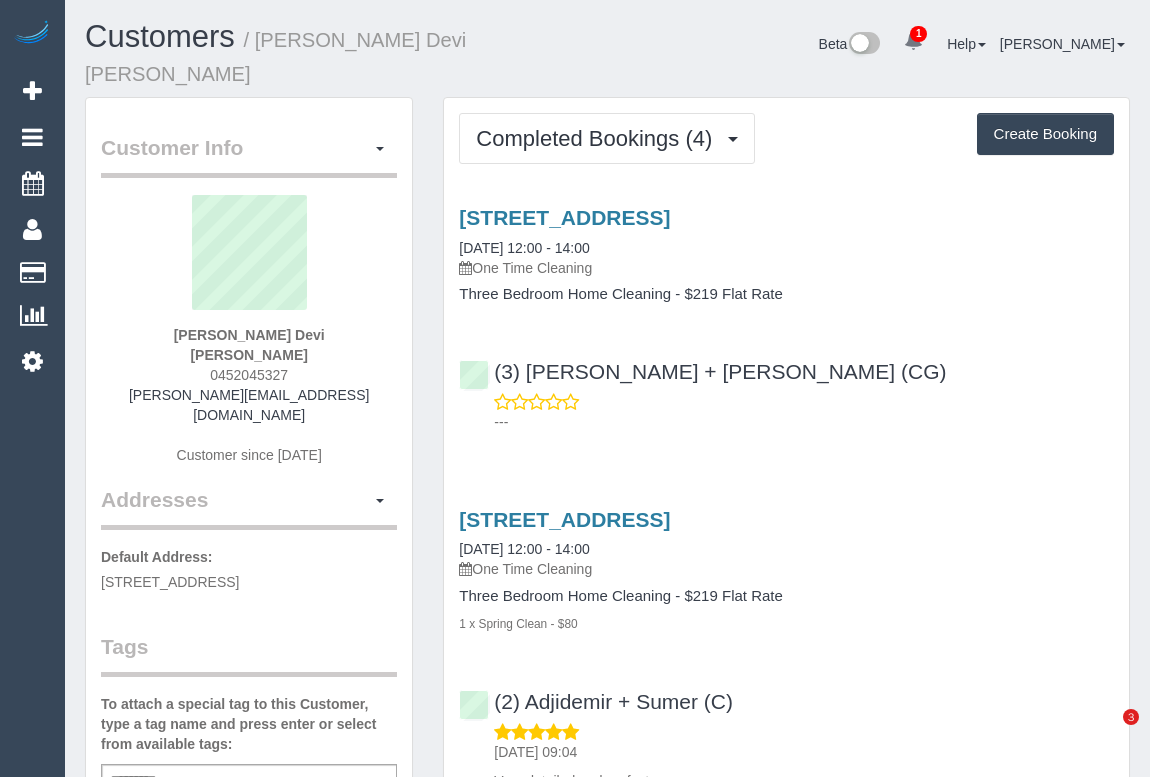 scroll, scrollTop: 0, scrollLeft: 0, axis: both 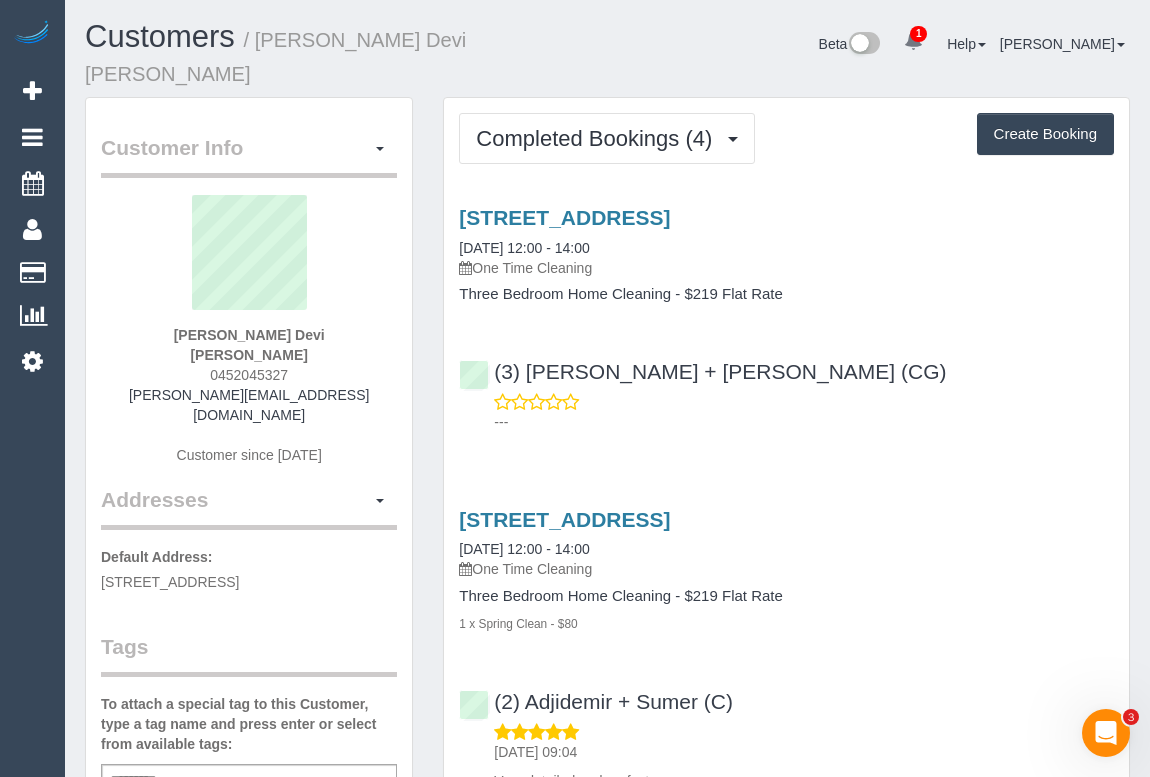 click on "(3) [PERSON_NAME] + [PERSON_NAME] (CG)
---" at bounding box center (786, 388) 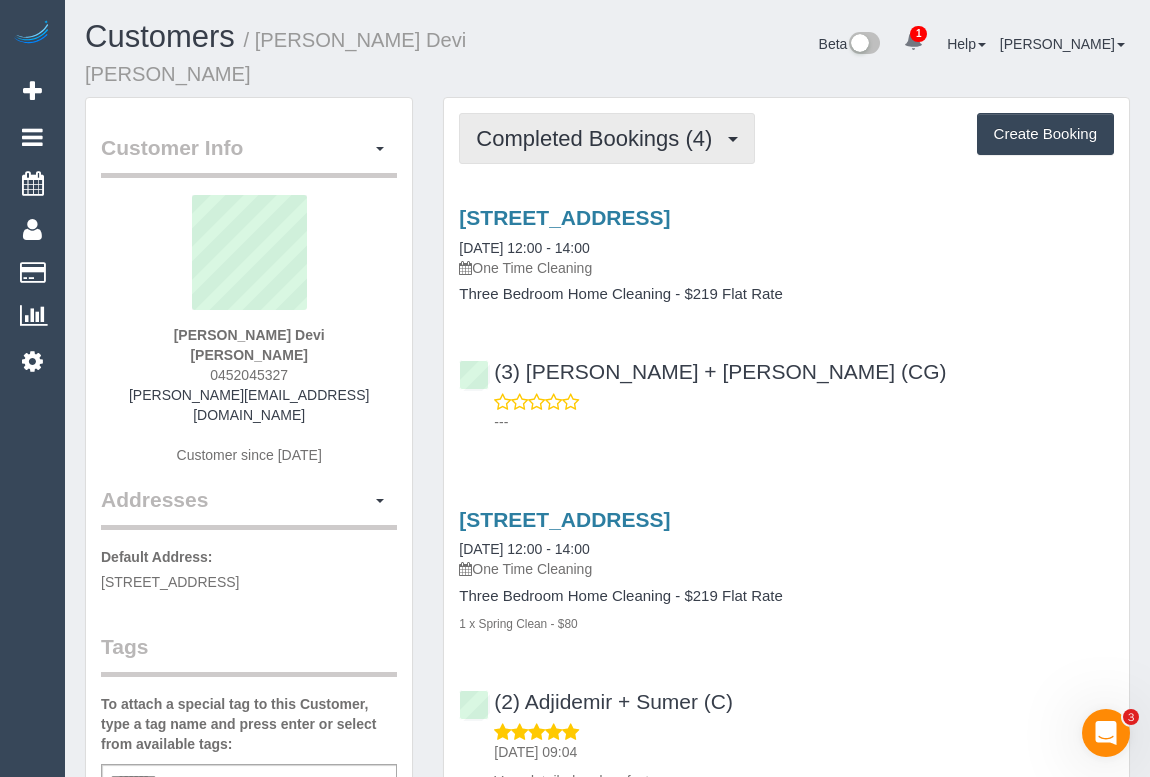click on "Completed Bookings (4)" at bounding box center (599, 138) 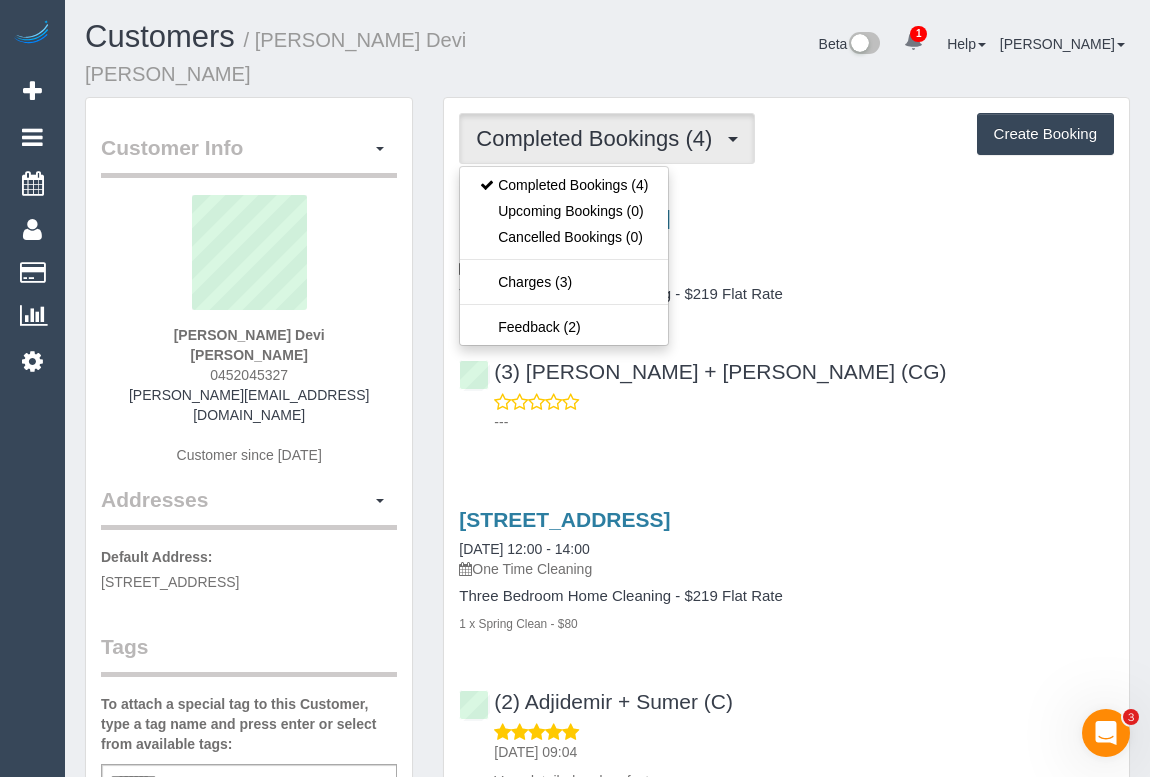 click on "(3) Bansari + Bhavesh (CG)
---" at bounding box center (786, 388) 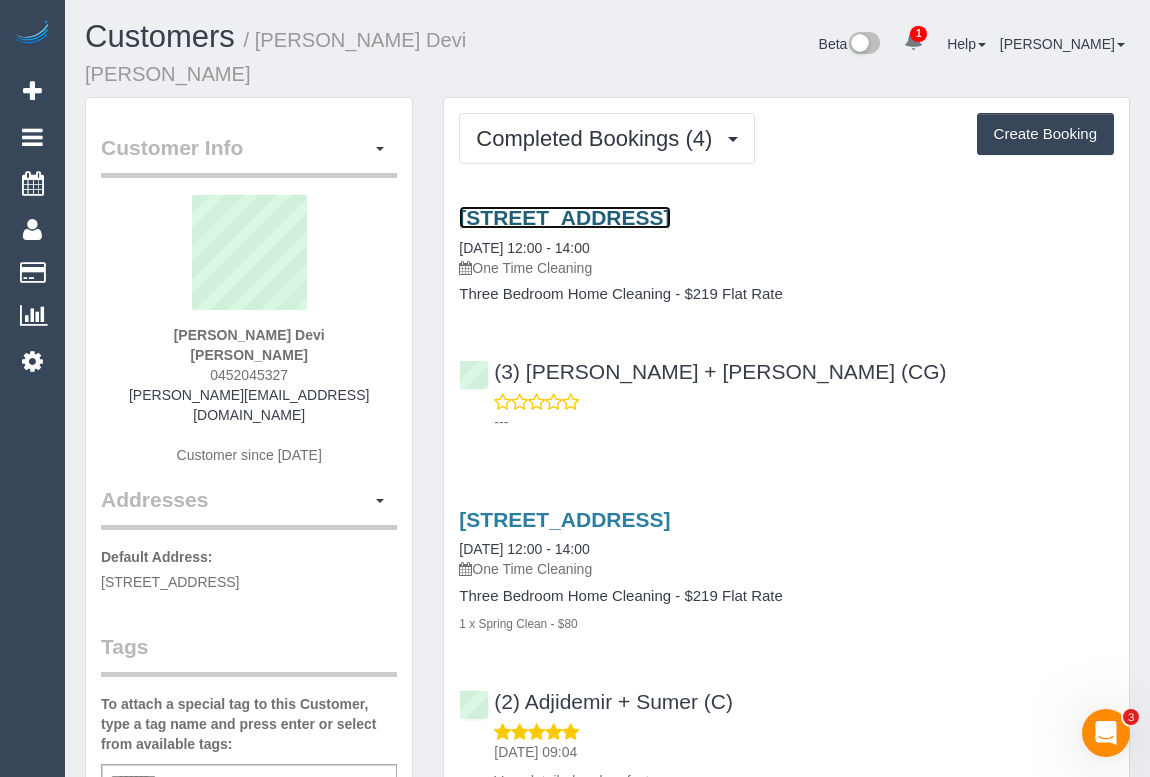 click on "4 Elvara Court, Mulgrave, VIC 3170" at bounding box center (564, 217) 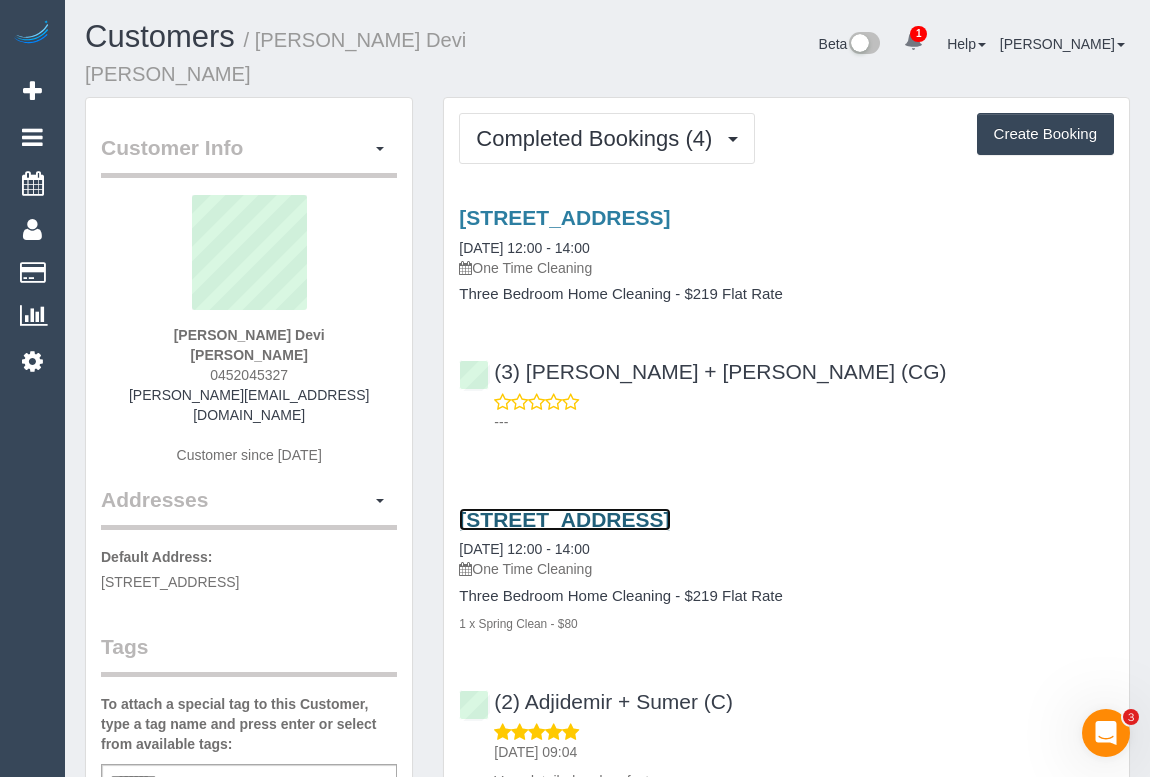 click on "4 Elvara Court, Mulgrave, VIC 3170" at bounding box center [564, 519] 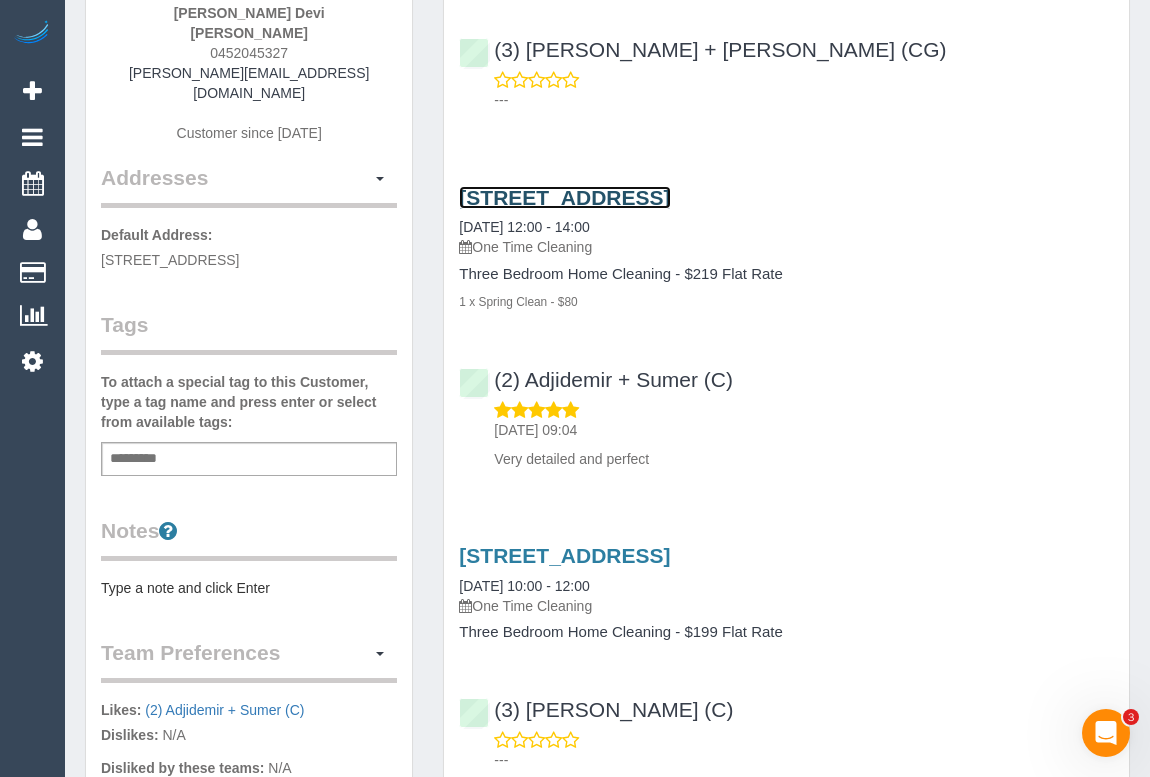 scroll, scrollTop: 90, scrollLeft: 0, axis: vertical 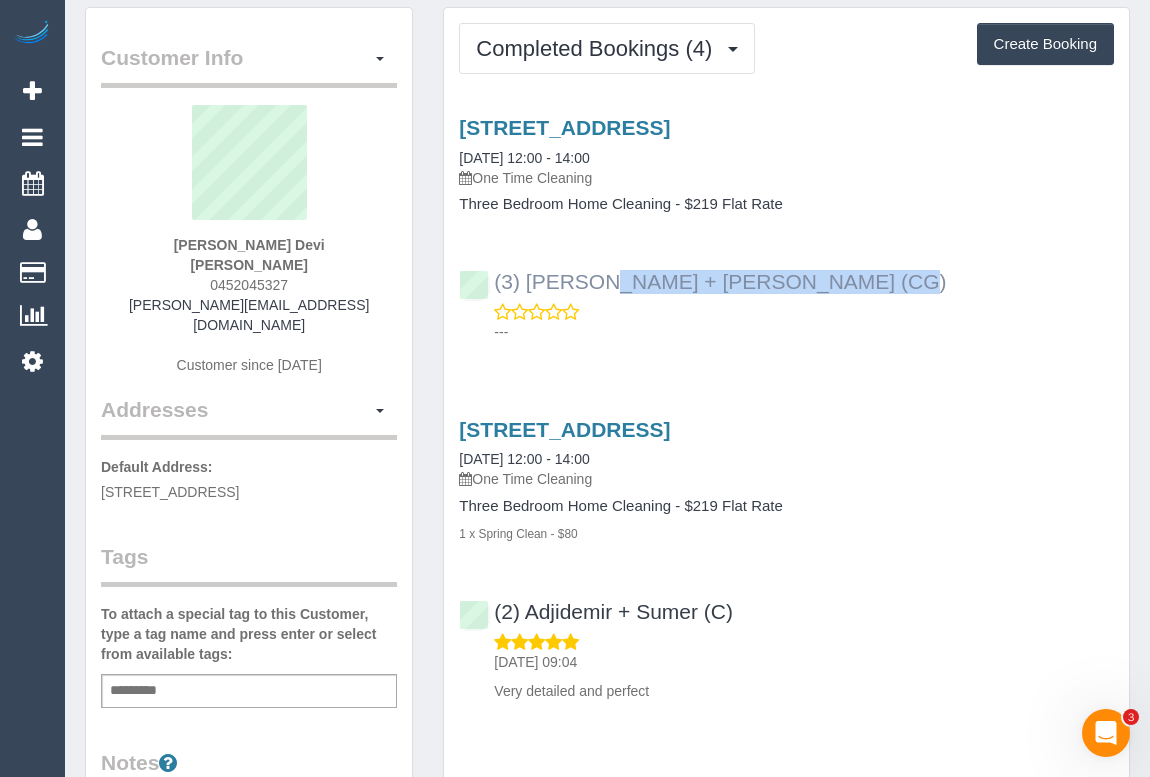 click on "(3) Bansari + Bhavesh (CG)
---" at bounding box center [786, 298] 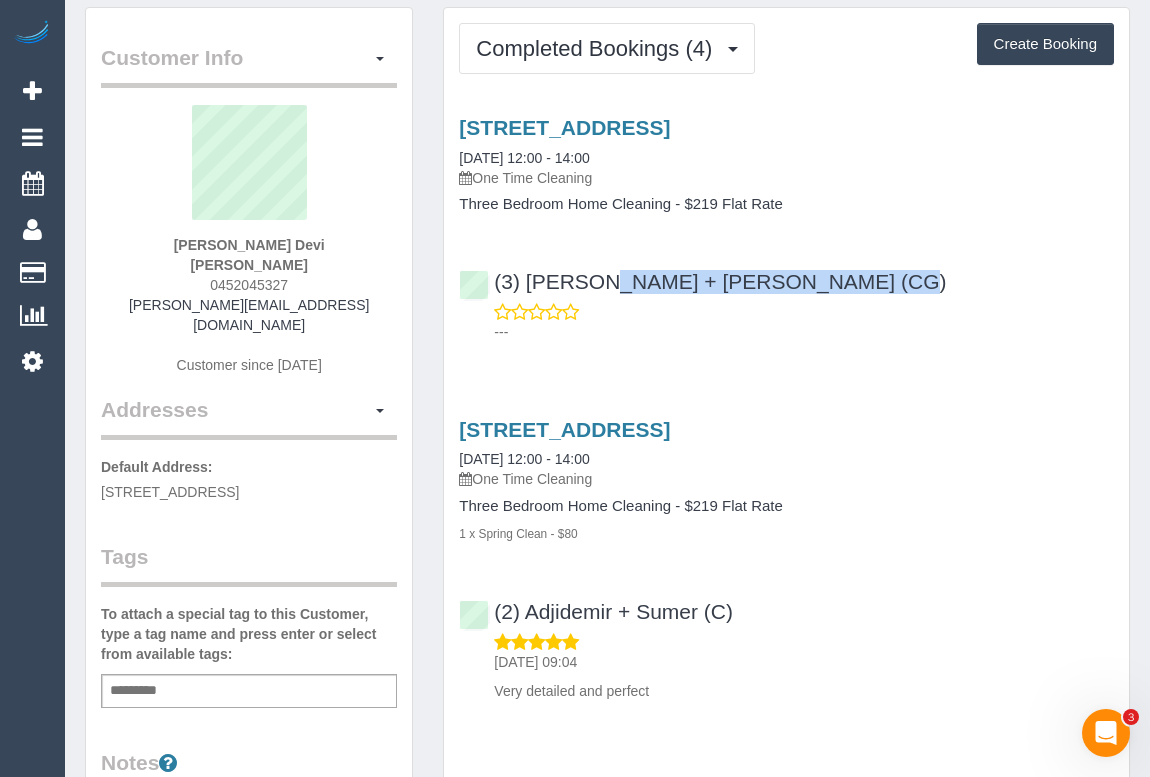 copy on "(3) [PERSON_NAME] + [PERSON_NAME] (CG)" 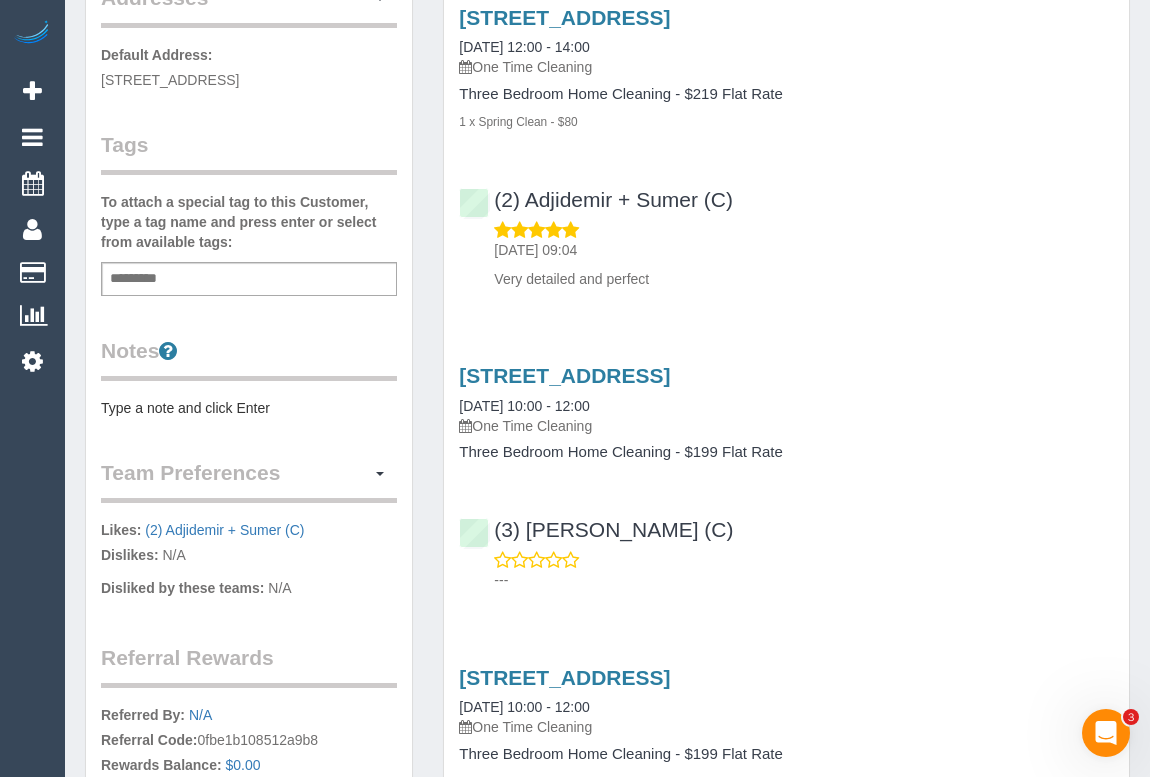 scroll, scrollTop: 481, scrollLeft: 0, axis: vertical 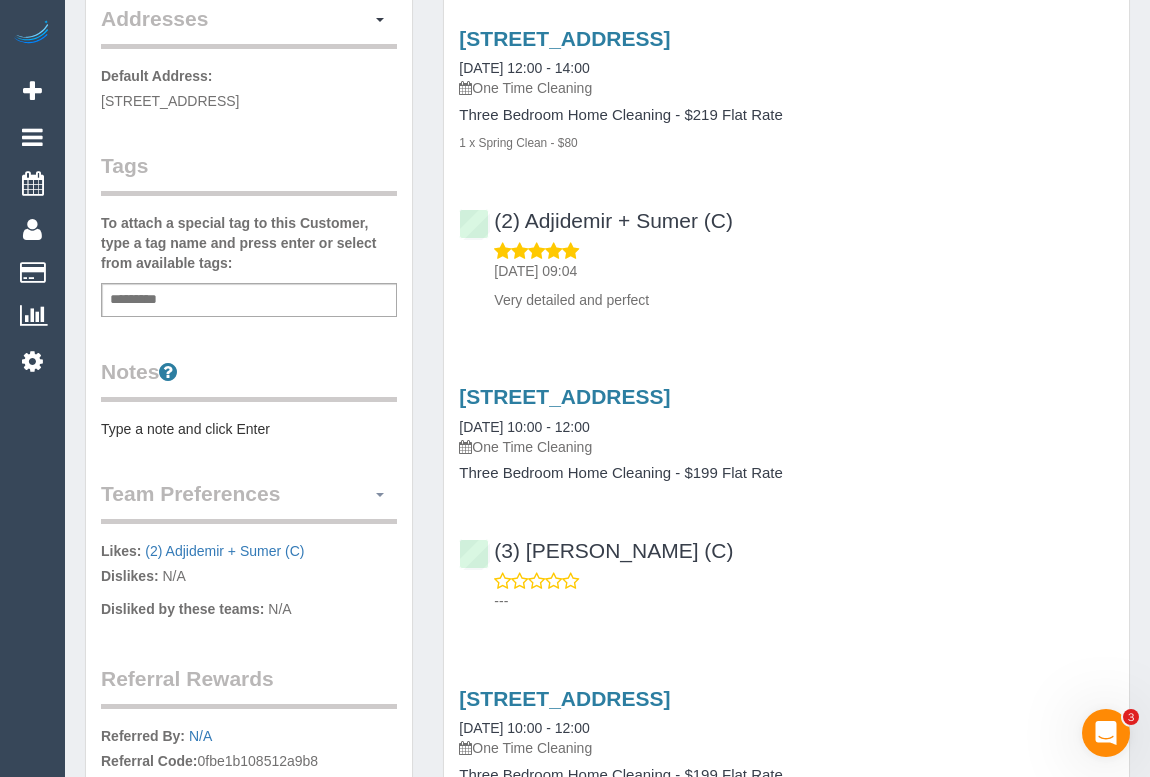 click at bounding box center [380, 494] 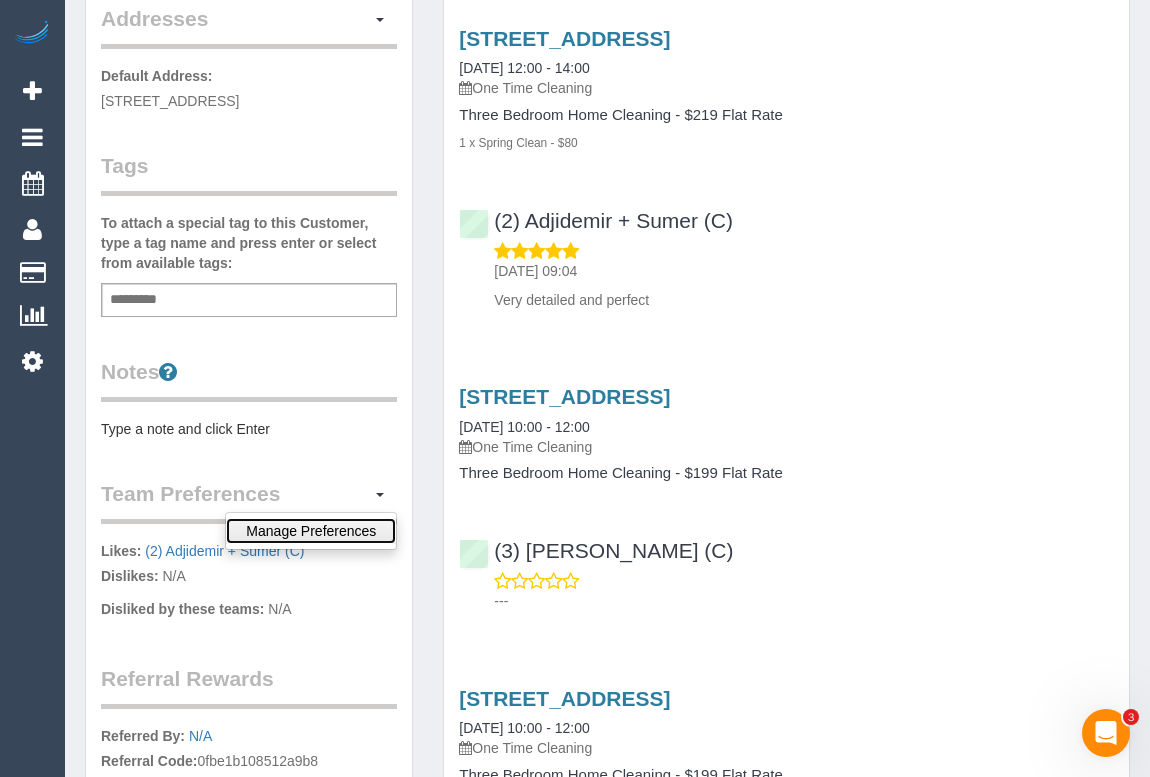 click on "Manage Preferences" at bounding box center [311, 531] 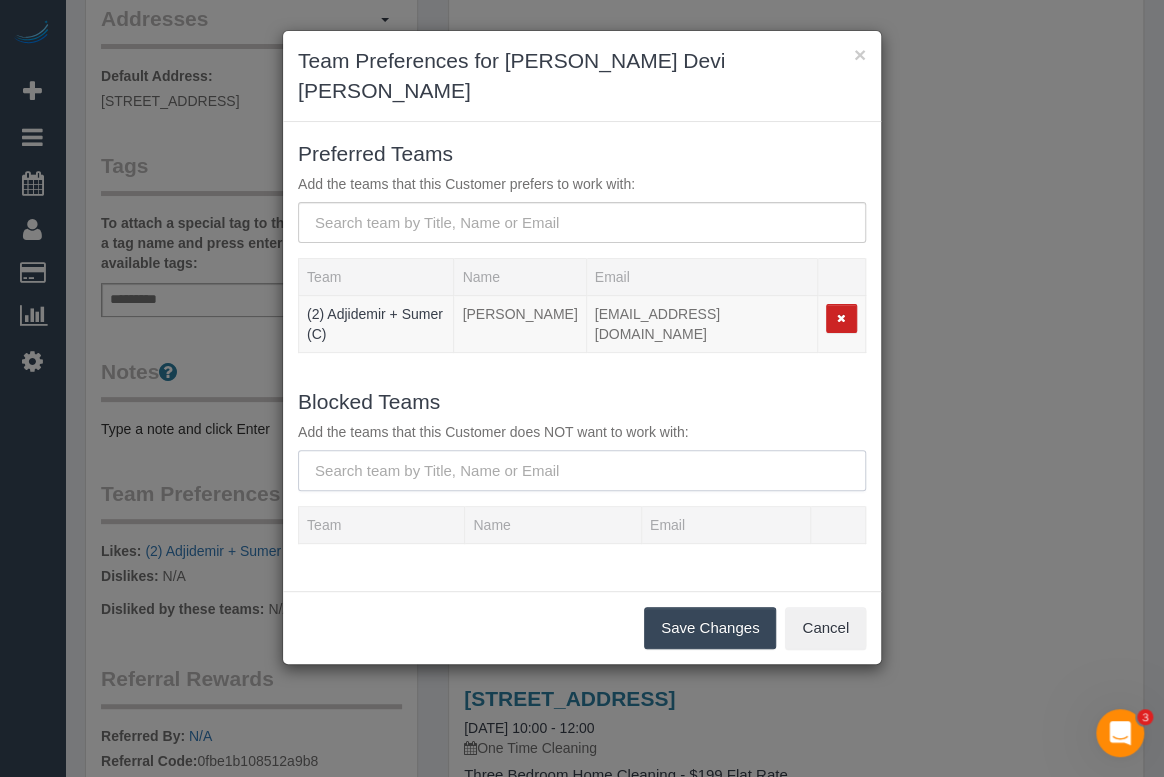 click at bounding box center (582, 470) 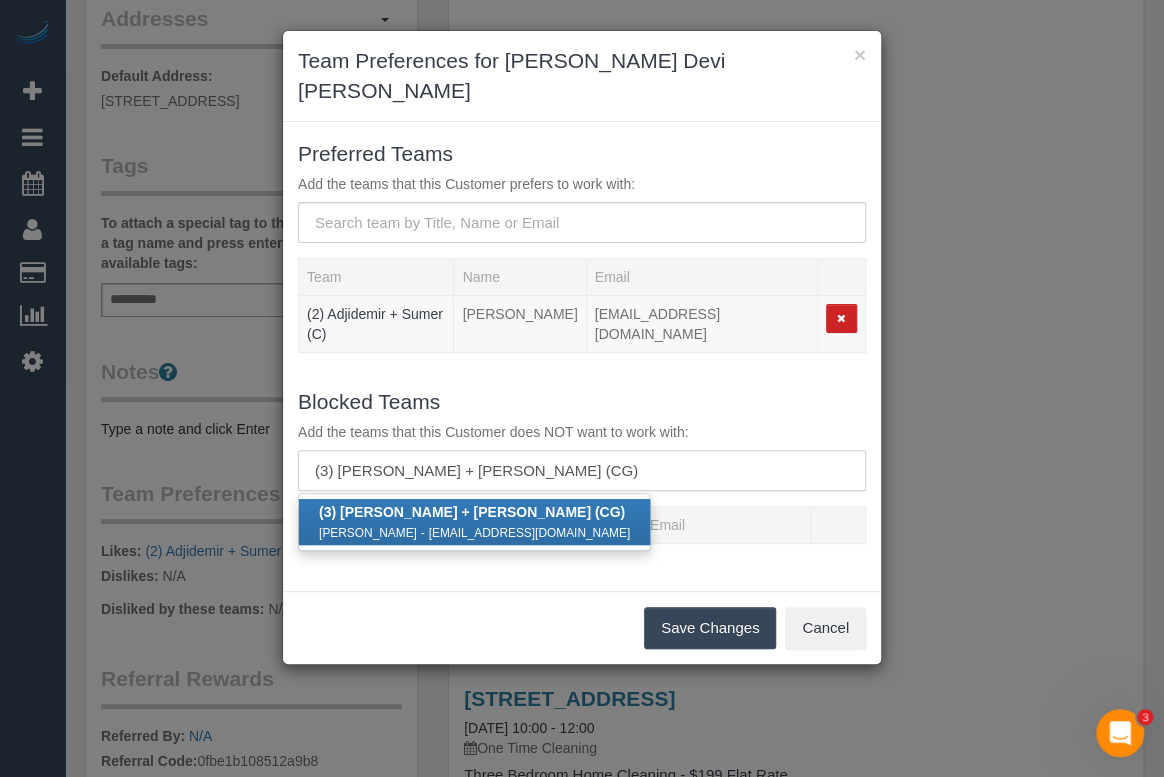 type on "(3) [PERSON_NAME] + [PERSON_NAME] (CG)" 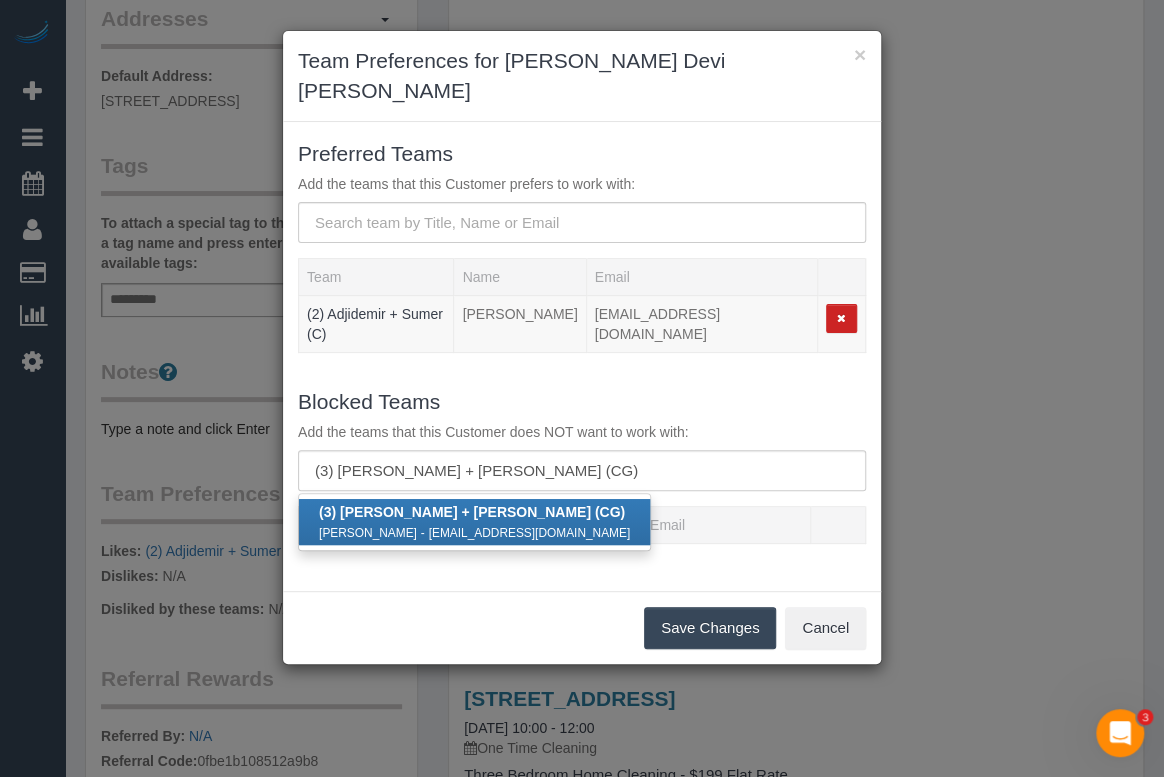 click on "(3) [PERSON_NAME] + [PERSON_NAME] (CG)" at bounding box center [472, 512] 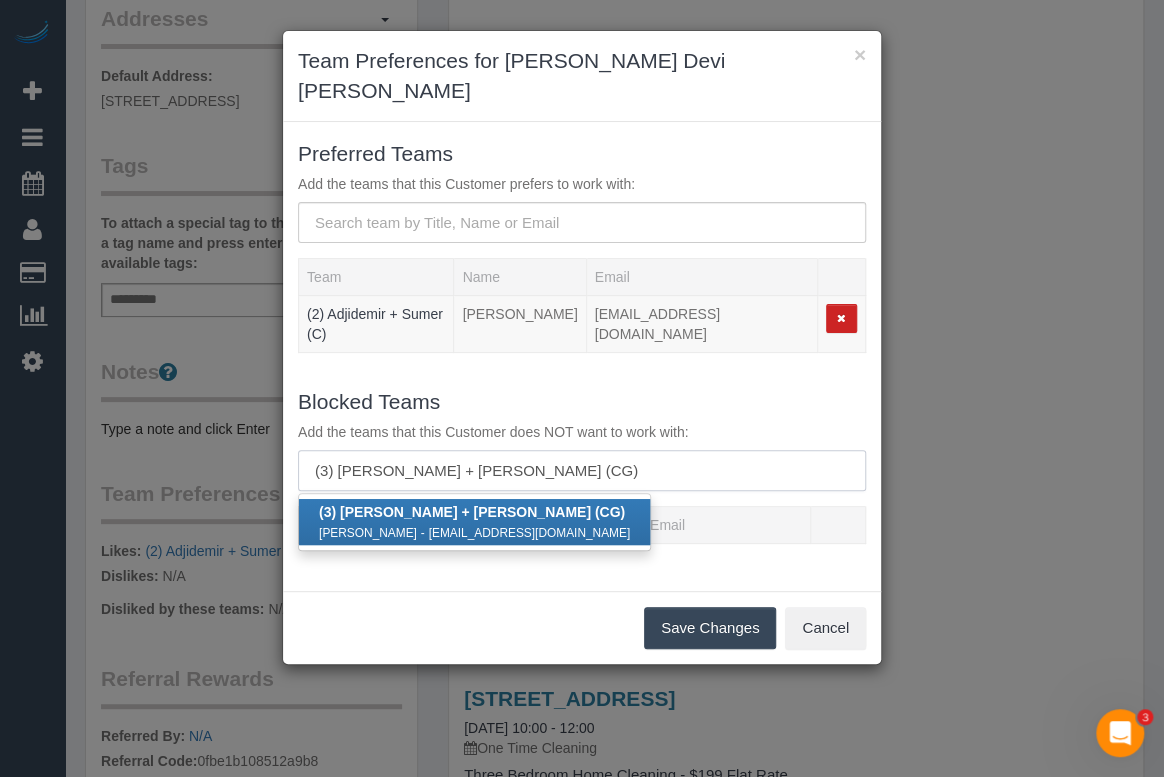 type 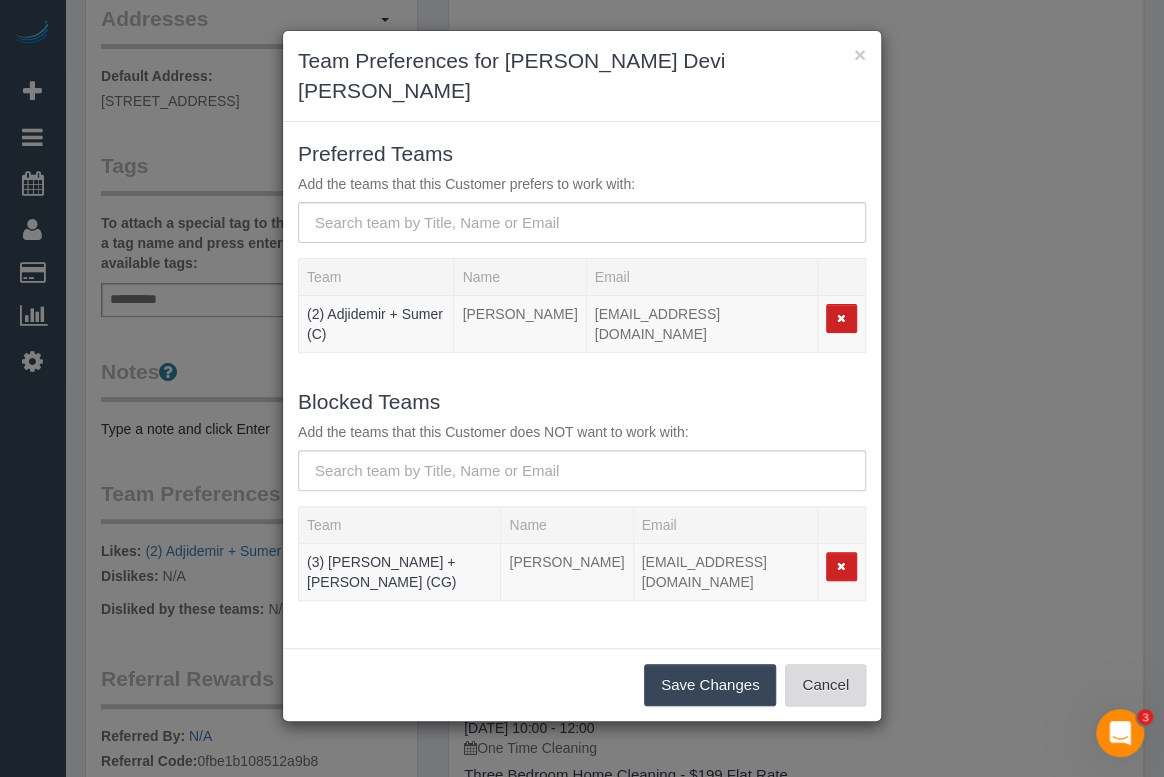 click on "Cancel" at bounding box center [825, 685] 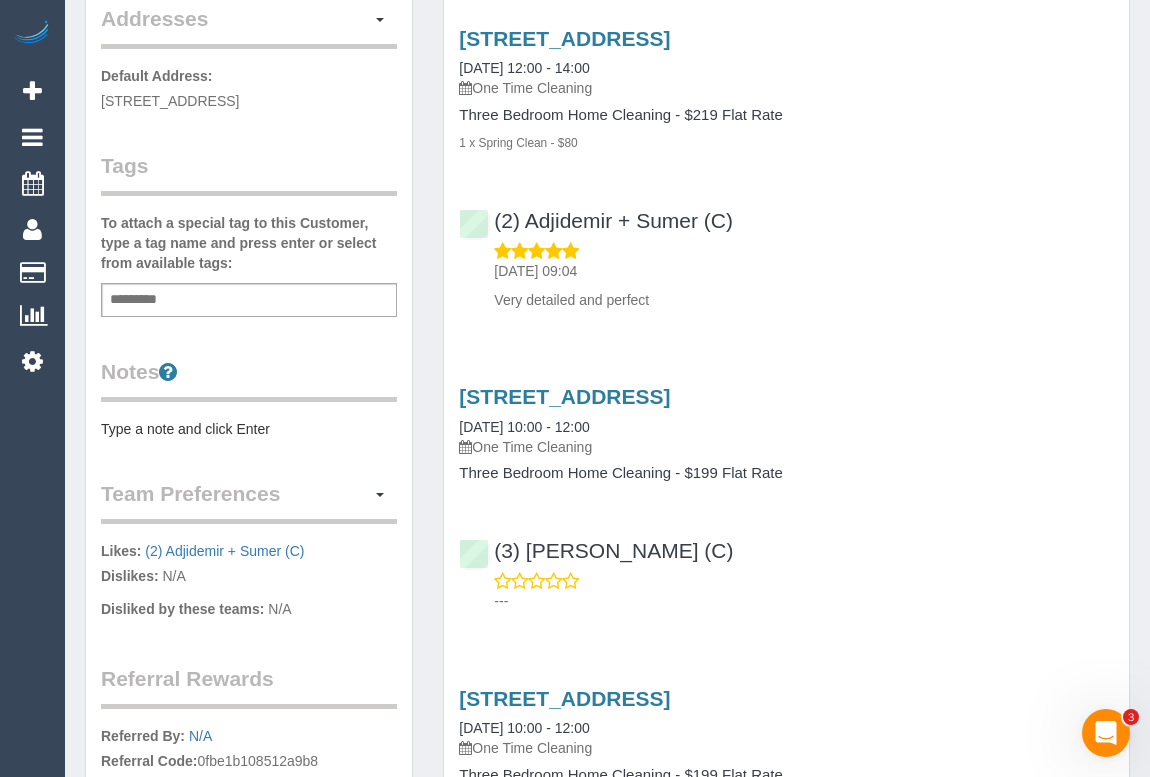 click on "(3) Priyashni Lata (C)
---" at bounding box center (786, 567) 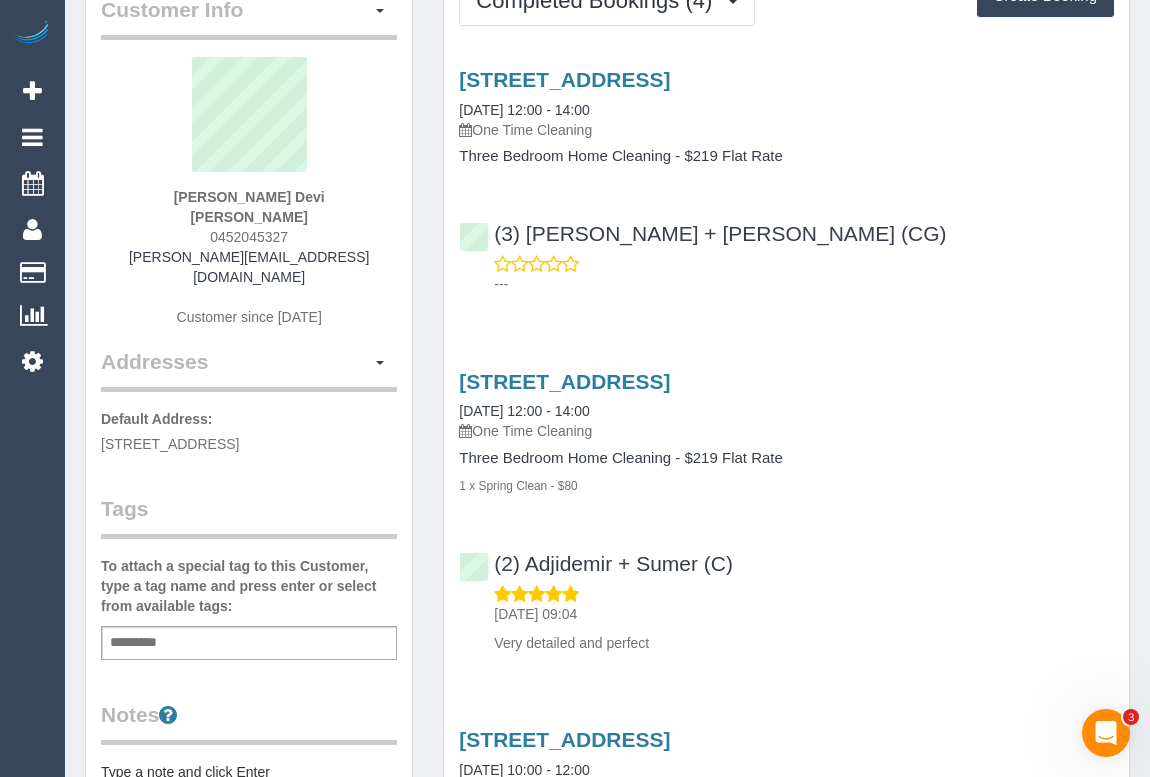 scroll, scrollTop: 0, scrollLeft: 0, axis: both 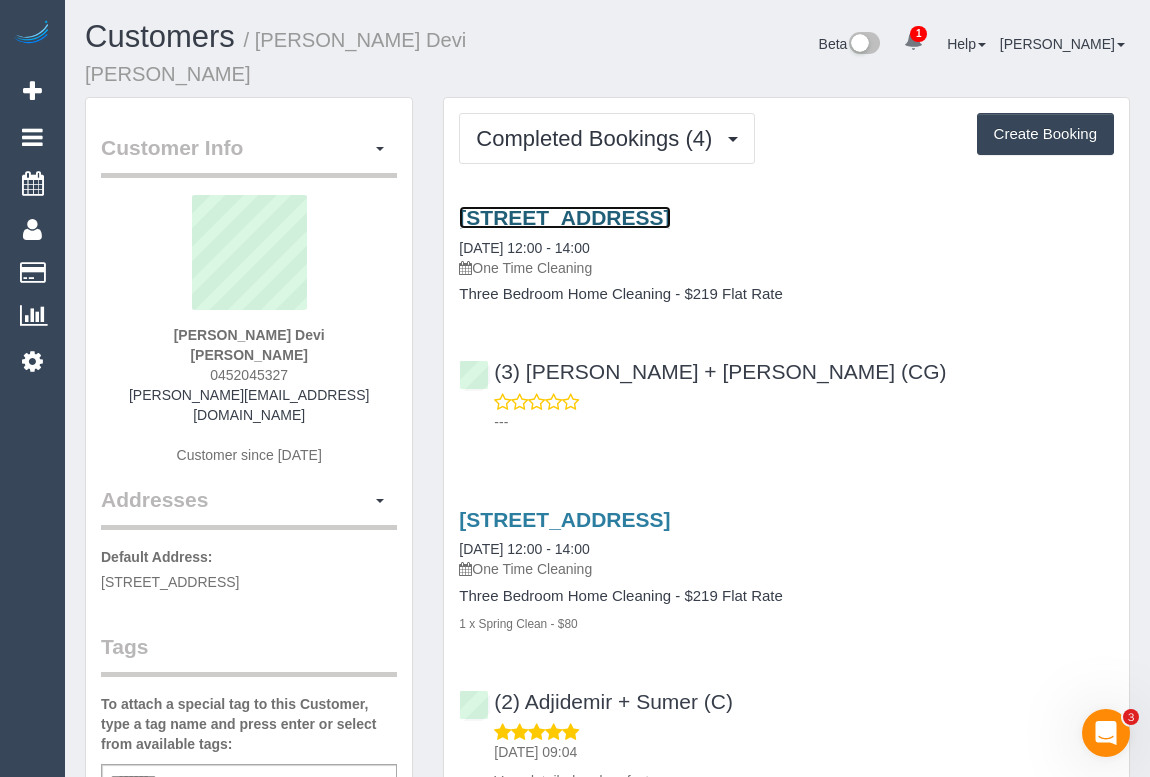 click on "4 Elvara Court, Mulgrave, VIC 3170" at bounding box center [564, 217] 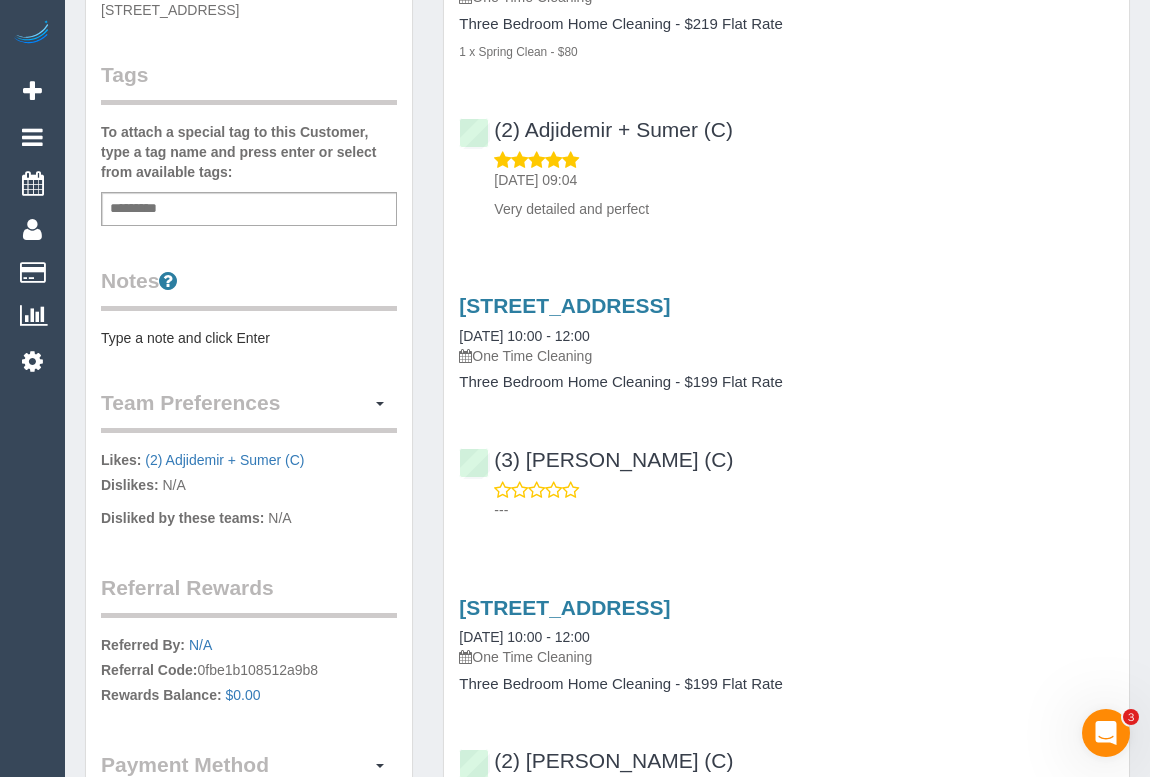 scroll, scrollTop: 181, scrollLeft: 0, axis: vertical 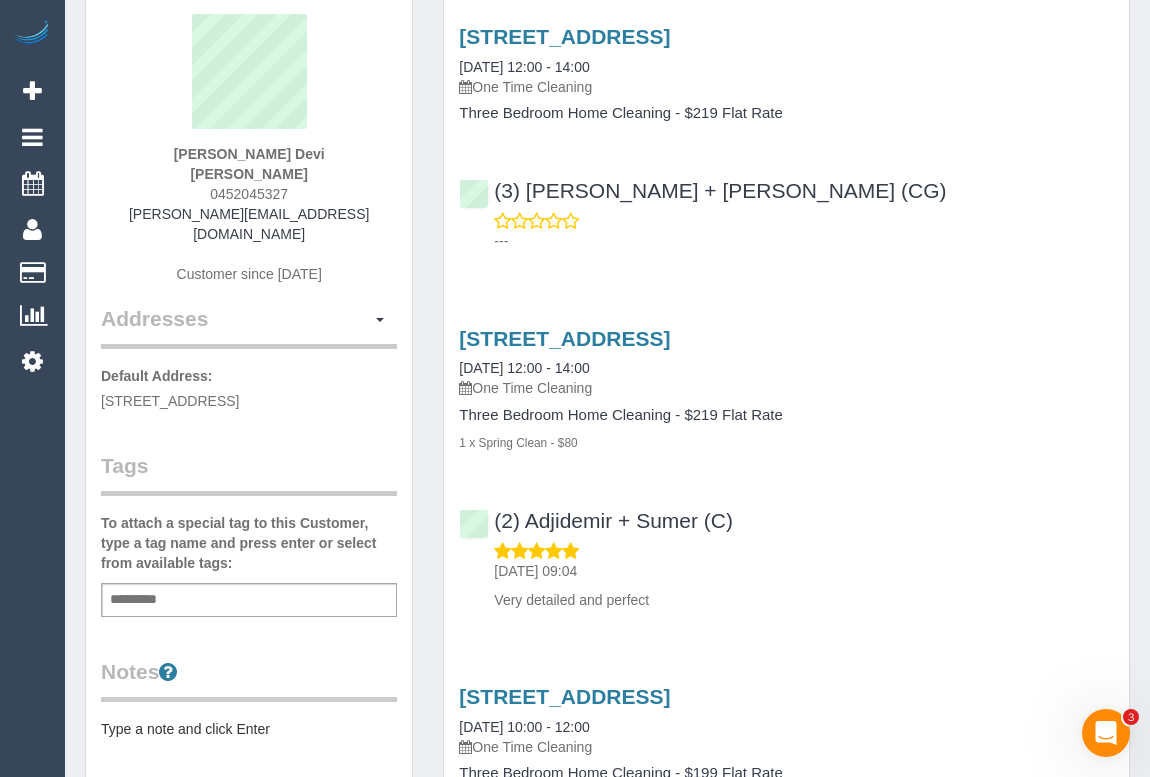 click on "Add a tag" at bounding box center (249, 600) 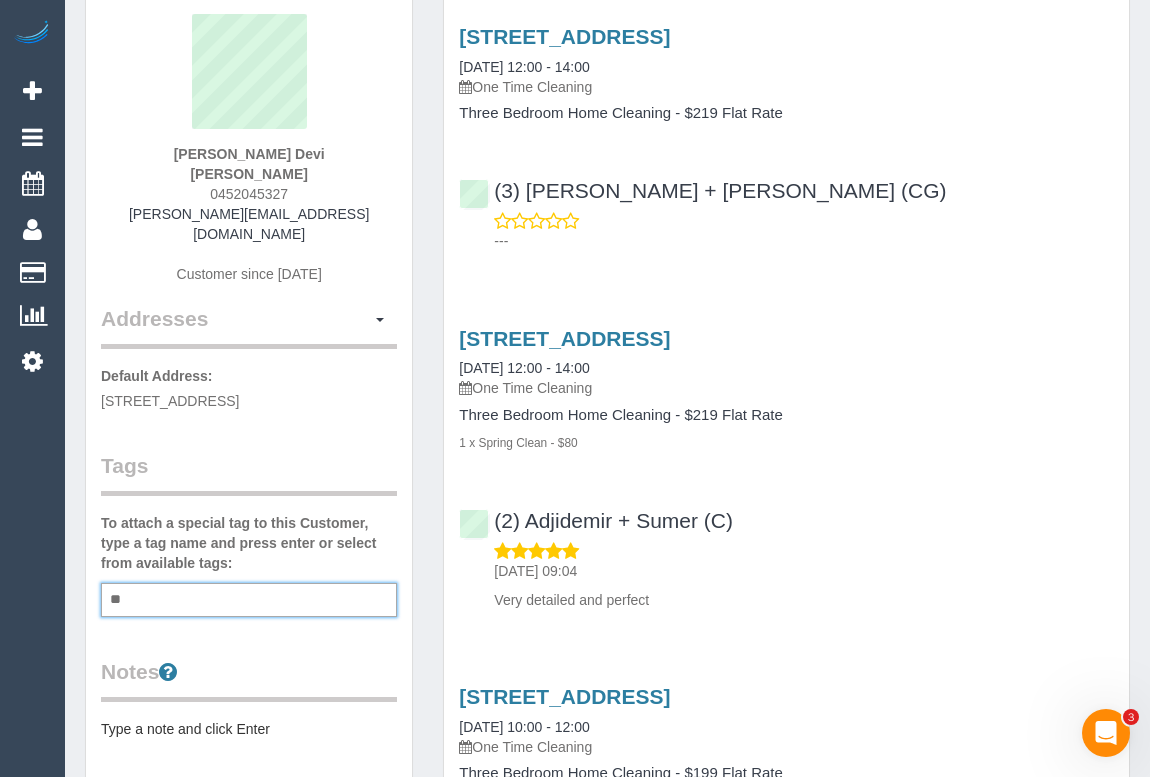 type on "*" 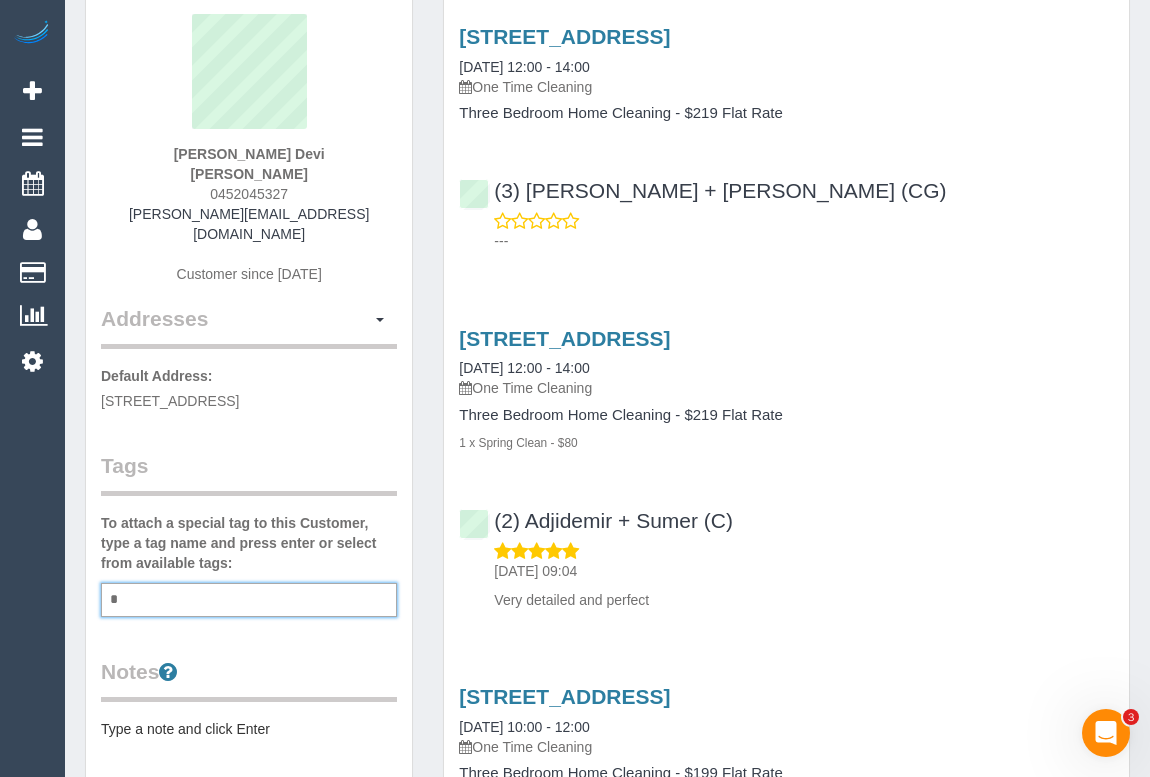 type 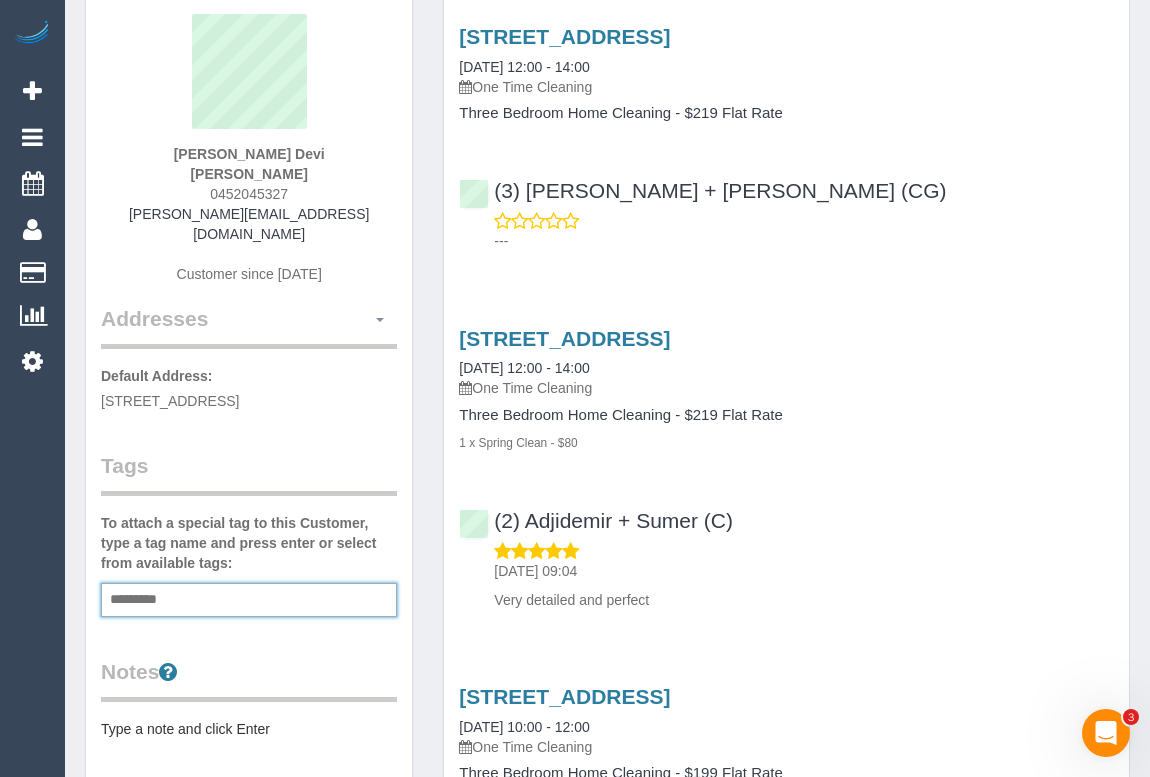 scroll, scrollTop: 0, scrollLeft: 0, axis: both 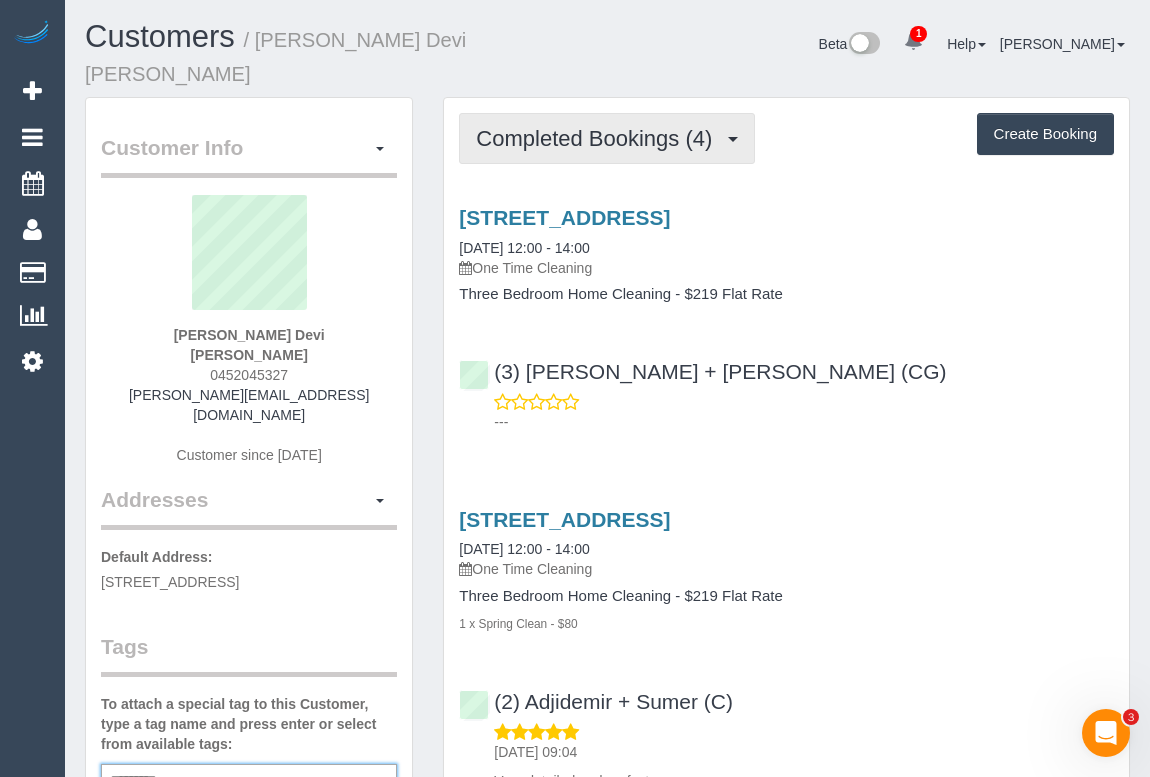 click on "Completed Bookings (4)" at bounding box center (599, 138) 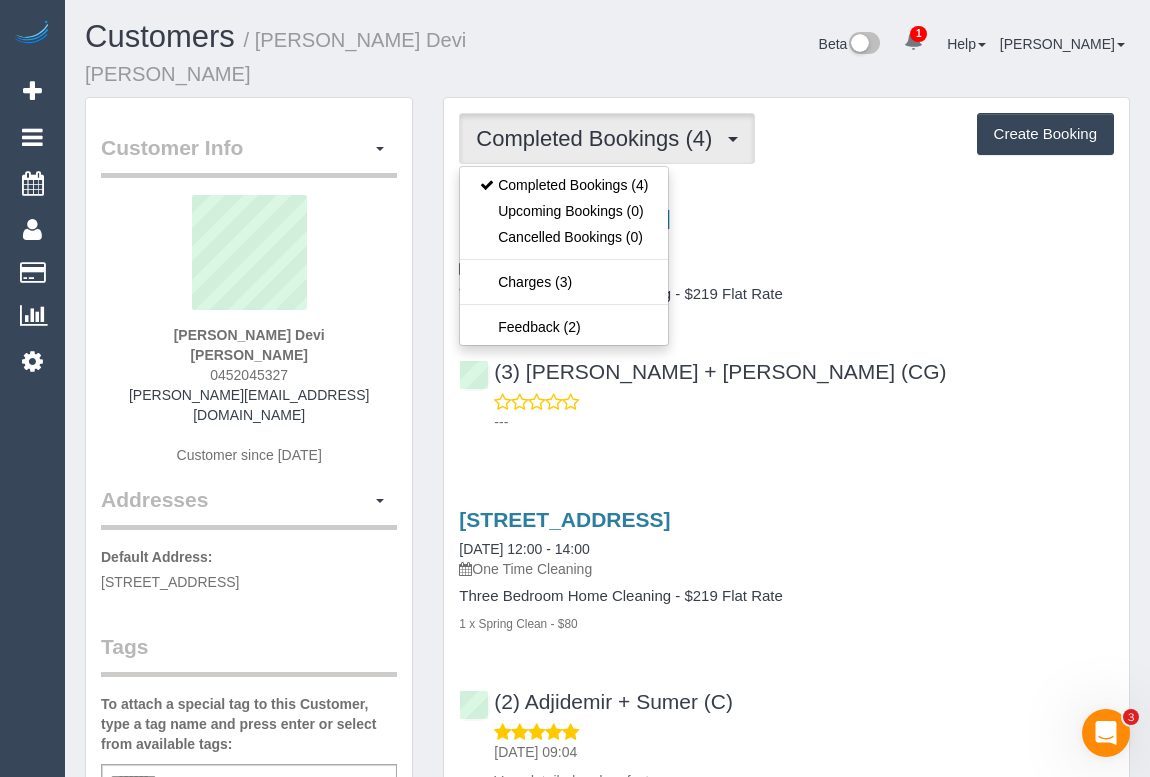 click on "(3) Bansari + Bhavesh (CG)
---" at bounding box center (786, 388) 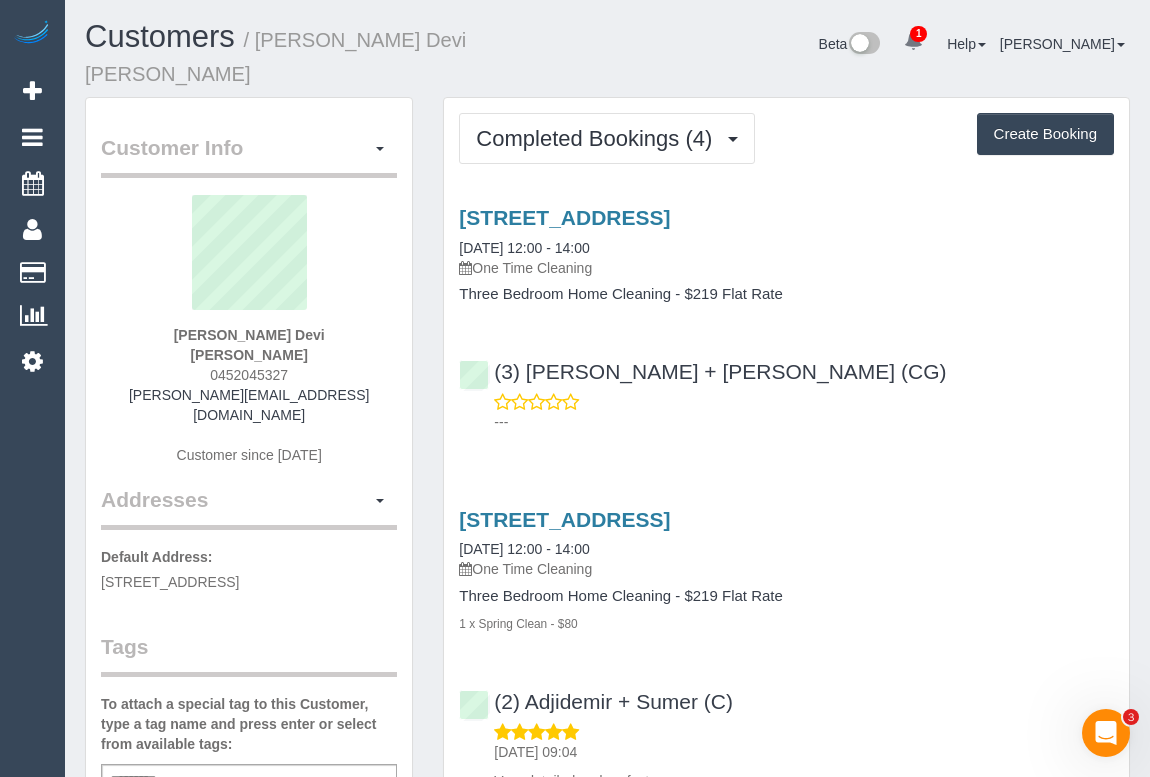 click on "4 Elvara Court, Mulgrave, VIC 3170
07/07/2025 12:00 - 14:00
One Time Cleaning
Three Bedroom Home Cleaning - $219 Flat Rate
(3) Bansari + Bhavesh (CG)
---" at bounding box center (786, 315) 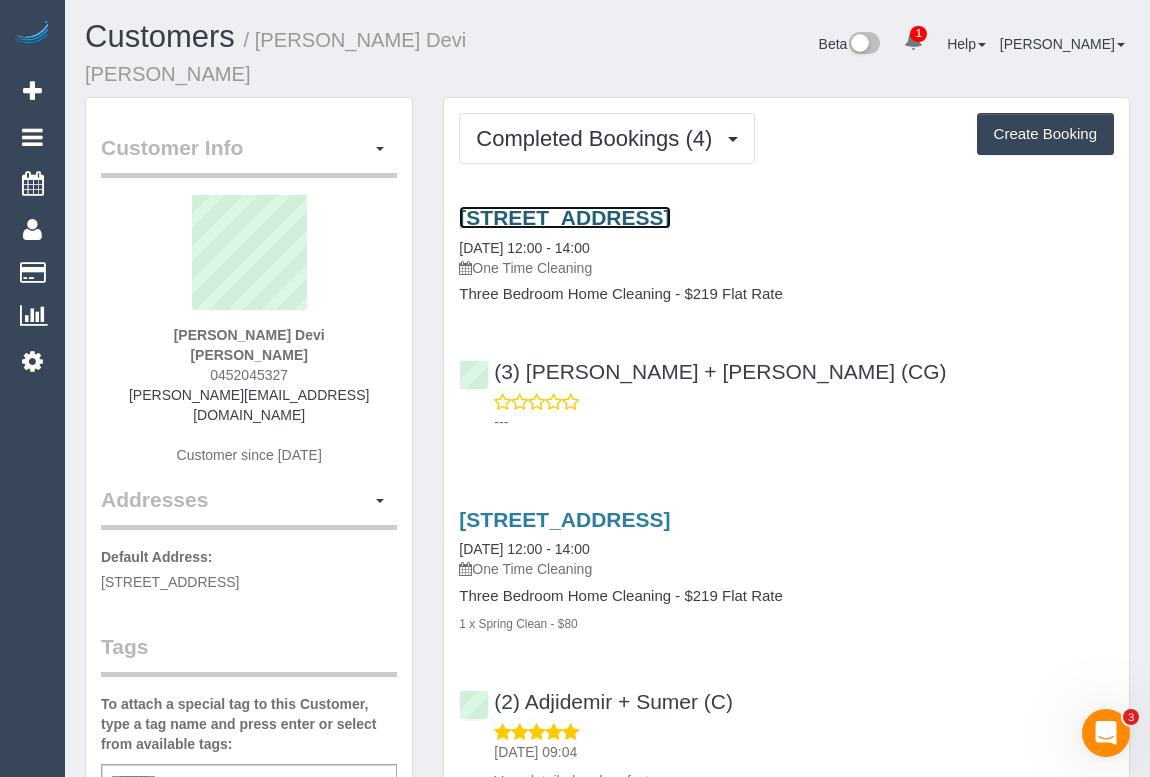 click on "4 Elvara Court, Mulgrave, VIC 3170" at bounding box center (564, 217) 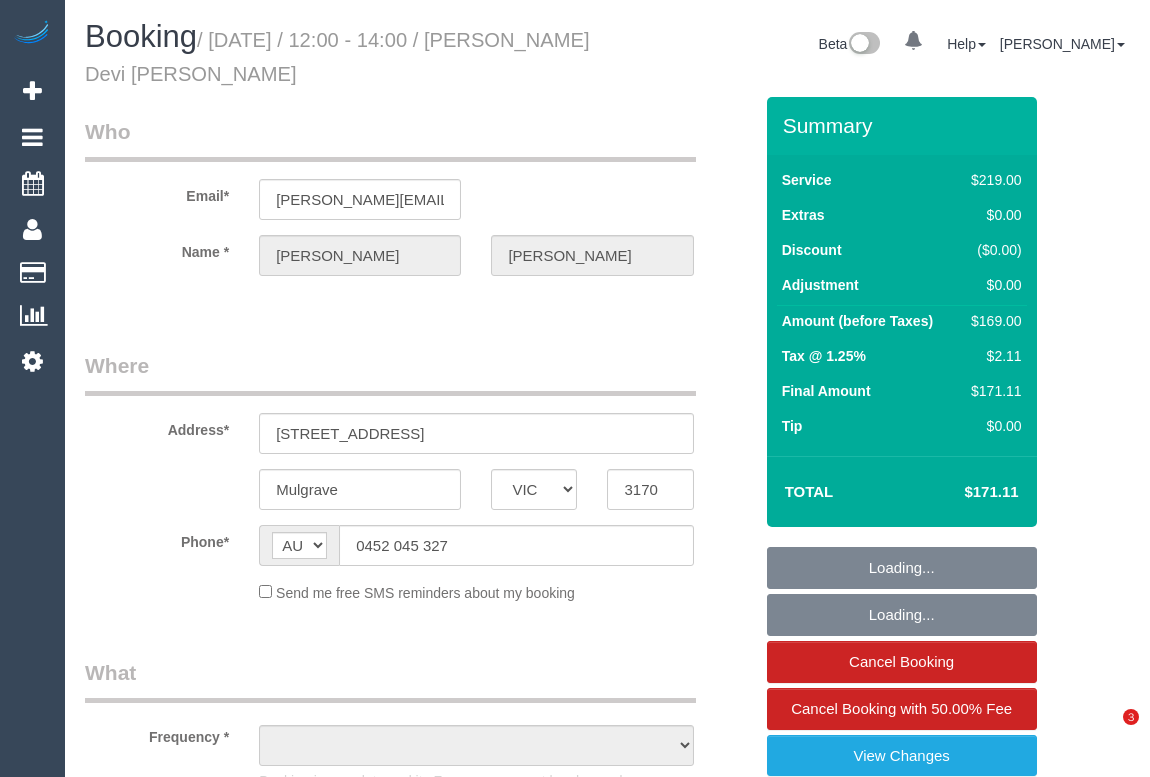 select on "VIC" 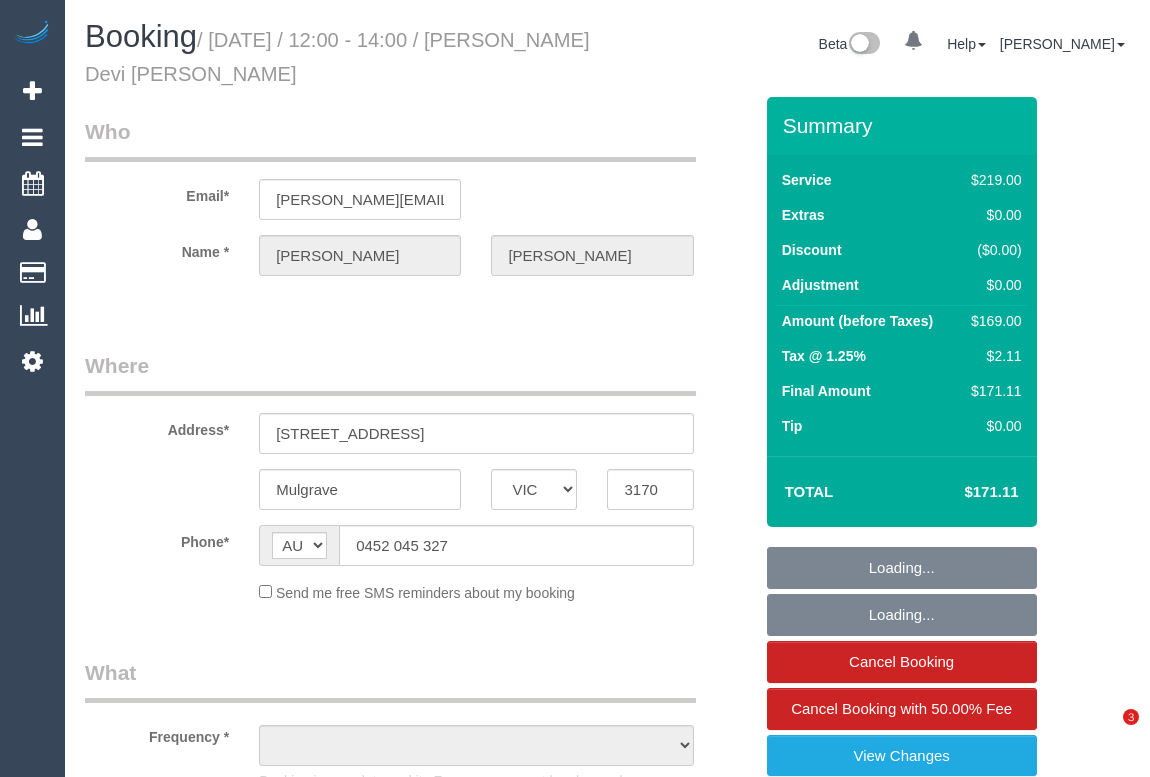 scroll, scrollTop: 0, scrollLeft: 0, axis: both 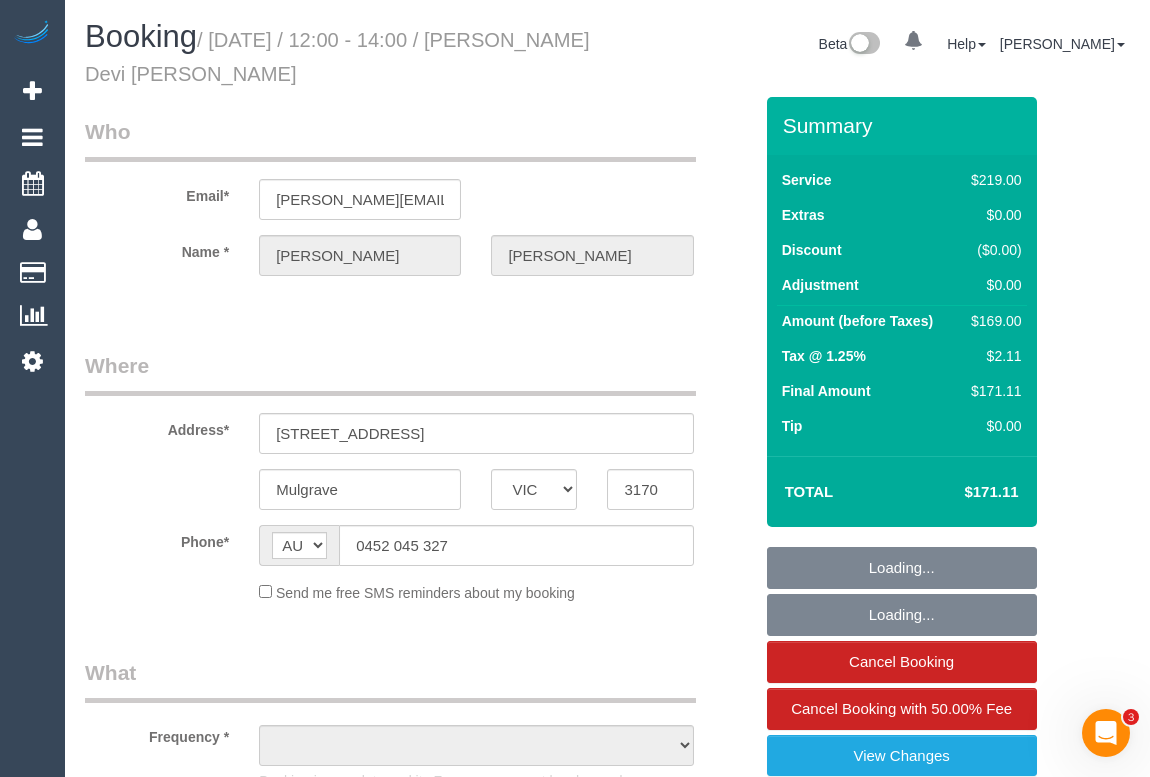 select on "string:stripe-pm_1QFVAW2GScqysDRVVMh79sSN" 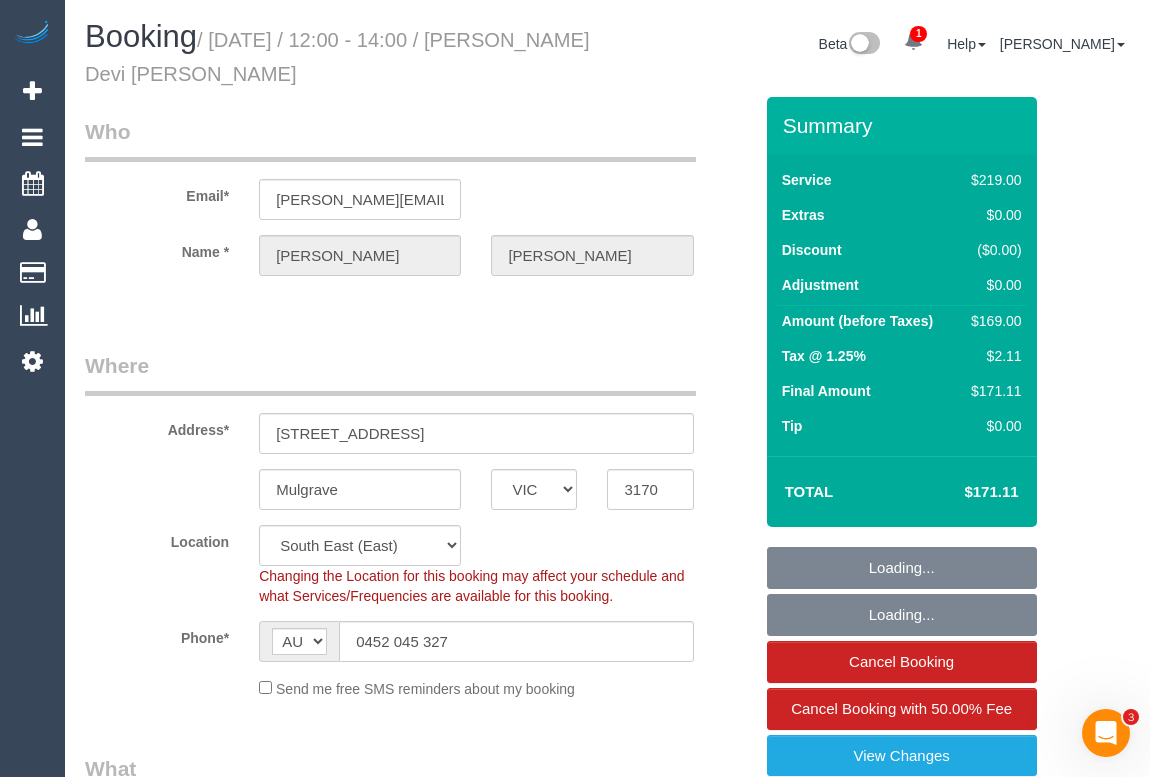 select on "object:763" 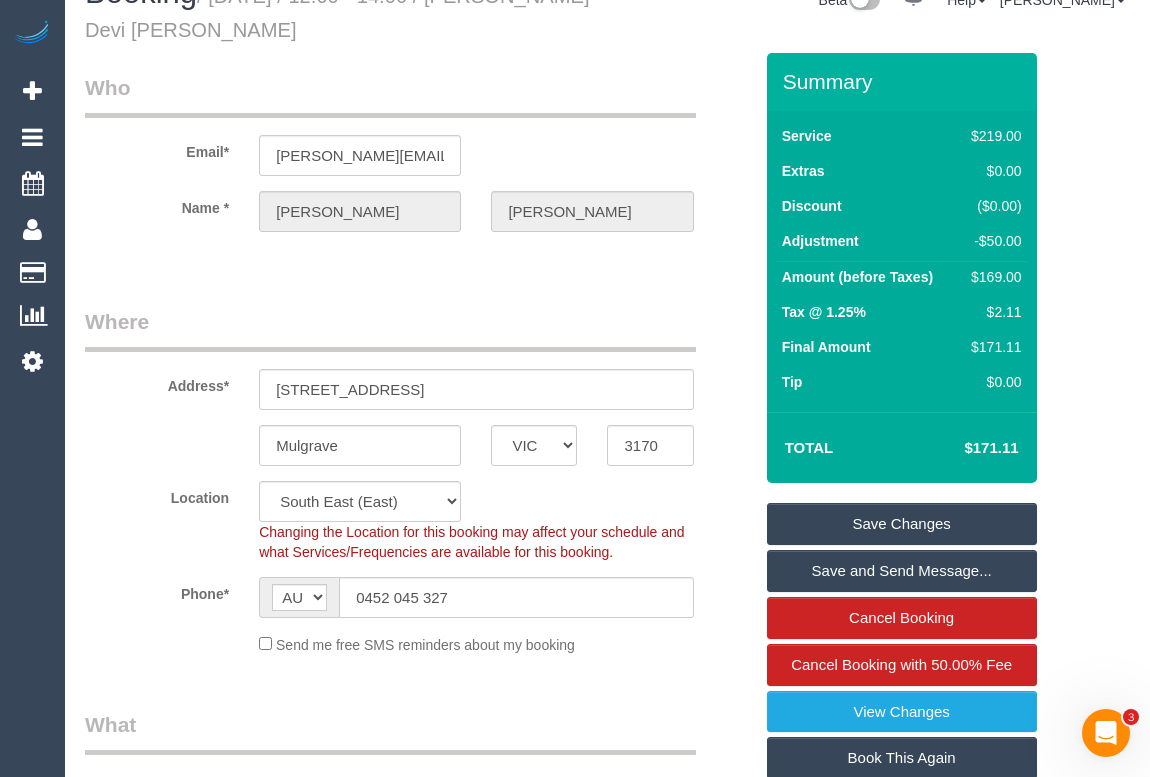 scroll, scrollTop: 0, scrollLeft: 0, axis: both 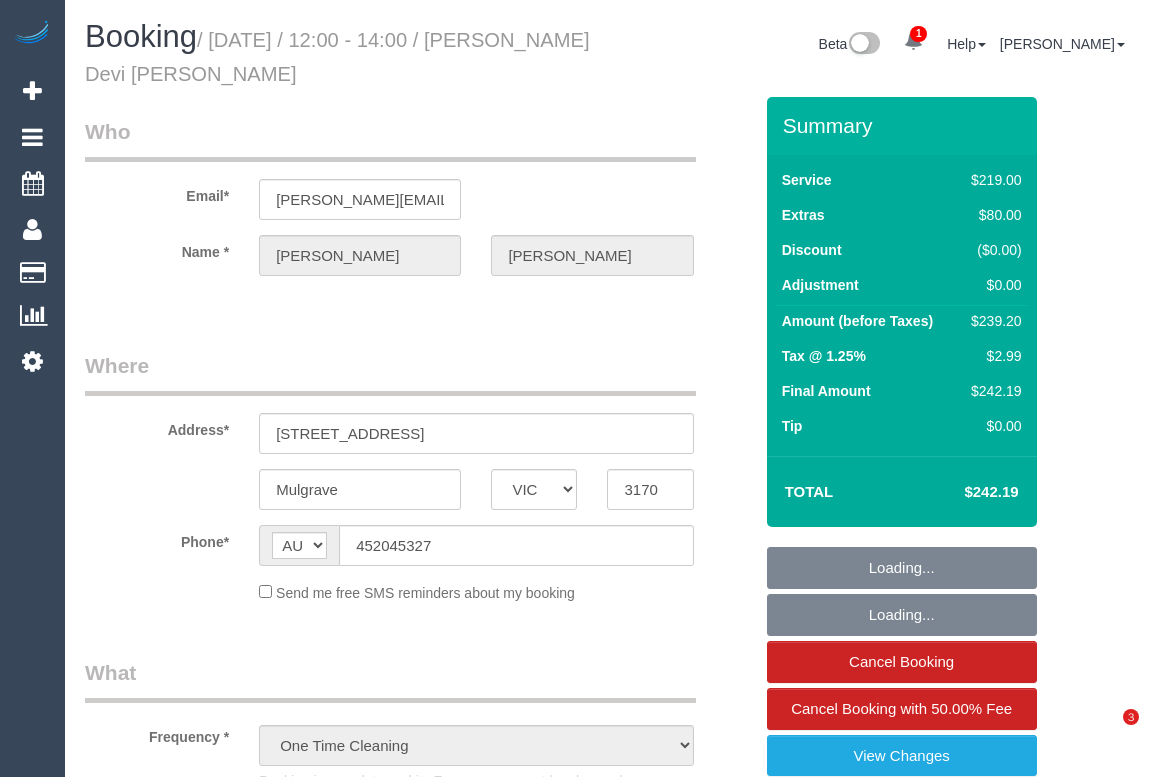 select on "VIC" 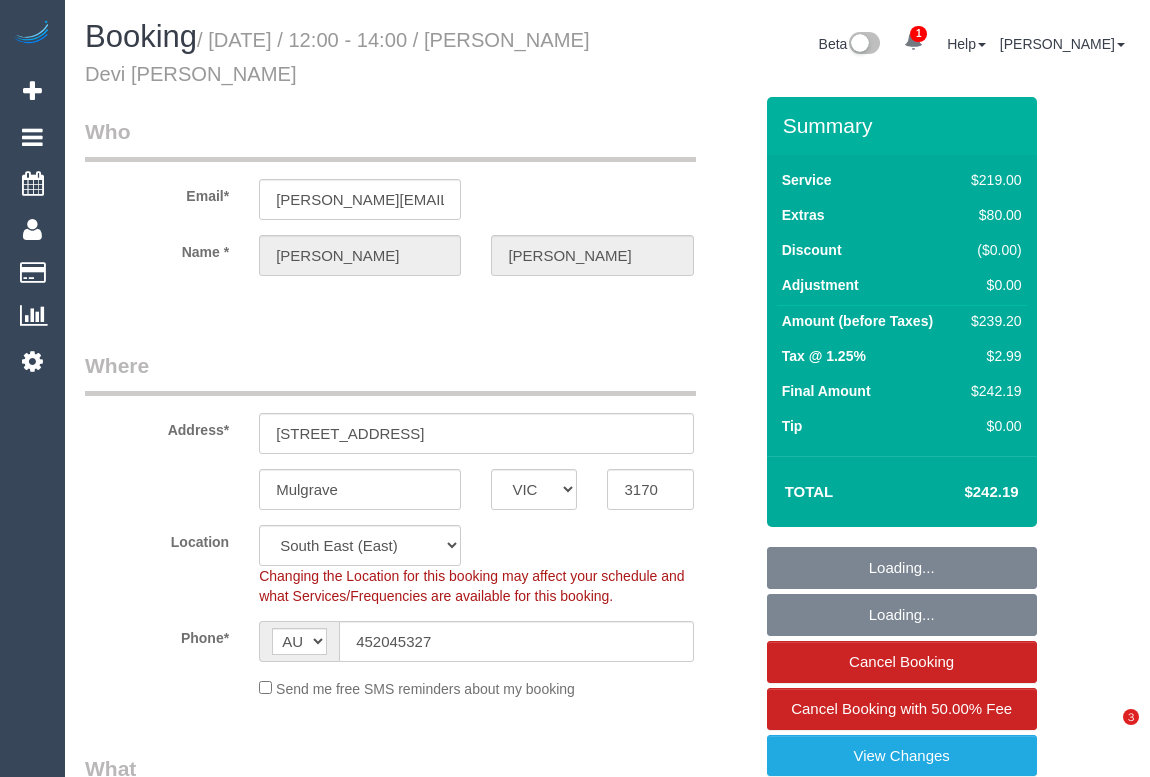 select on "object:1352" 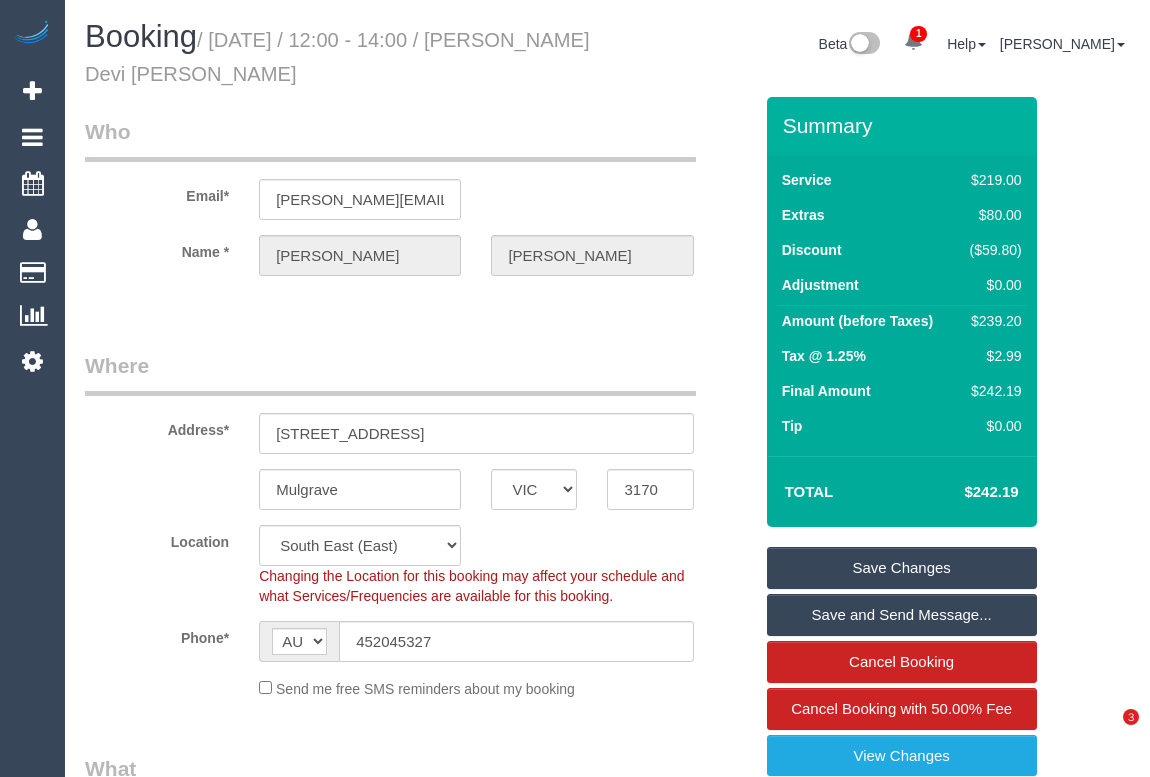 scroll, scrollTop: 0, scrollLeft: 0, axis: both 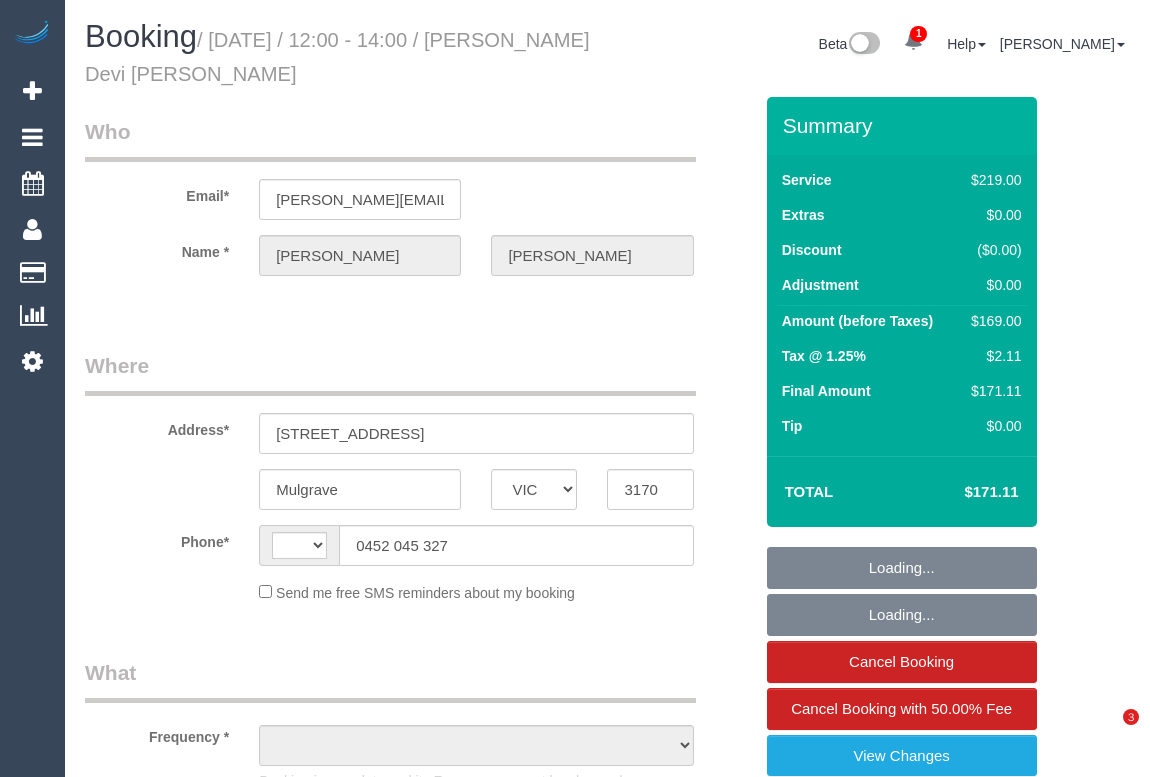 select on "VIC" 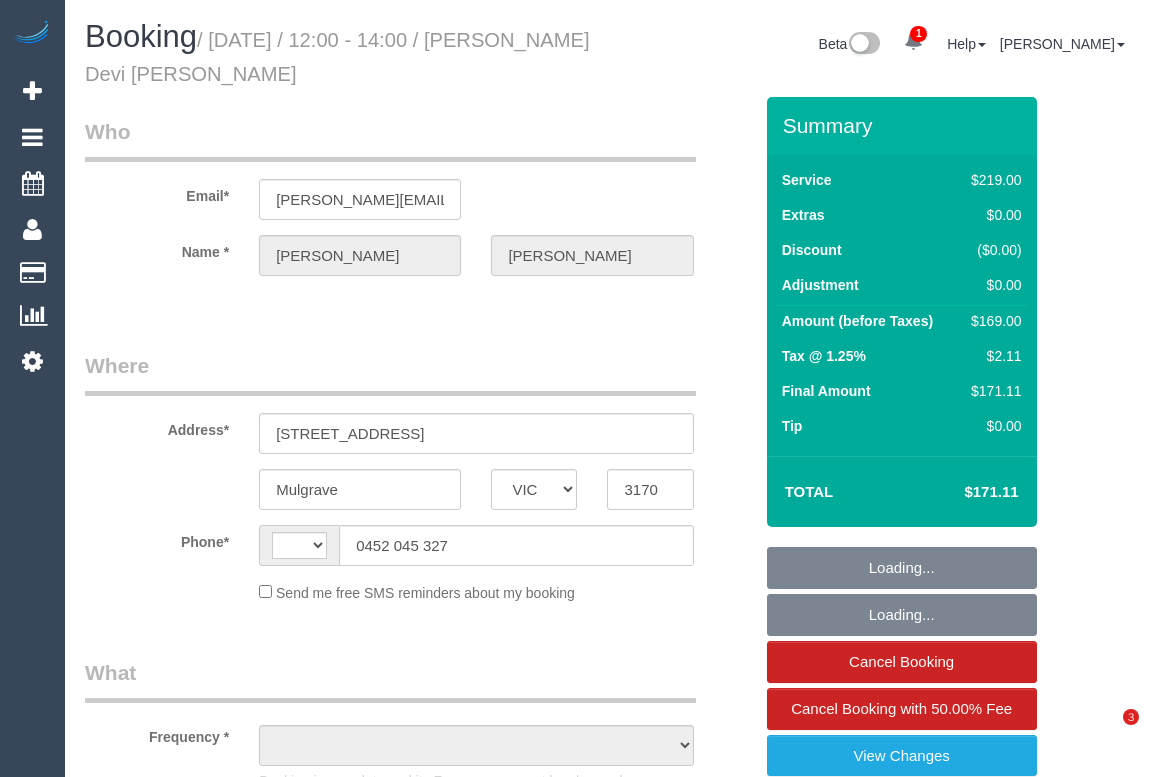 scroll, scrollTop: 0, scrollLeft: 0, axis: both 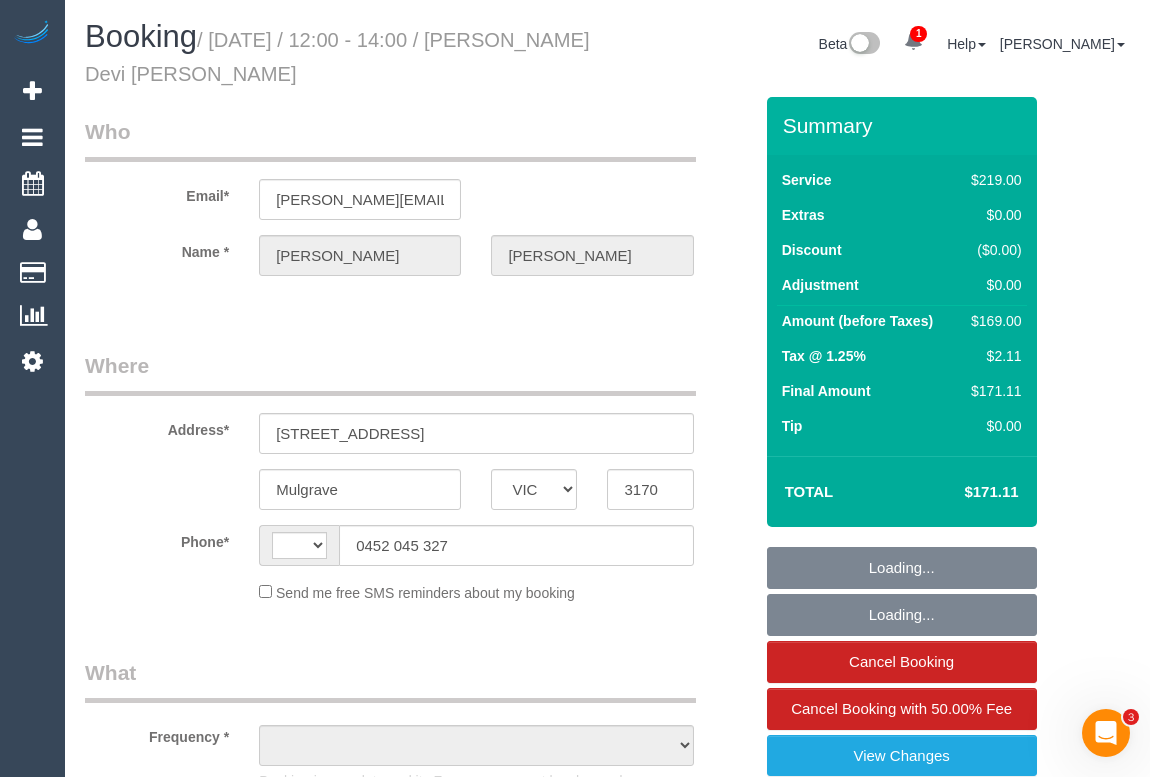 select on "string:AU" 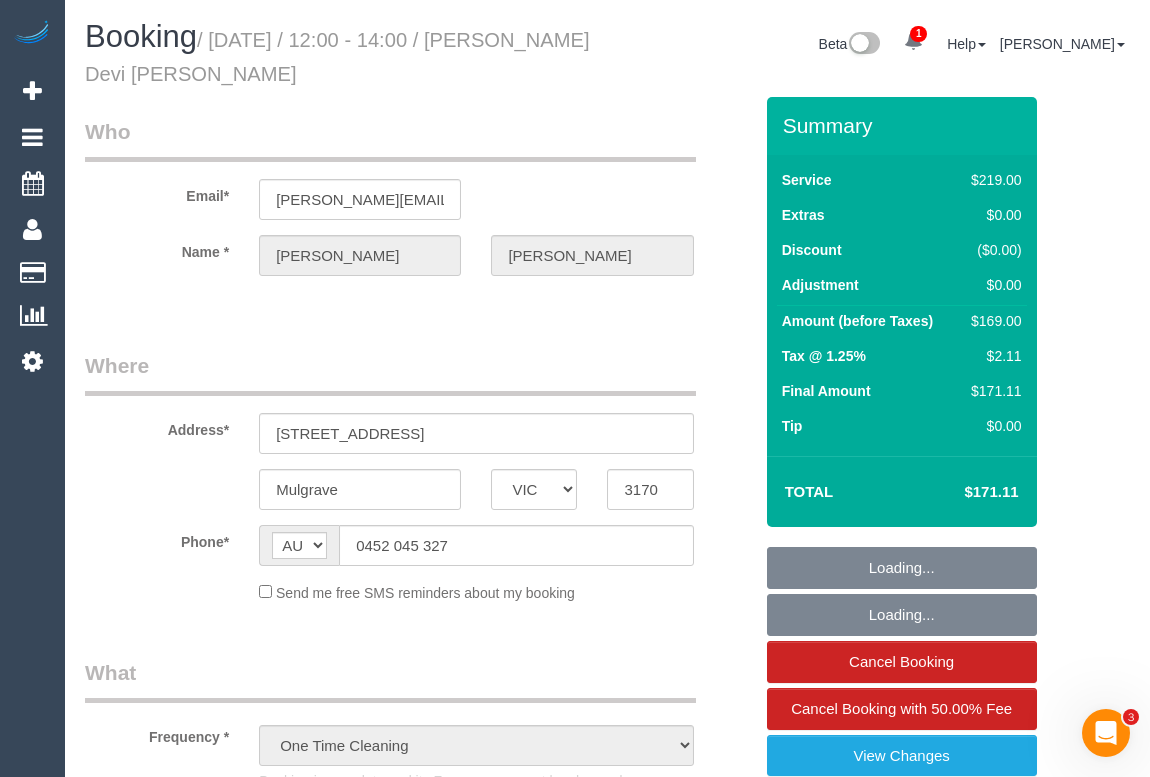 select on "string:stripe-pm_1QFVAW2GScqysDRVVMh79sSN" 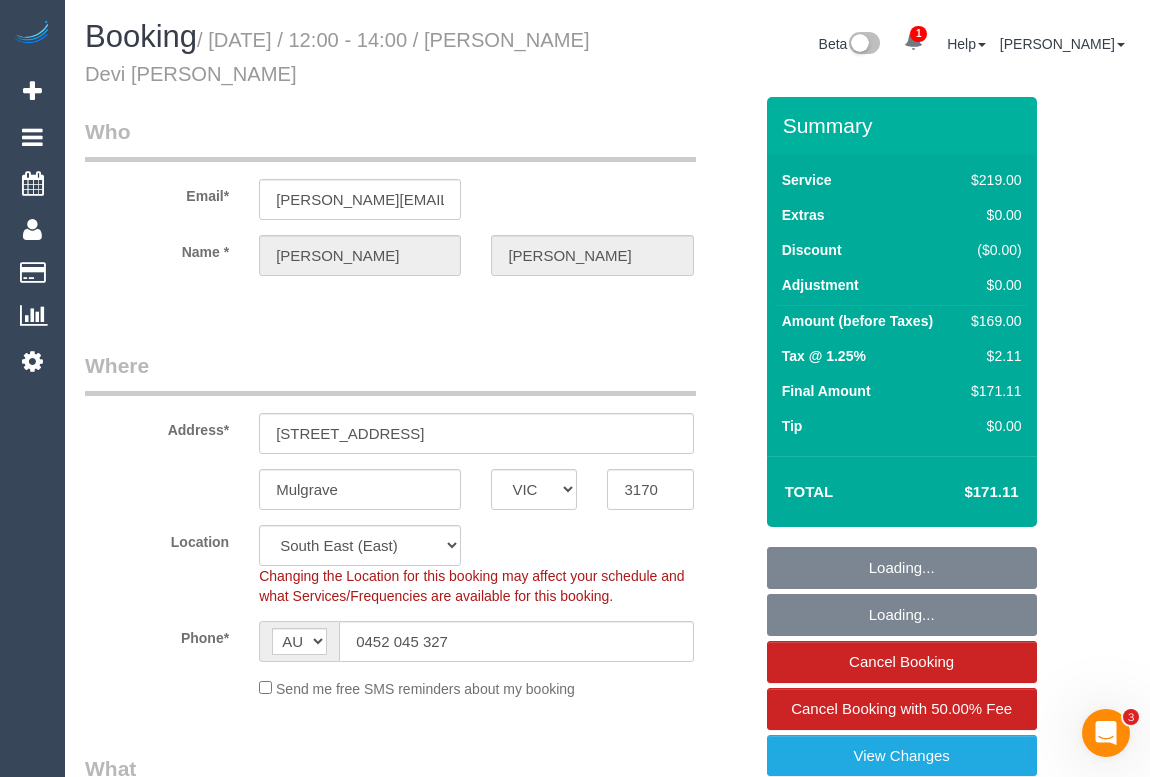select on "object:763" 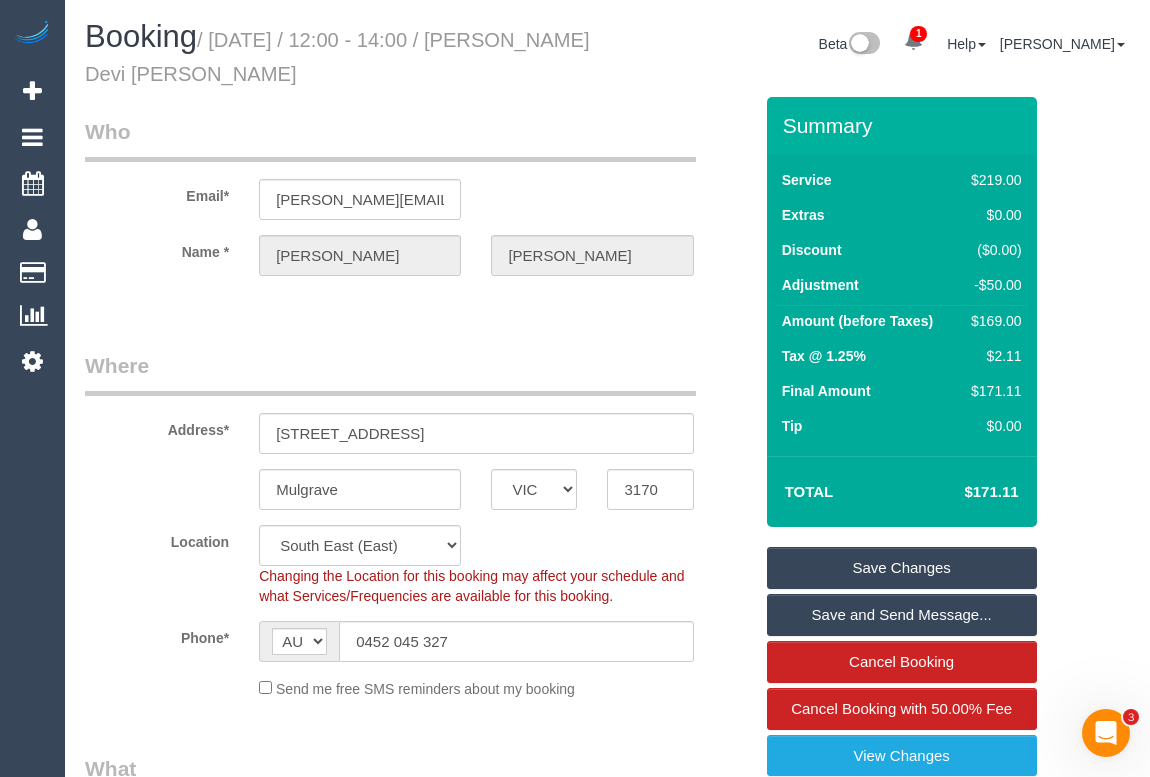 click on "Where" at bounding box center [390, 373] 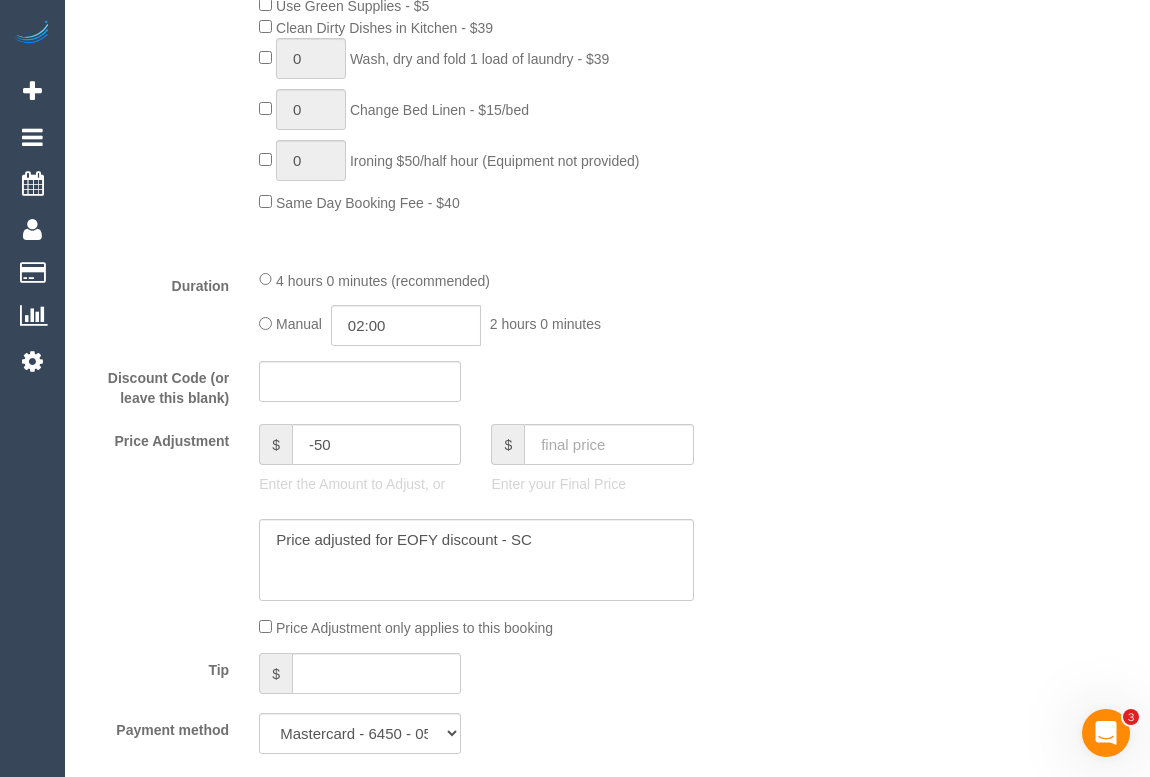 scroll, scrollTop: 1727, scrollLeft: 0, axis: vertical 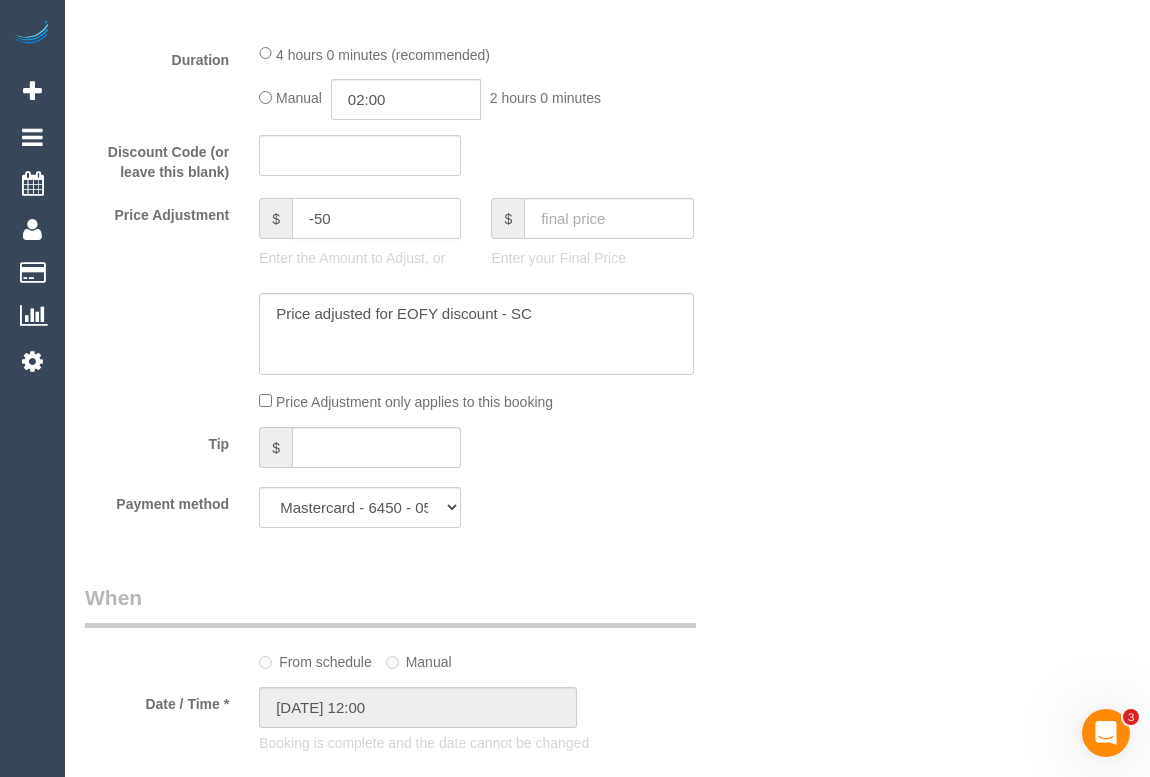 click on "-50" 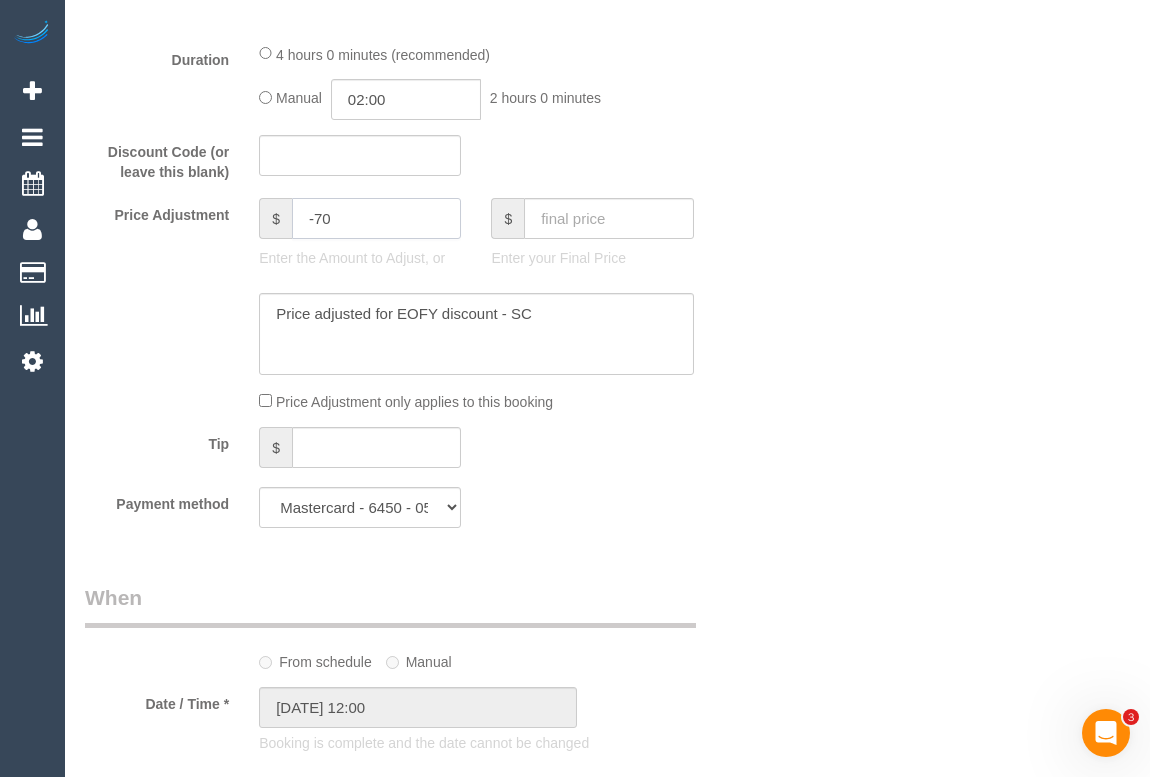 type on "-70" 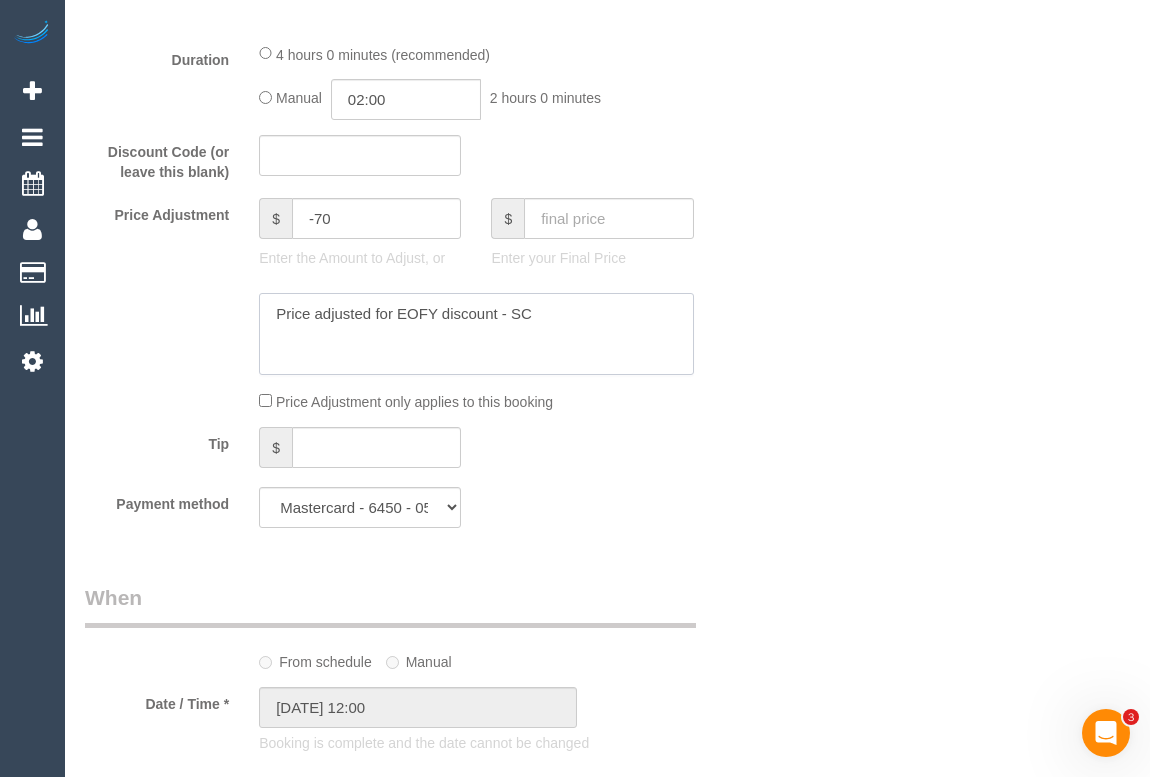 click 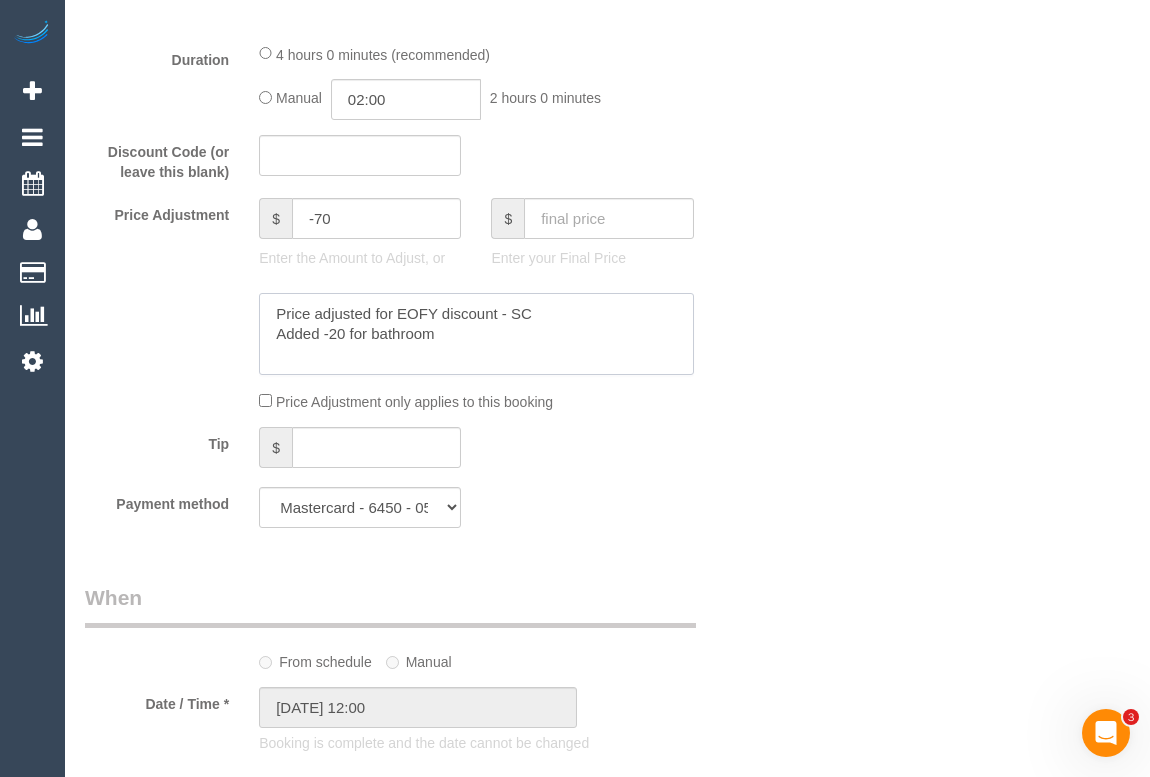 drag, startPoint x: 480, startPoint y: 345, endPoint x: 260, endPoint y: 357, distance: 220.32703 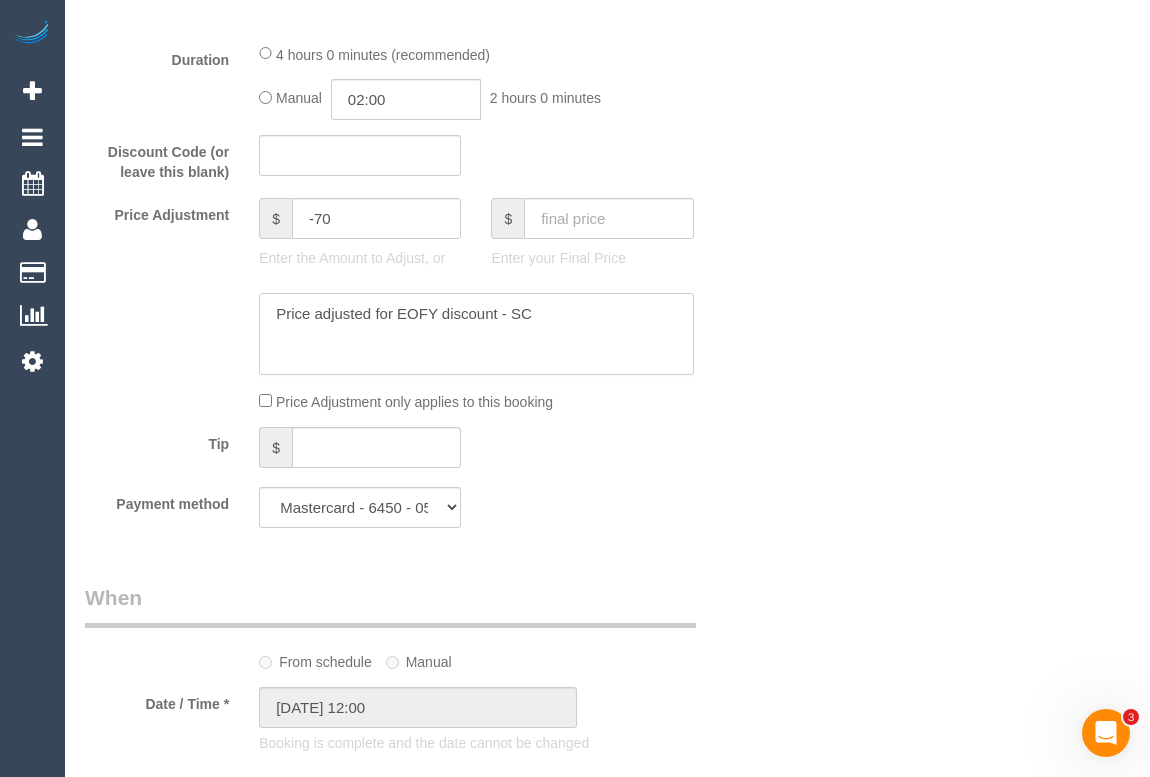 type on "Price adjusted for EOFY discount - SC" 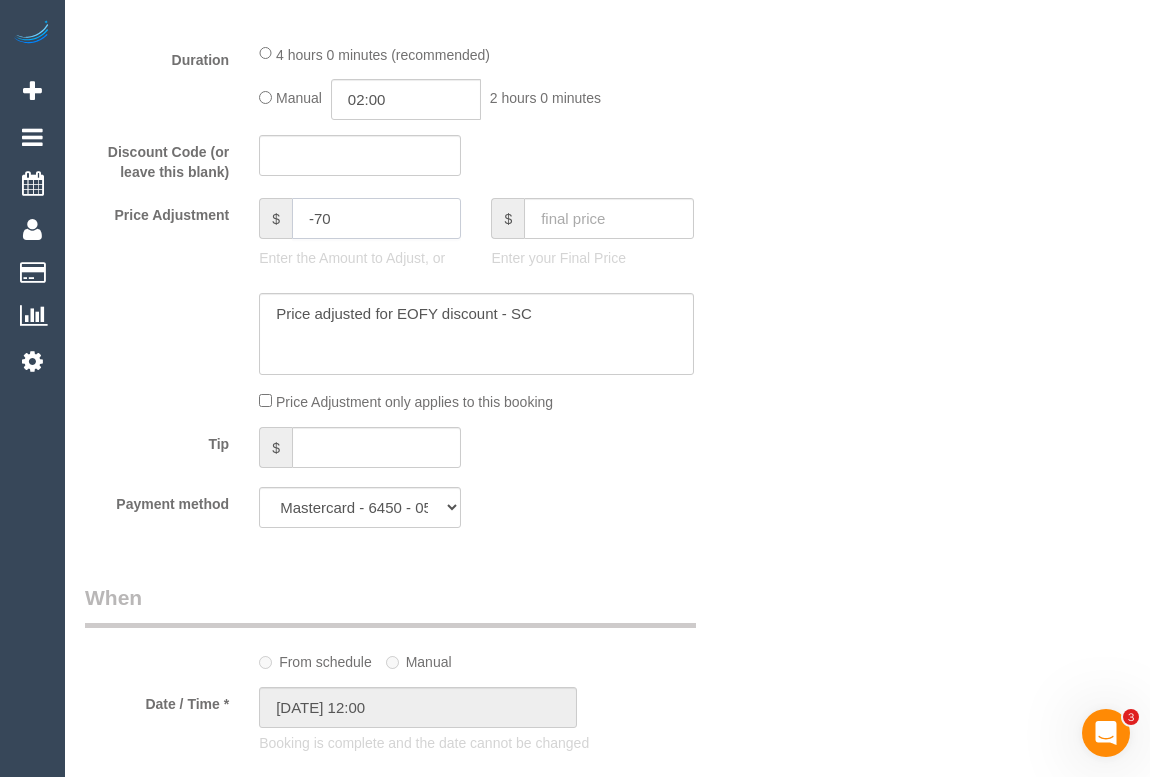 drag, startPoint x: 354, startPoint y: 219, endPoint x: 314, endPoint y: 215, distance: 40.1995 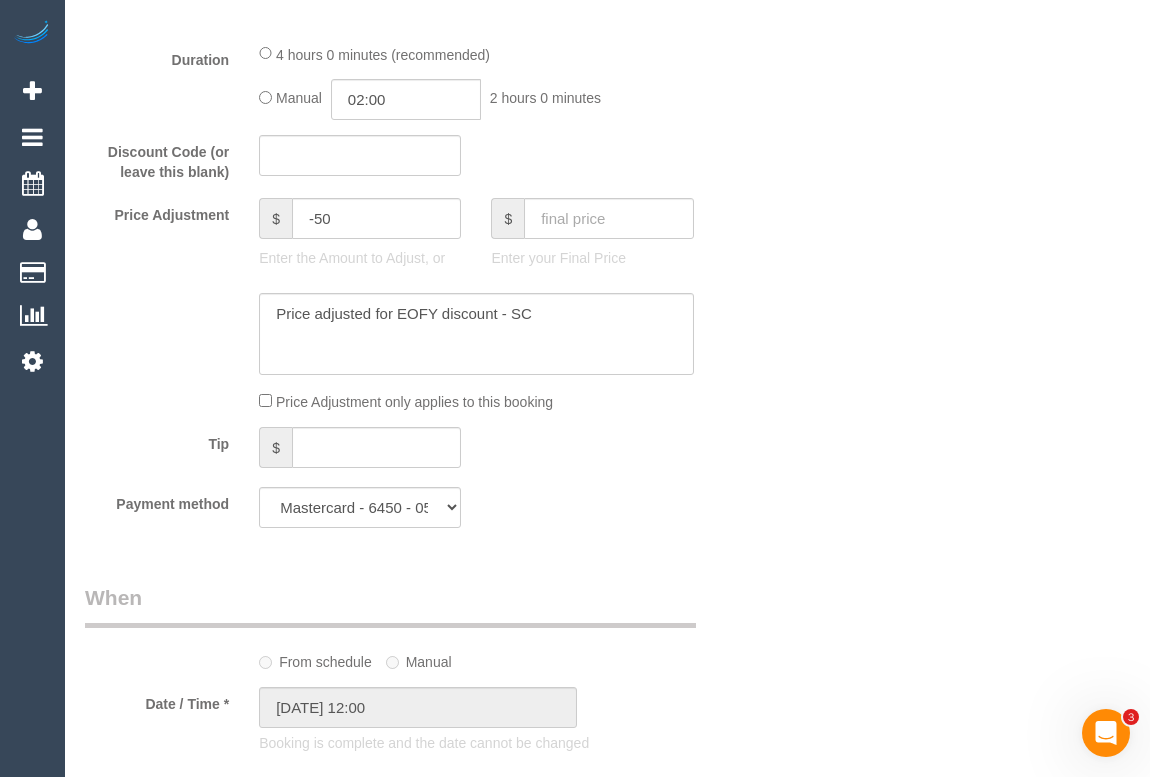 click 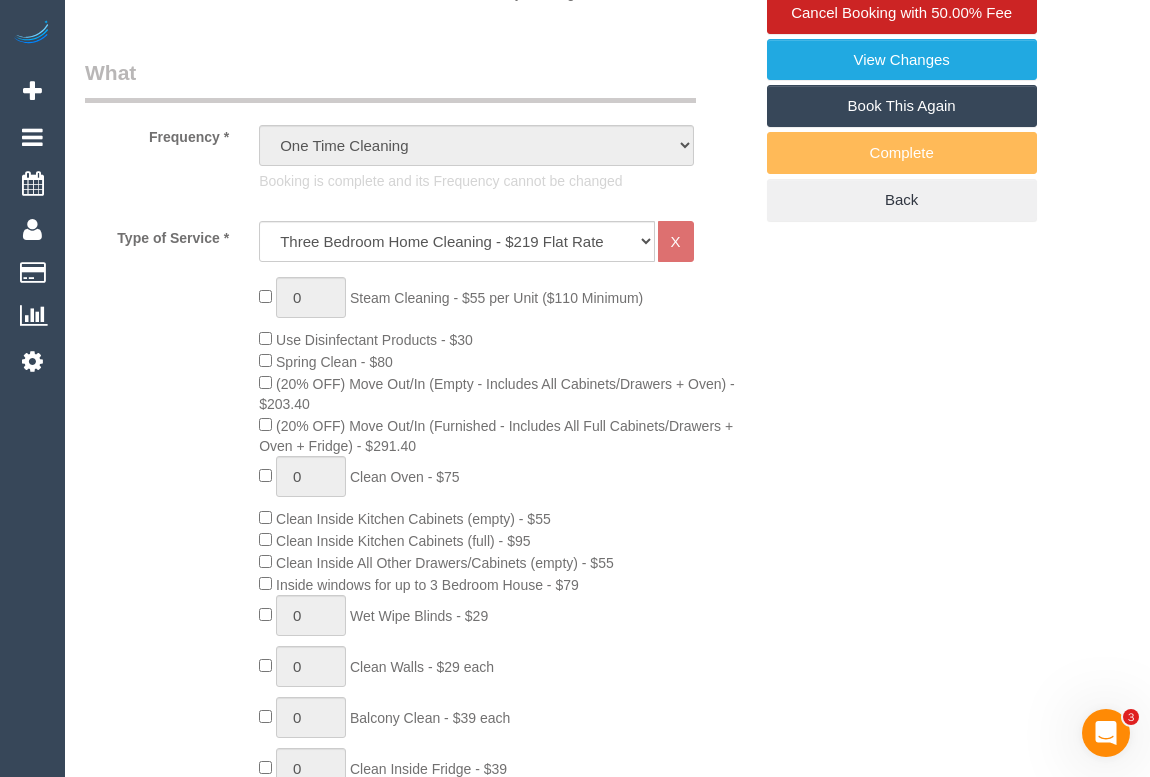 scroll, scrollTop: 636, scrollLeft: 0, axis: vertical 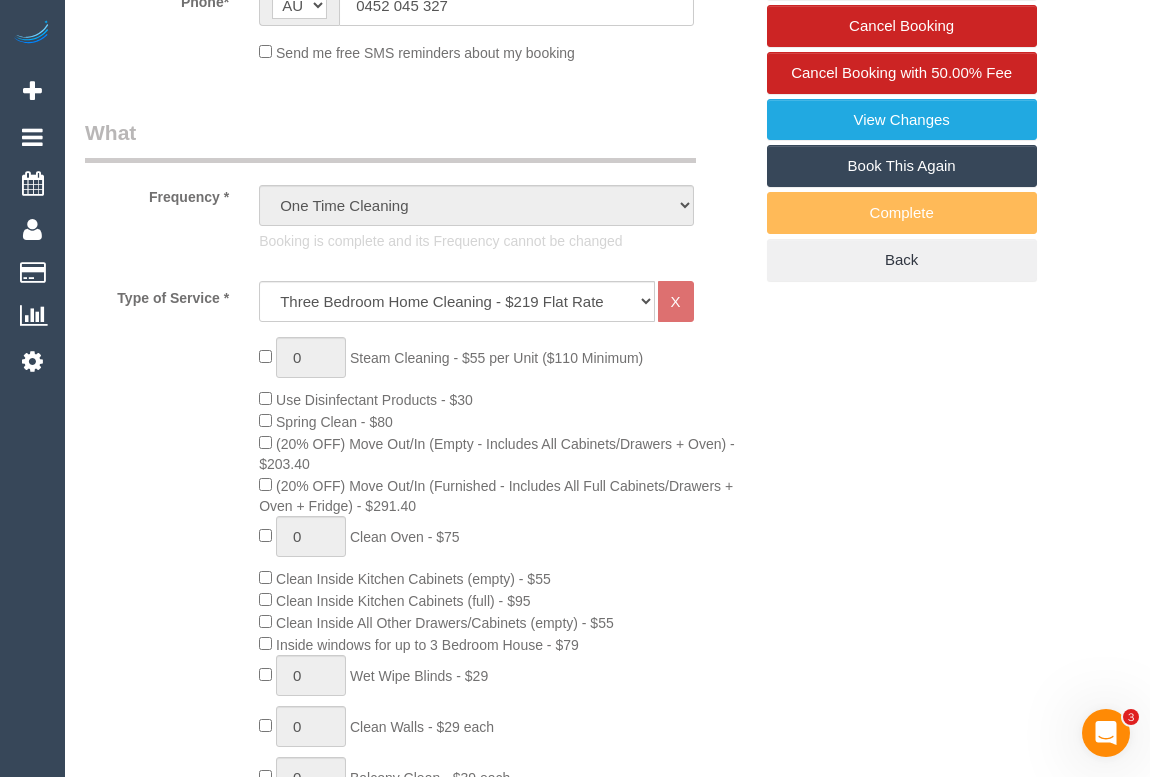 drag, startPoint x: 923, startPoint y: 560, endPoint x: 908, endPoint y: 559, distance: 15.033297 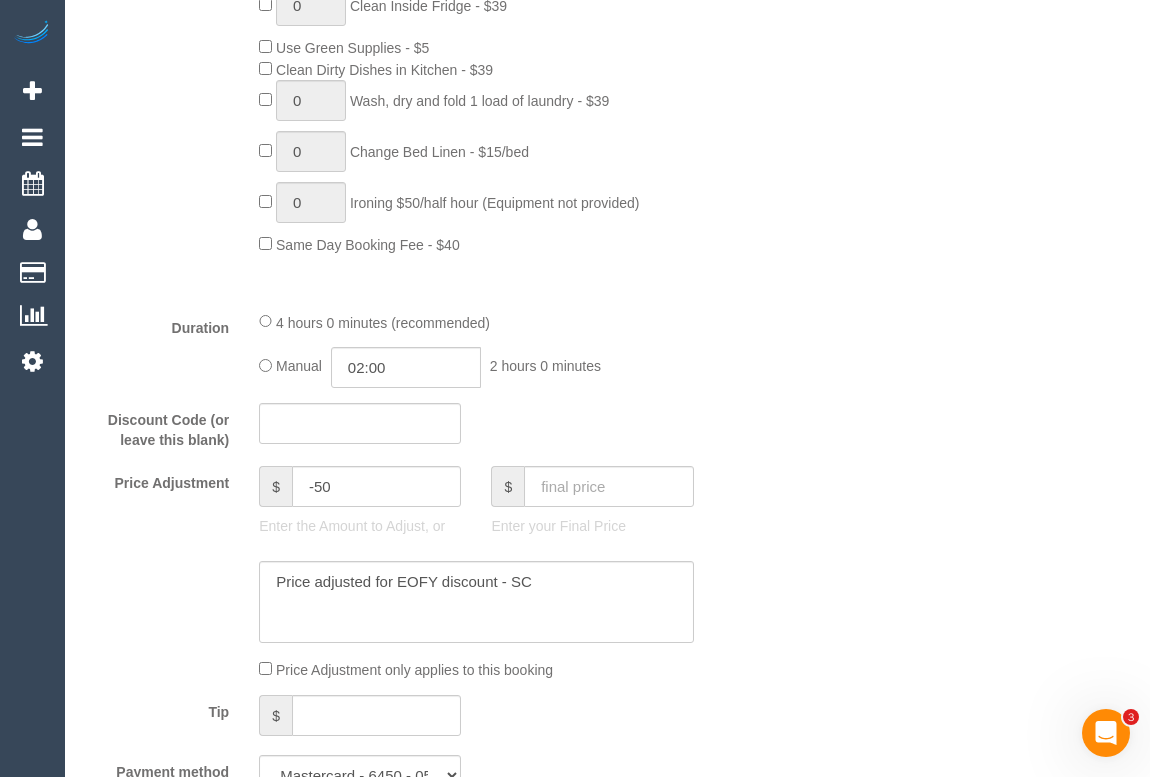 scroll, scrollTop: 1454, scrollLeft: 0, axis: vertical 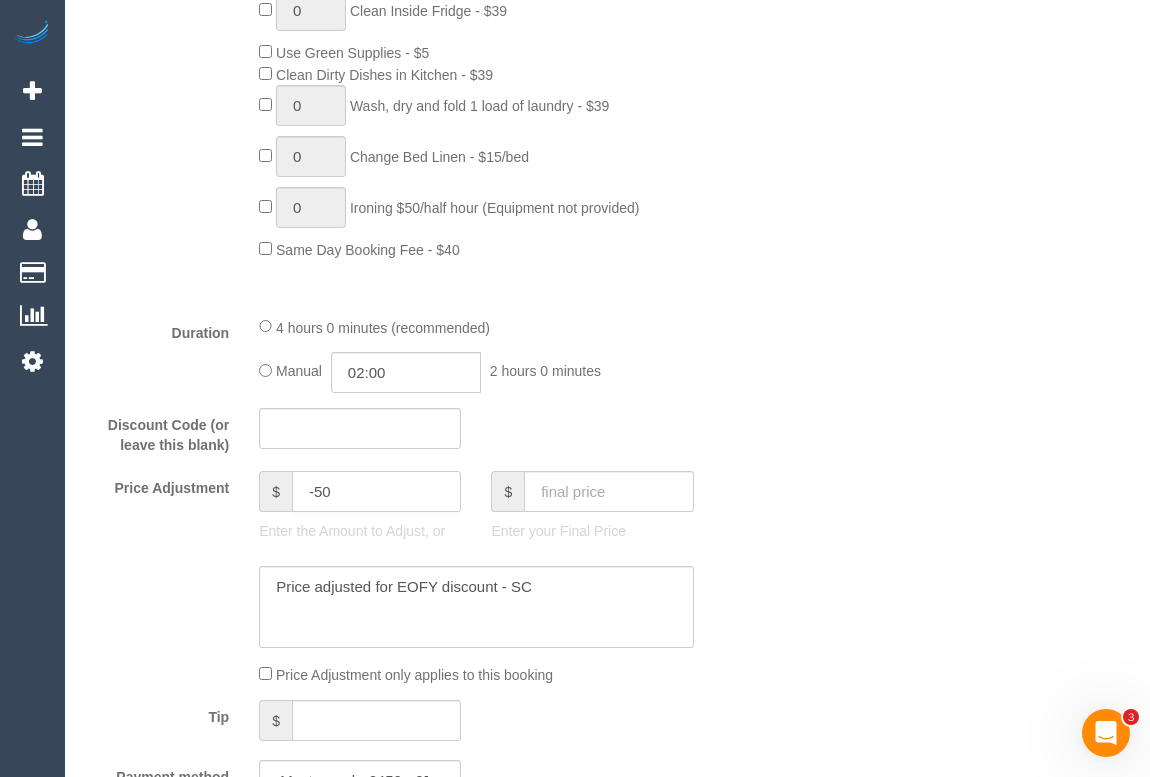 drag, startPoint x: 327, startPoint y: 497, endPoint x: 315, endPoint y: 497, distance: 12 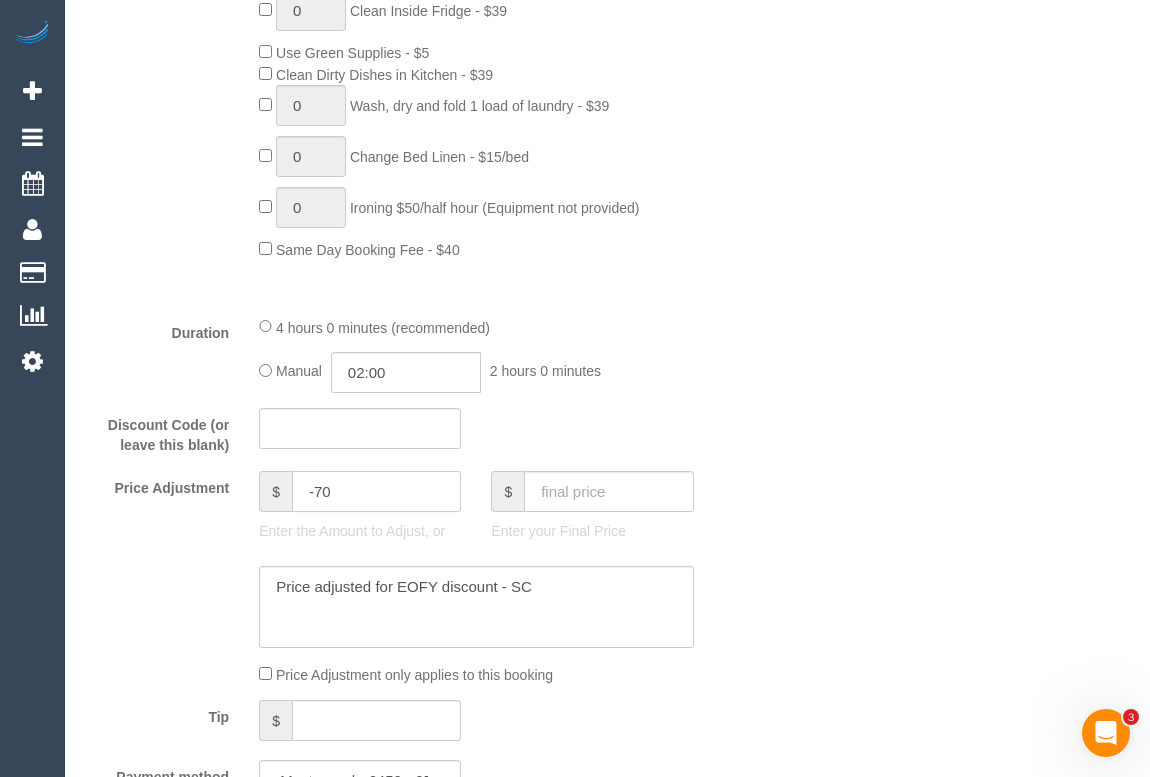 type on "-70" 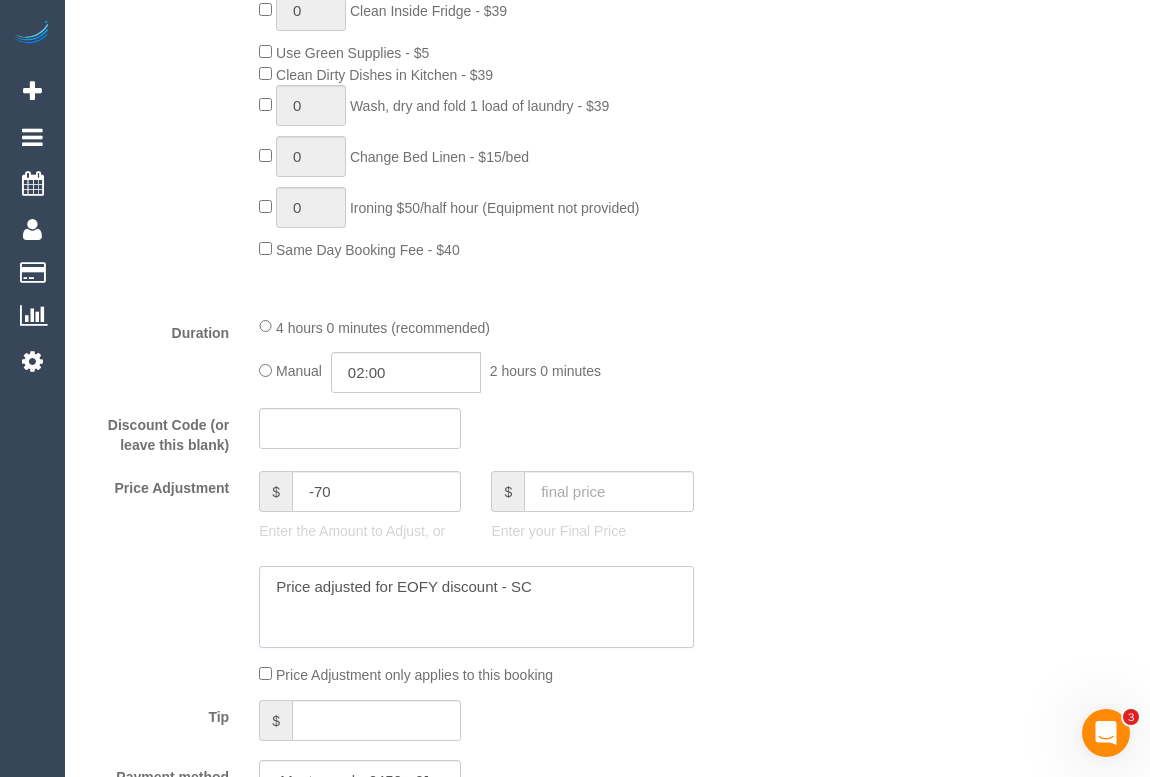 click 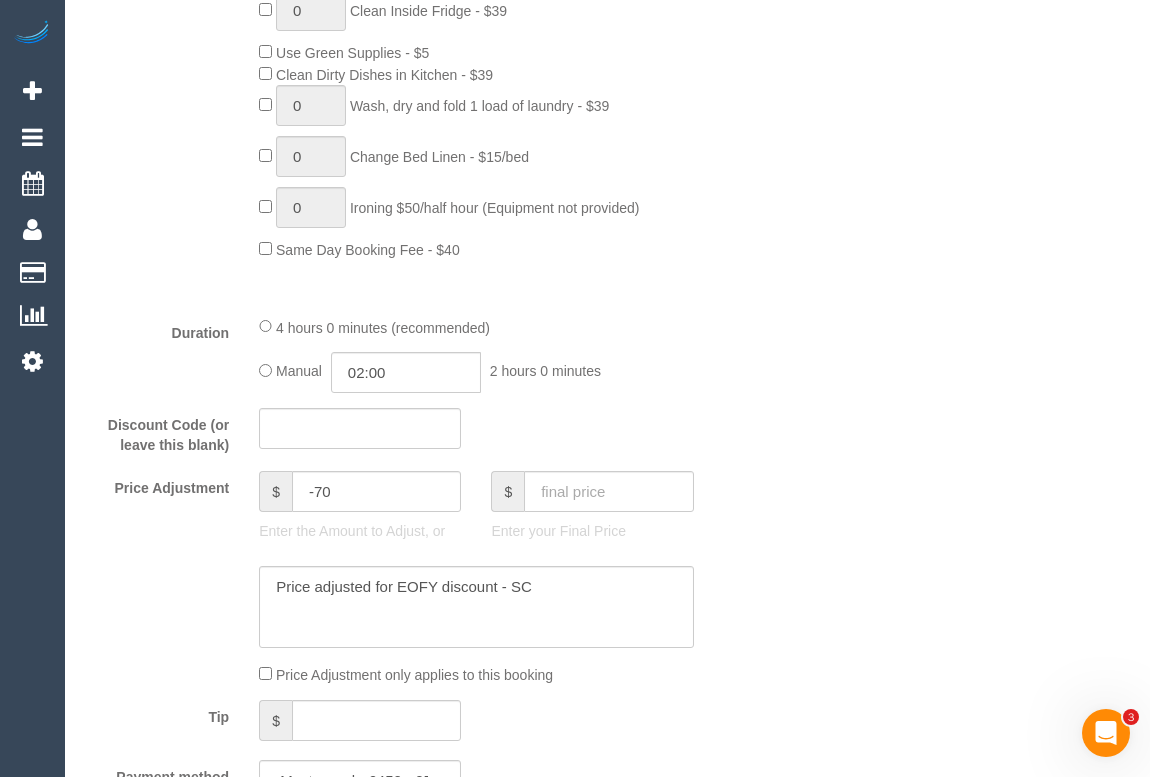 click on "Who
Email*
shalu.raj01@gmail.com
Name *
Salini Devi
Prasanna
Where
Address*
4 Elvara Court
Mulgrave
ACT
NSW
NT
QLD
SA
TAS
VIC
WA
3170
Location
Office City East (North) East (South) Inner East Inner North (East) Inner North (West) Inner South East Inner West North (East) North (West) Outer East Outer North (East) Outer North (West) Outer South East Outer West South East (East) South East (West) West (North) West (South) ZG - Central ZG - East ZG - North ZG - South" at bounding box center (607, 1277) 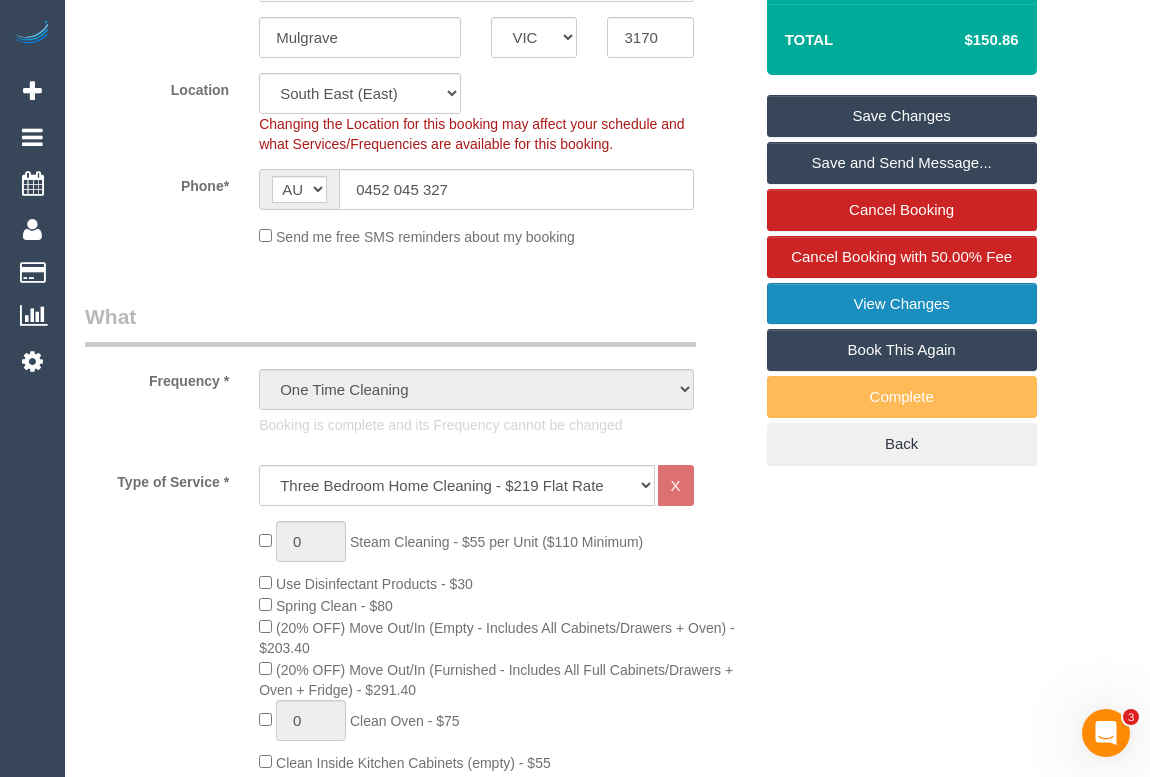 scroll, scrollTop: 363, scrollLeft: 0, axis: vertical 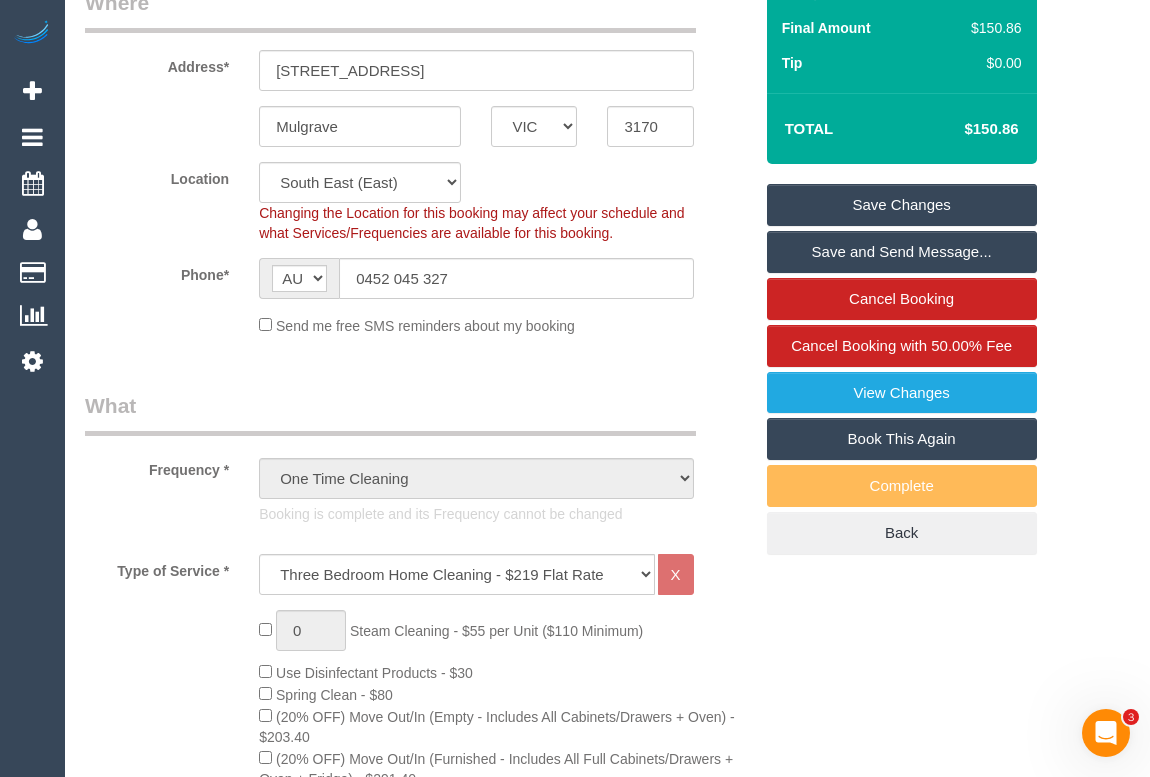 click on "Save Changes" at bounding box center (902, 205) 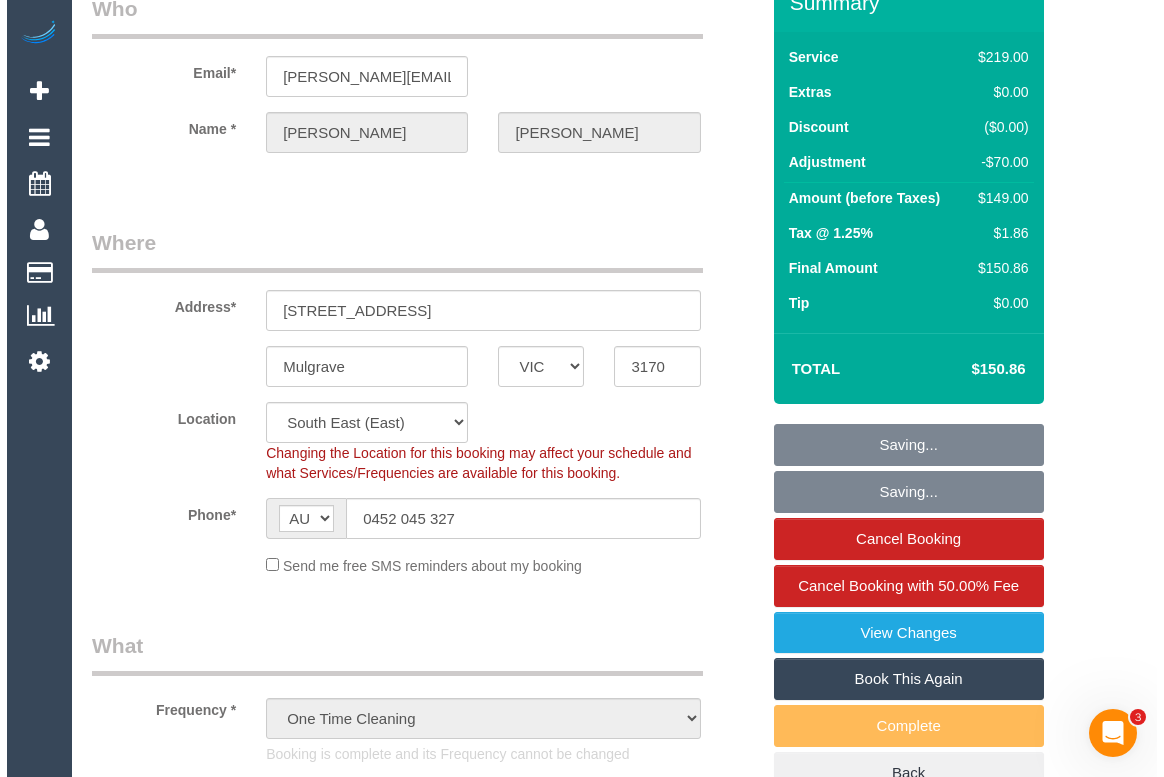 scroll, scrollTop: 0, scrollLeft: 0, axis: both 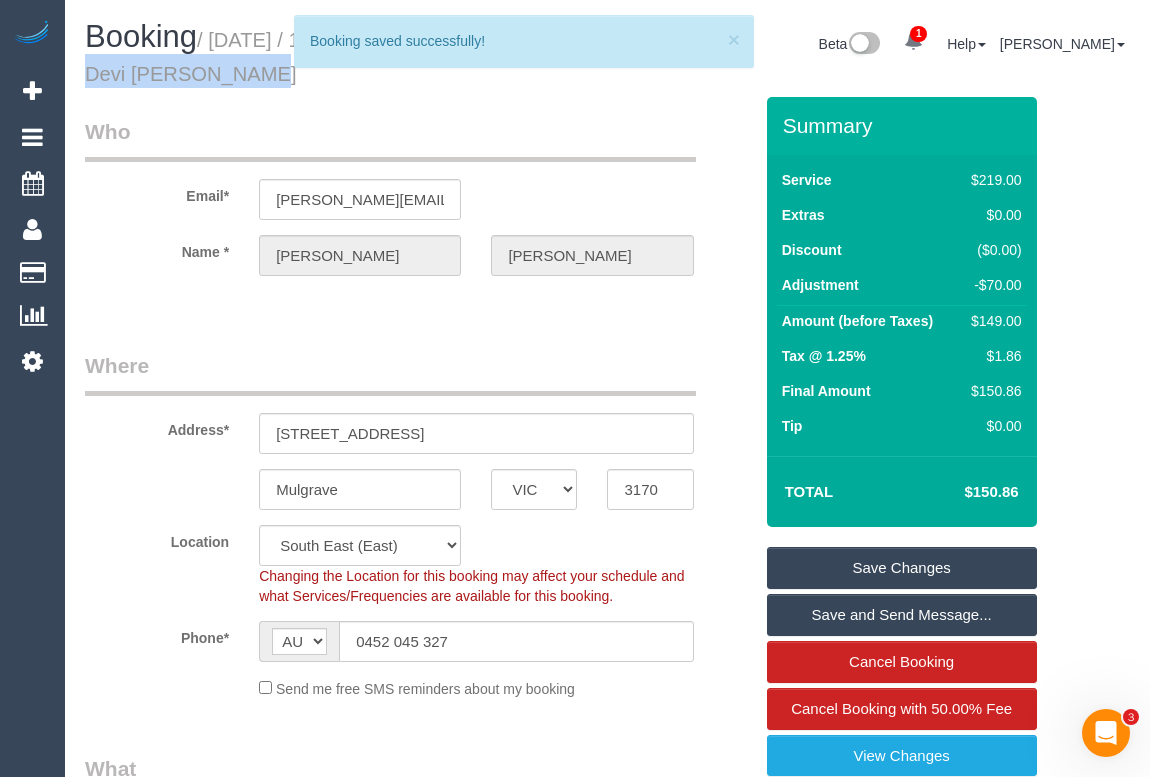 drag, startPoint x: 490, startPoint y: 39, endPoint x: 1076, endPoint y: 447, distance: 714.0448 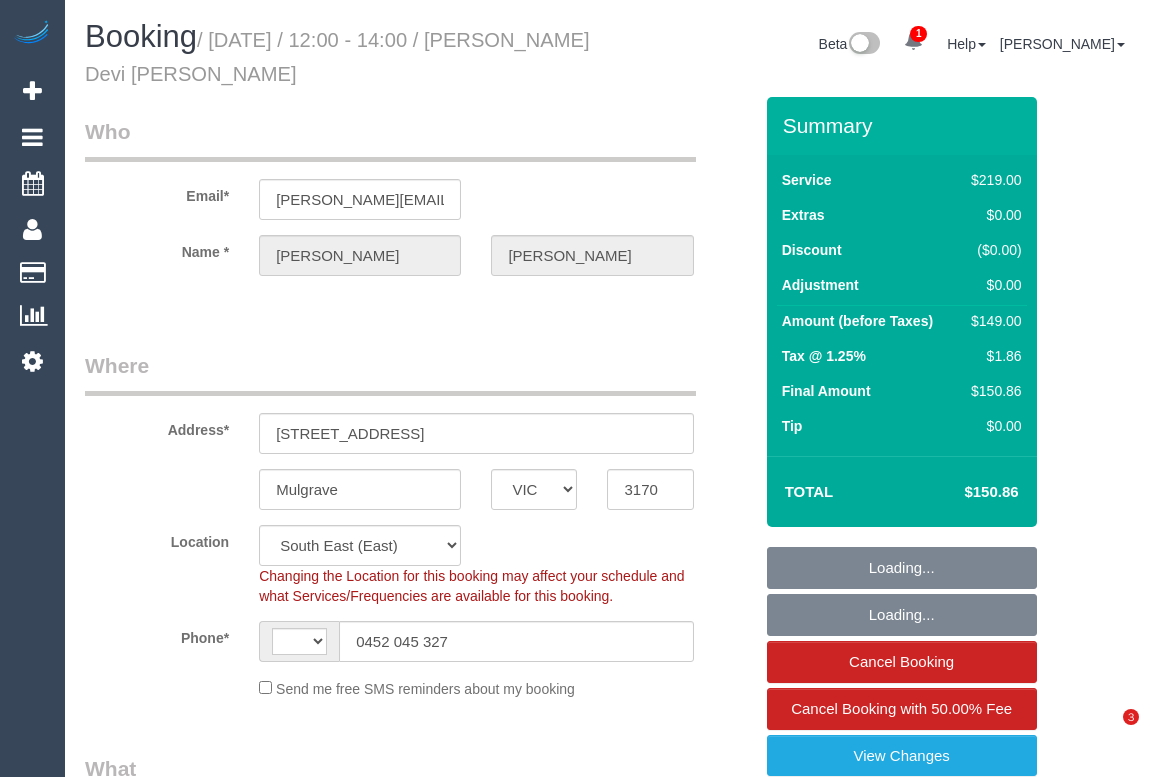 select on "VIC" 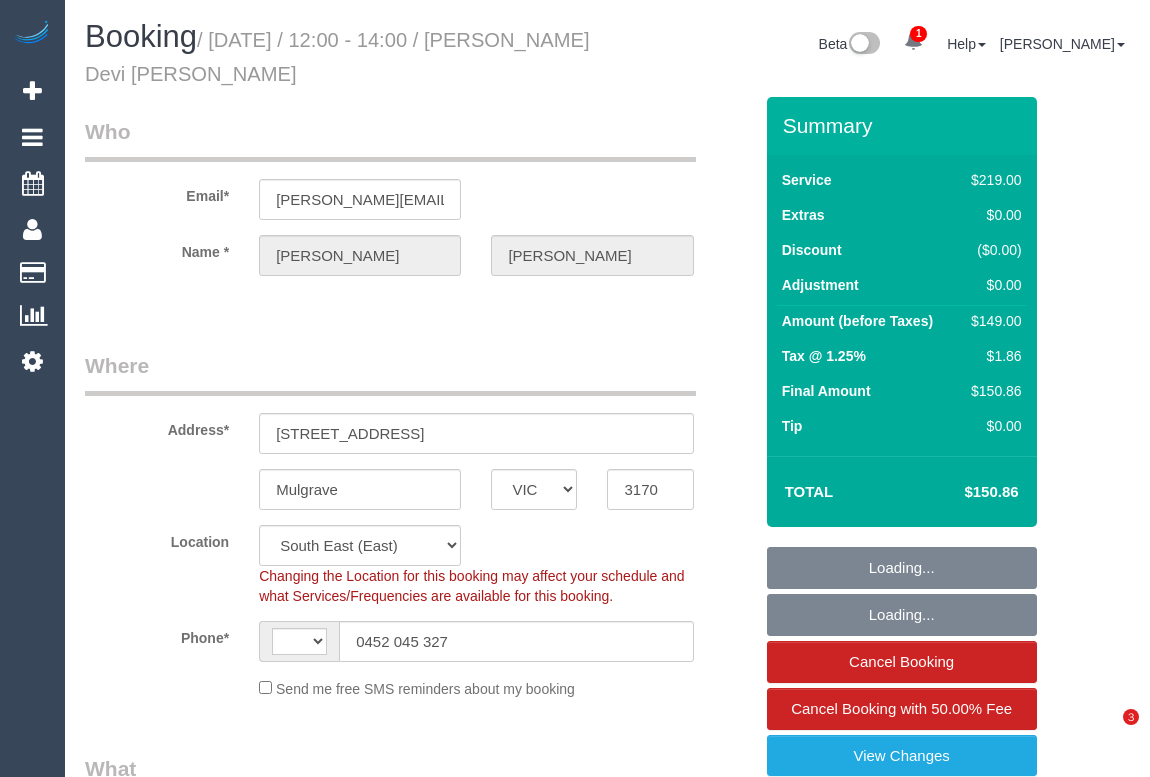 scroll, scrollTop: 0, scrollLeft: 0, axis: both 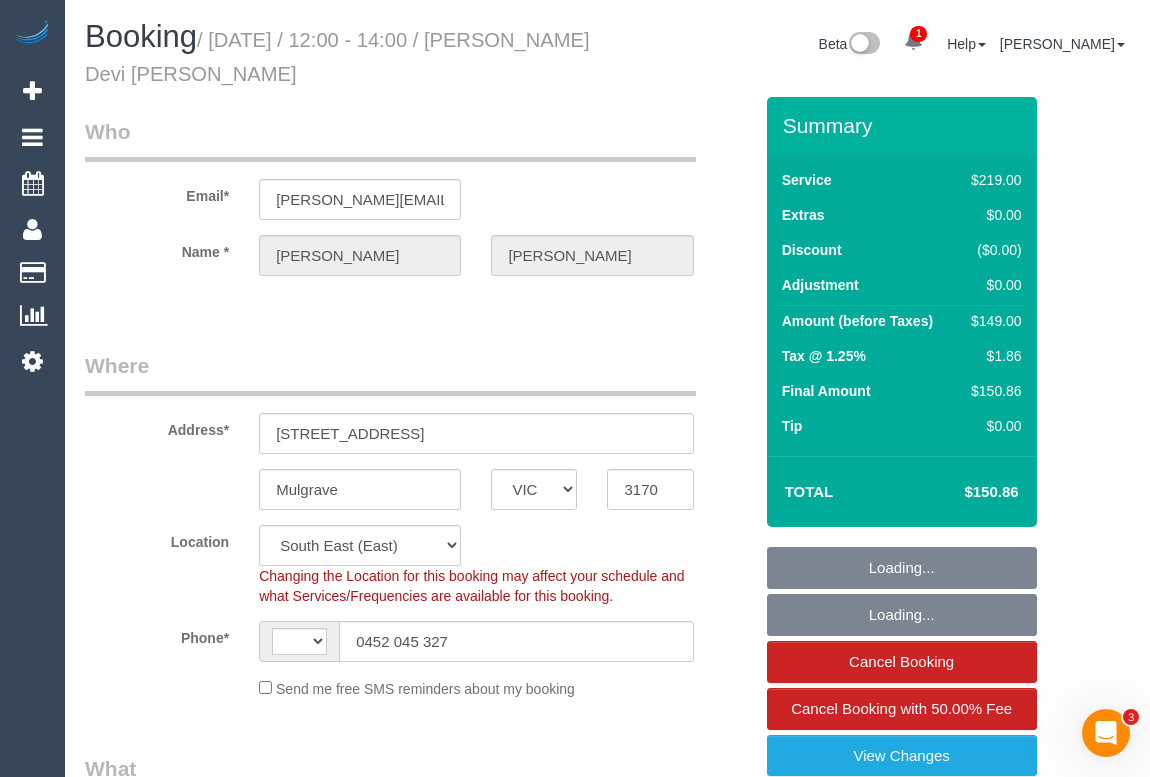 select on "string:stripe-pm_1QFVAW2GScqysDRVVMh79sSN" 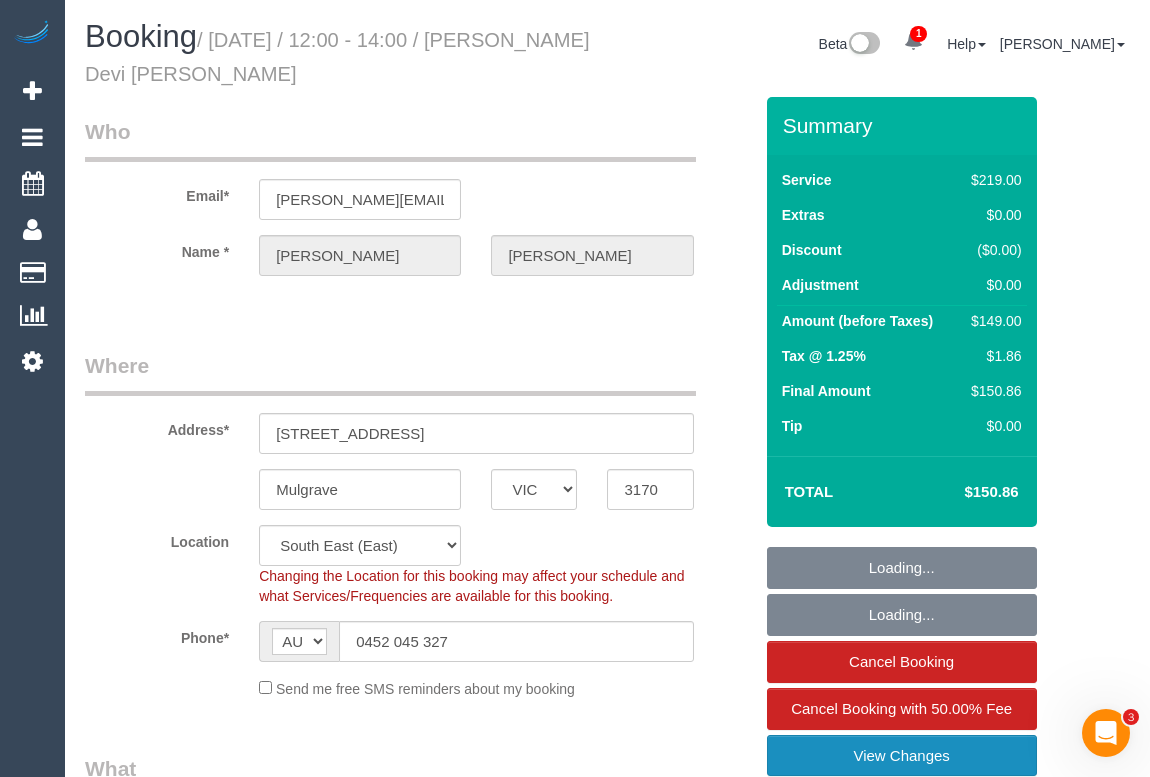 select on "object:1458" 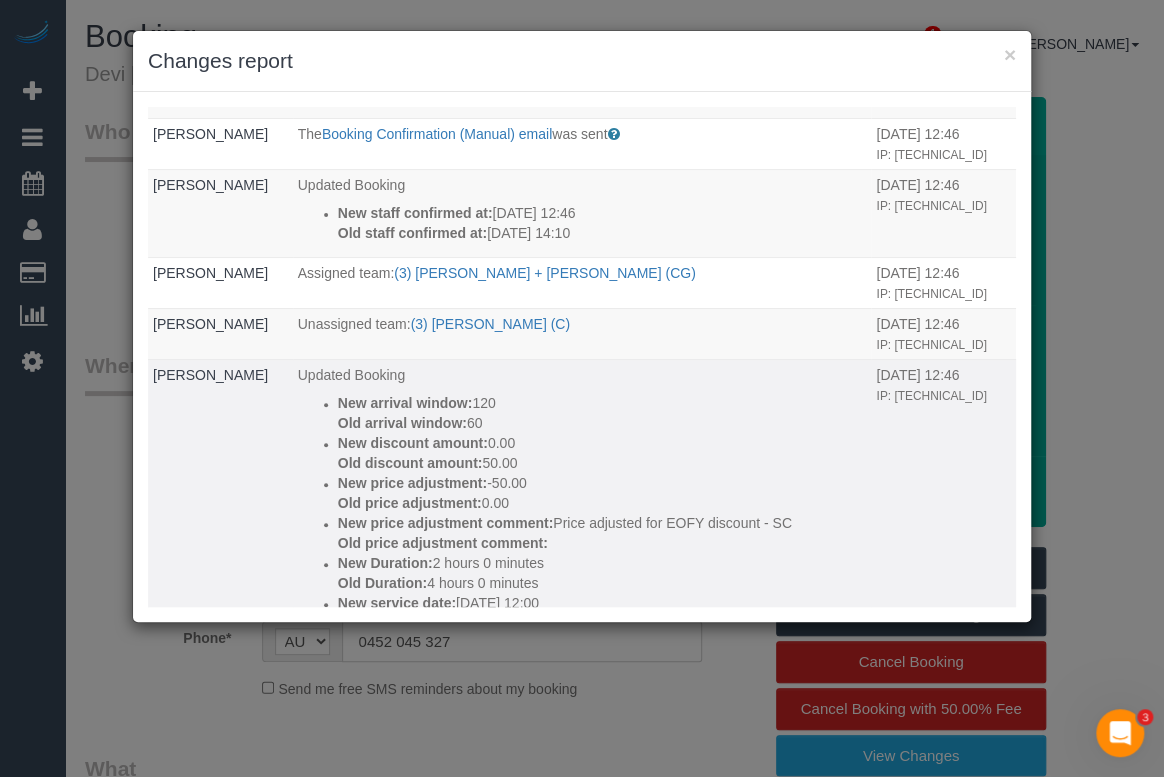 scroll, scrollTop: 0, scrollLeft: 0, axis: both 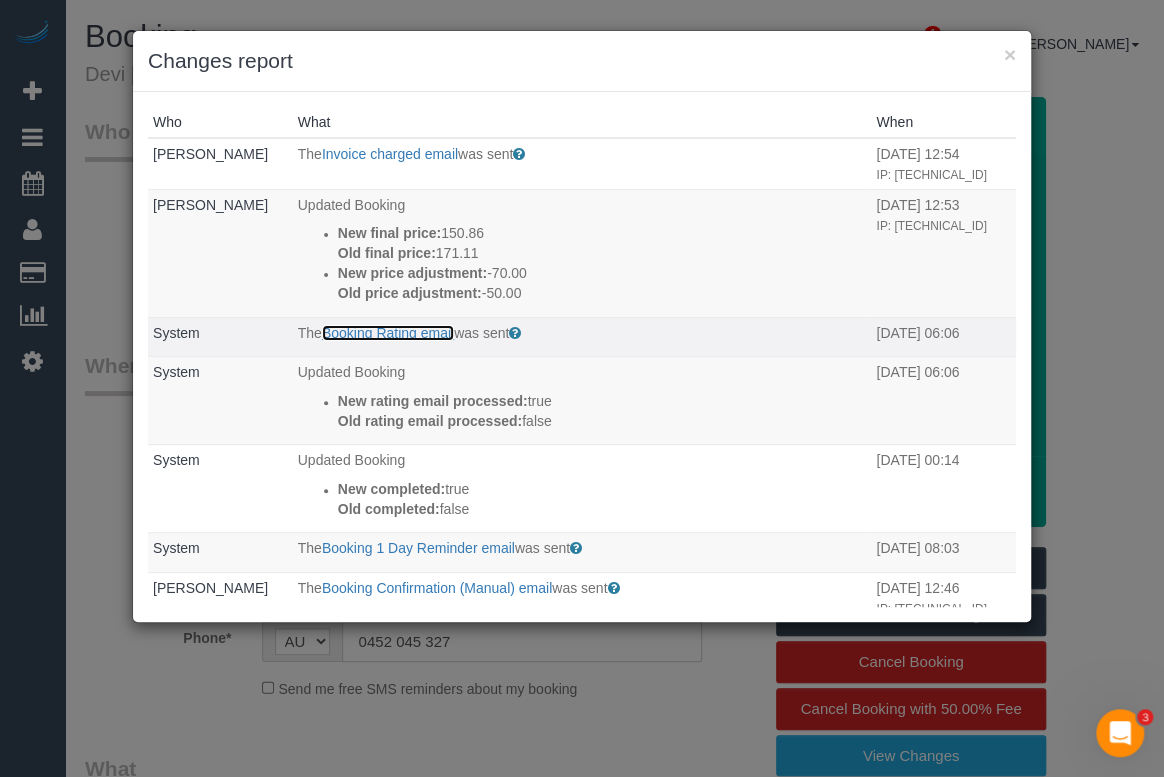 click on "Booking Rating email" at bounding box center (388, 333) 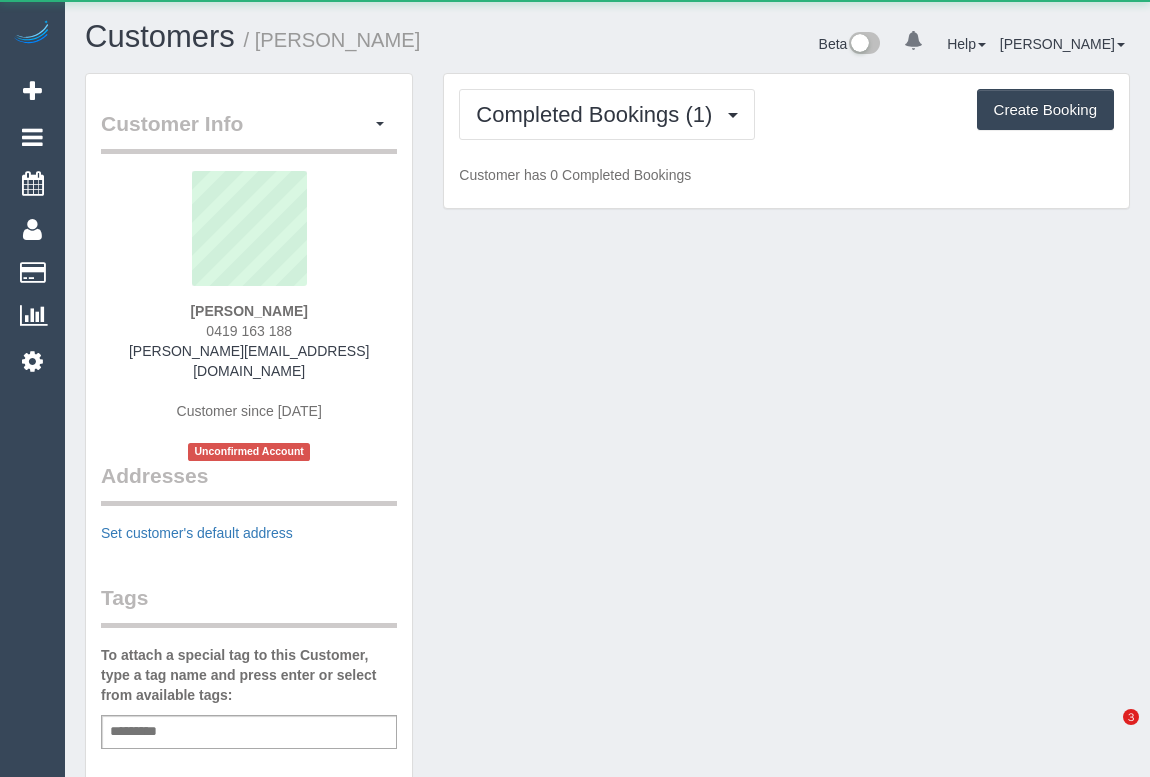 scroll, scrollTop: 0, scrollLeft: 0, axis: both 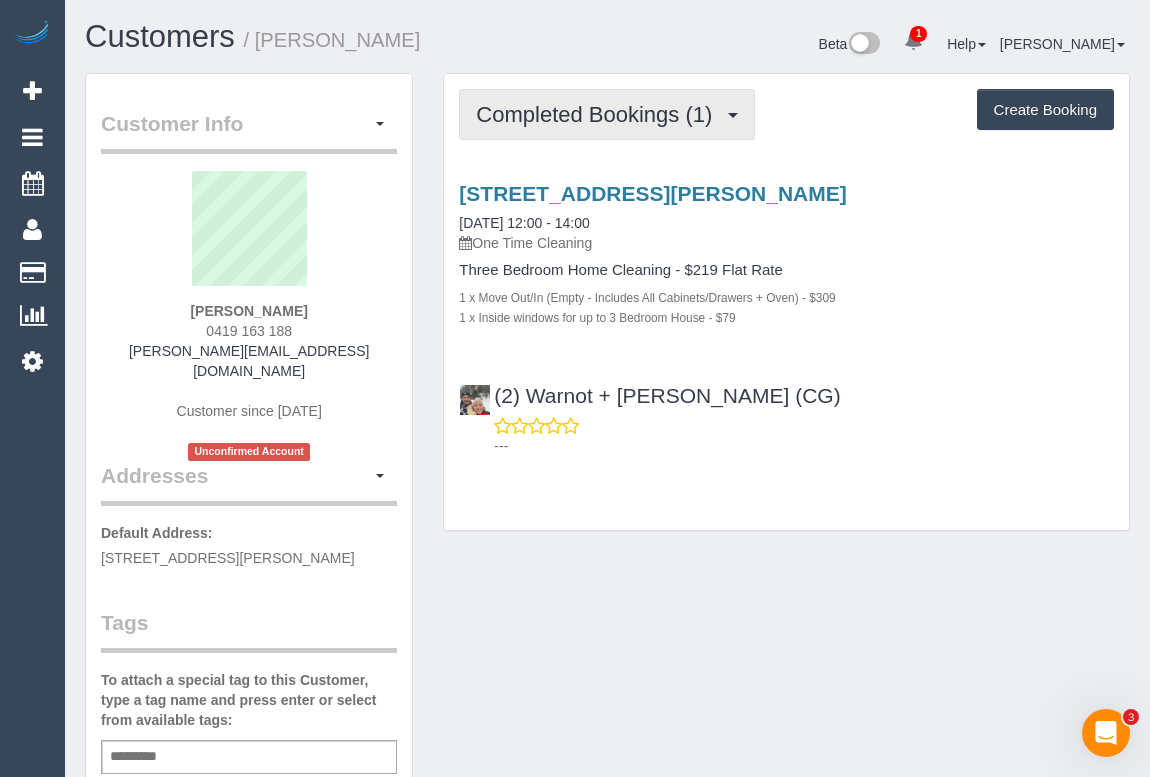click on "Completed Bookings (1)" at bounding box center [607, 114] 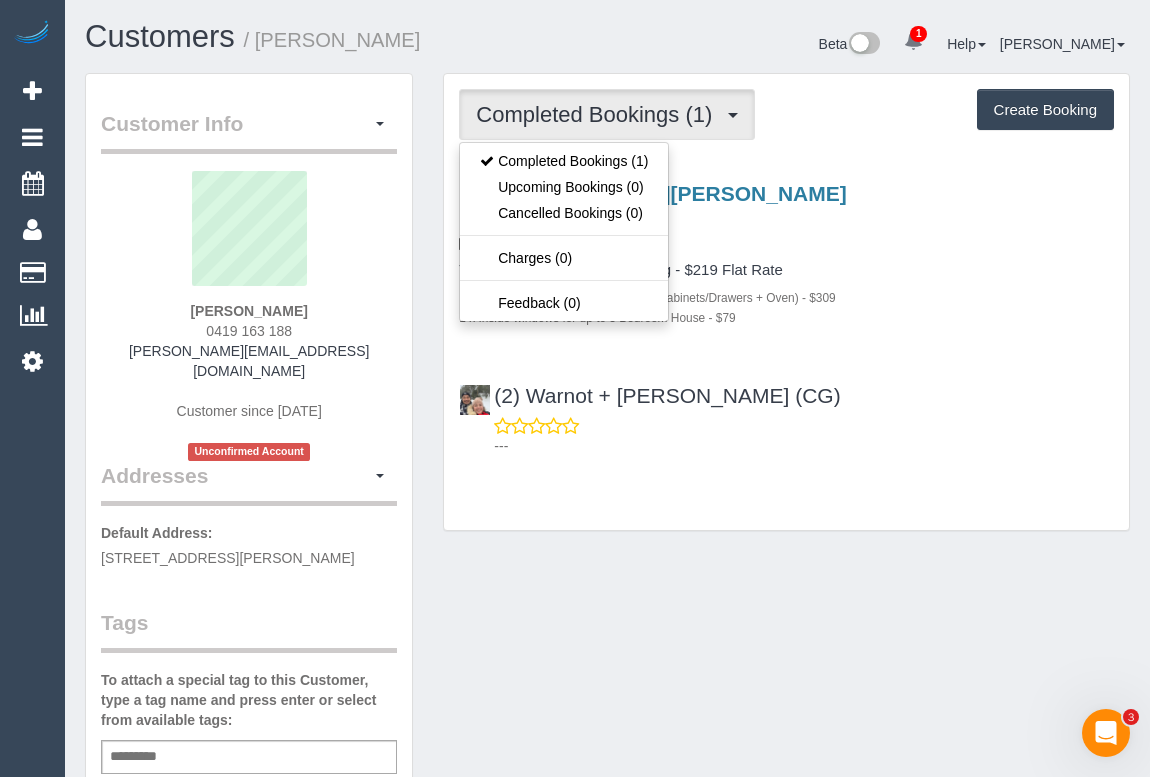 click on "[STREET_ADDRESS][PERSON_NAME]
[DATE] 12:00 - 14:00
One Time Cleaning
Three Bedroom Home Cleaning - $219 Flat Rate
1 x Move Out/In (Empty - Includes All Cabinets/Drawers + Oven) - $309
1 x Inside windows for up to 3 Bedroom House - $79
(2) Warnot + [PERSON_NAME] (CG)
---" at bounding box center (786, 315) 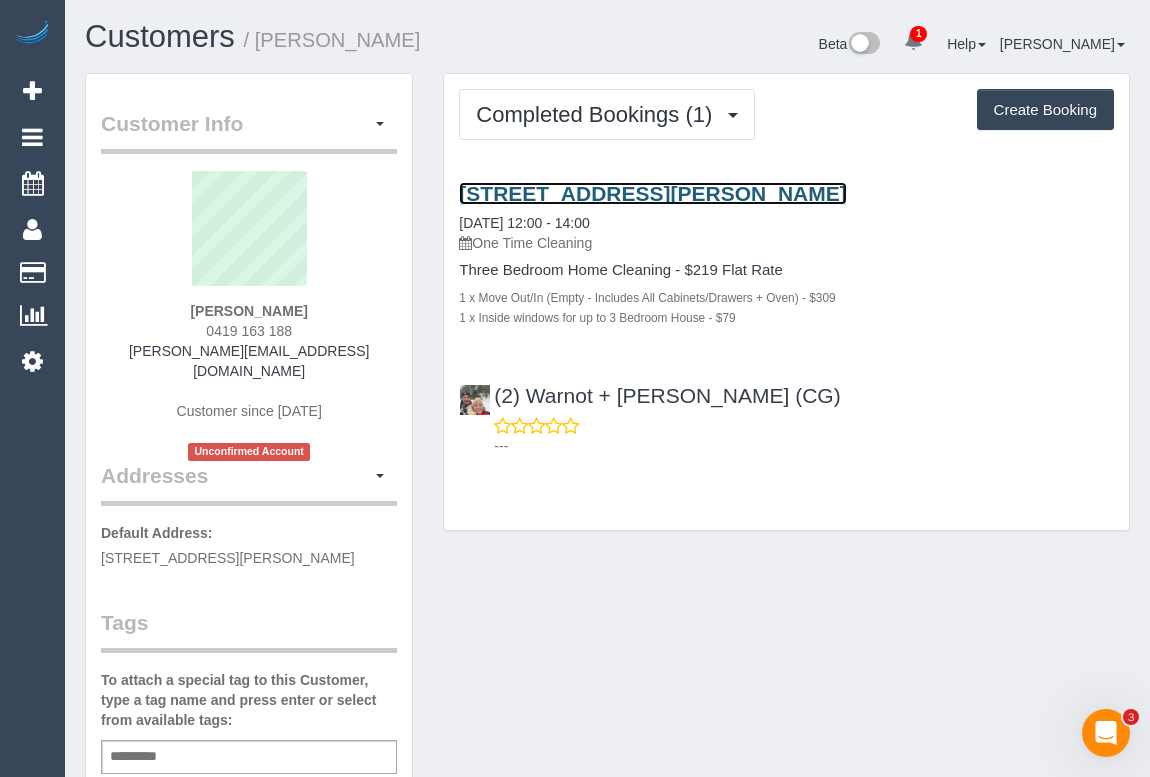 click on "[STREET_ADDRESS][PERSON_NAME]" at bounding box center [652, 193] 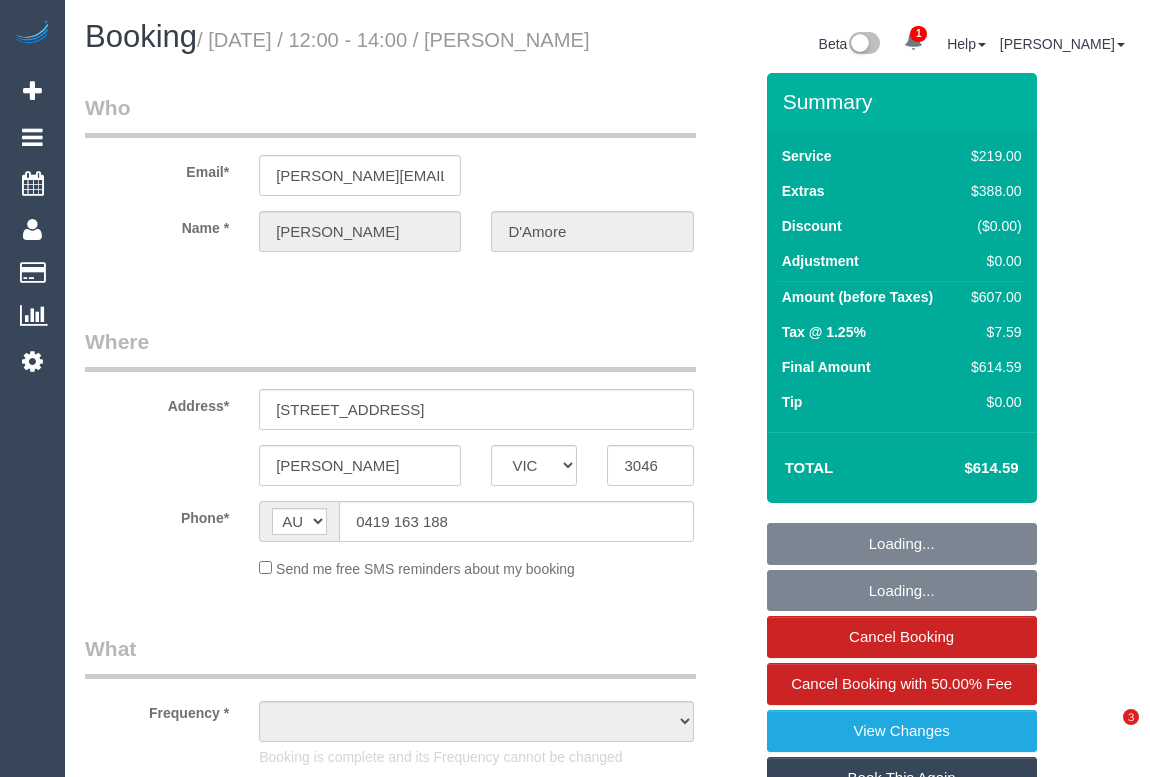 select on "VIC" 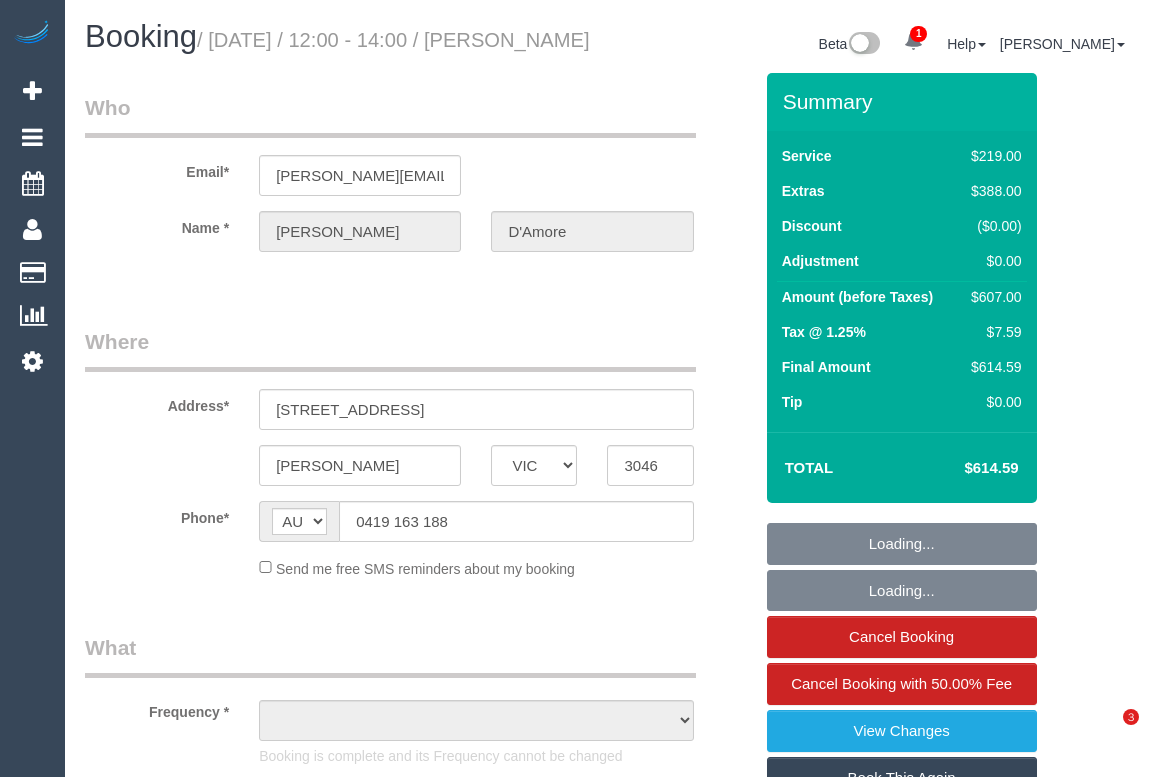 scroll, scrollTop: 0, scrollLeft: 0, axis: both 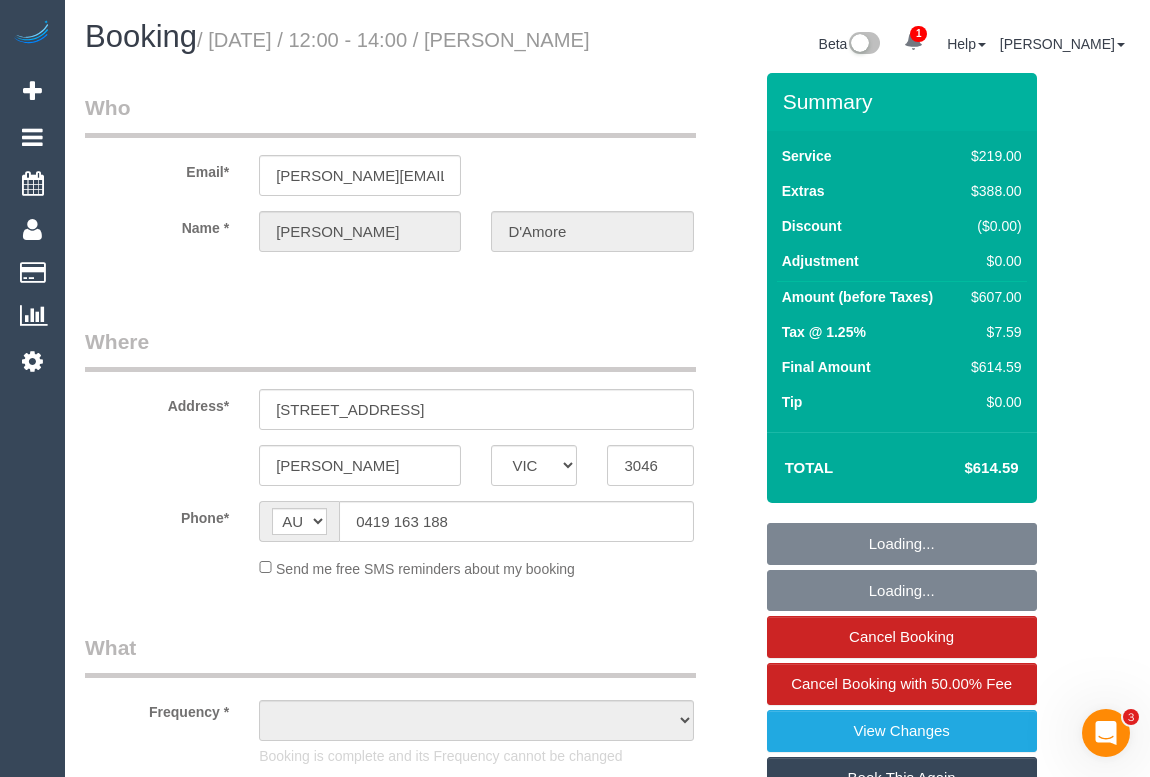 select on "object:606" 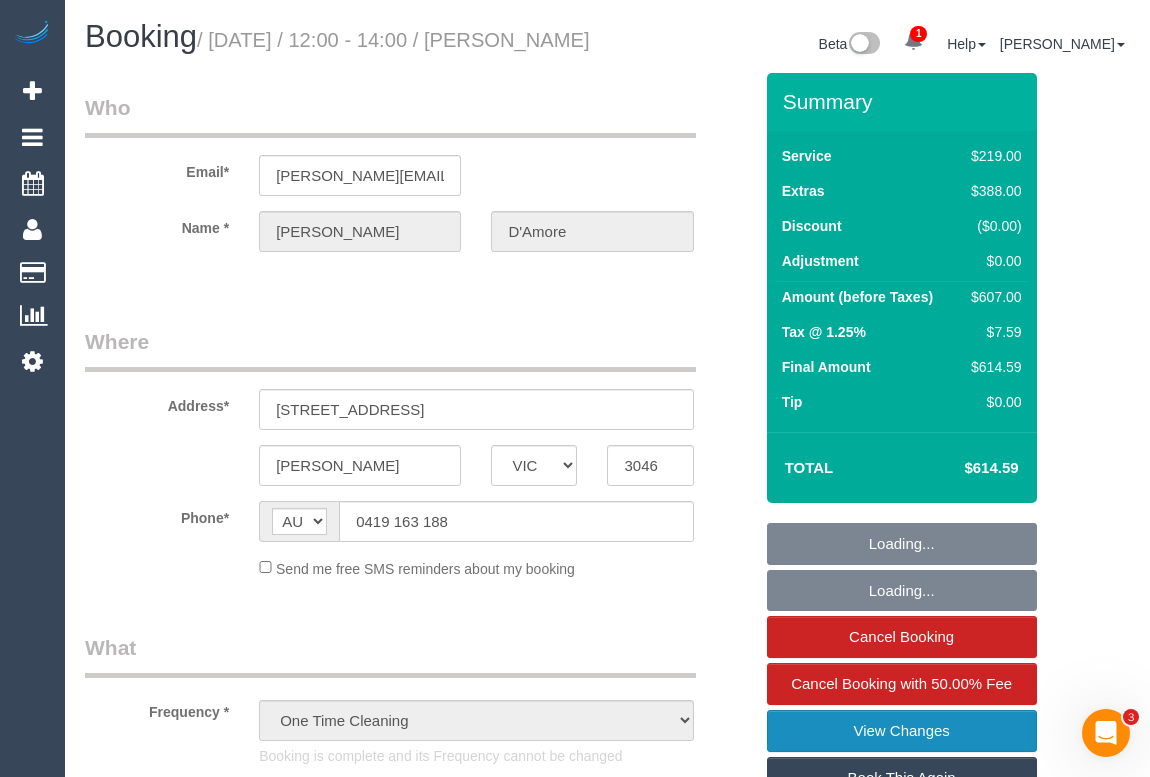 select on "number:28" 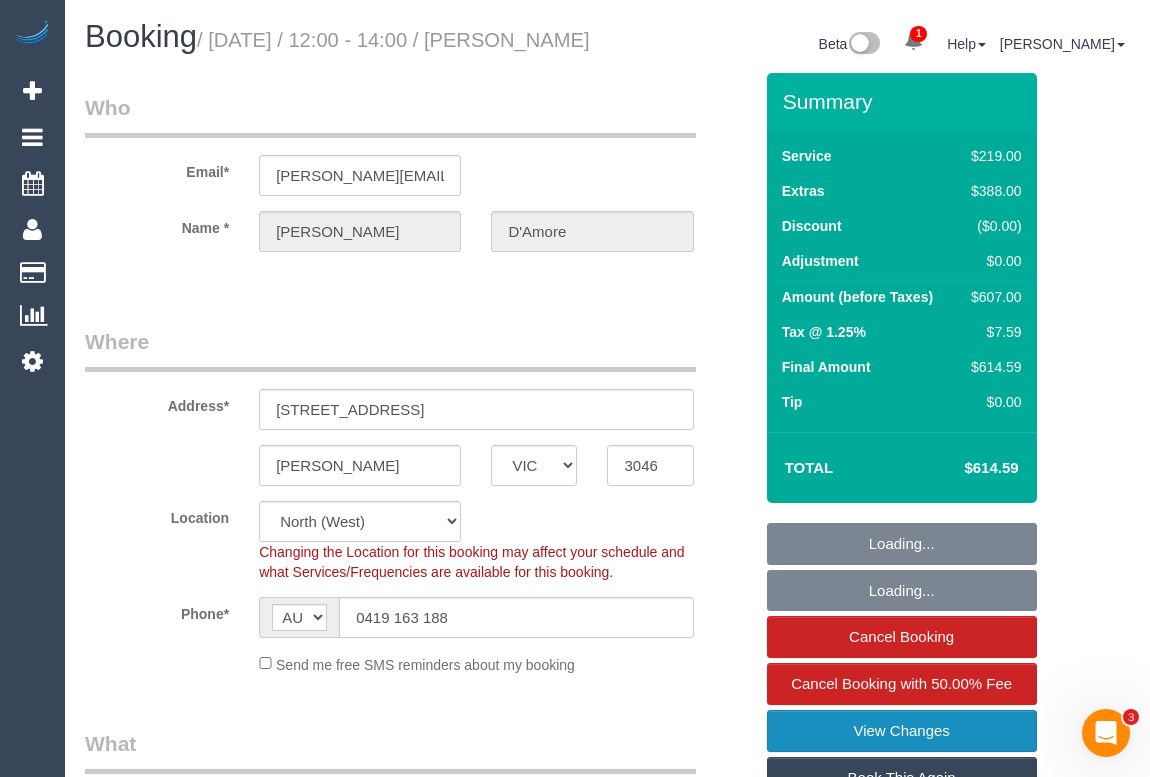 select on "object:1615" 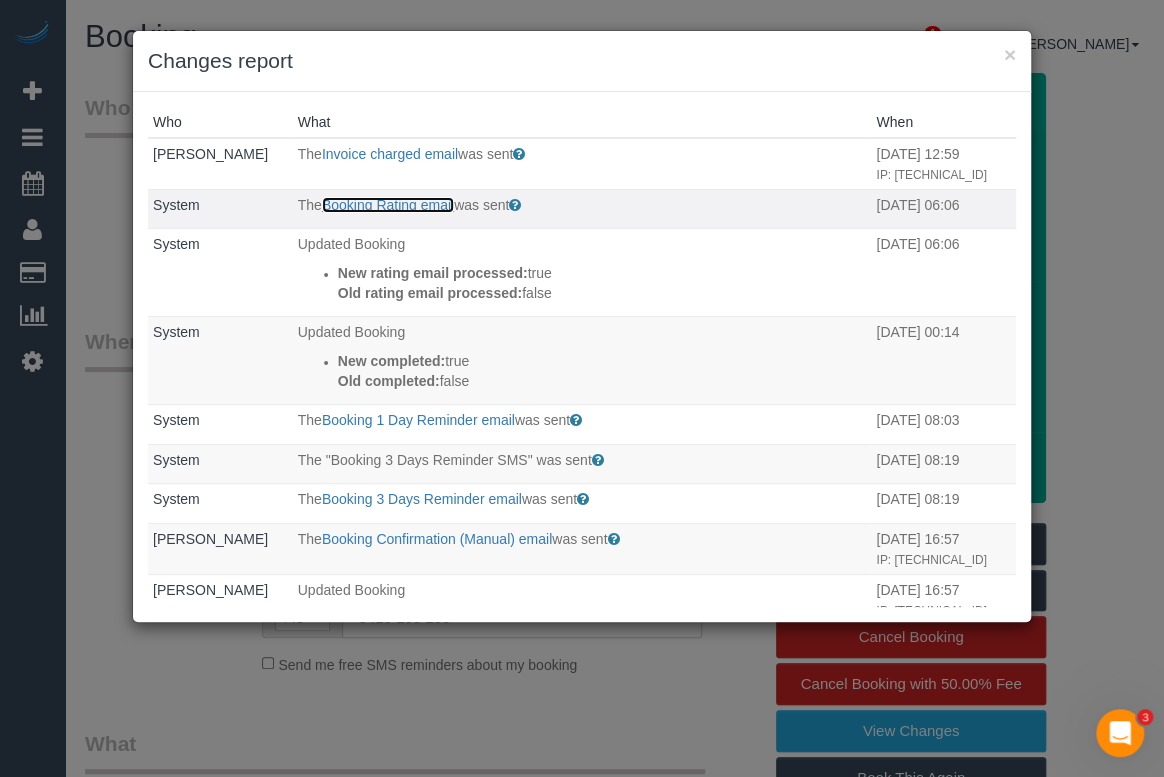 click on "Booking Rating email" at bounding box center (388, 205) 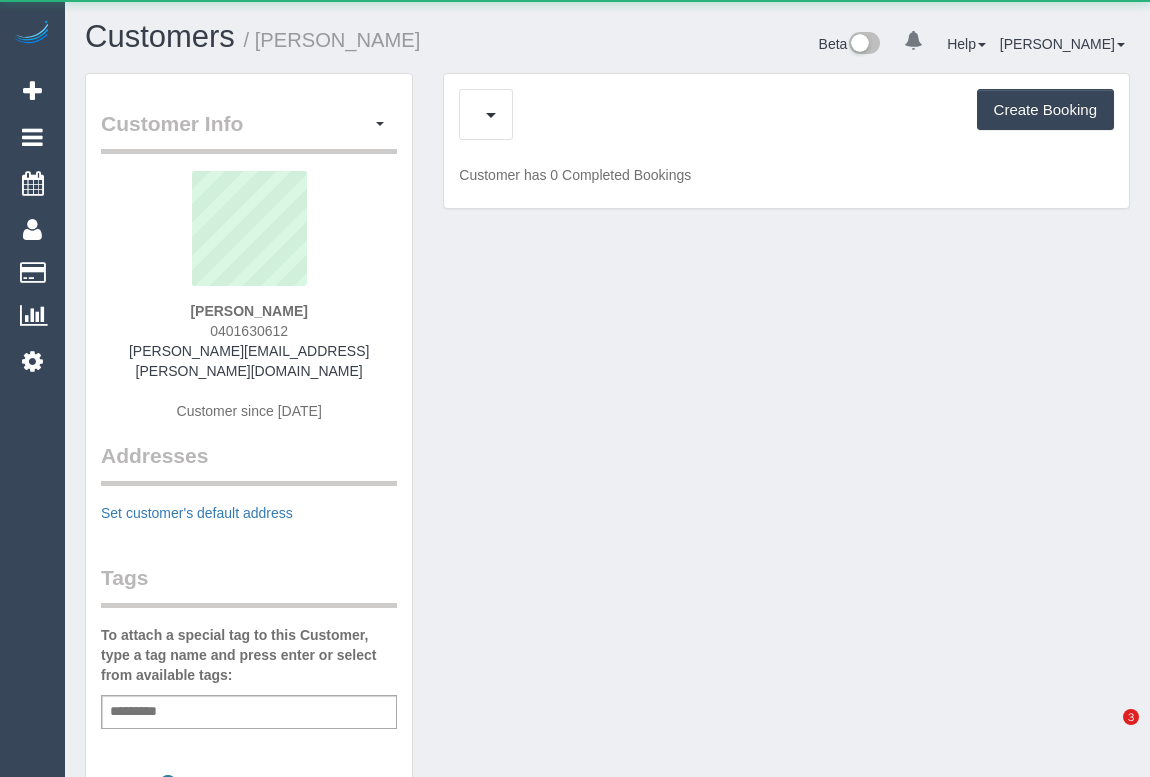 scroll, scrollTop: 0, scrollLeft: 0, axis: both 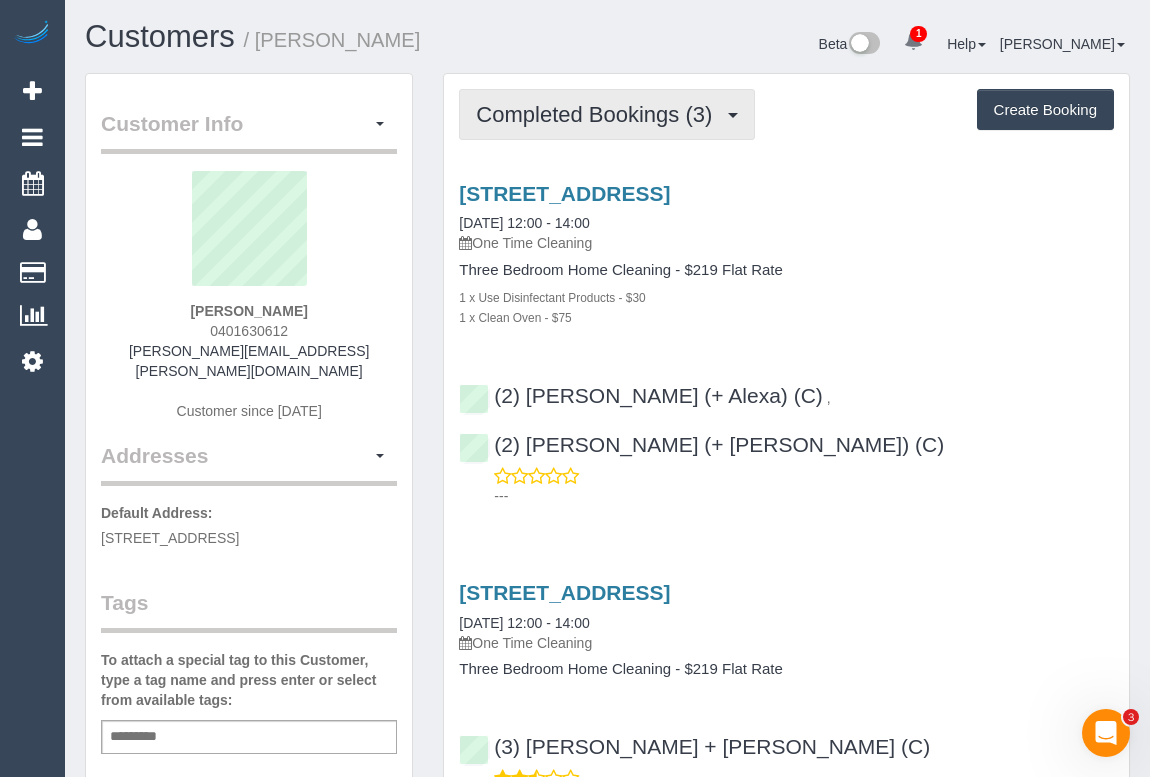 click on "Completed Bookings (3)" at bounding box center (599, 114) 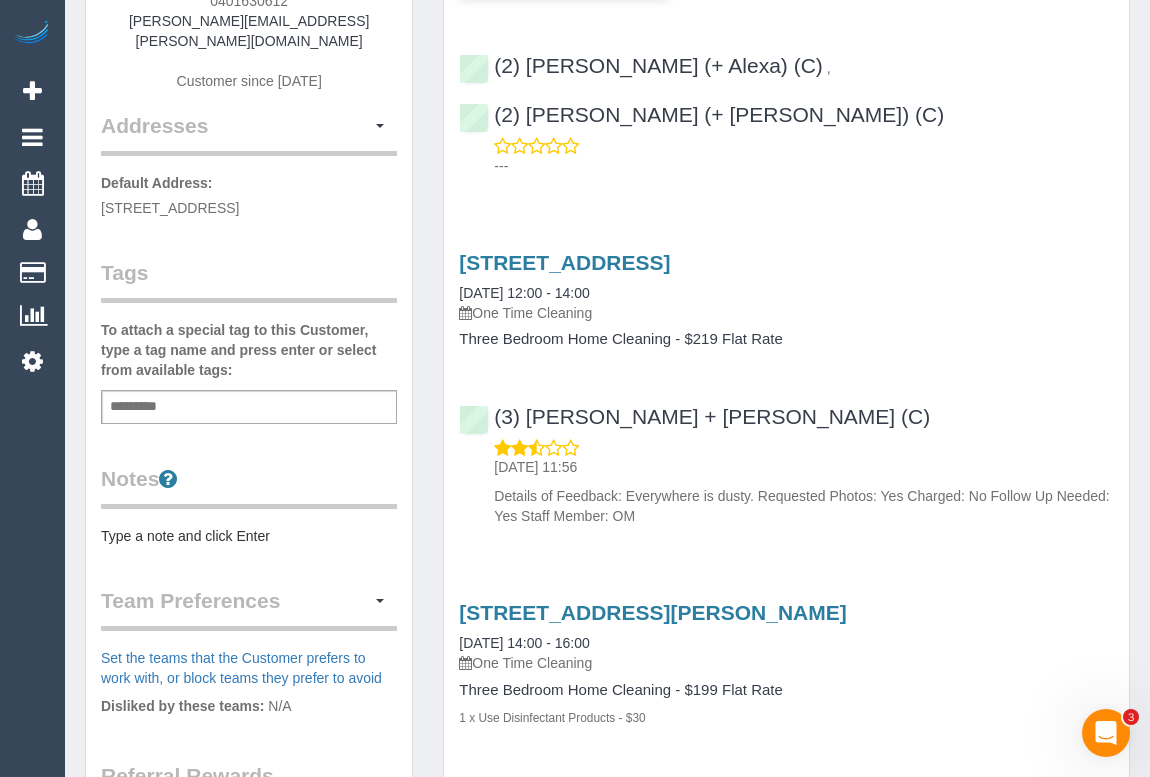 scroll, scrollTop: 196, scrollLeft: 0, axis: vertical 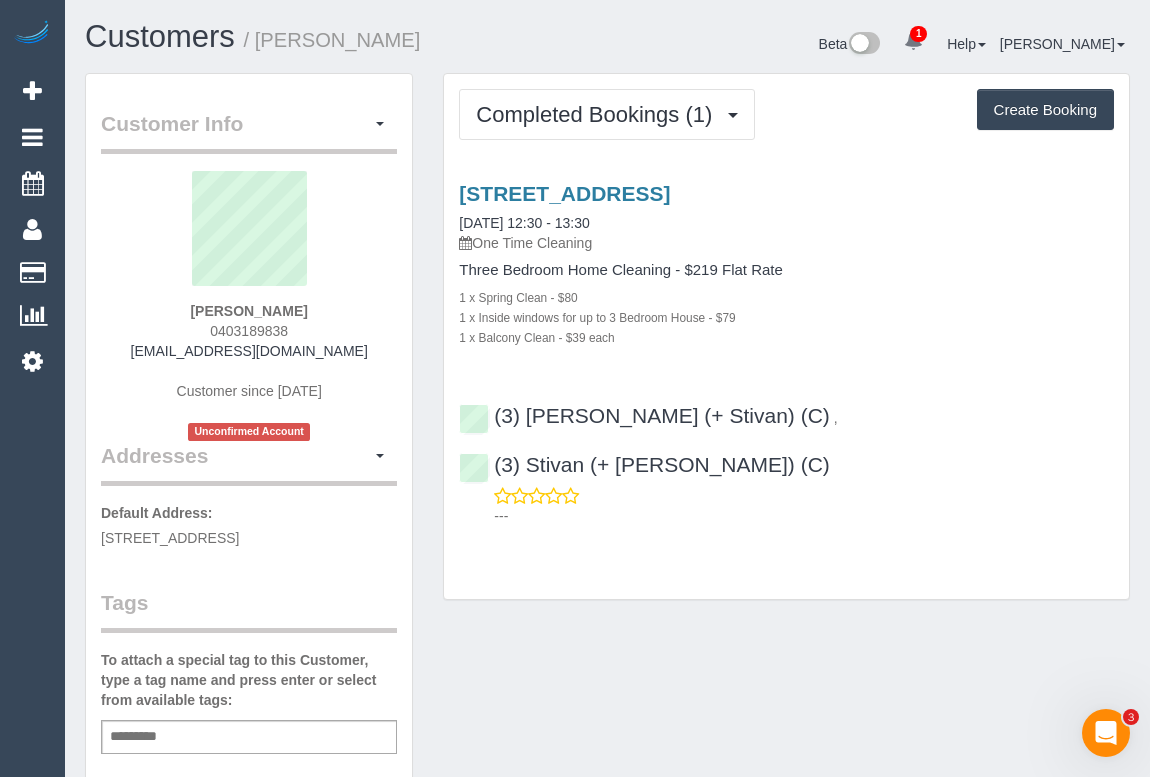 click on "Completed Bookings (1)
Completed Bookings (1)
Upcoming Bookings (0)
Cancelled Bookings (0)
Charges (0)
Feedback (0)
Create Booking
Service
Feedback" at bounding box center (786, 347) 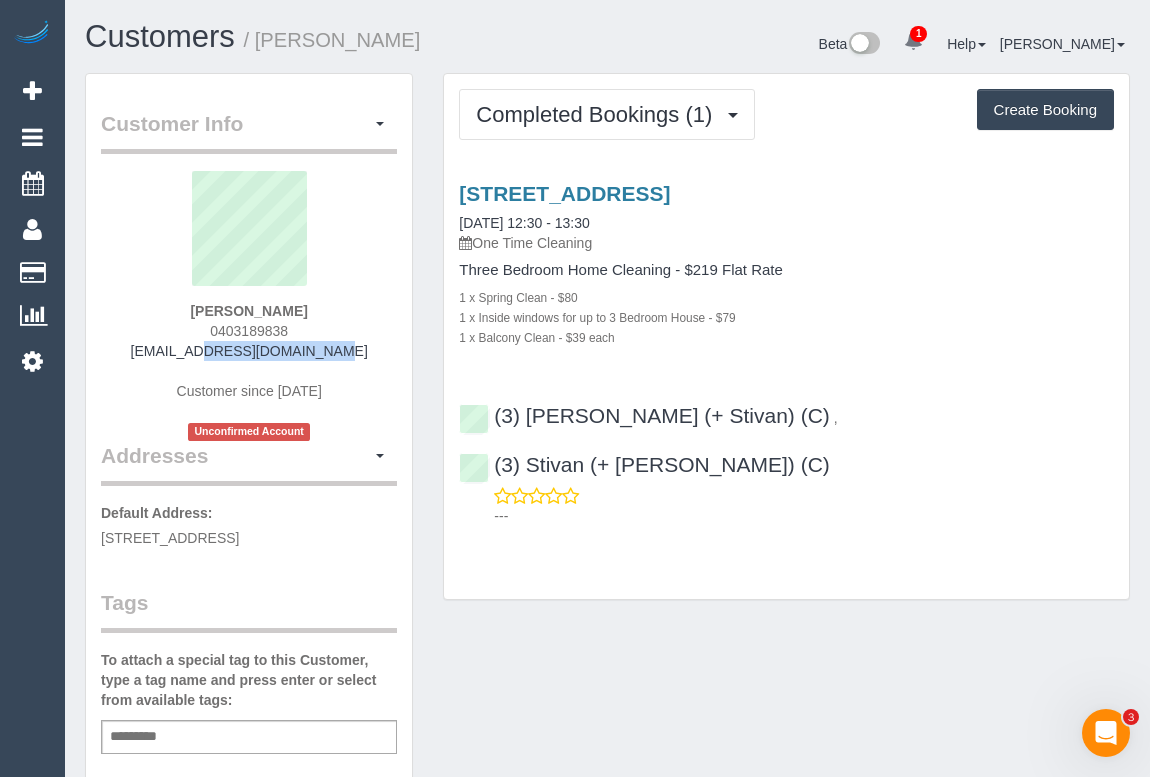drag, startPoint x: 176, startPoint y: 344, endPoint x: 330, endPoint y: 346, distance: 154.01299 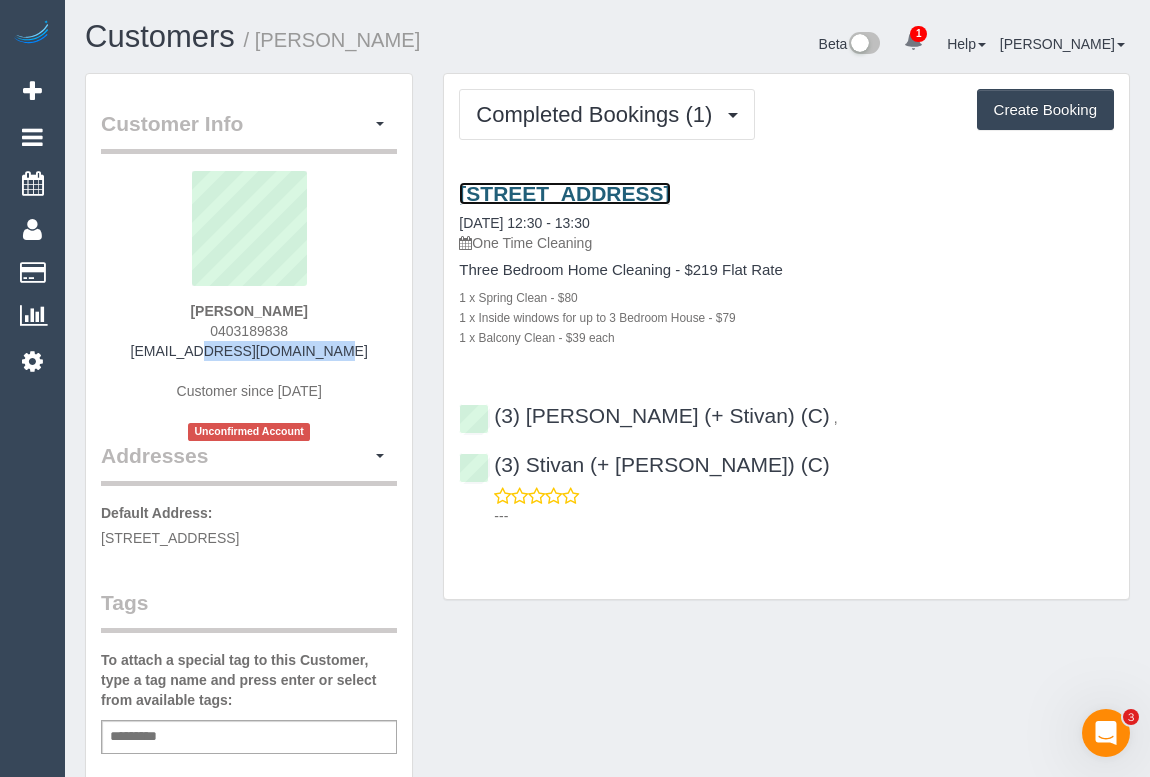 click on "201 Normanby Road, 3901, Southbank, VIC 3006" at bounding box center [564, 193] 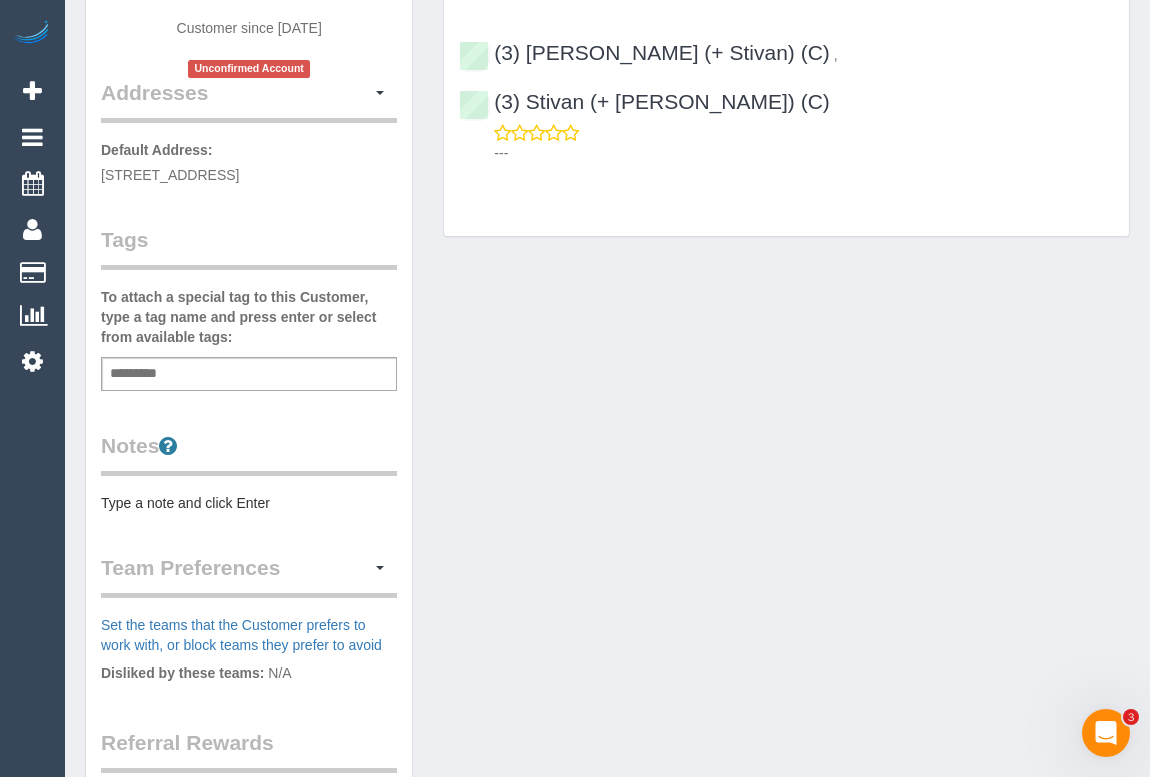 click on "Add a tag" at bounding box center [249, 374] 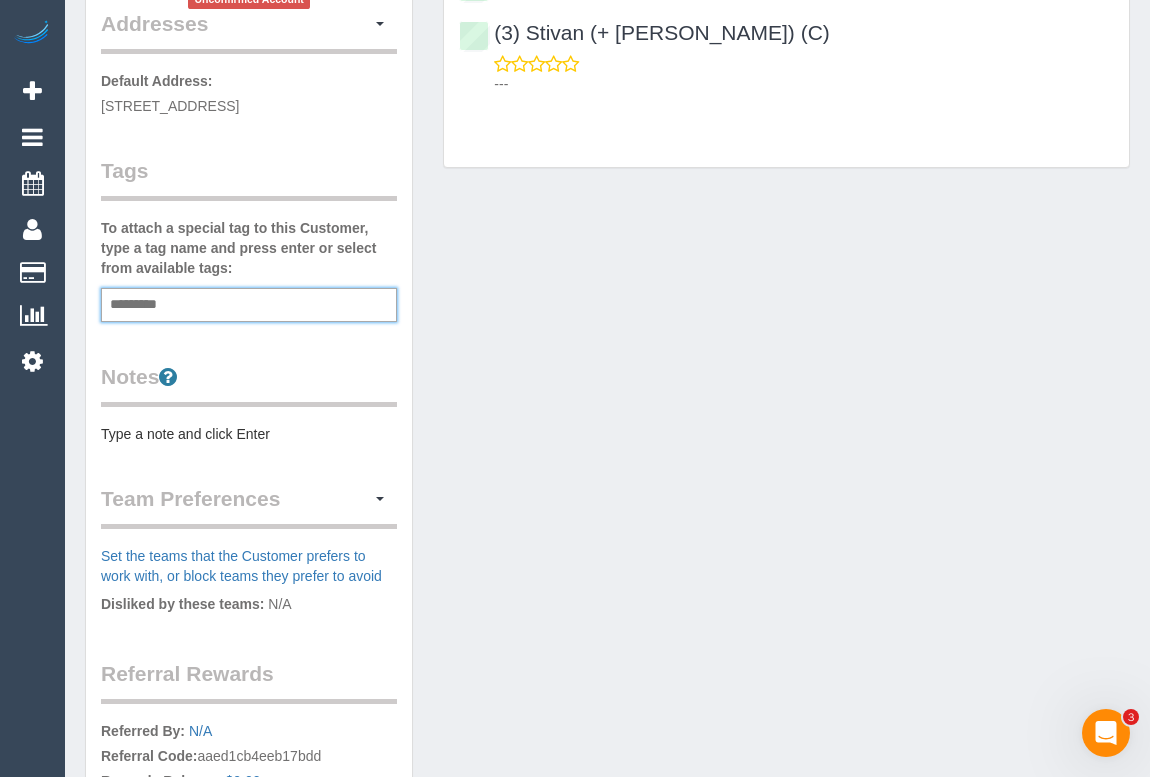 scroll, scrollTop: 454, scrollLeft: 0, axis: vertical 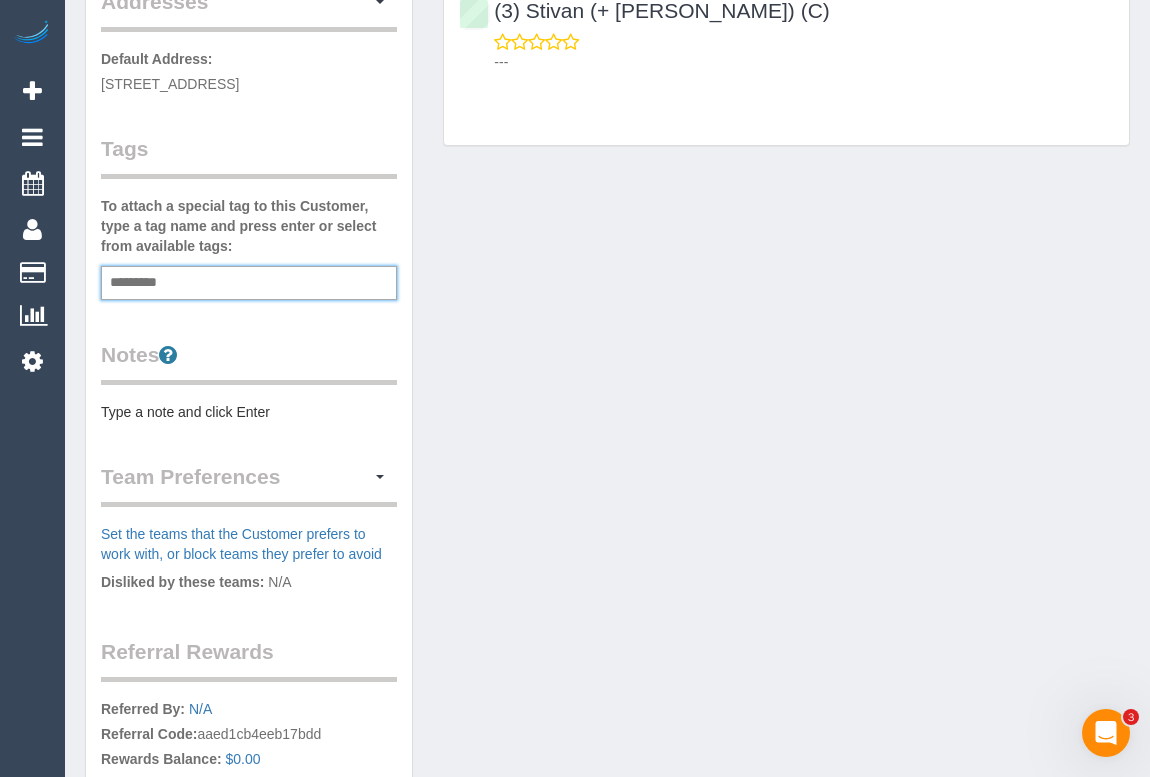 click on "Add a tag" at bounding box center [249, 283] 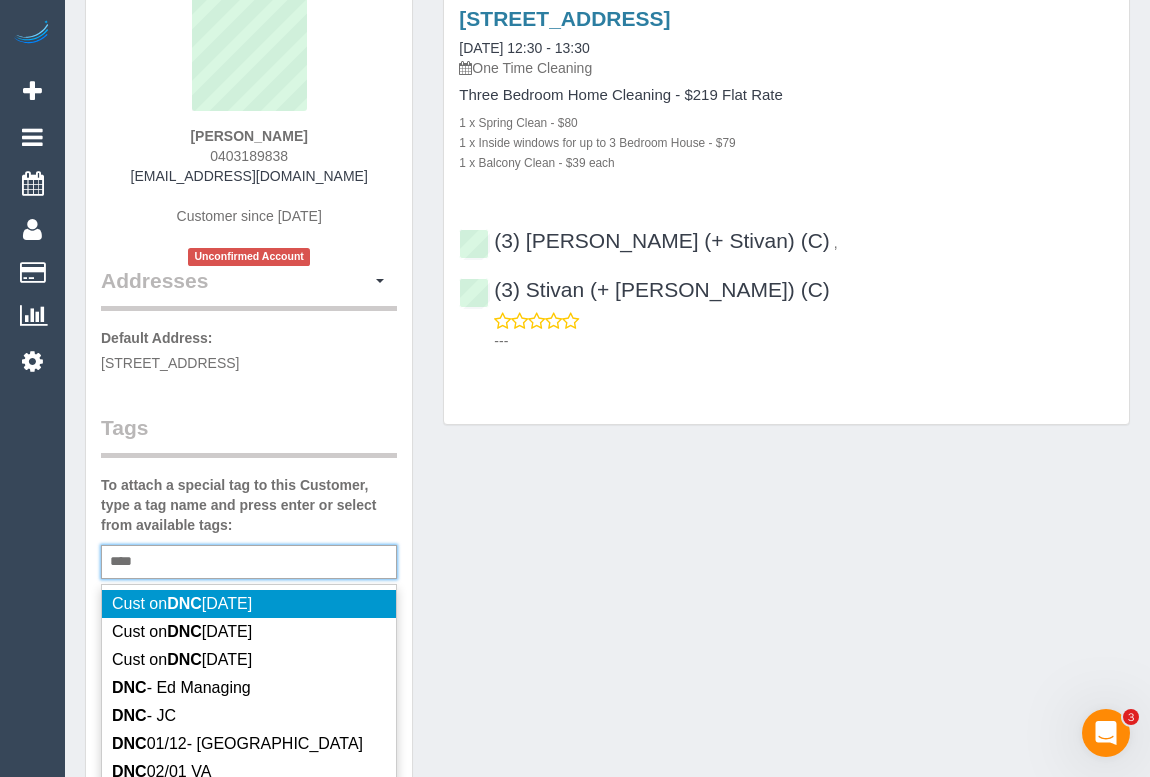 scroll, scrollTop: 545, scrollLeft: 0, axis: vertical 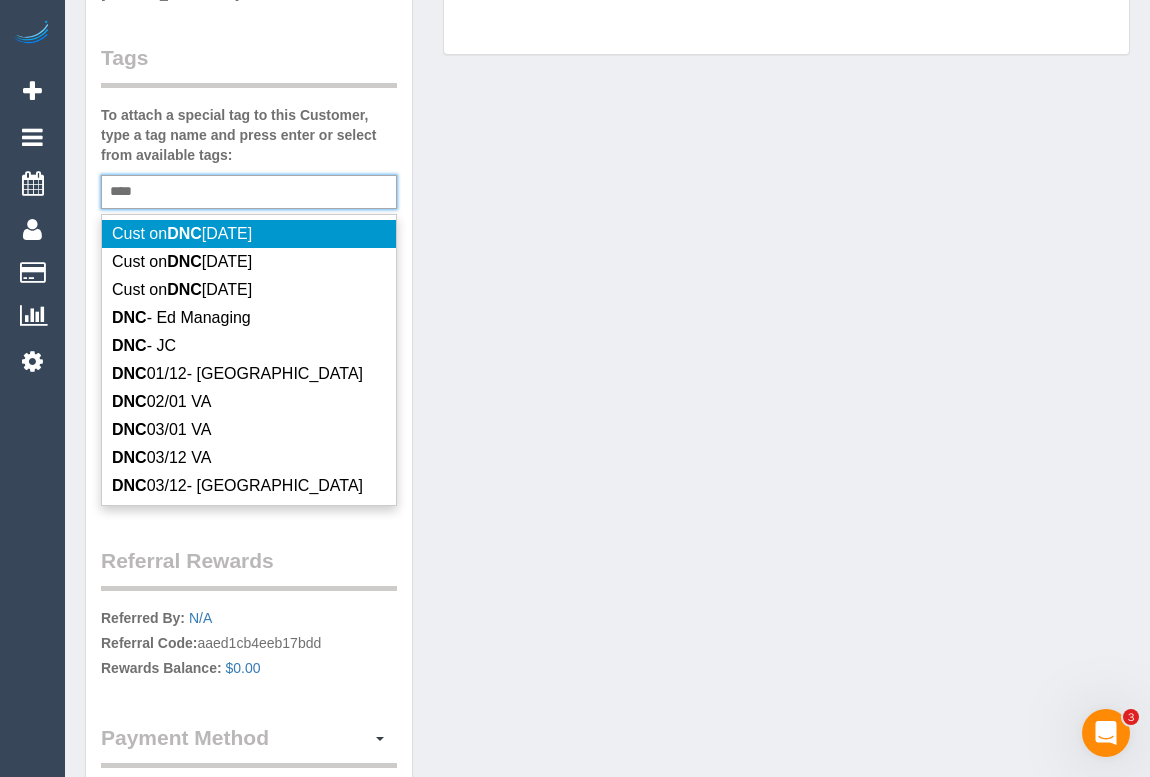 click on "*** DNC" at bounding box center (249, 192) 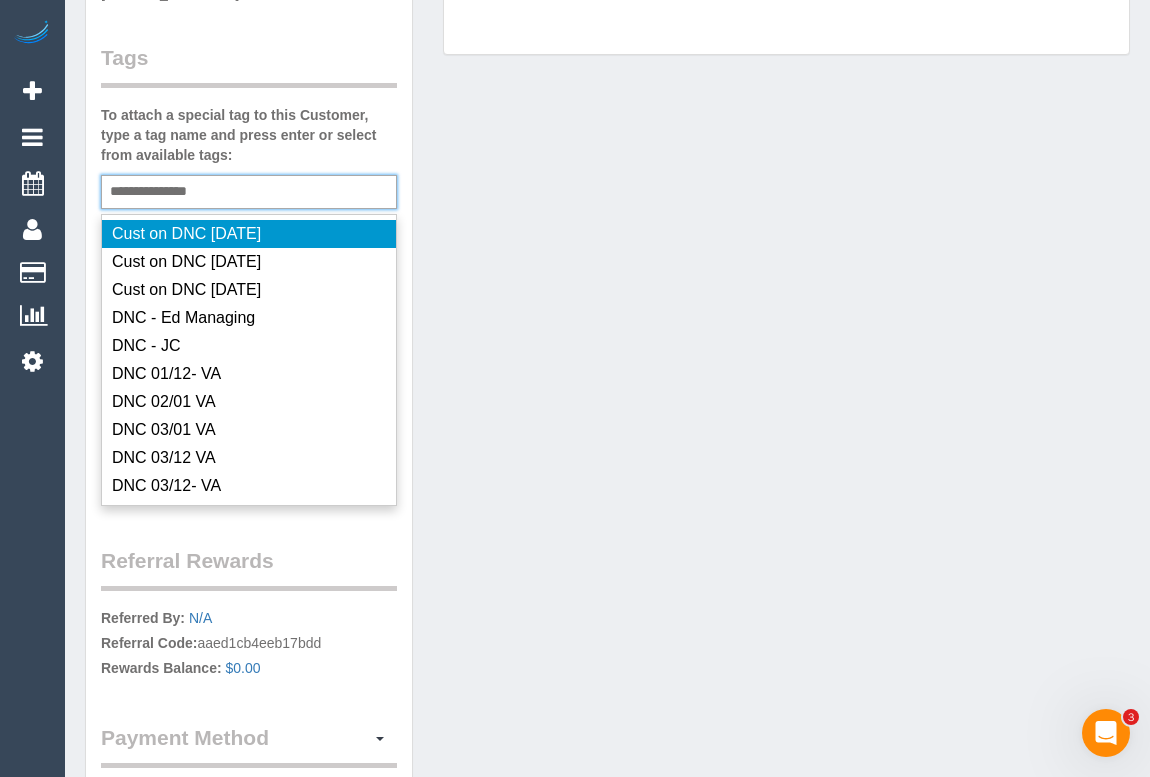 type on "**********" 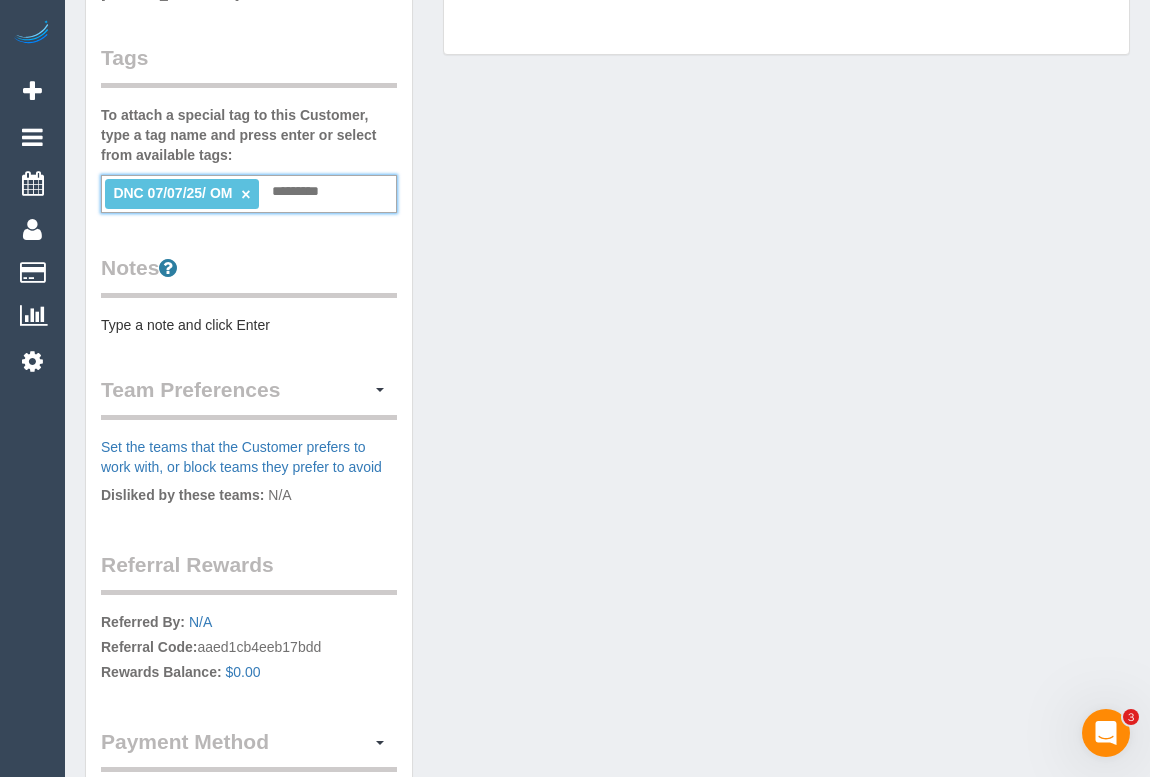 type 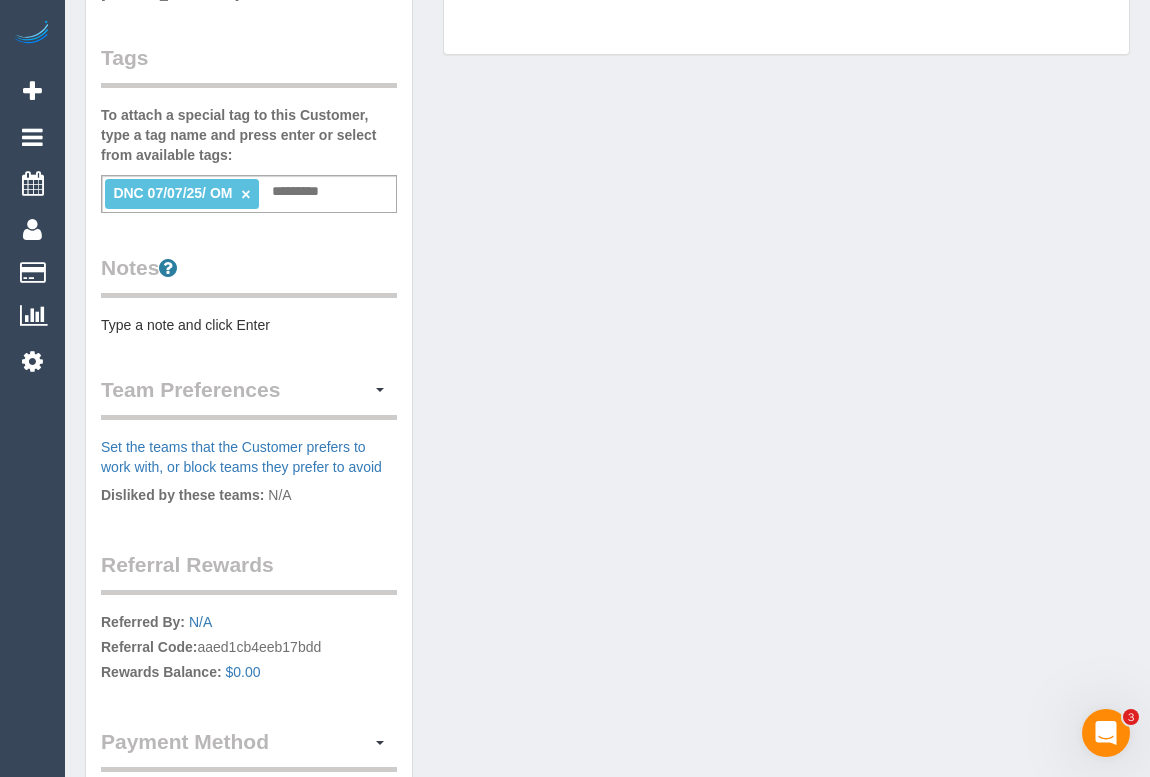 click on "Customer Info
Edit Contact Info
Send Message
Email Preferences
Special Sales Tax
View Changes
Send Confirm Account email
Block this Customer
Archive Account
Delete Account
Vanessa Lui" at bounding box center [607, 210] 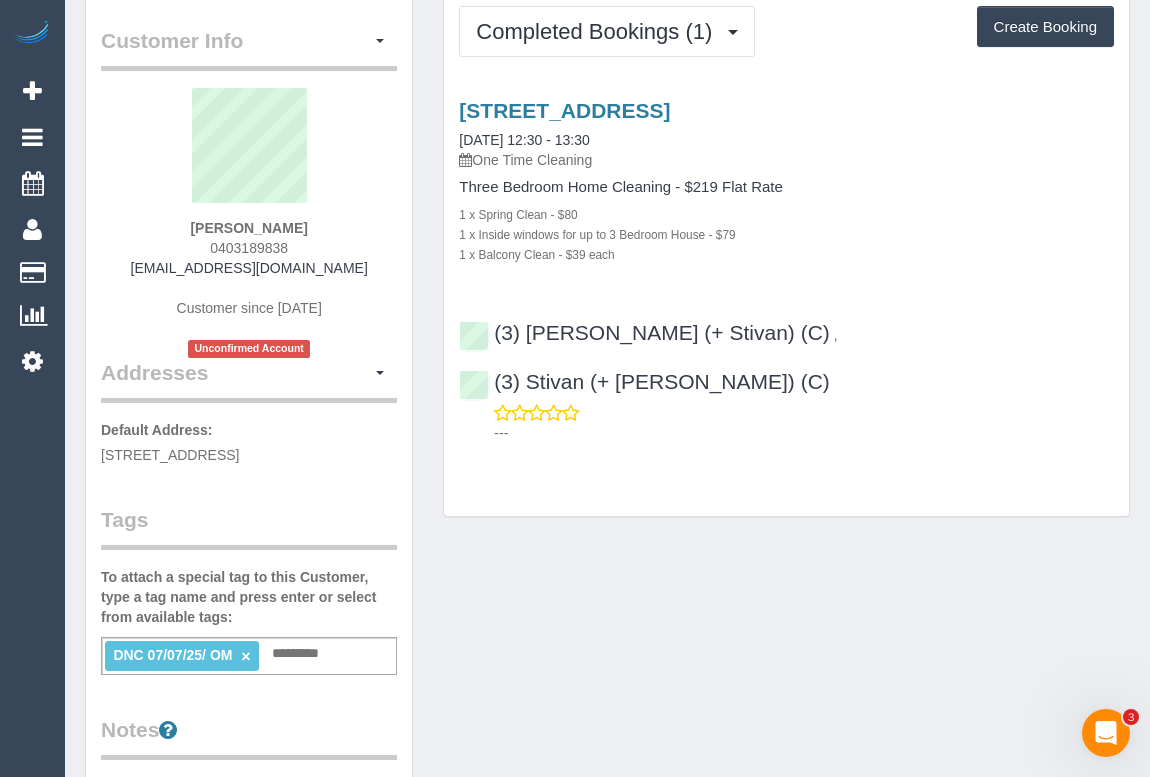 scroll, scrollTop: 0, scrollLeft: 0, axis: both 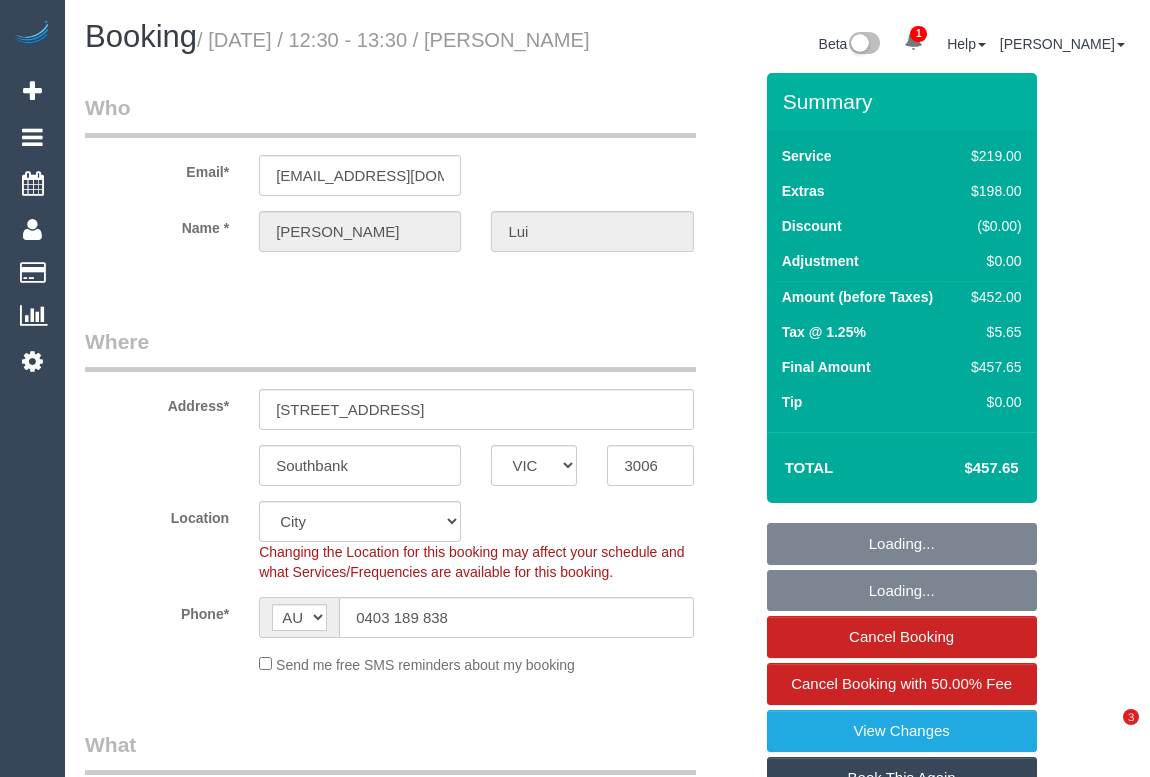 select on "VIC" 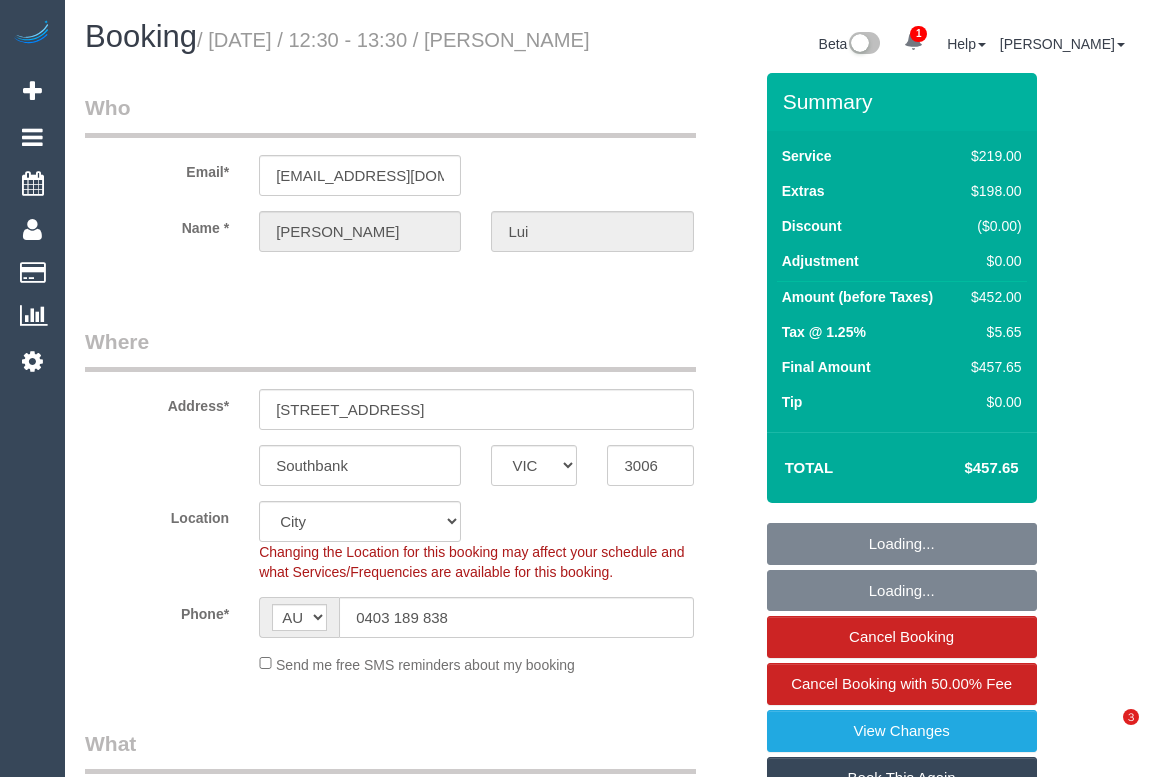 scroll, scrollTop: 0, scrollLeft: 0, axis: both 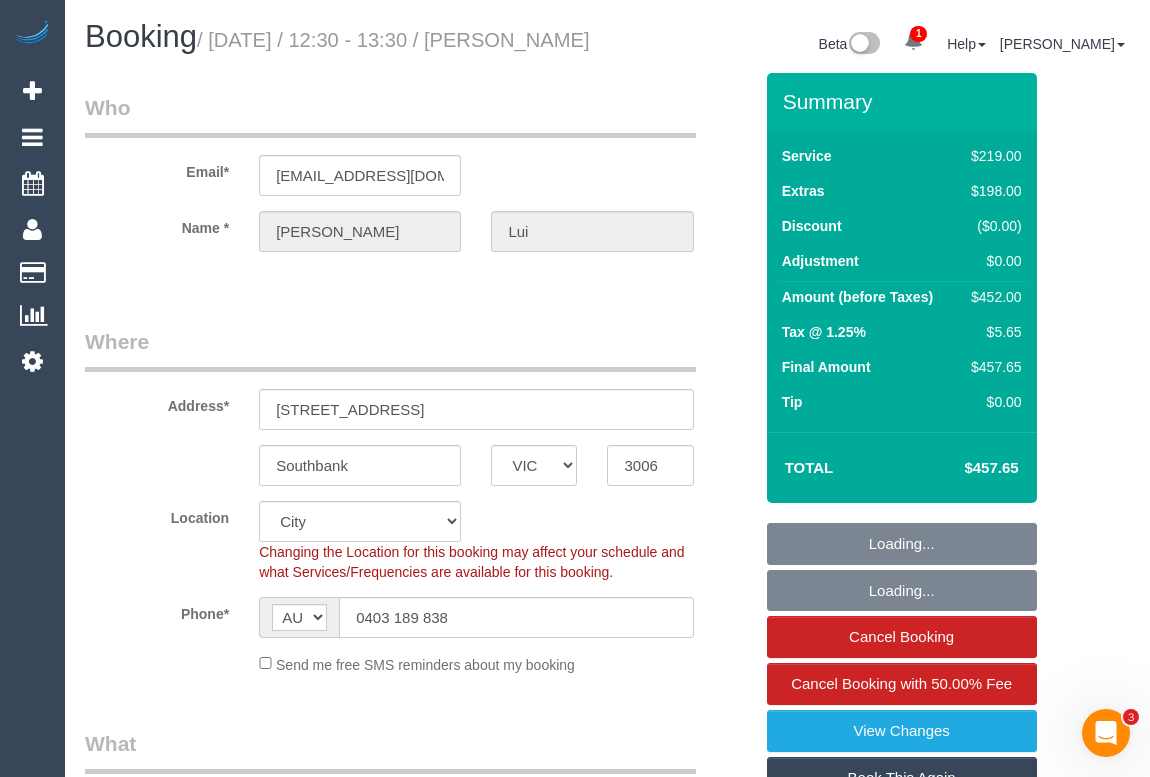 select on "object:599" 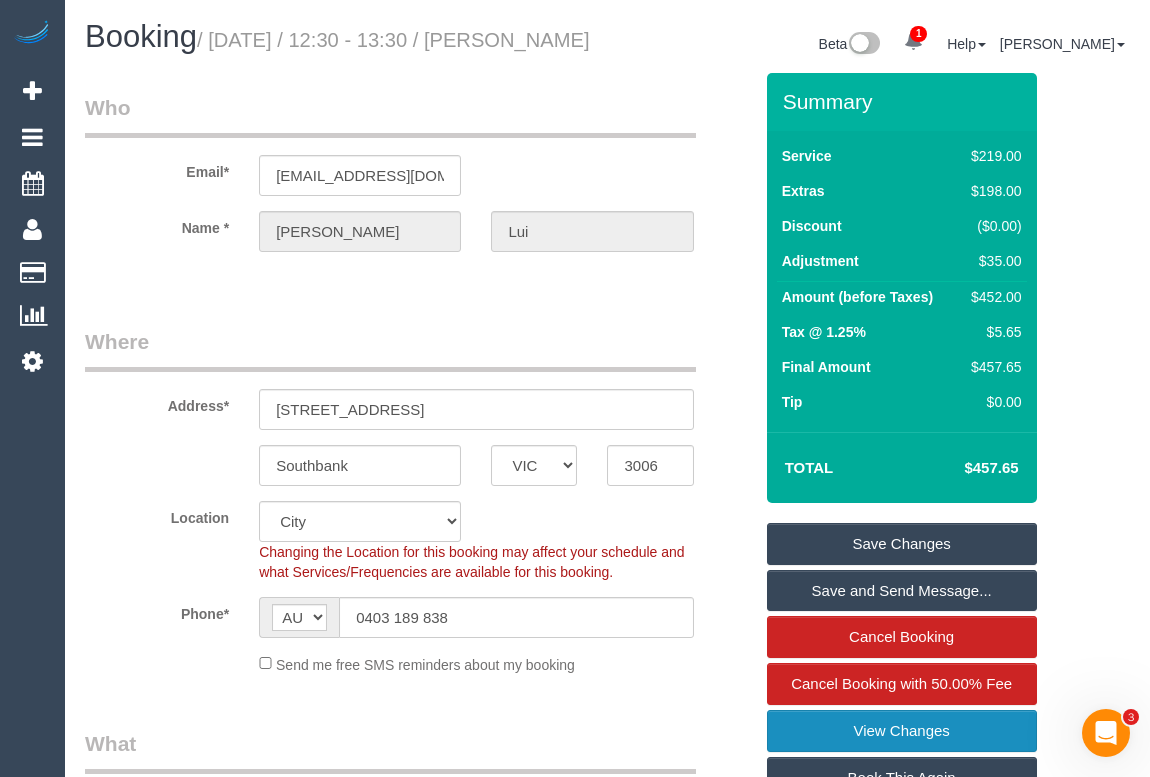 click on "View Changes" at bounding box center [902, 731] 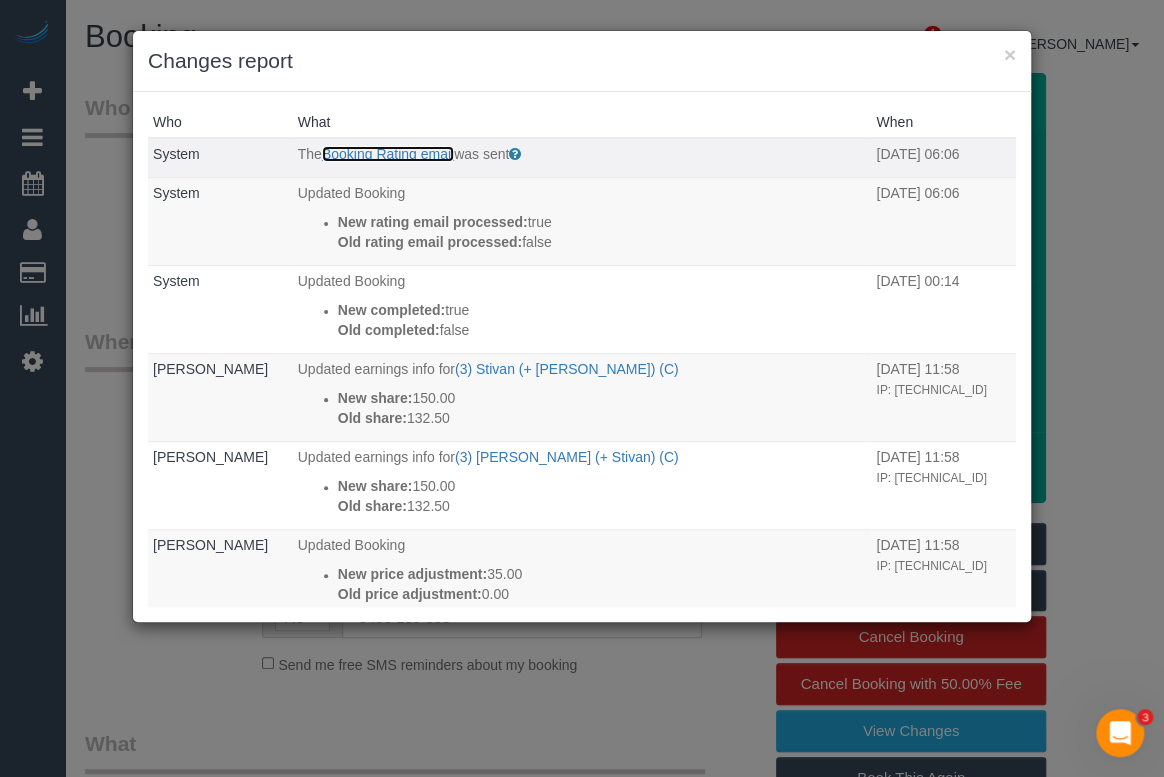 click on "Booking Rating email" at bounding box center [388, 154] 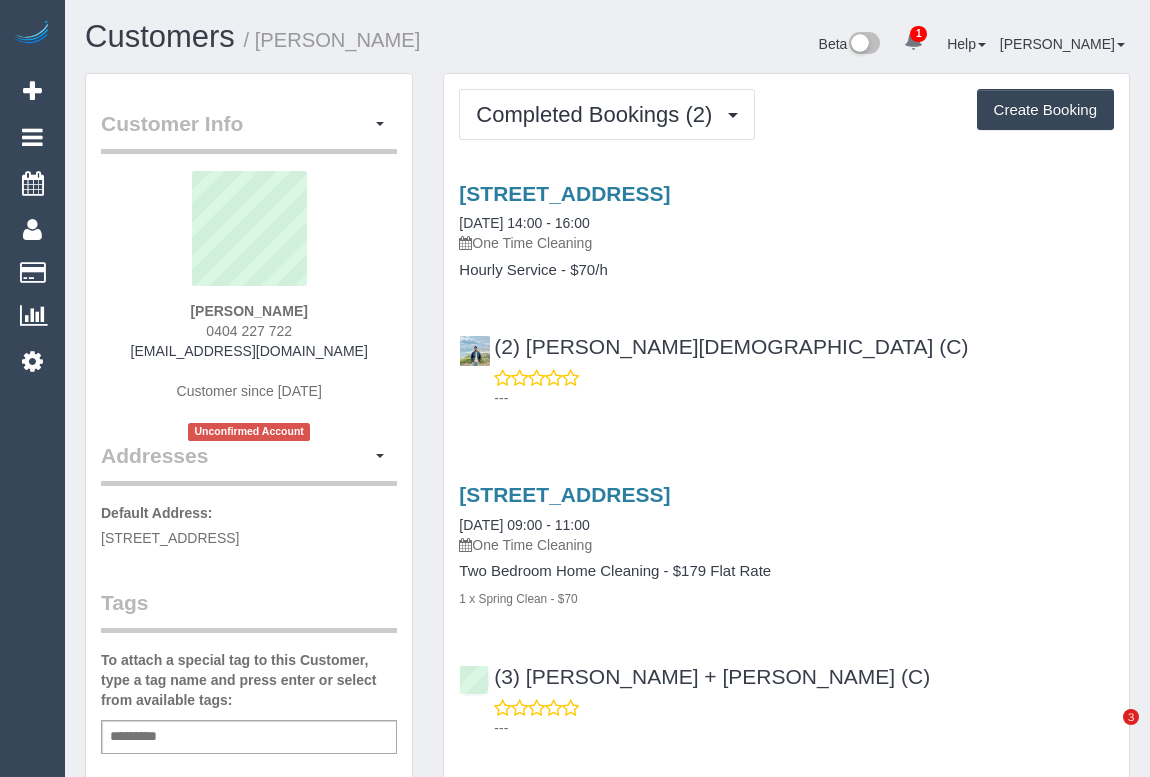 scroll, scrollTop: 0, scrollLeft: 0, axis: both 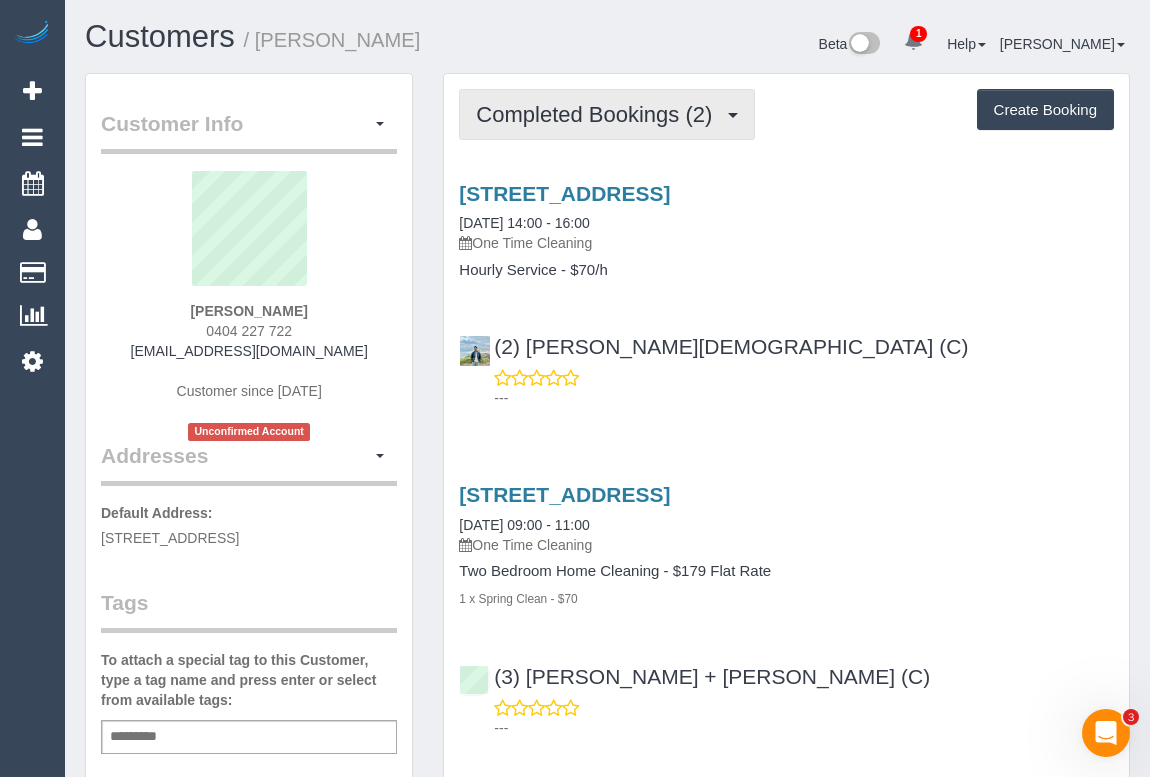 click on "Completed Bookings (2)" at bounding box center [607, 114] 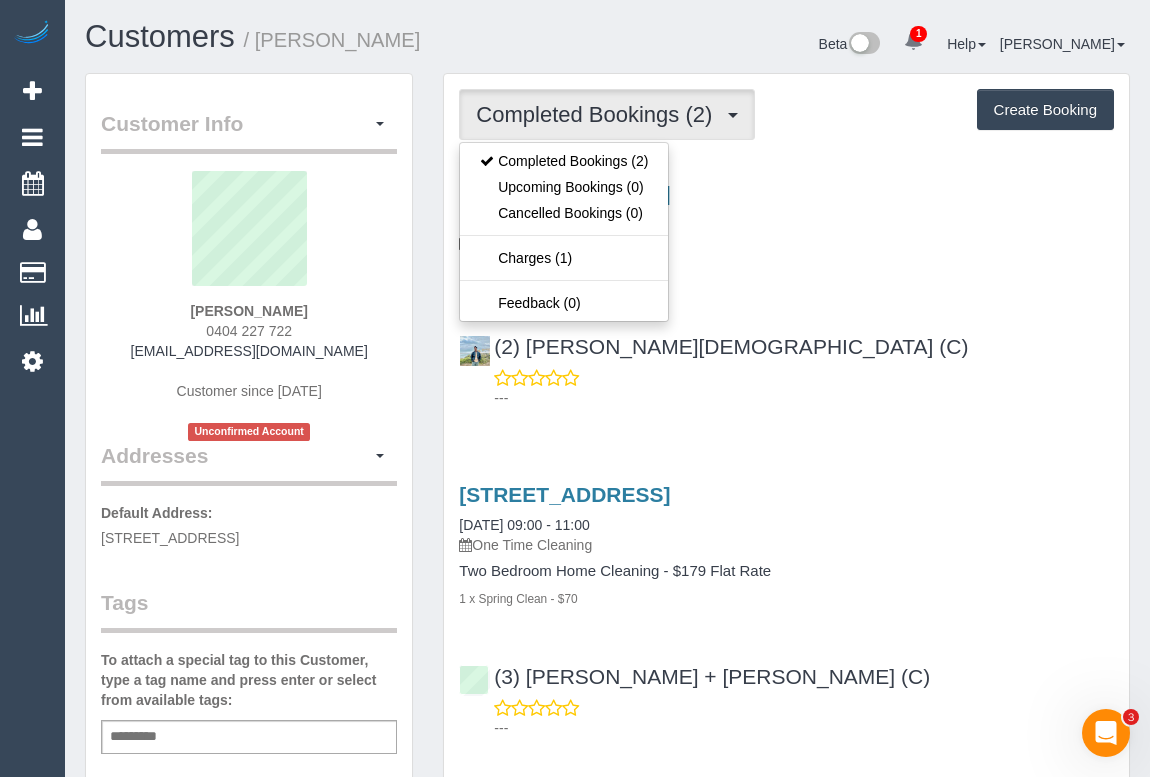 click on "(2) Raisul Islam (C)
---" at bounding box center [786, 363] 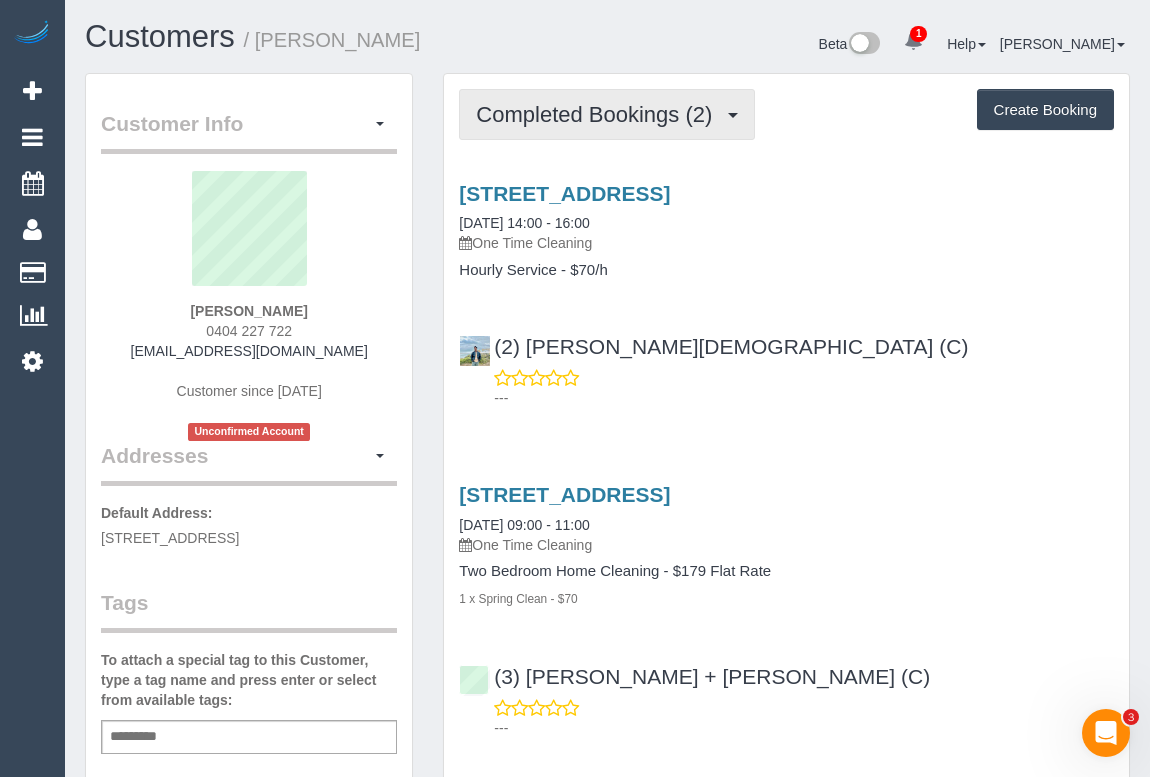 click on "Completed Bookings (2)" at bounding box center (599, 114) 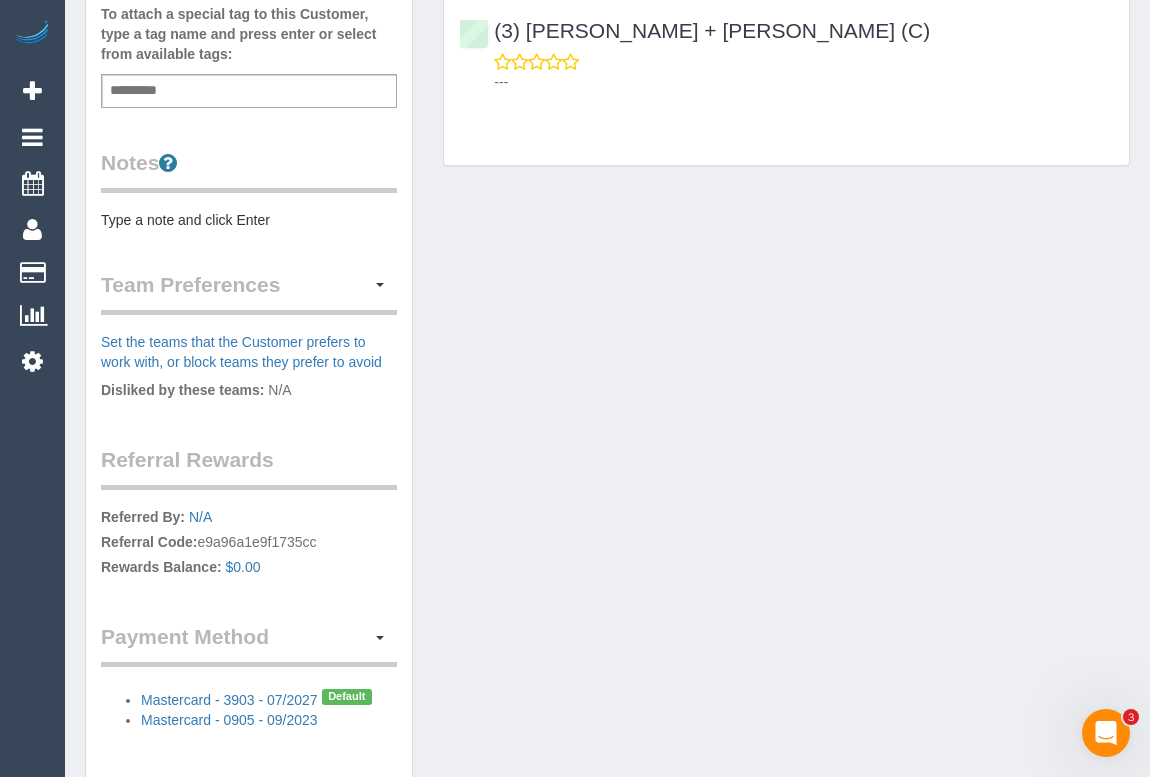 scroll, scrollTop: 545, scrollLeft: 0, axis: vertical 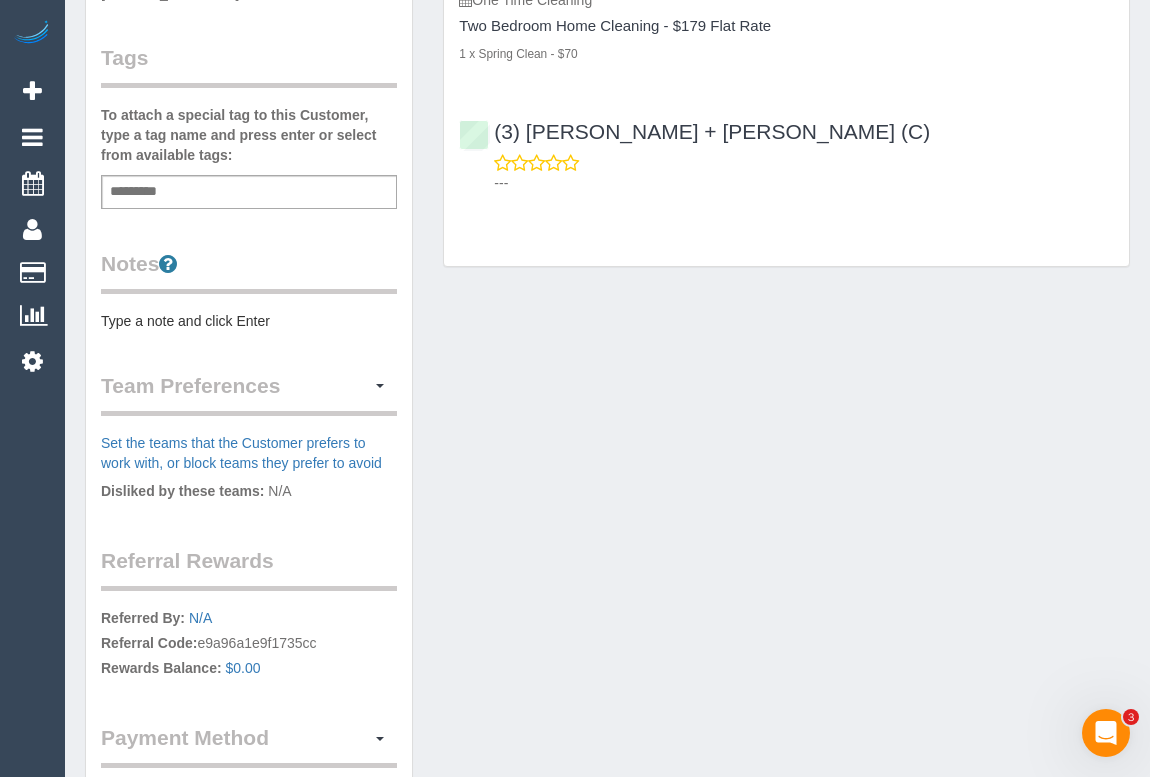 click on "Add a tag" at bounding box center [249, 192] 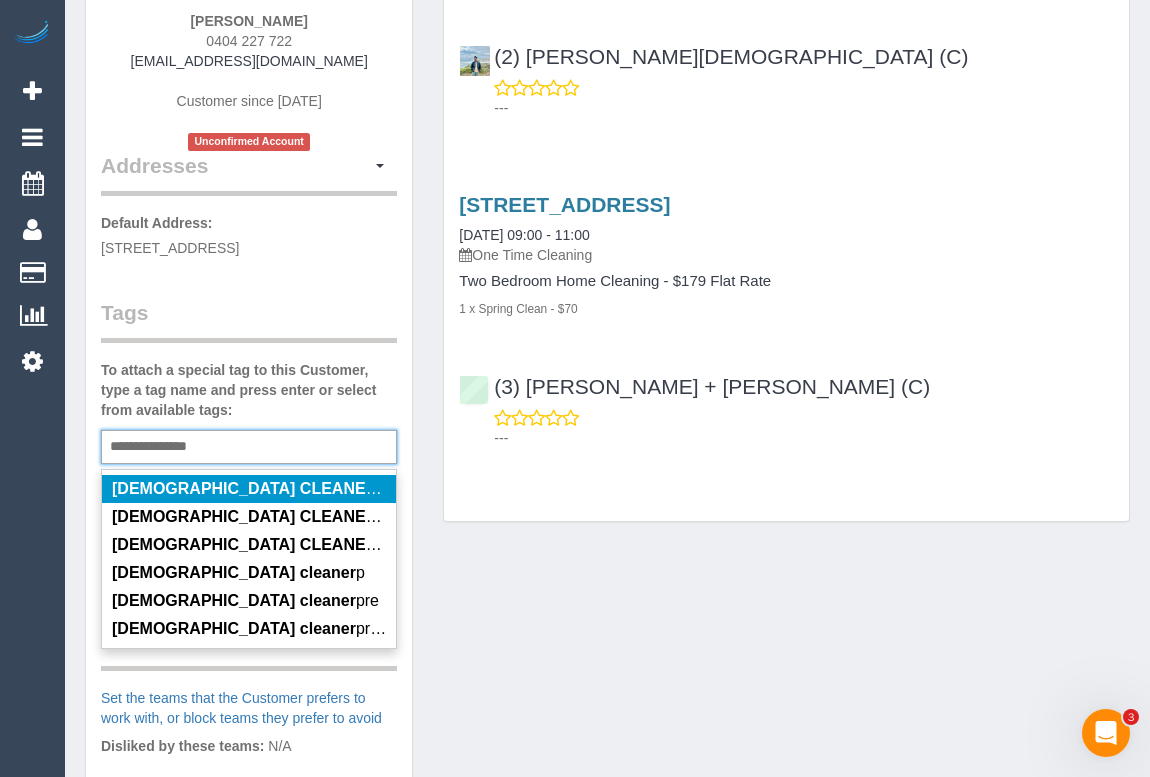 scroll, scrollTop: 454, scrollLeft: 0, axis: vertical 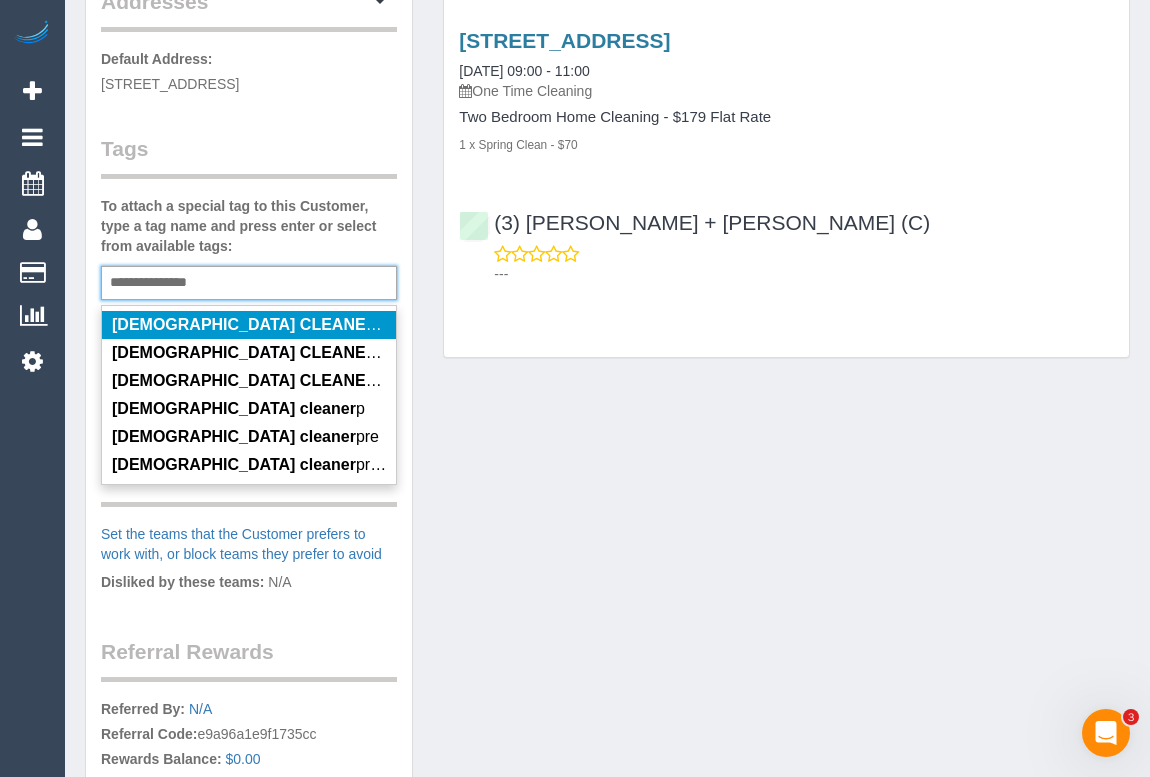 type on "**********" 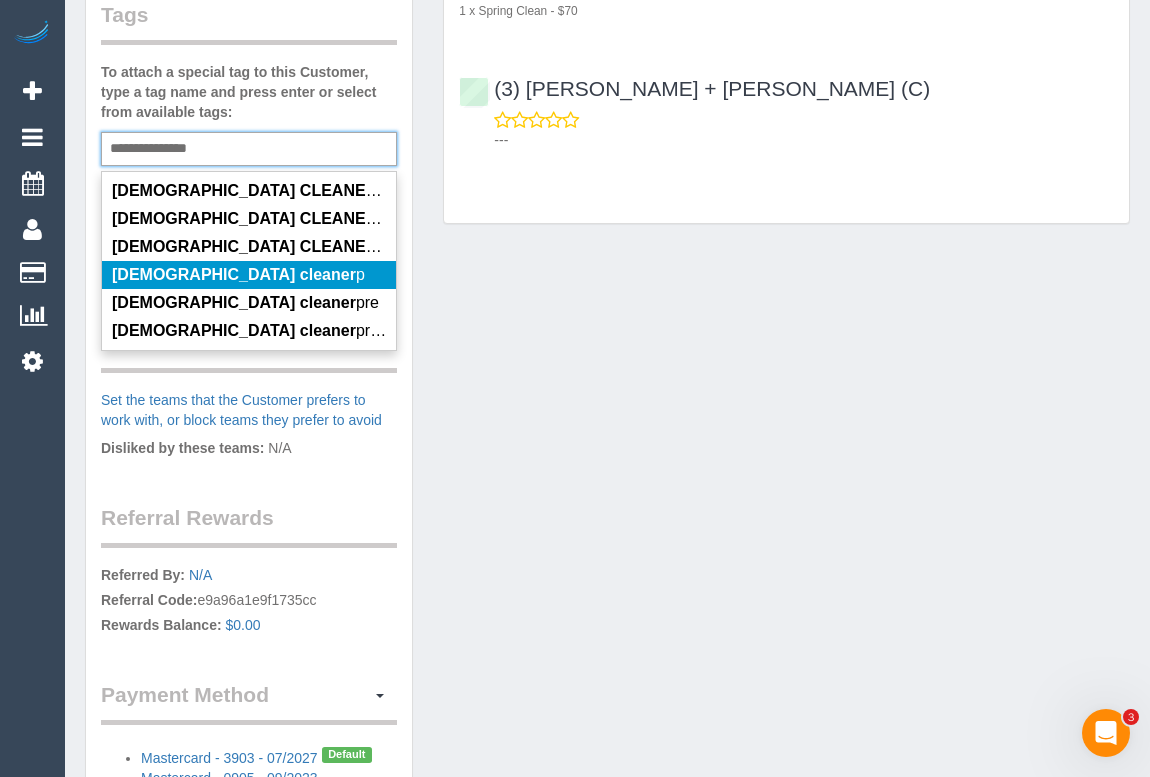 scroll, scrollTop: 454, scrollLeft: 0, axis: vertical 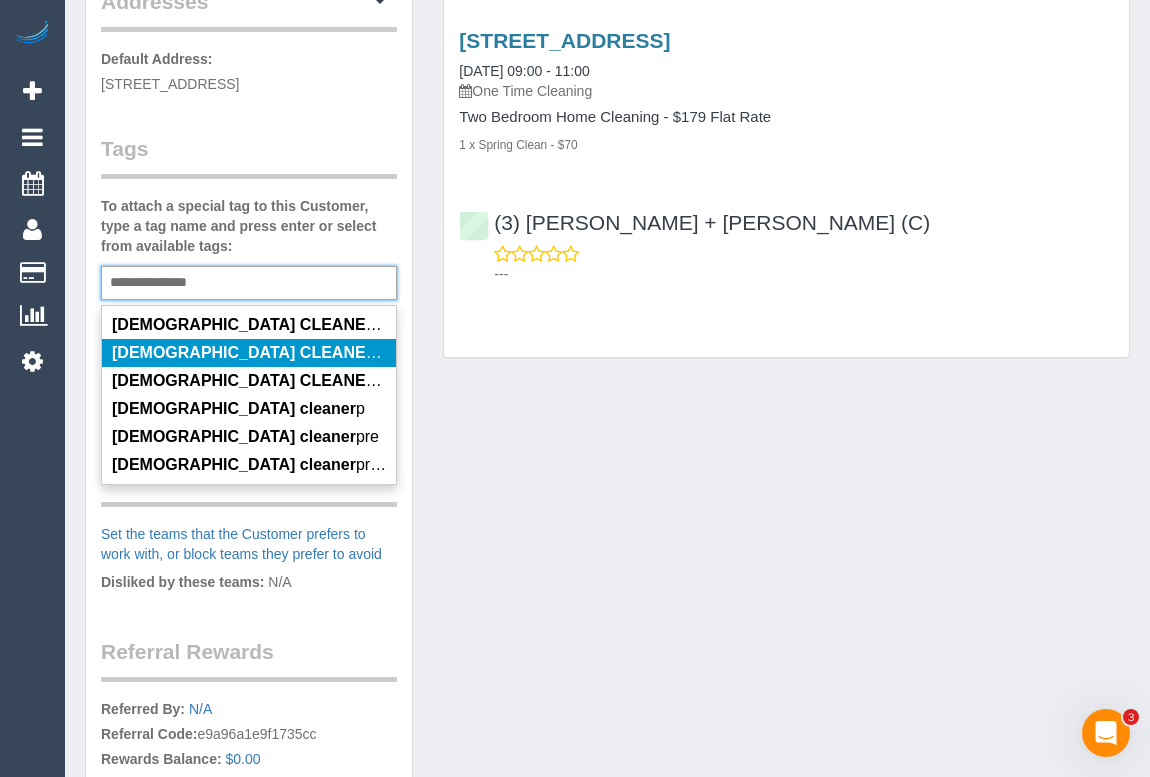 click on "FEMALE CLEANER" at bounding box center (244, 352) 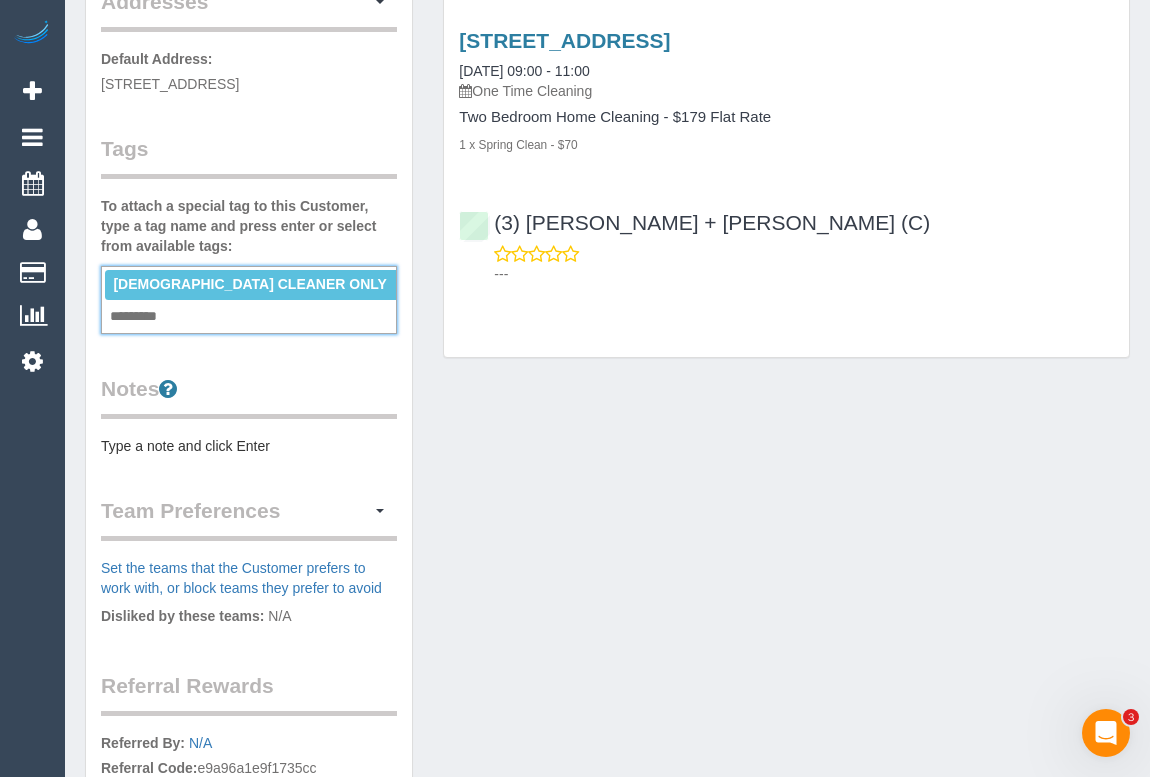 click on "Type a note and click Enter" at bounding box center [249, 446] 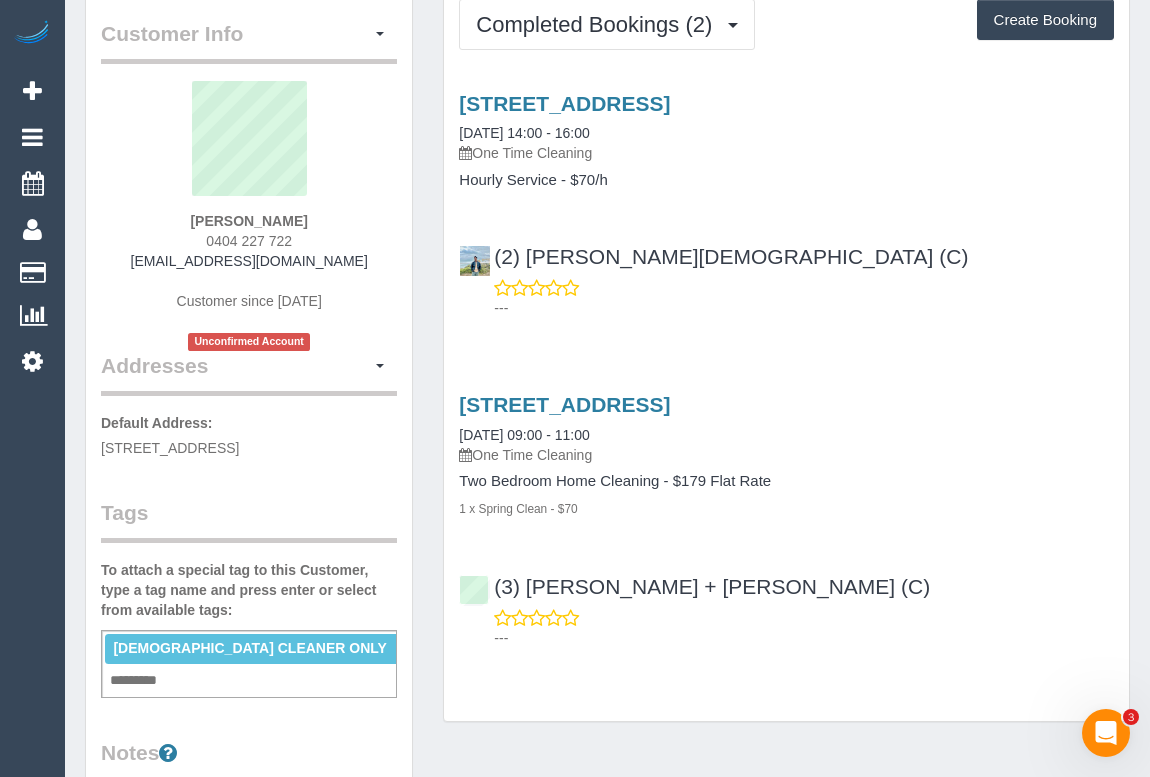 scroll, scrollTop: 0, scrollLeft: 0, axis: both 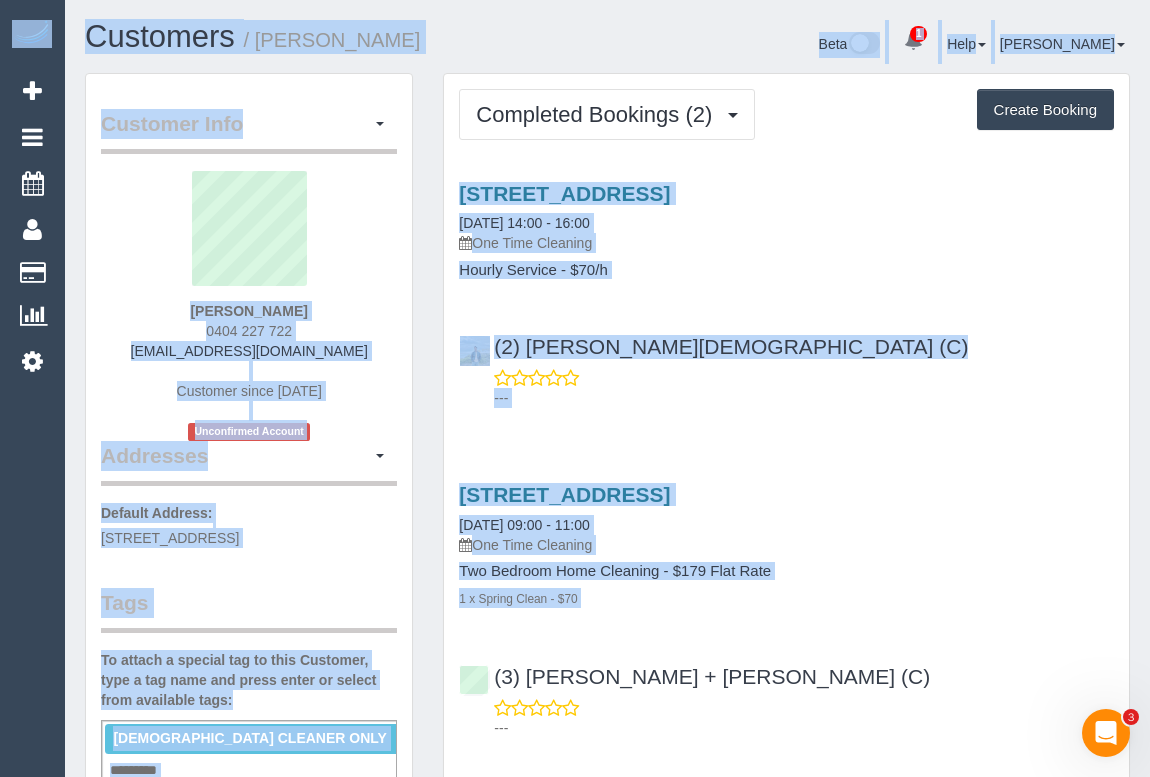 drag, startPoint x: 610, startPoint y: 599, endPoint x: 124, endPoint y: -70, distance: 826.896 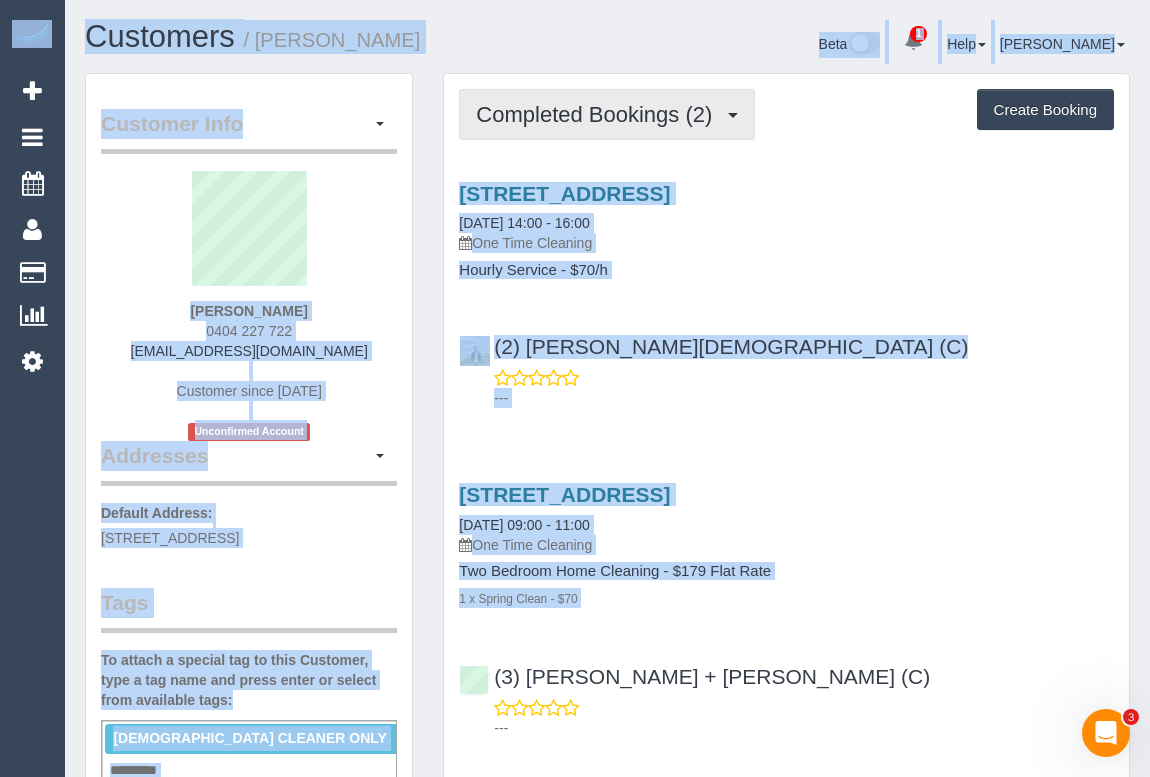 click on "Completed Bookings (2)" at bounding box center [599, 114] 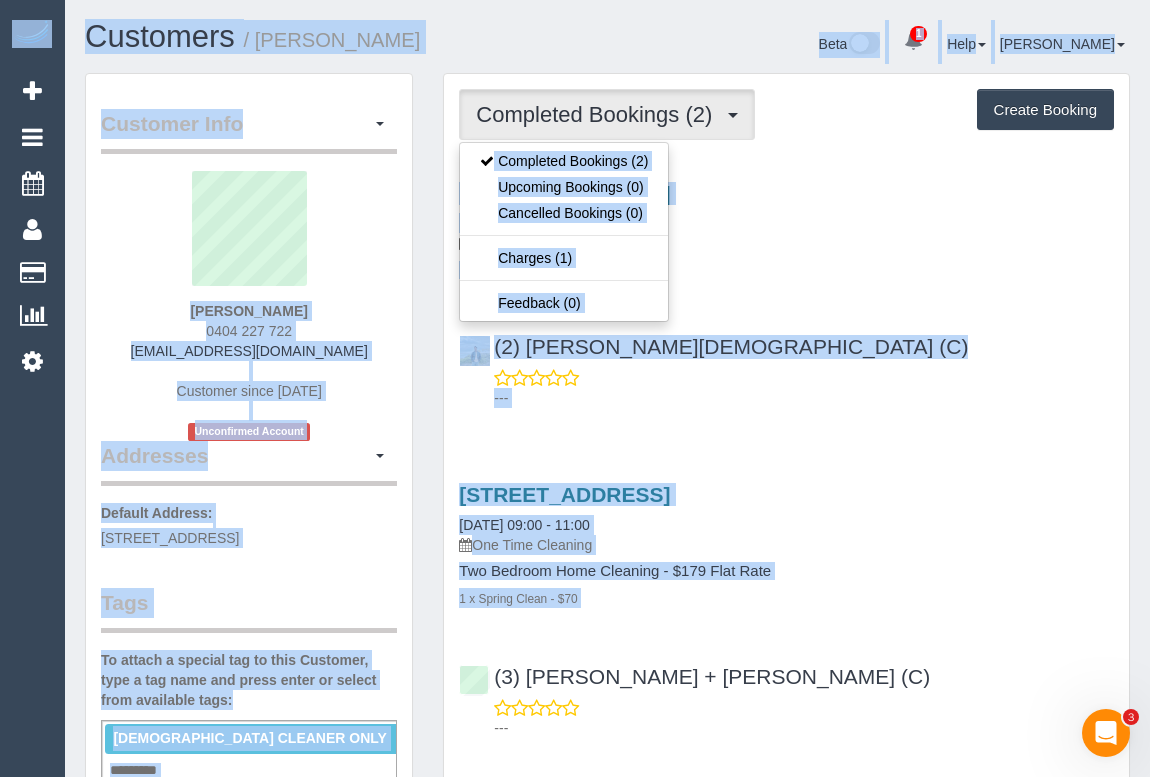 click on "---" at bounding box center [786, 388] 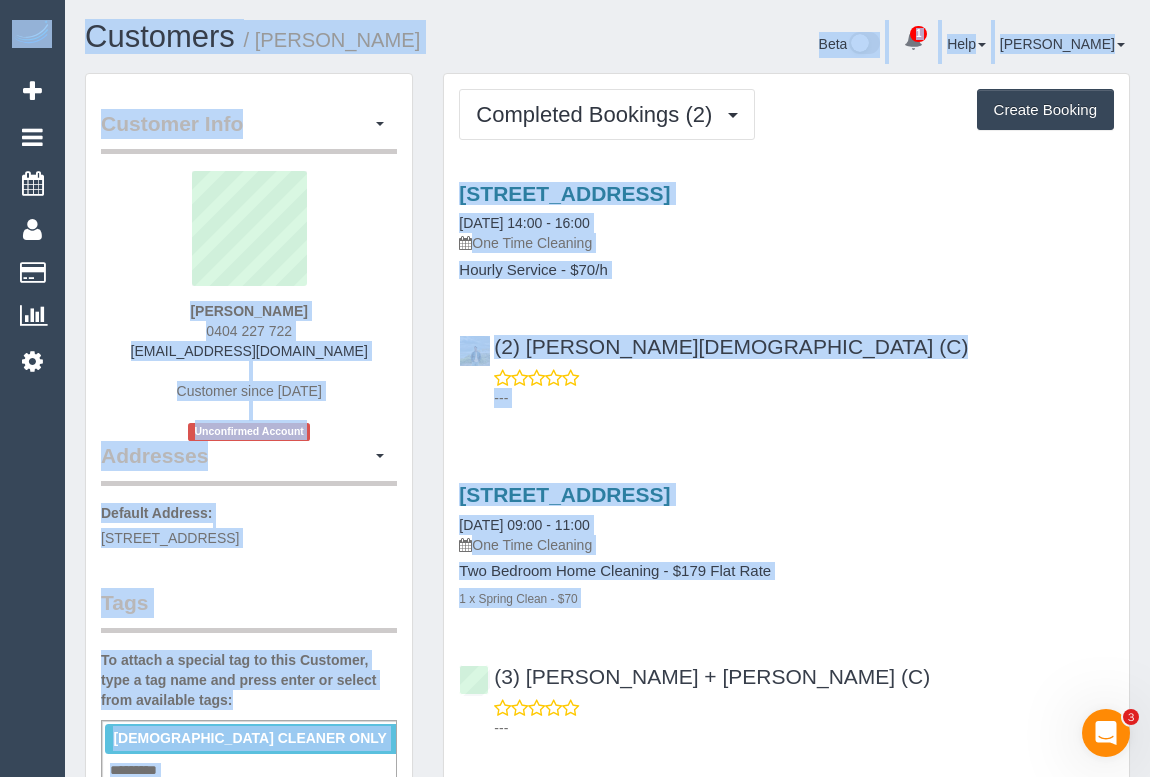 click on "2/374 Lygon Street, Brunswick East, VIC 3057
07/07/2025 14:00 - 16:00
One Time Cleaning
Hourly Service - $70/h
(2) Raisul Islam (C)
---" at bounding box center [786, 291] 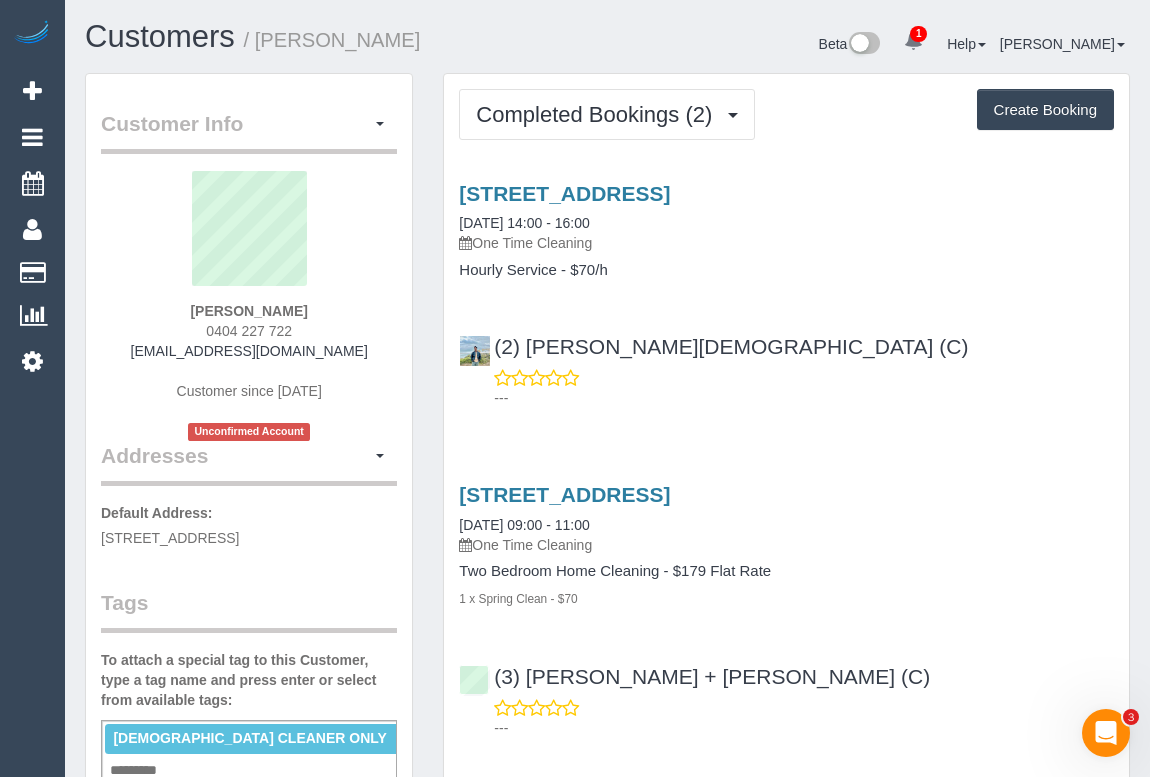 click on "2/374 Lygon Street, Brunswick East, VIC 3057
07/07/2025 14:00 - 16:00
One Time Cleaning
Hourly Service - $70/h
(2) Raisul Islam (C)
---" at bounding box center (786, 291) 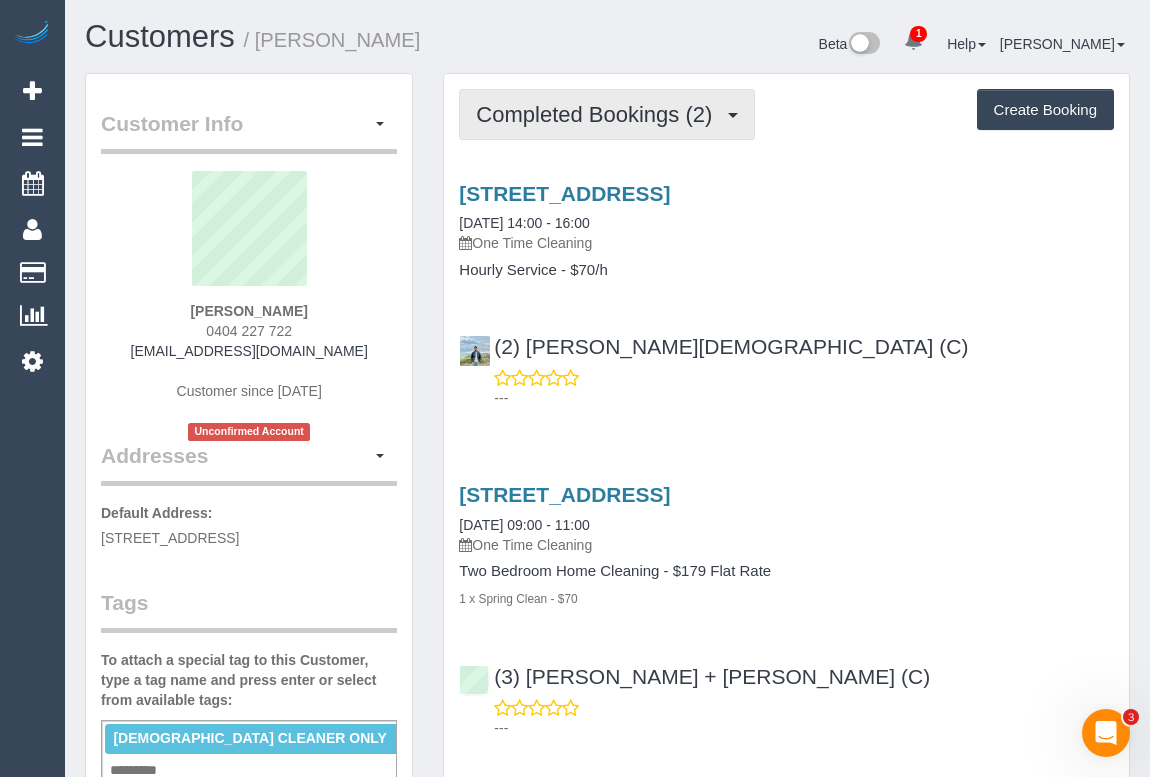 click on "Completed Bookings (2)" at bounding box center (607, 114) 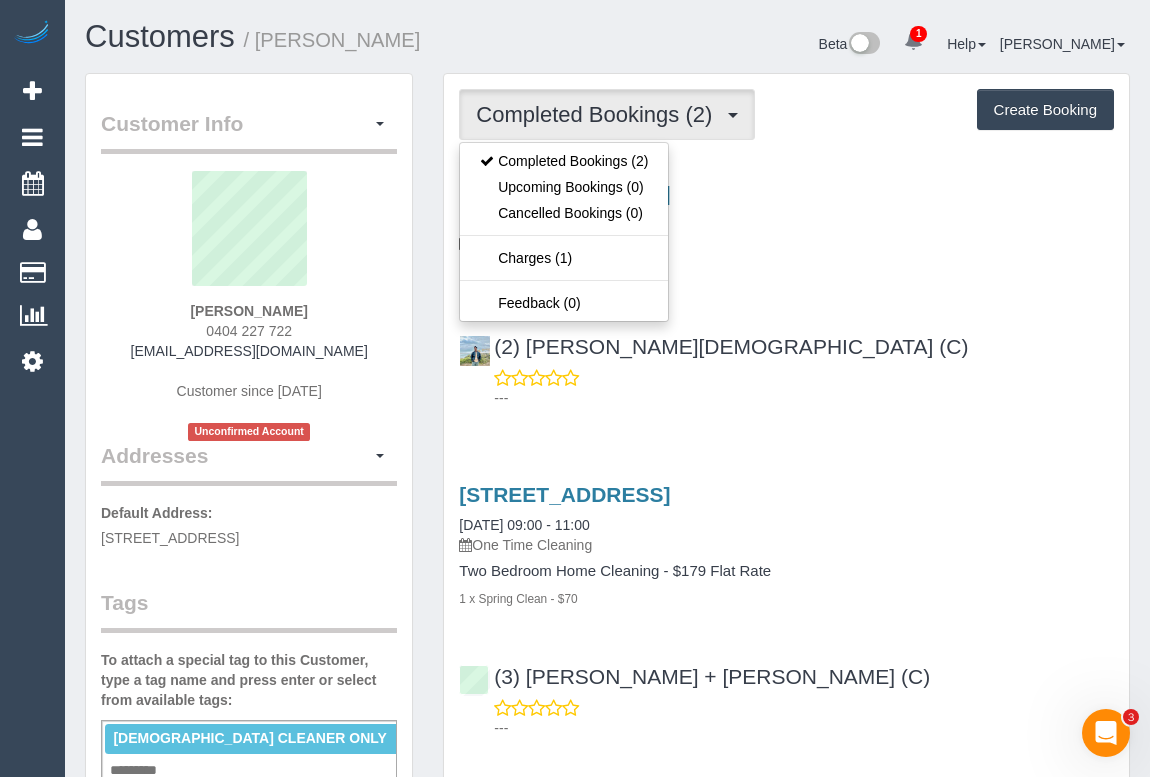 click on "(2) Raisul Islam (C)
---" at bounding box center (786, 363) 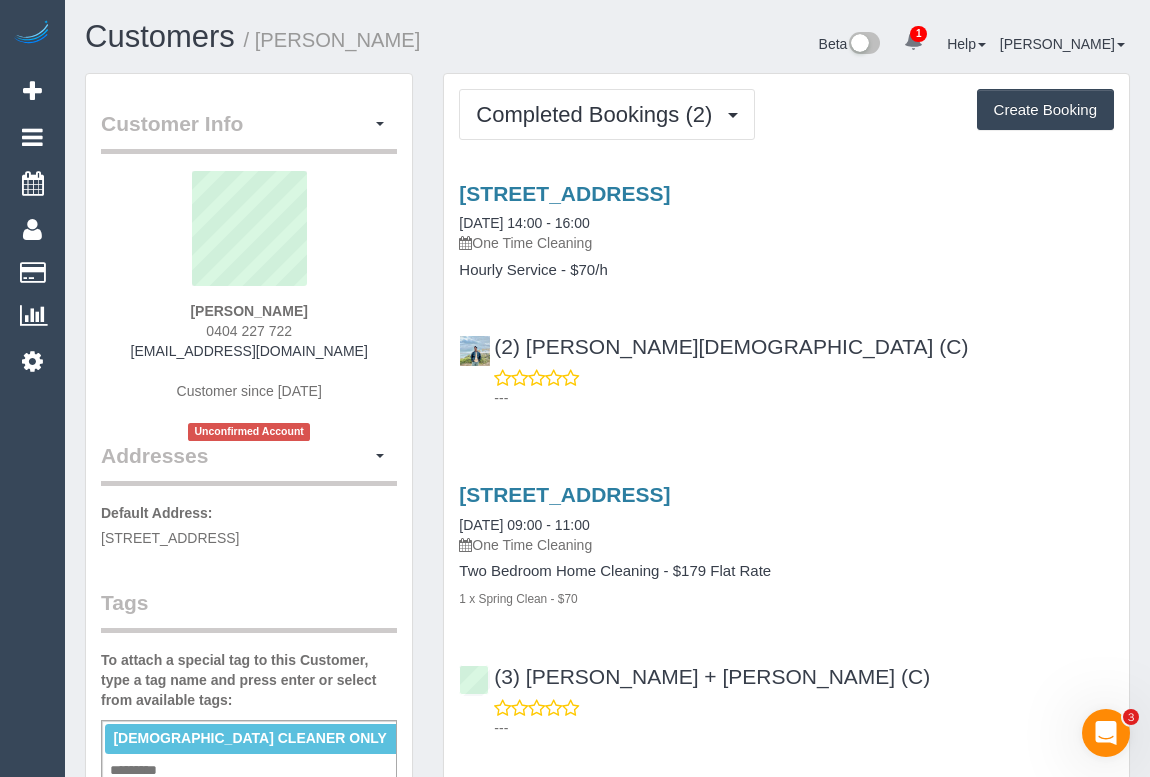 click on "(2) Raisul Islam (C)
---" at bounding box center (786, 363) 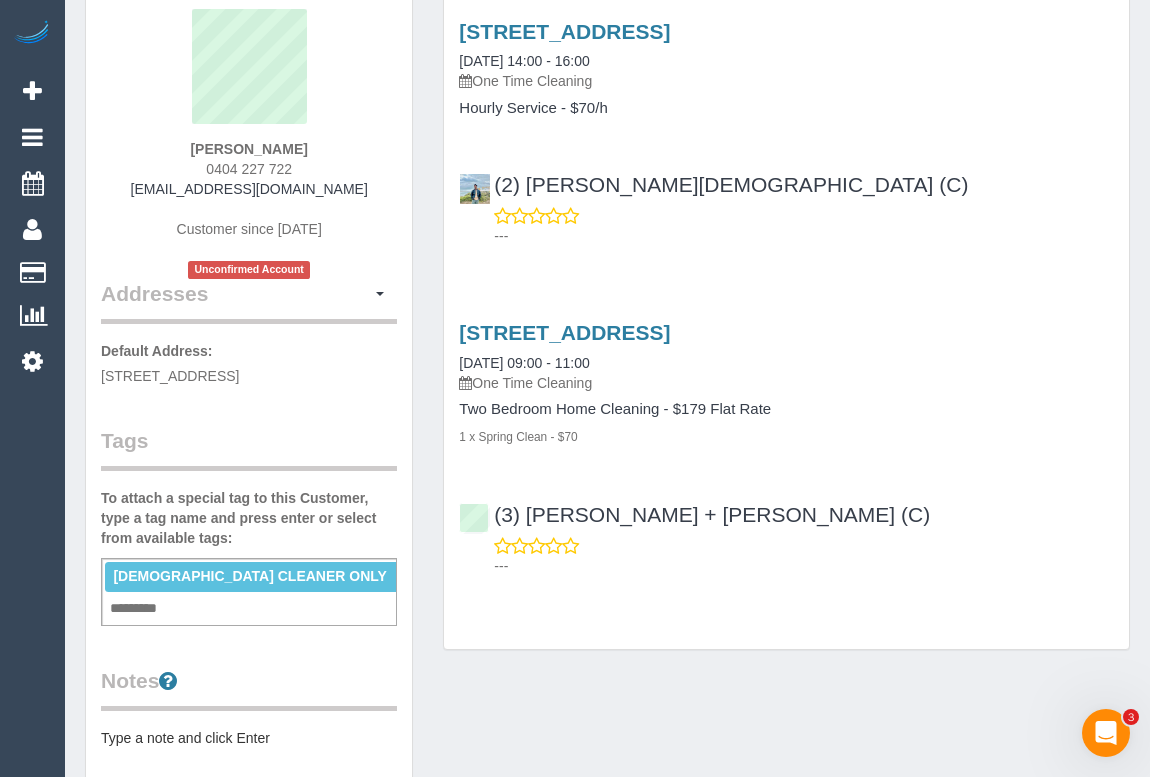 scroll, scrollTop: 454, scrollLeft: 0, axis: vertical 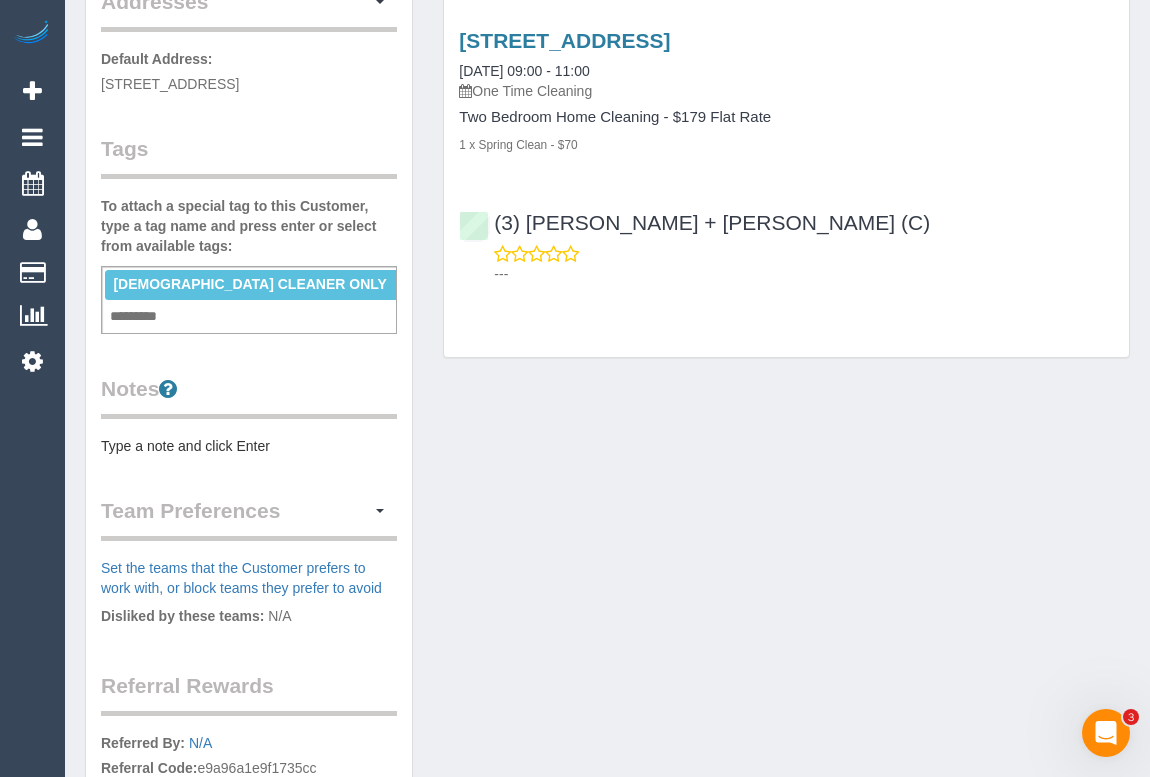 click on "Type a note and click Enter" at bounding box center (249, 446) 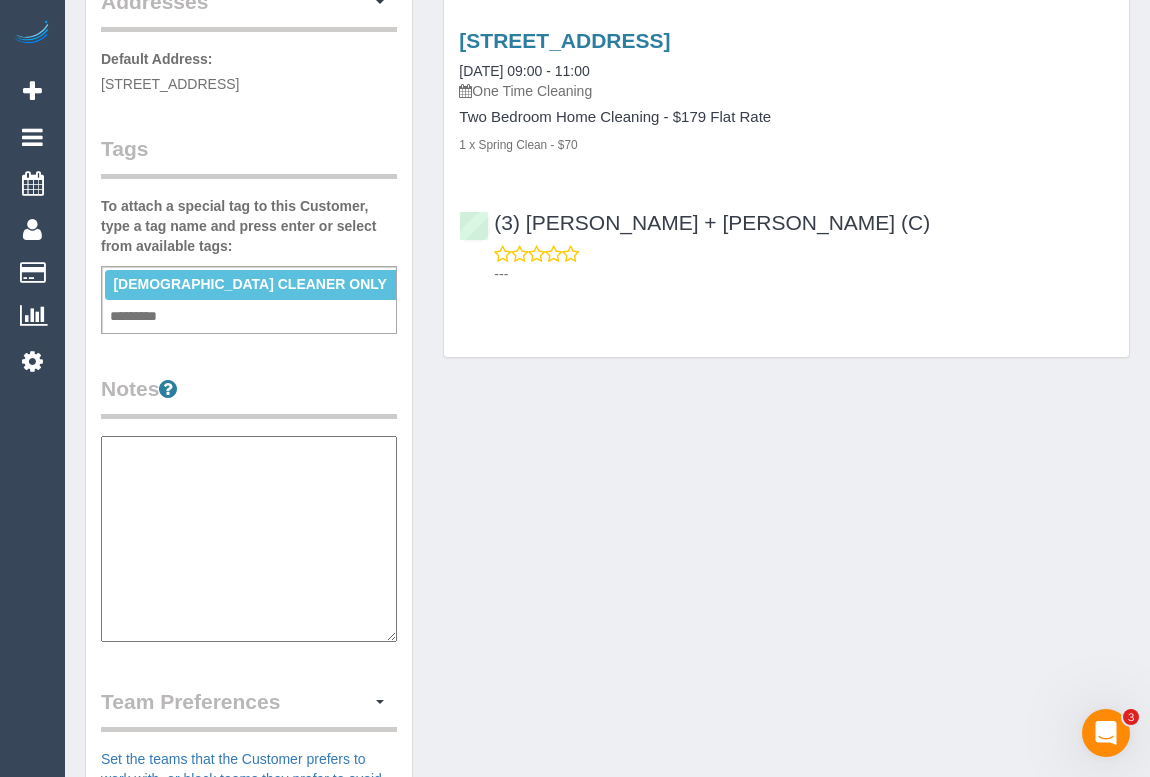 click at bounding box center [249, 539] 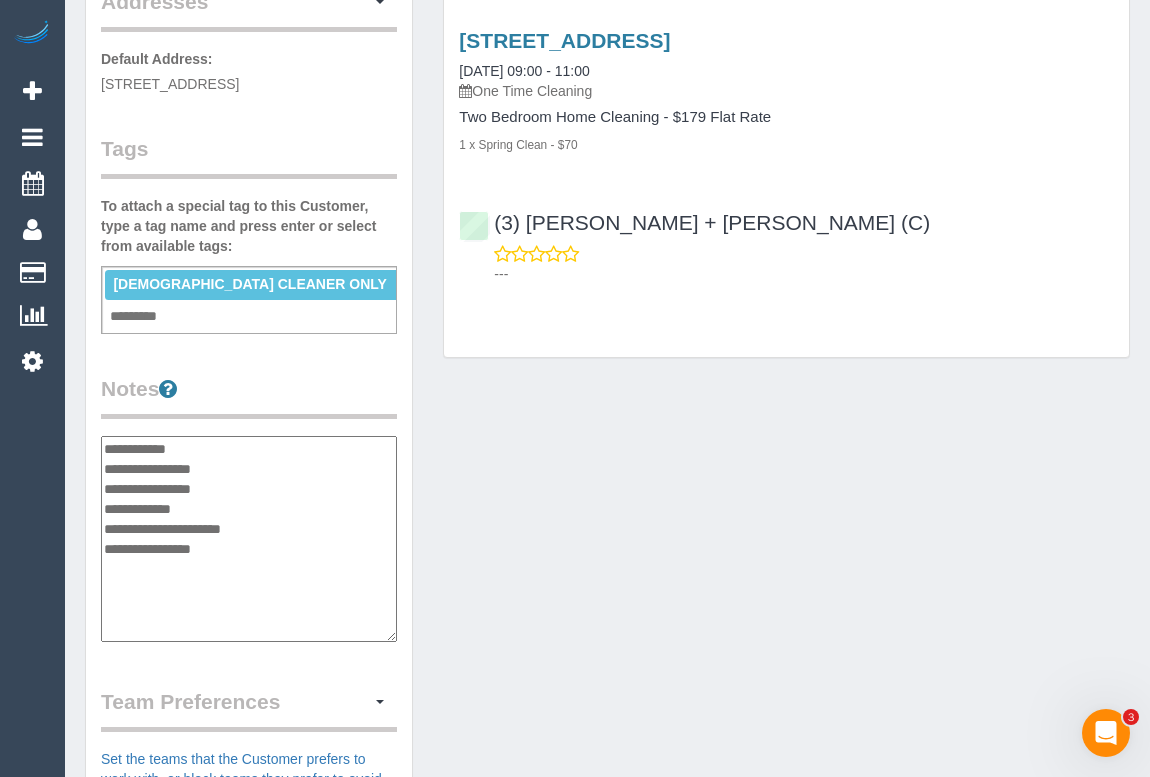 click on "**********" at bounding box center [249, 539] 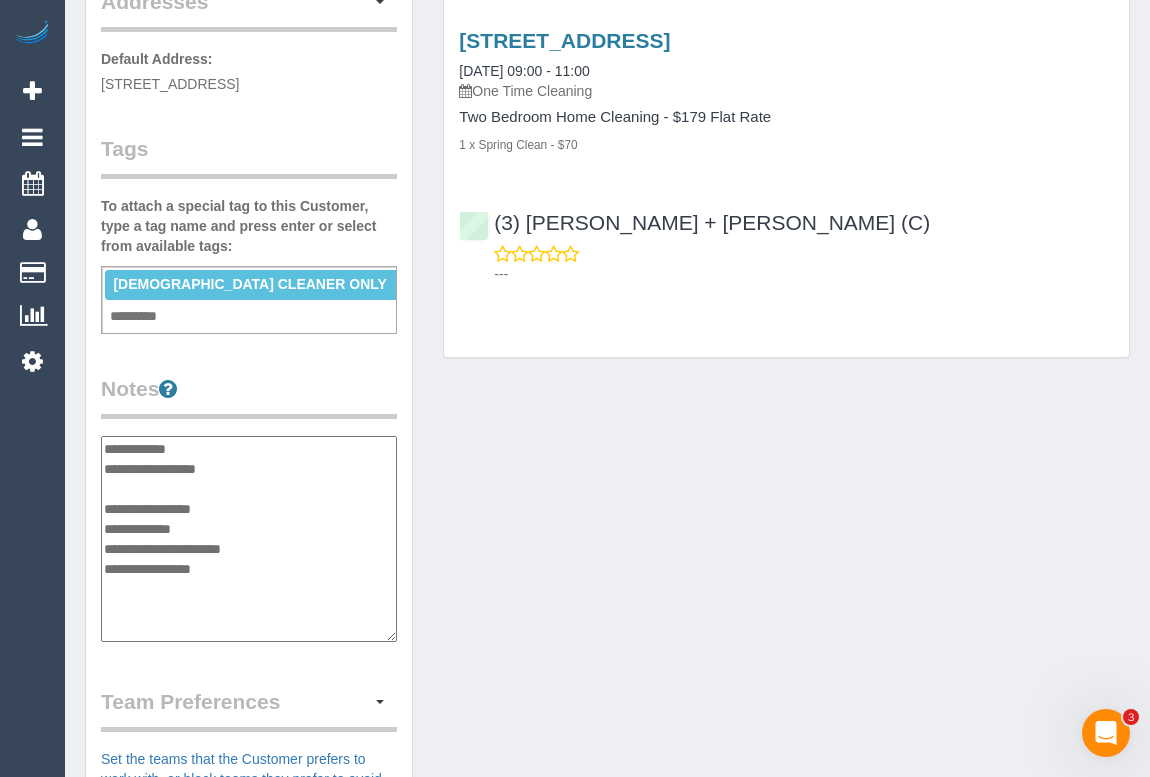 type on "**********" 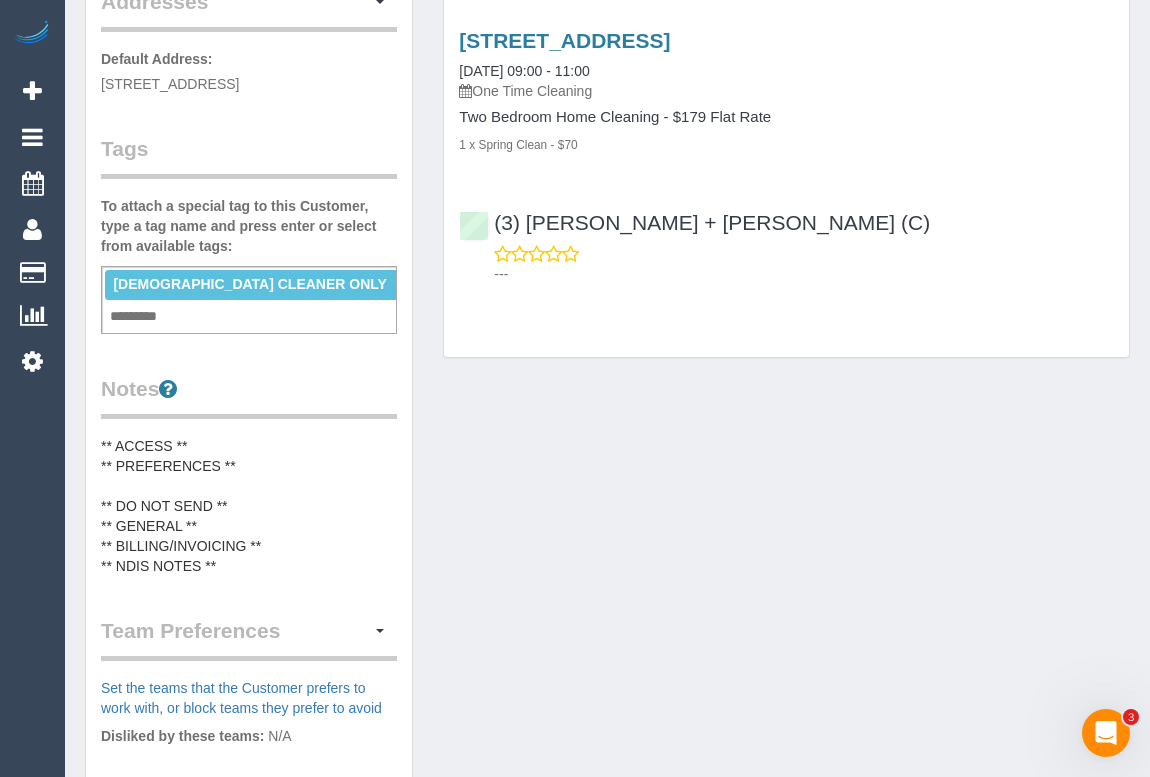 click on "** ACCESS **
** PREFERENCES **
** DO NOT SEND **
** GENERAL **
** BILLING/INVOICING **
** NDIS NOTES **" at bounding box center [249, 506] 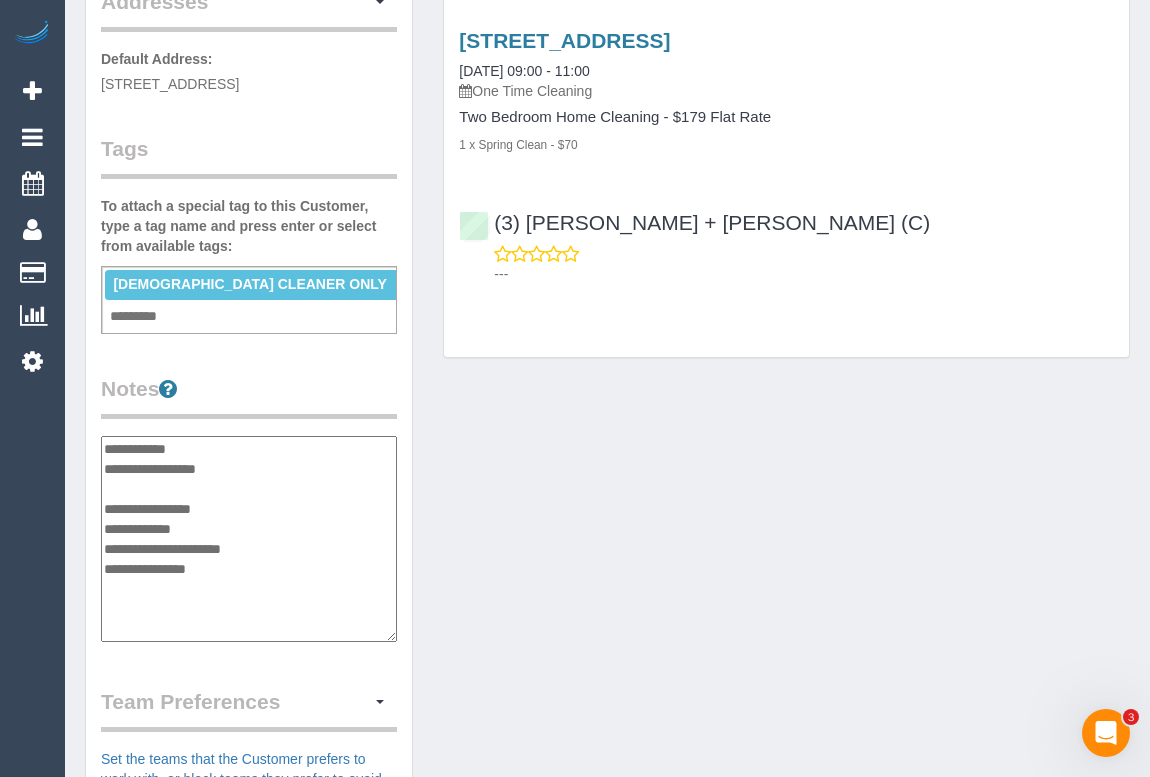 click on "**********" at bounding box center (249, 539) 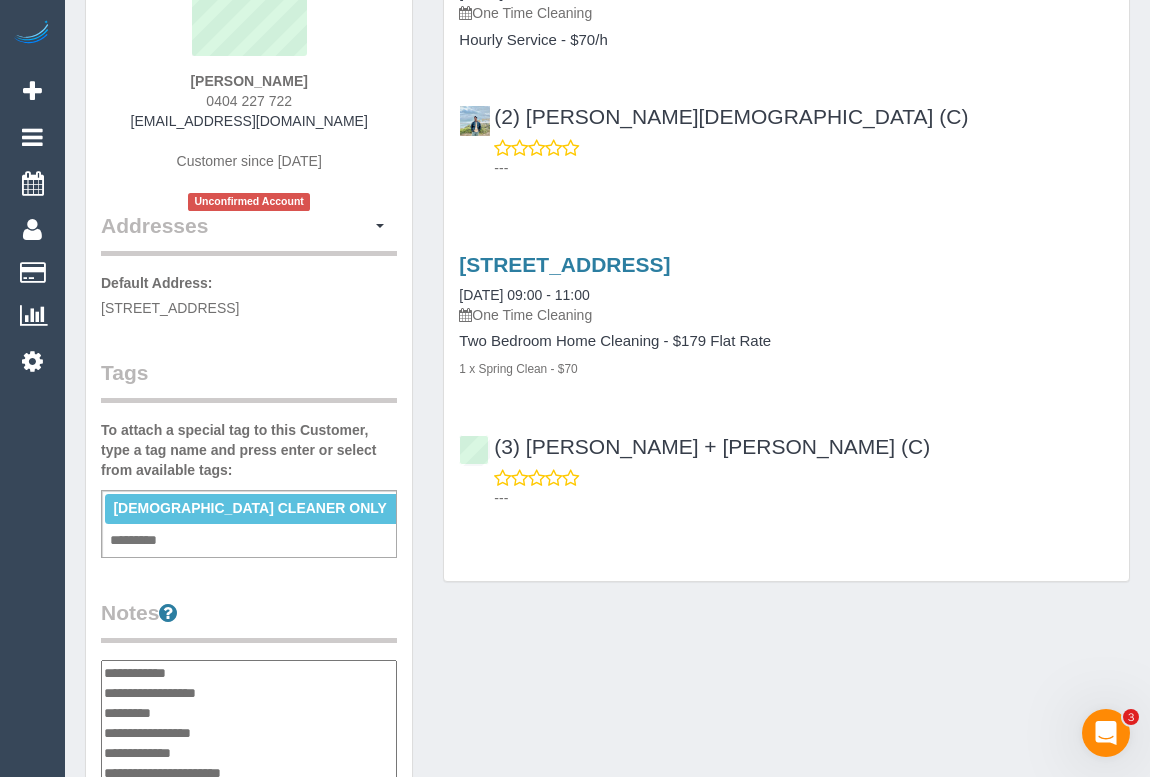 scroll, scrollTop: 363, scrollLeft: 0, axis: vertical 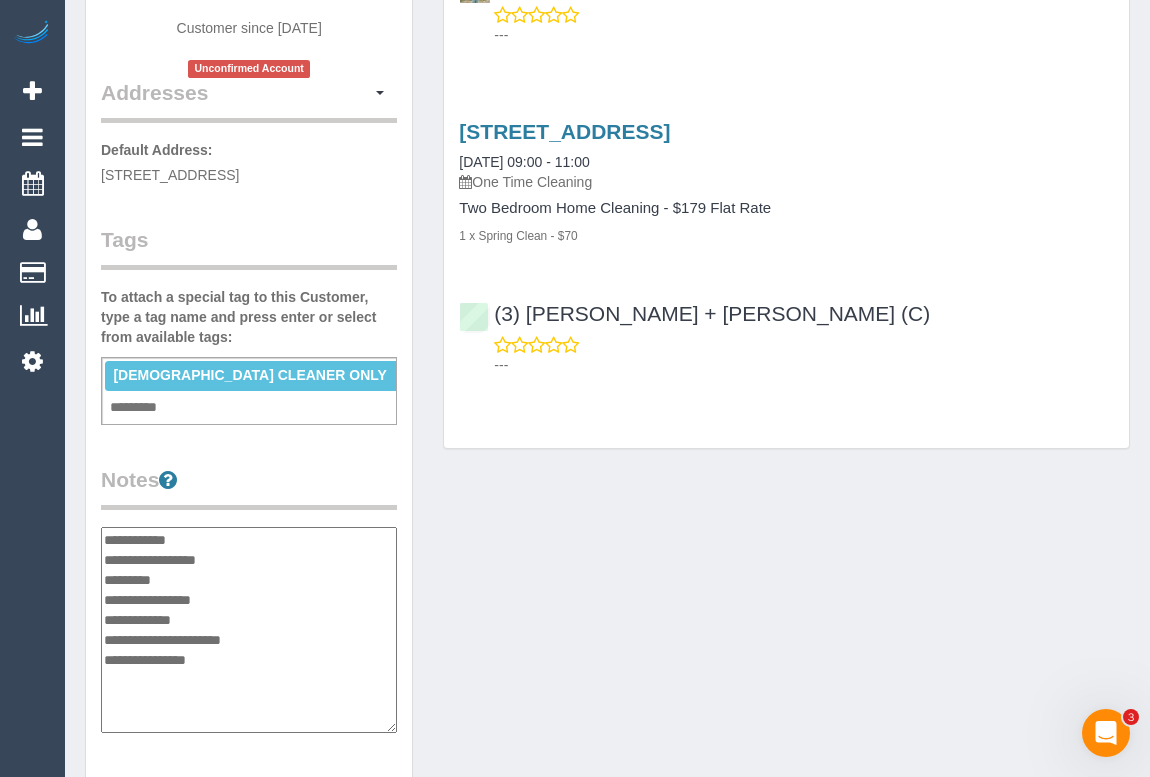 click on "**********" at bounding box center (249, 630) 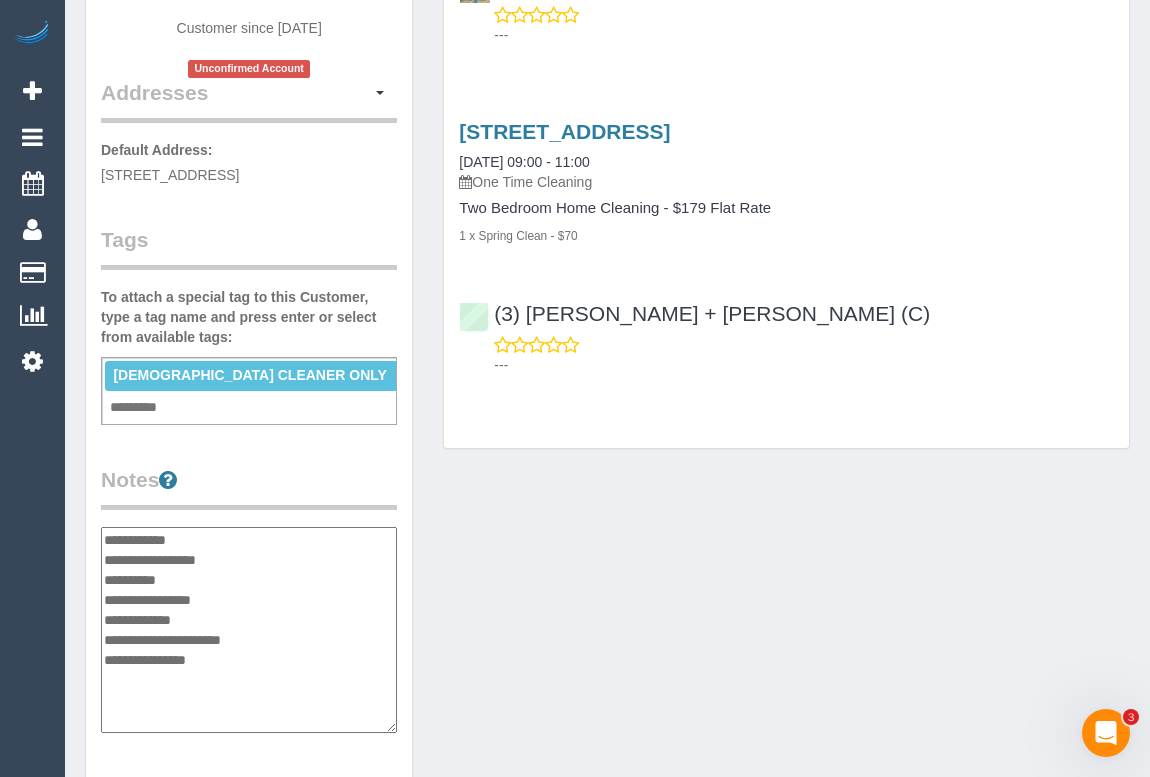 click on "**********" at bounding box center (249, 630) 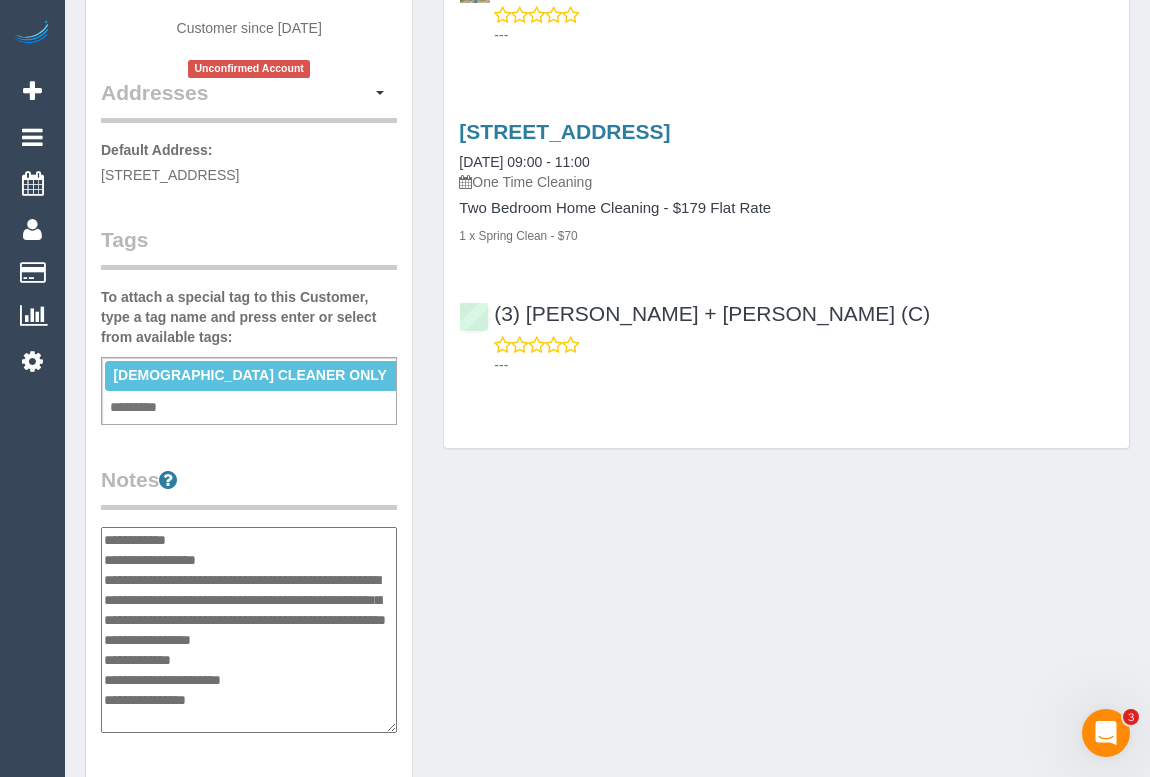 type on "**********" 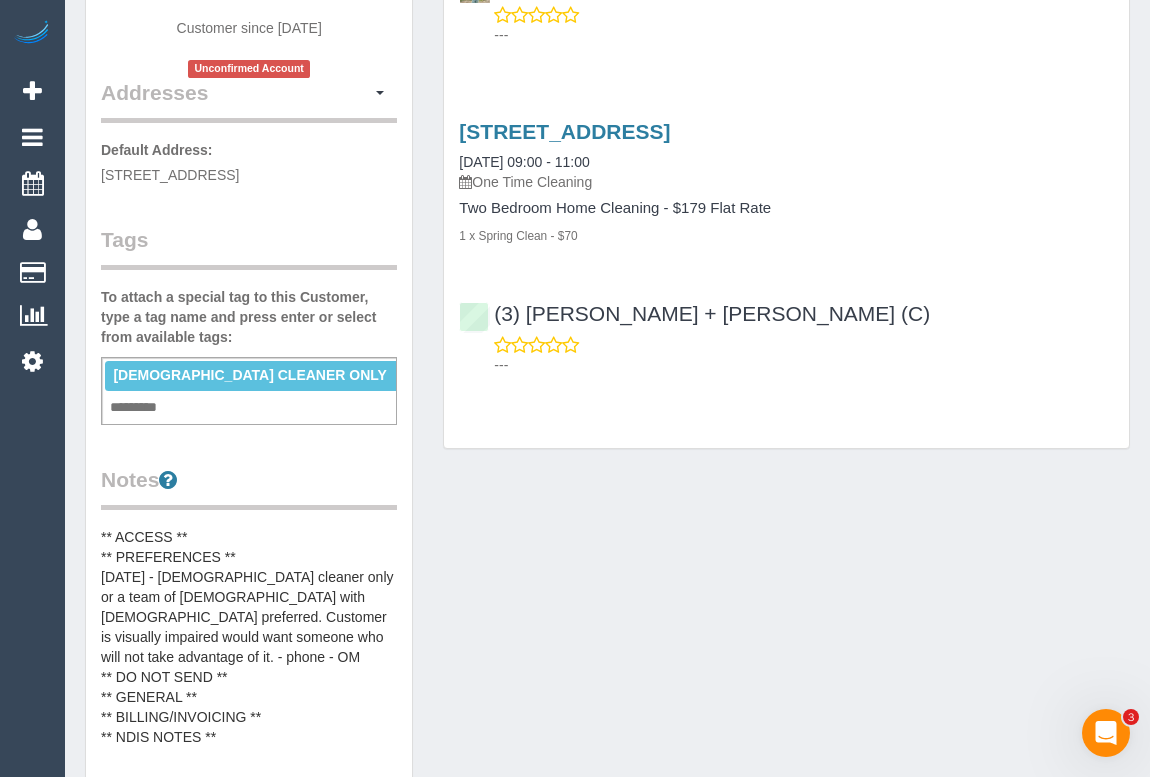 drag, startPoint x: 339, startPoint y: 522, endPoint x: 521, endPoint y: 540, distance: 182.88794 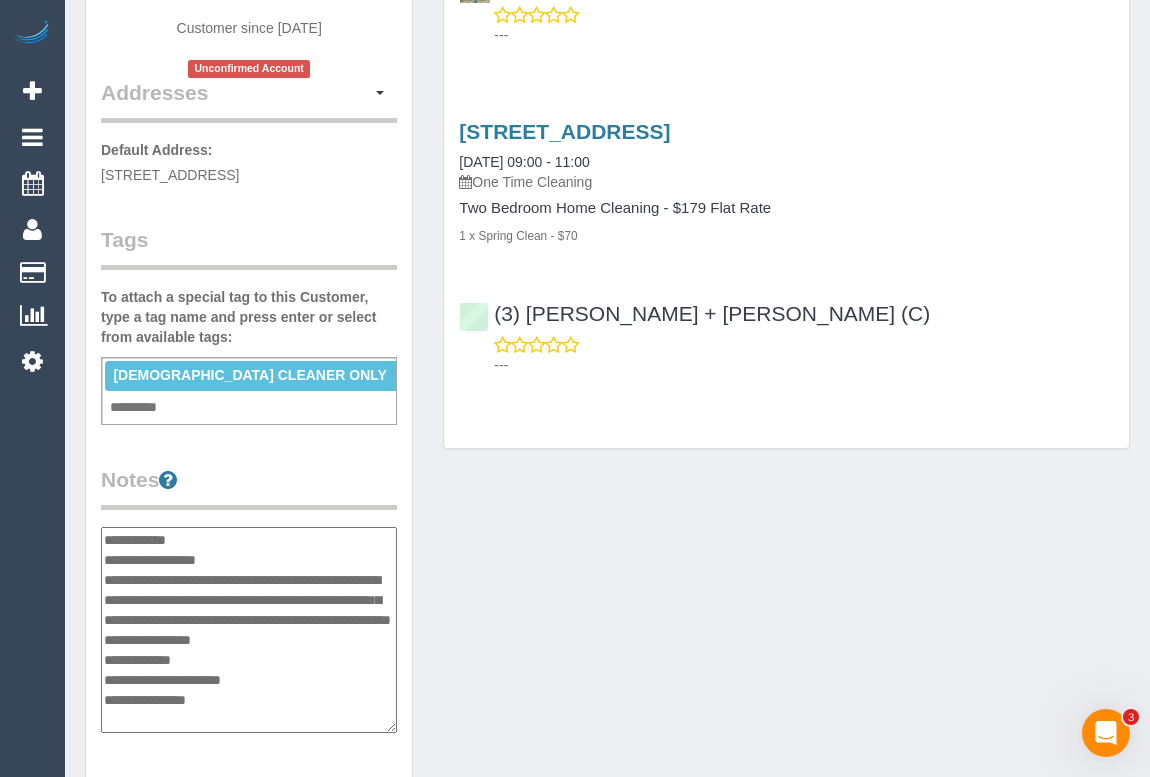 click on "Customer Info
Edit Contact Info
Send Message
Email Preferences
Special Sales Tax
View Changes
Send Confirm Account email
Block this Customer
Archive Account
Delete Account
Jael Mccoskey" at bounding box center (607, 512) 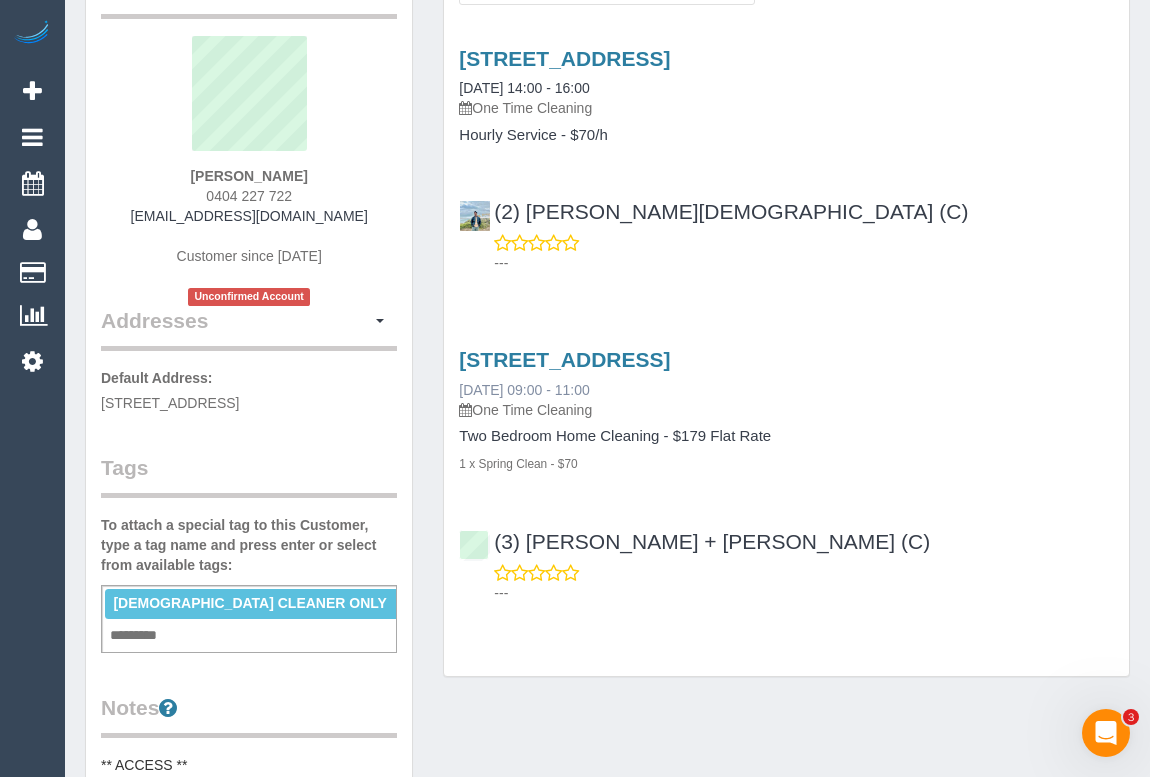 scroll, scrollTop: 0, scrollLeft: 0, axis: both 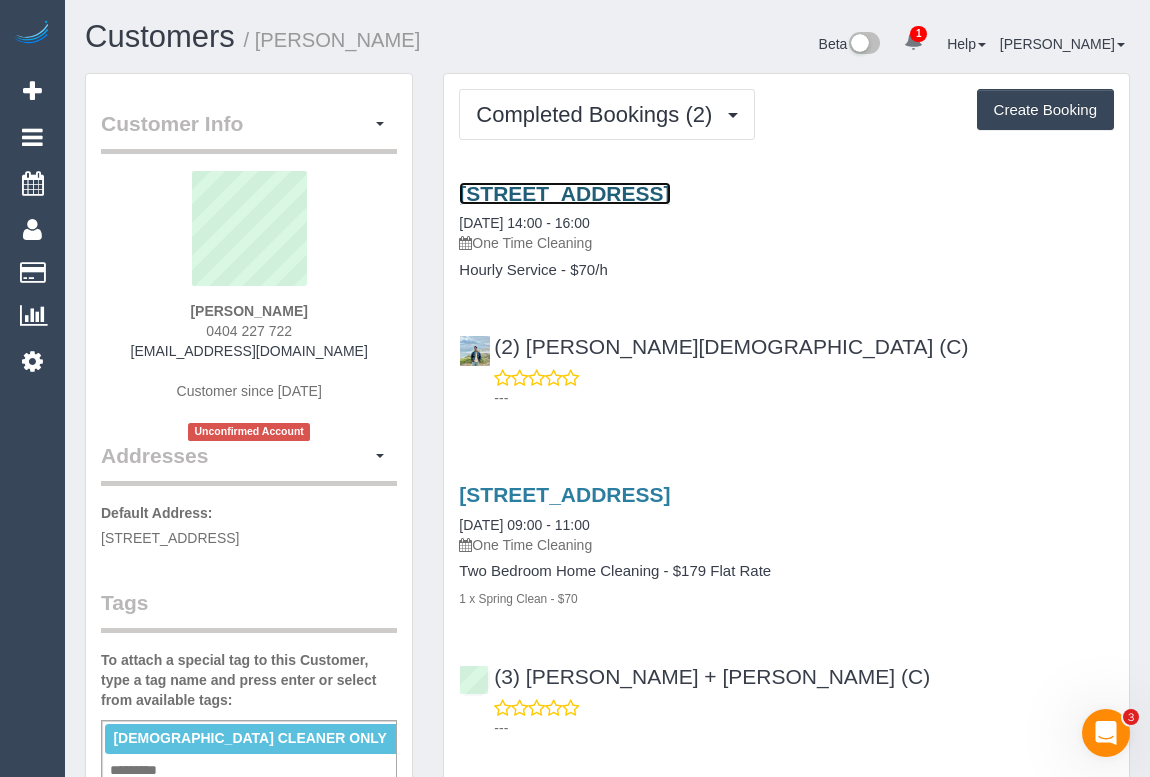 click on "2/374 Lygon Street, Brunswick East, VIC 3057" at bounding box center [564, 193] 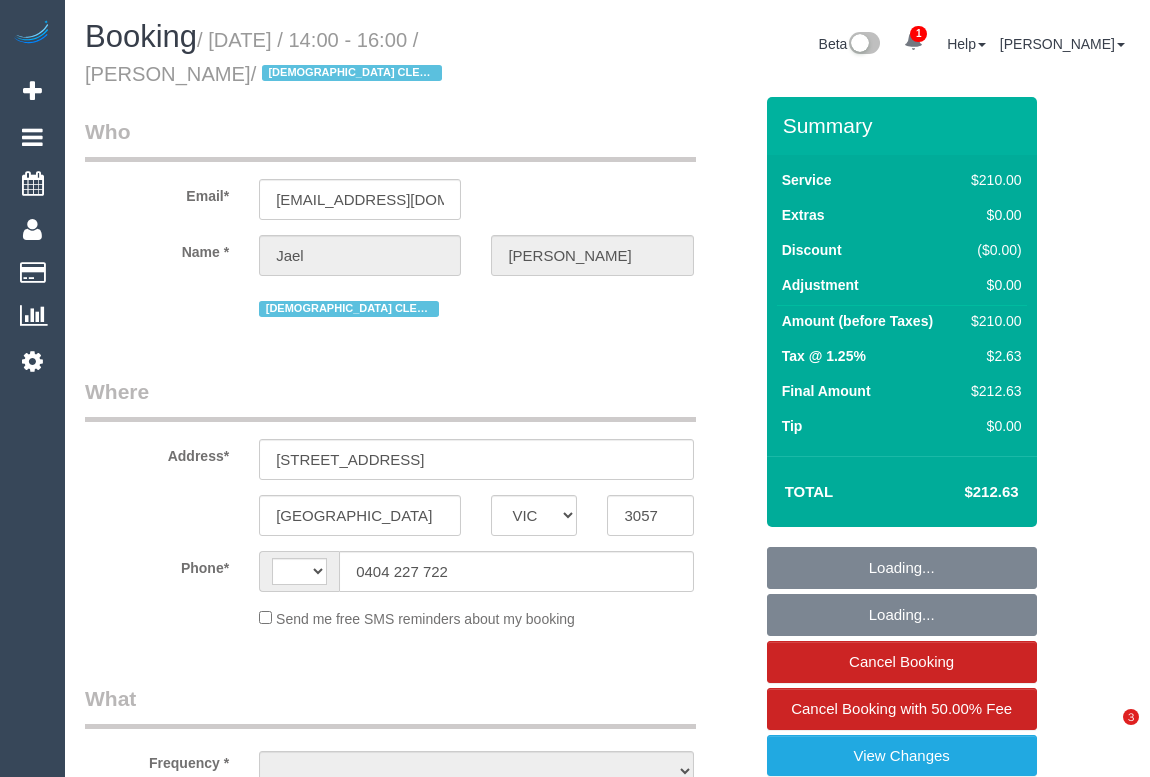 select on "VIC" 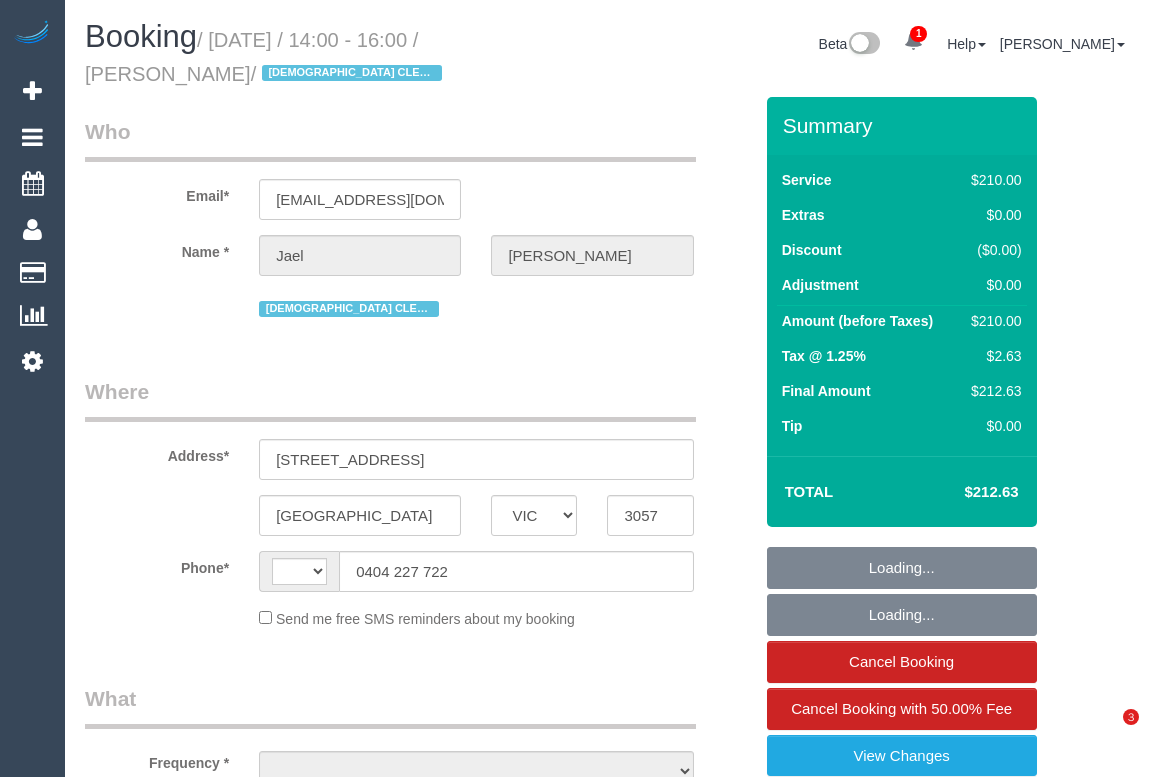scroll, scrollTop: 0, scrollLeft: 0, axis: both 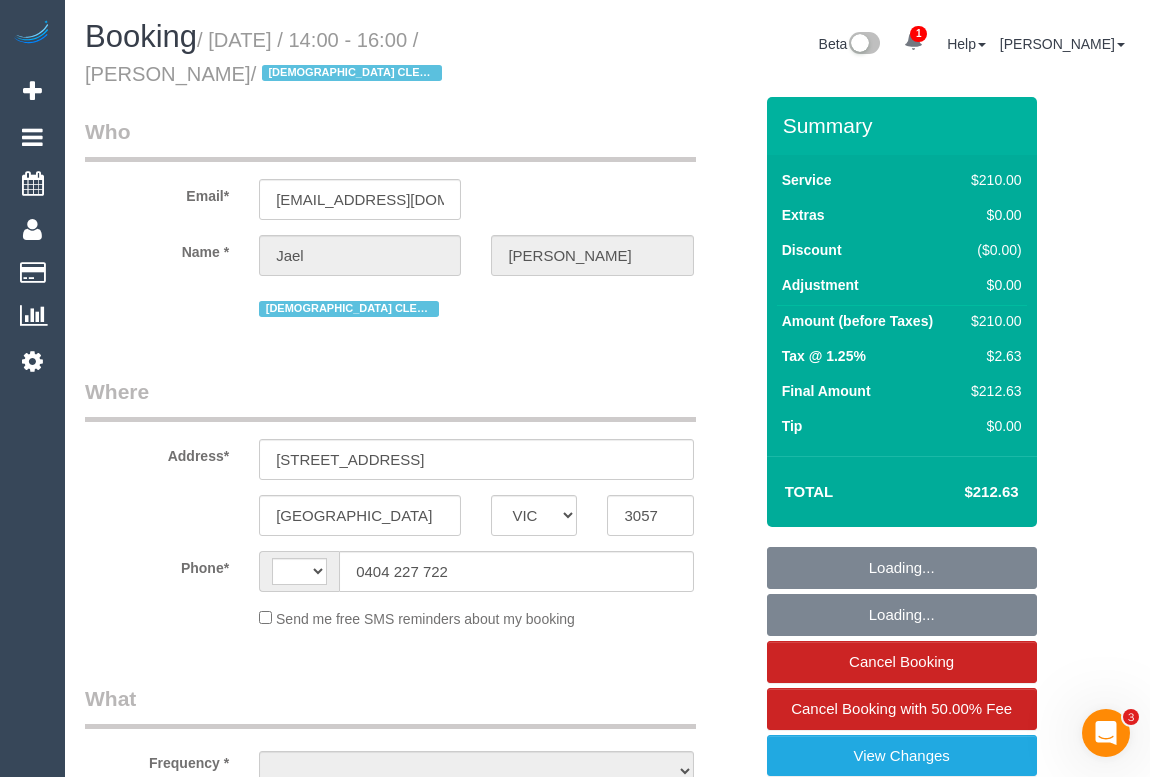 select on "180" 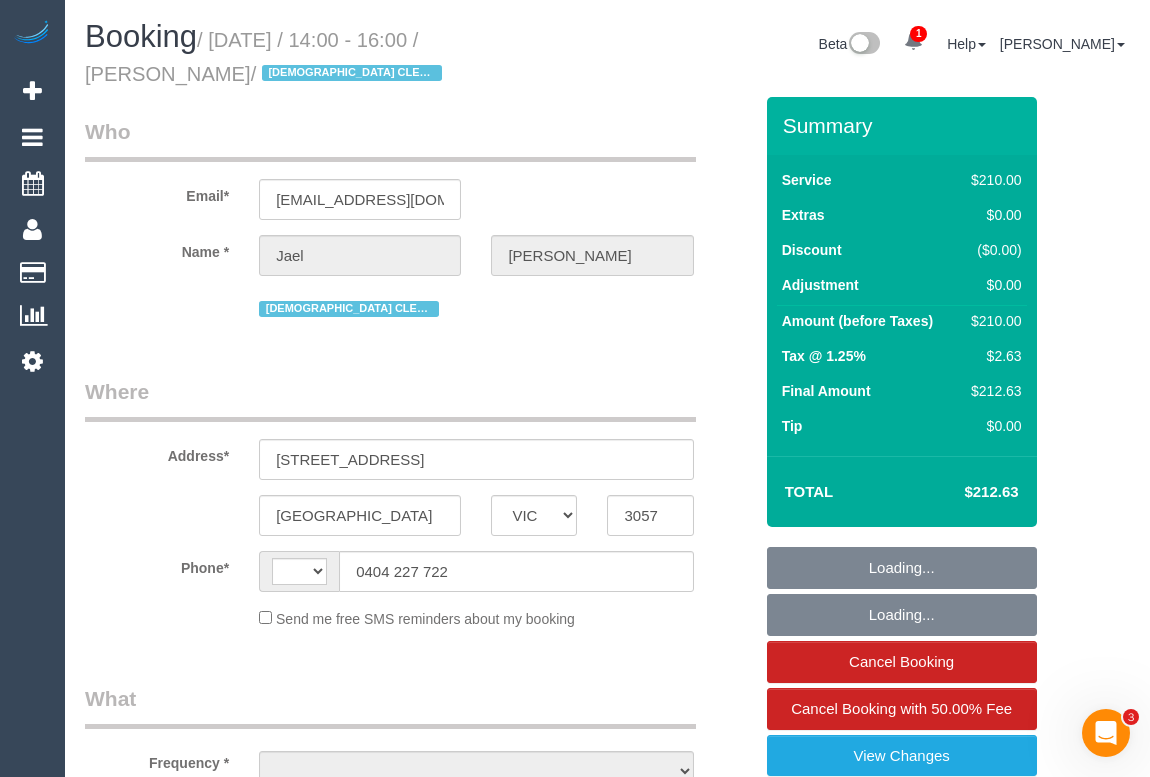 select on "string:AU" 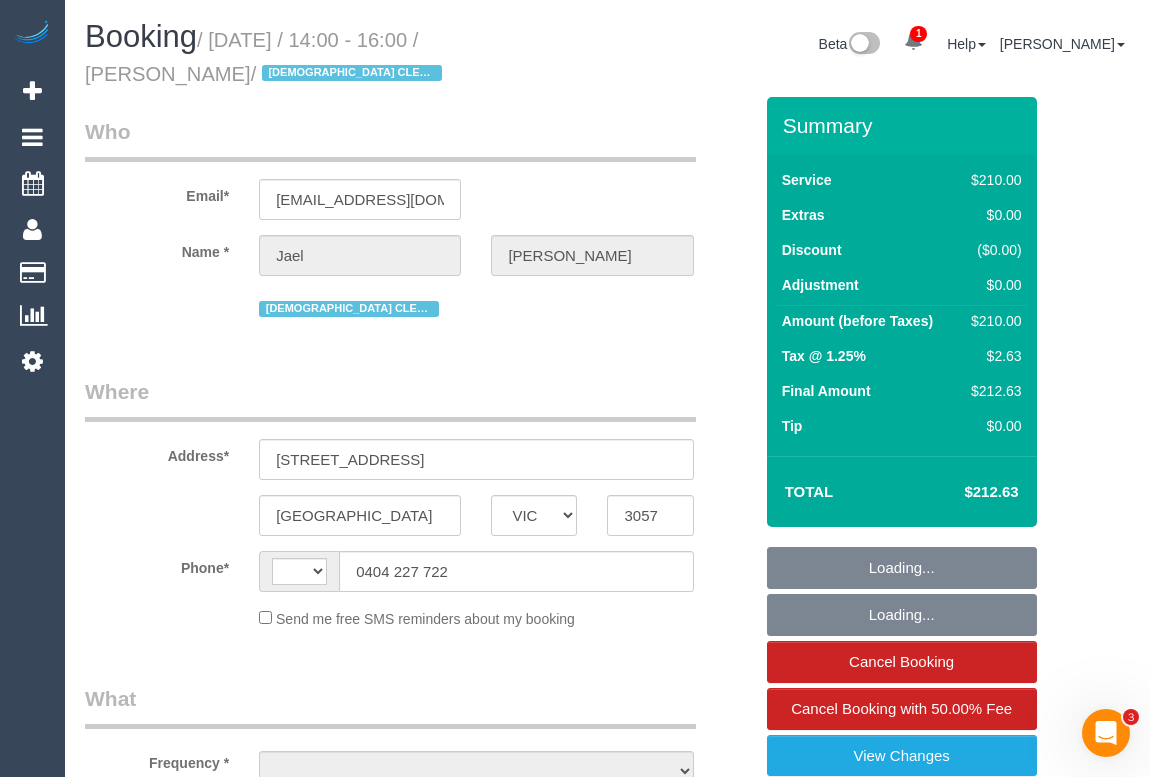 select on "object:886" 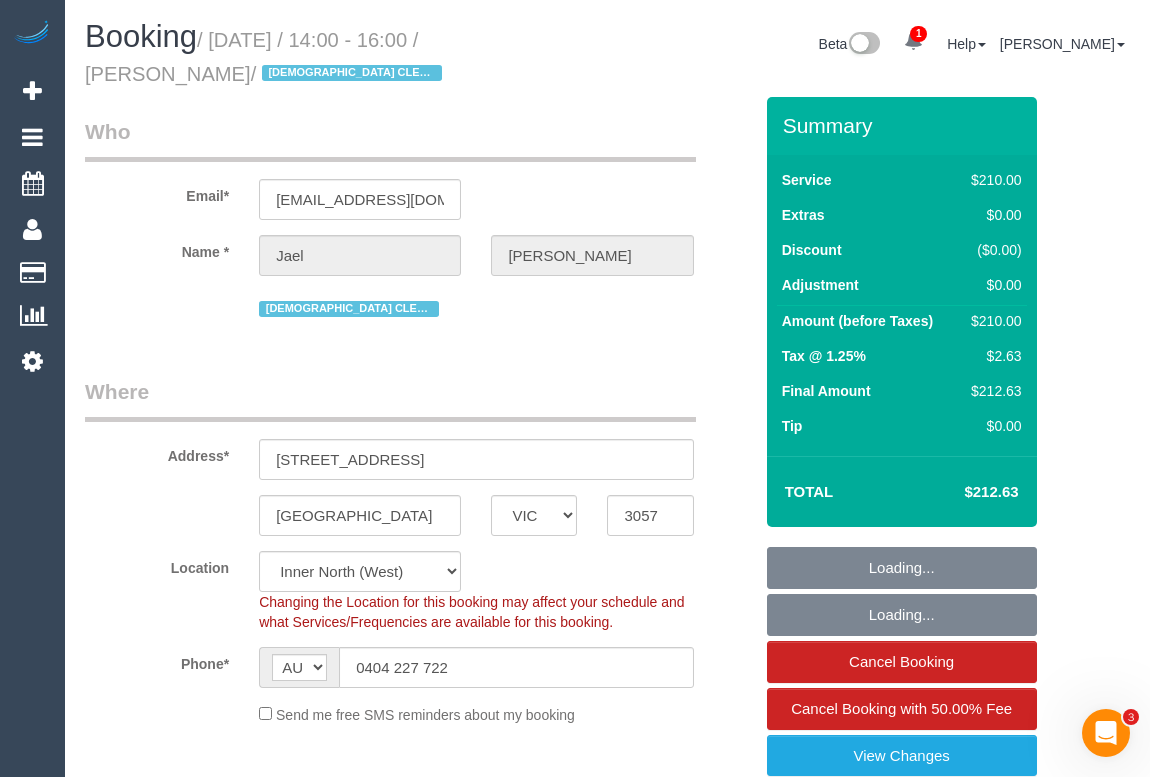 select on "string:stripe-pm_1RfWlv2GScqysDRVl6ZMorXu" 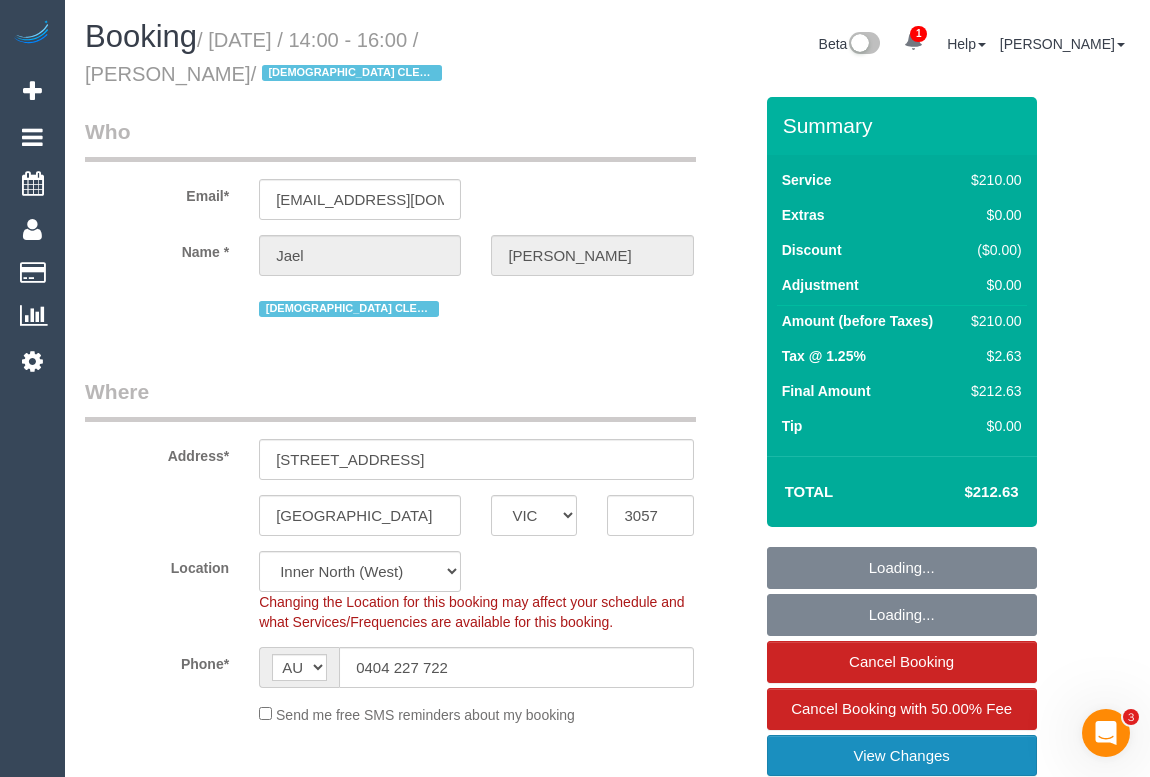 click on "View Changes" at bounding box center [902, 756] 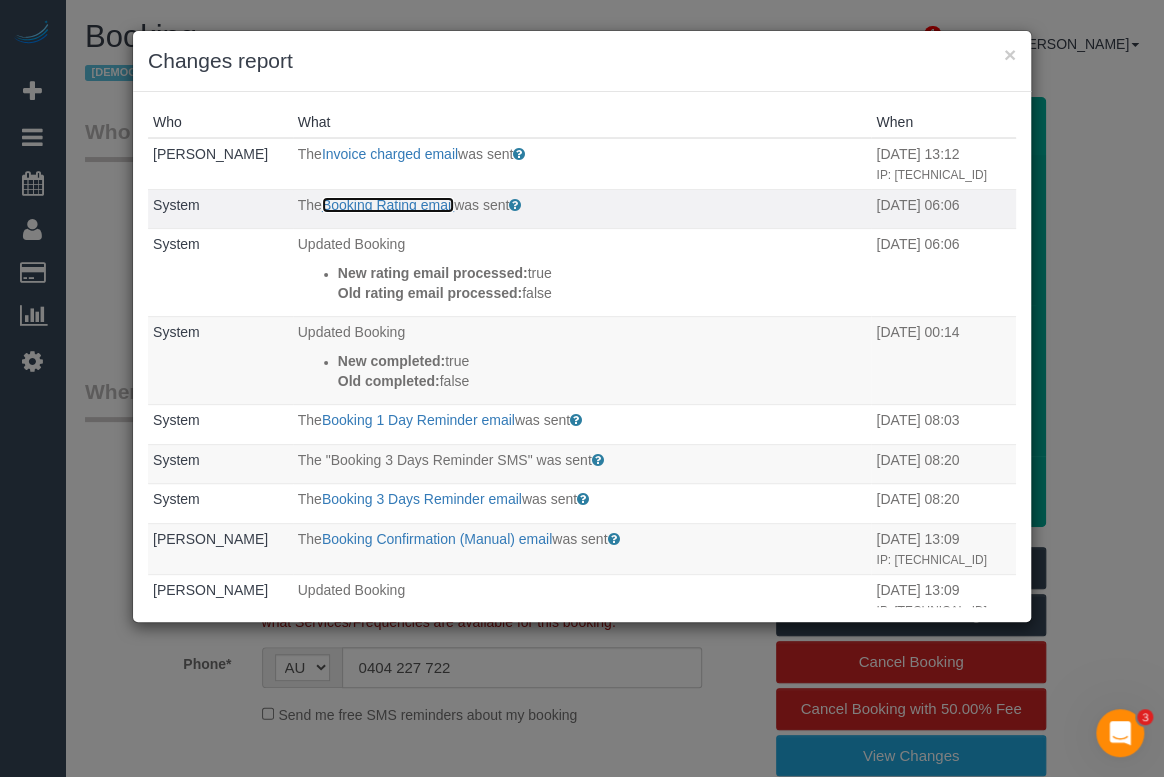 click on "Booking Rating email" at bounding box center (388, 205) 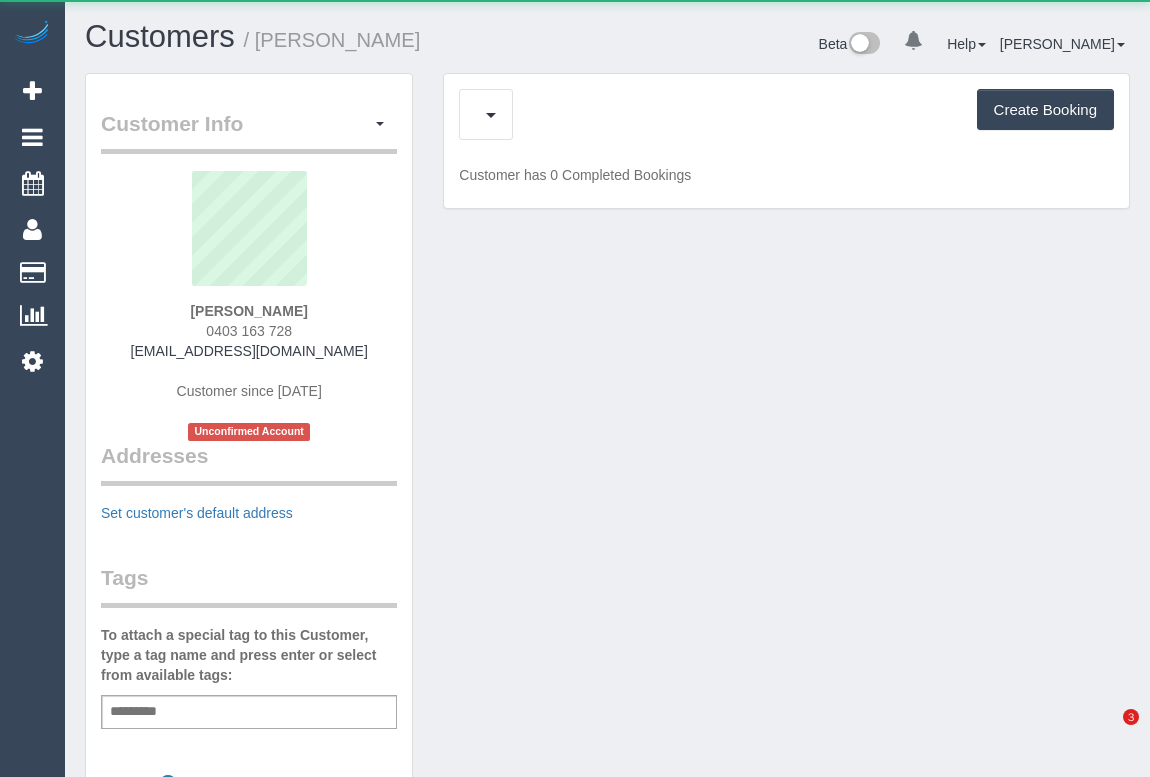 scroll, scrollTop: 0, scrollLeft: 0, axis: both 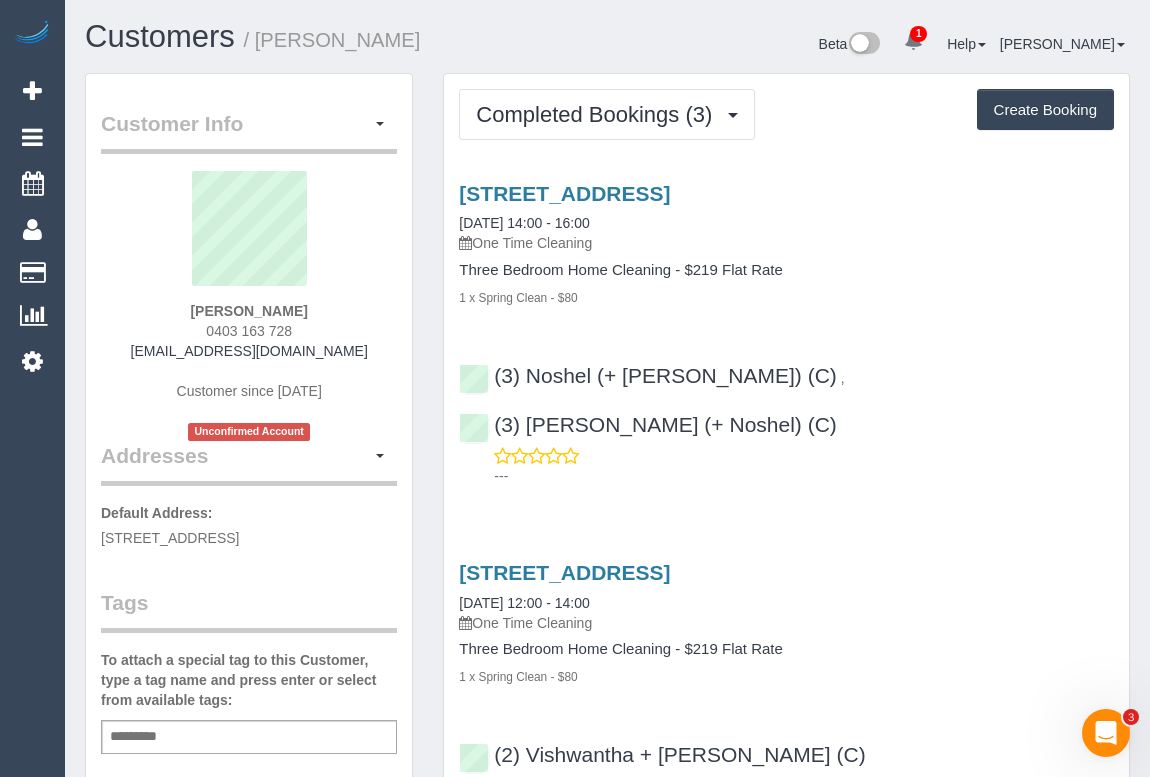 drag, startPoint x: 190, startPoint y: 328, endPoint x: 307, endPoint y: 326, distance: 117.01709 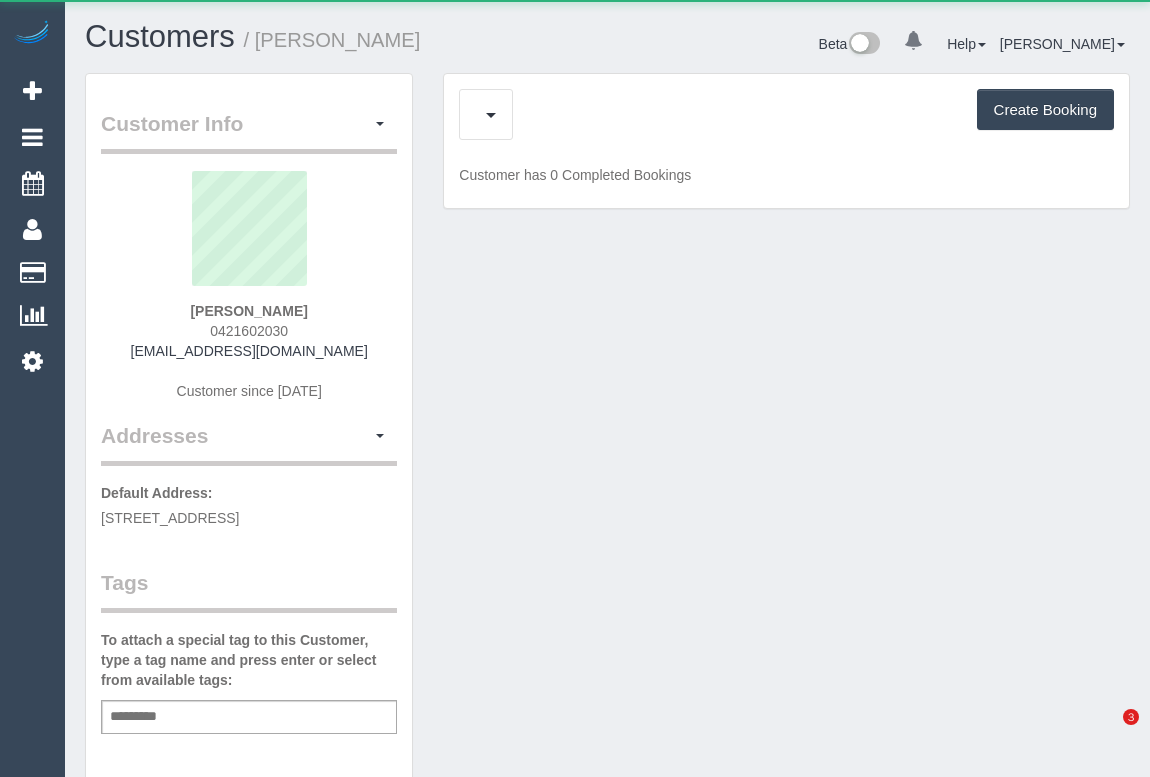 scroll, scrollTop: 0, scrollLeft: 0, axis: both 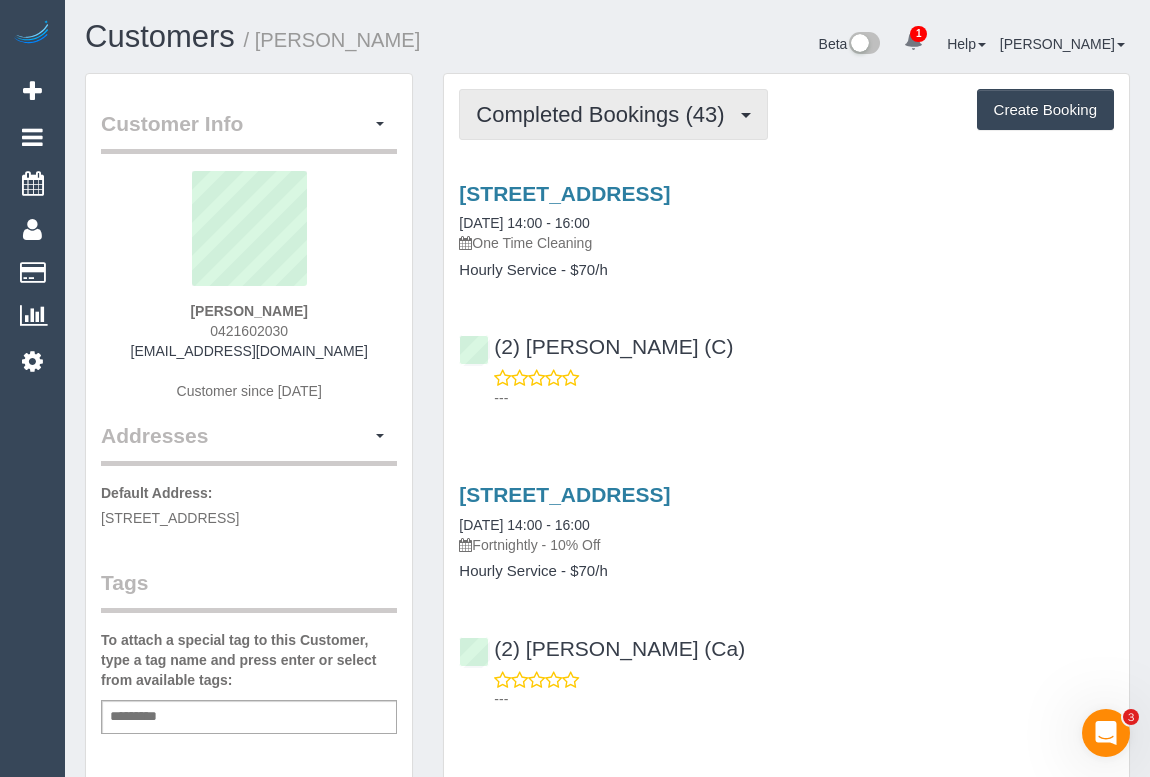 click on "Completed Bookings (43)" at bounding box center (613, 114) 